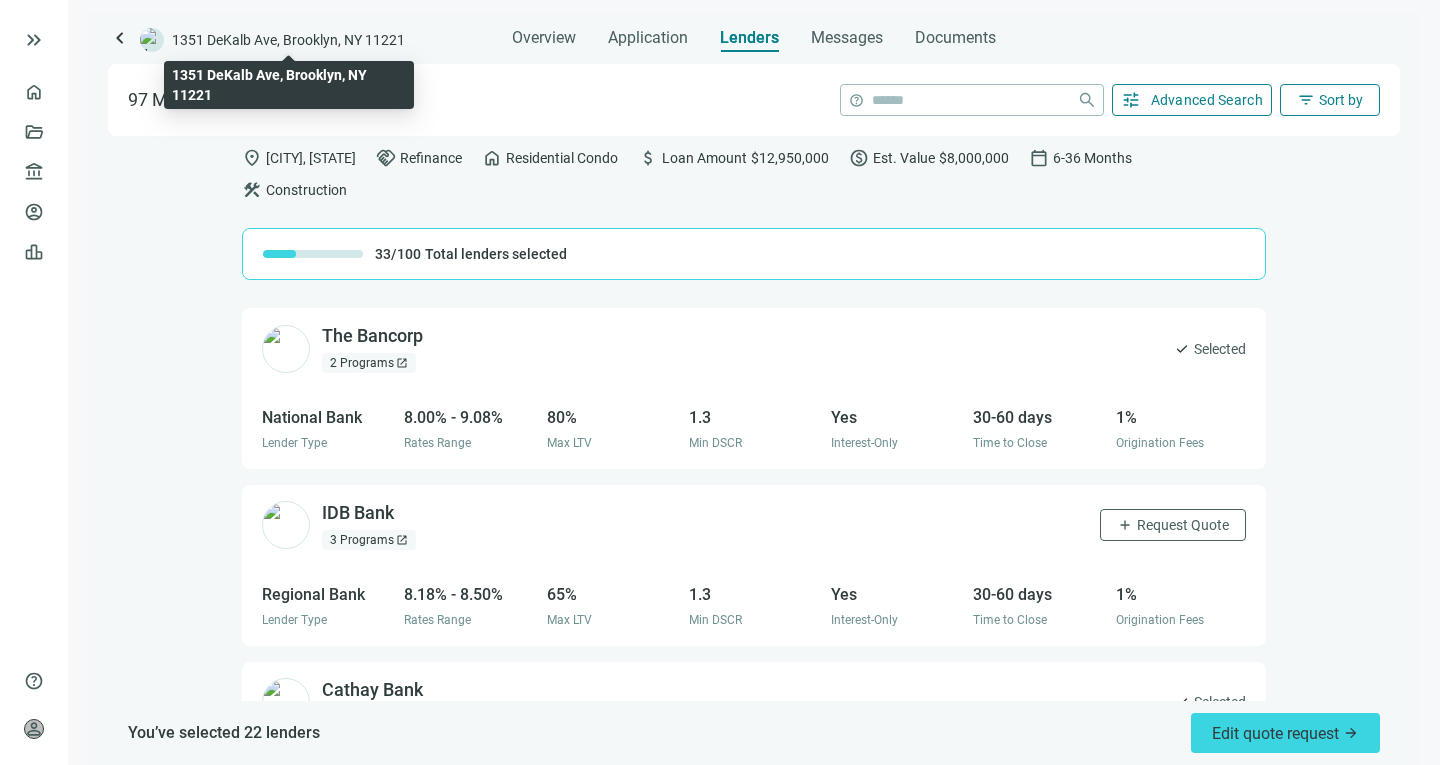 scroll, scrollTop: 0, scrollLeft: 0, axis: both 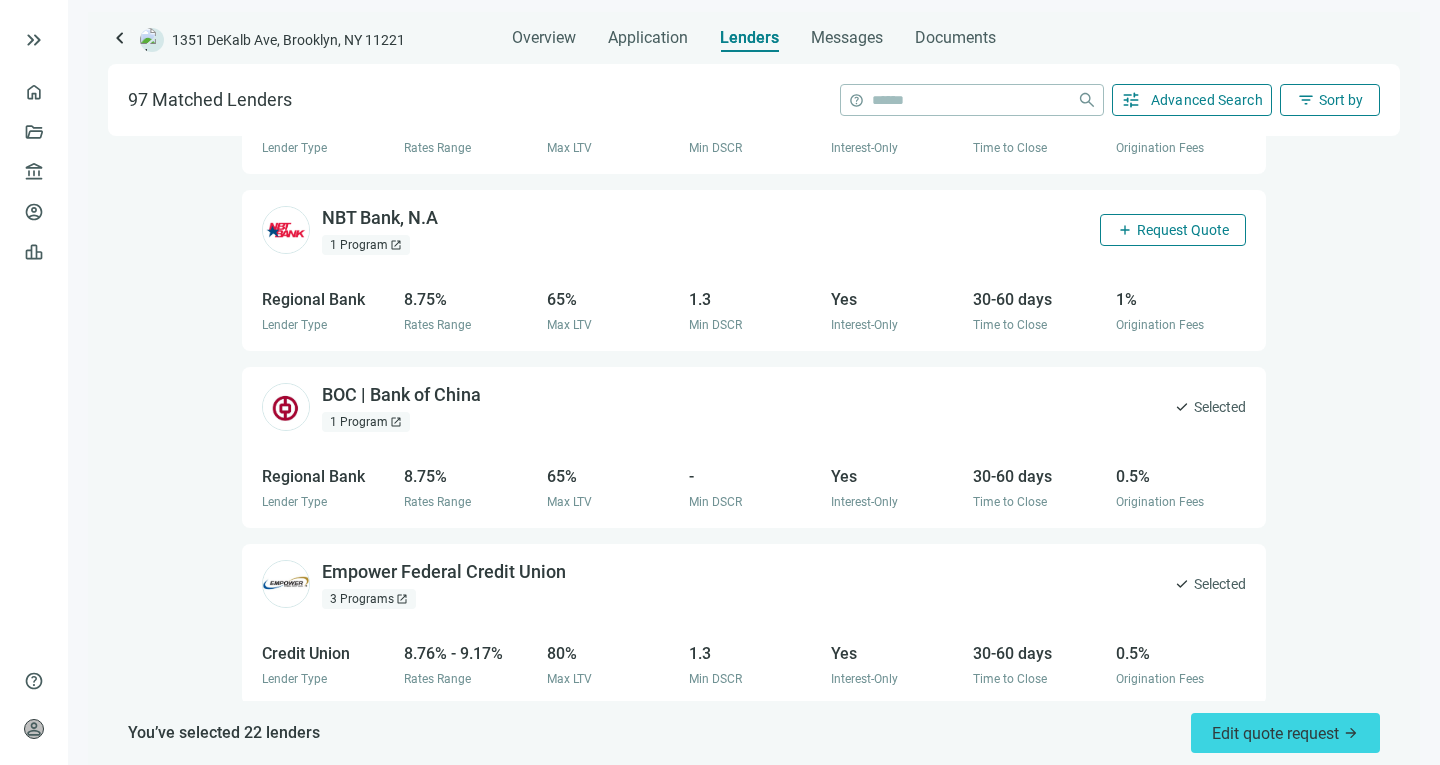 click on "add Request Quote" at bounding box center [1173, 230] 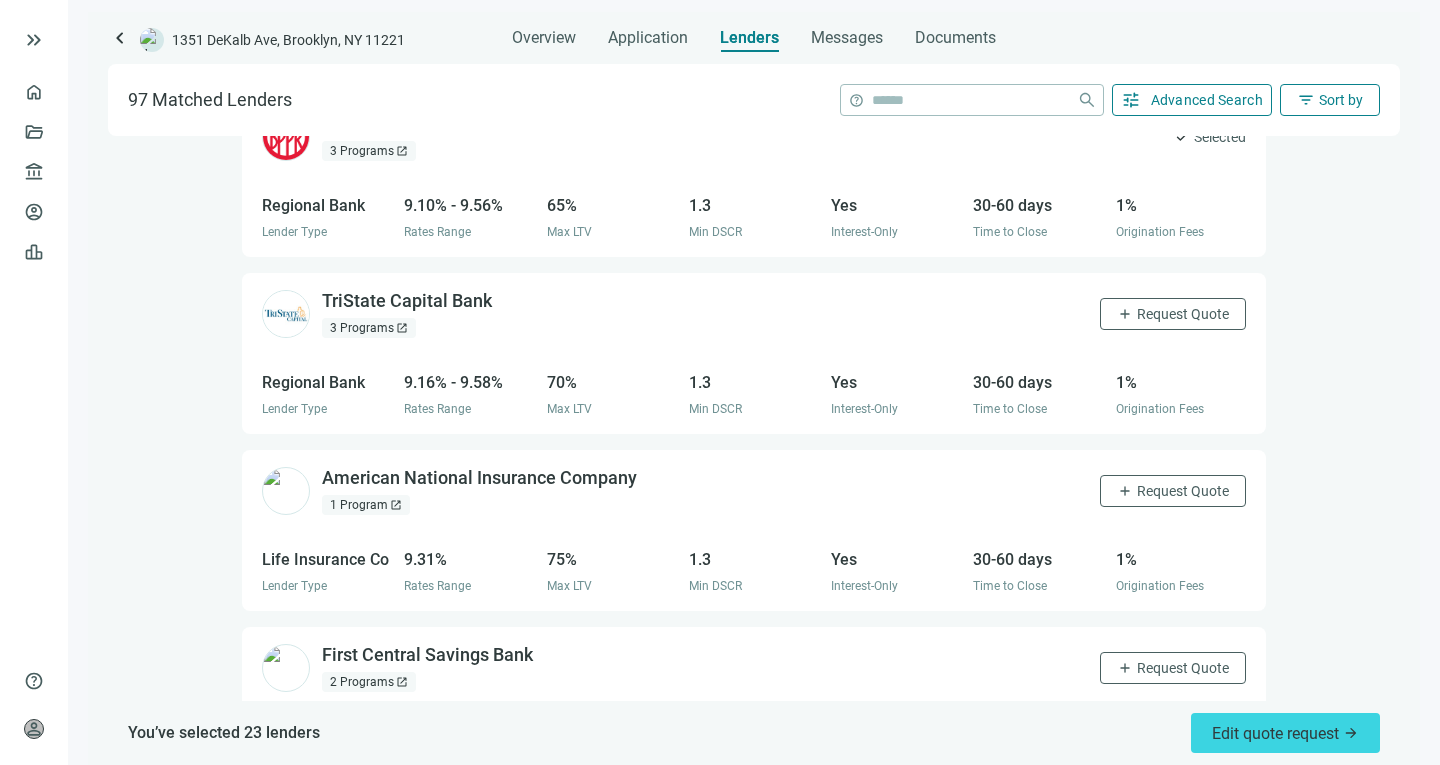 scroll, scrollTop: 6584, scrollLeft: 0, axis: vertical 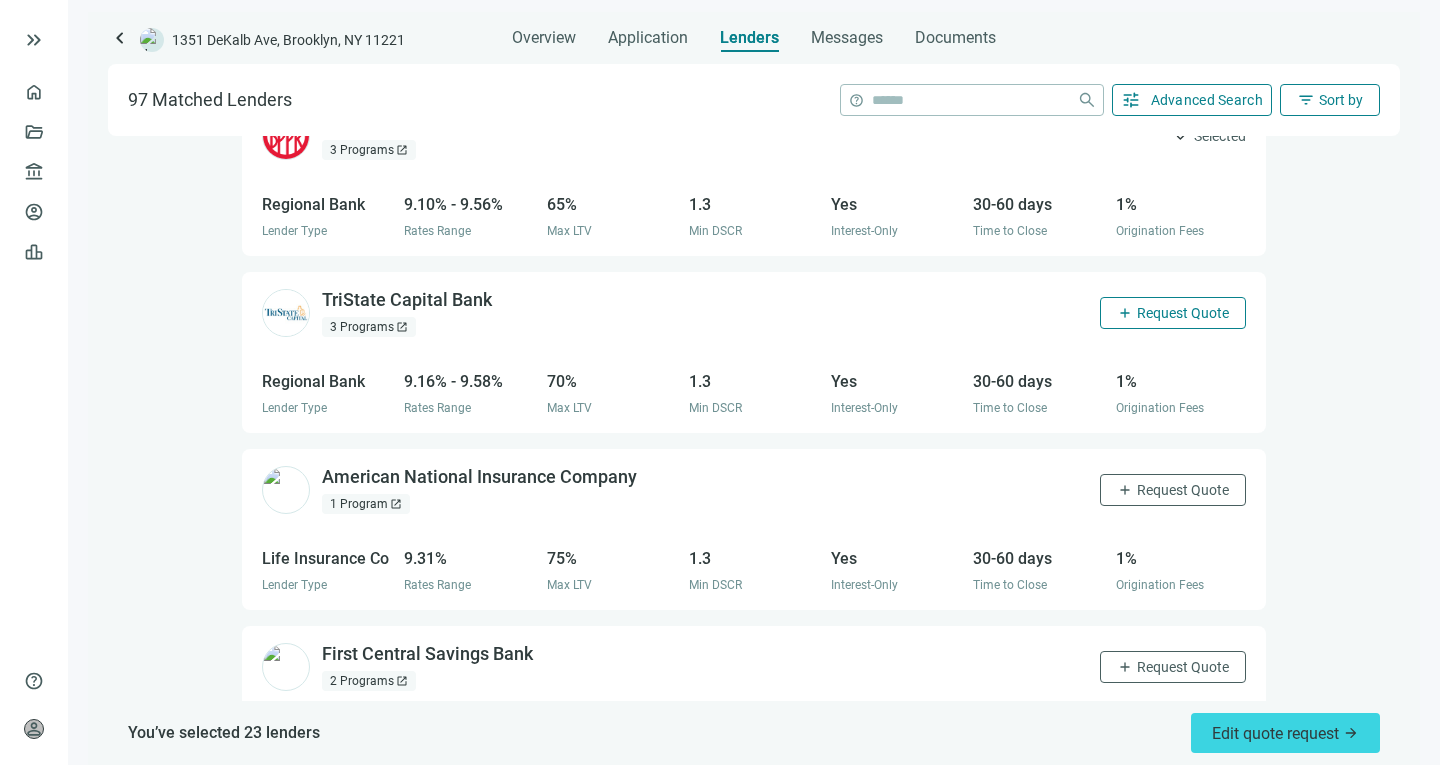 click on "Request Quote" at bounding box center [1183, 313] 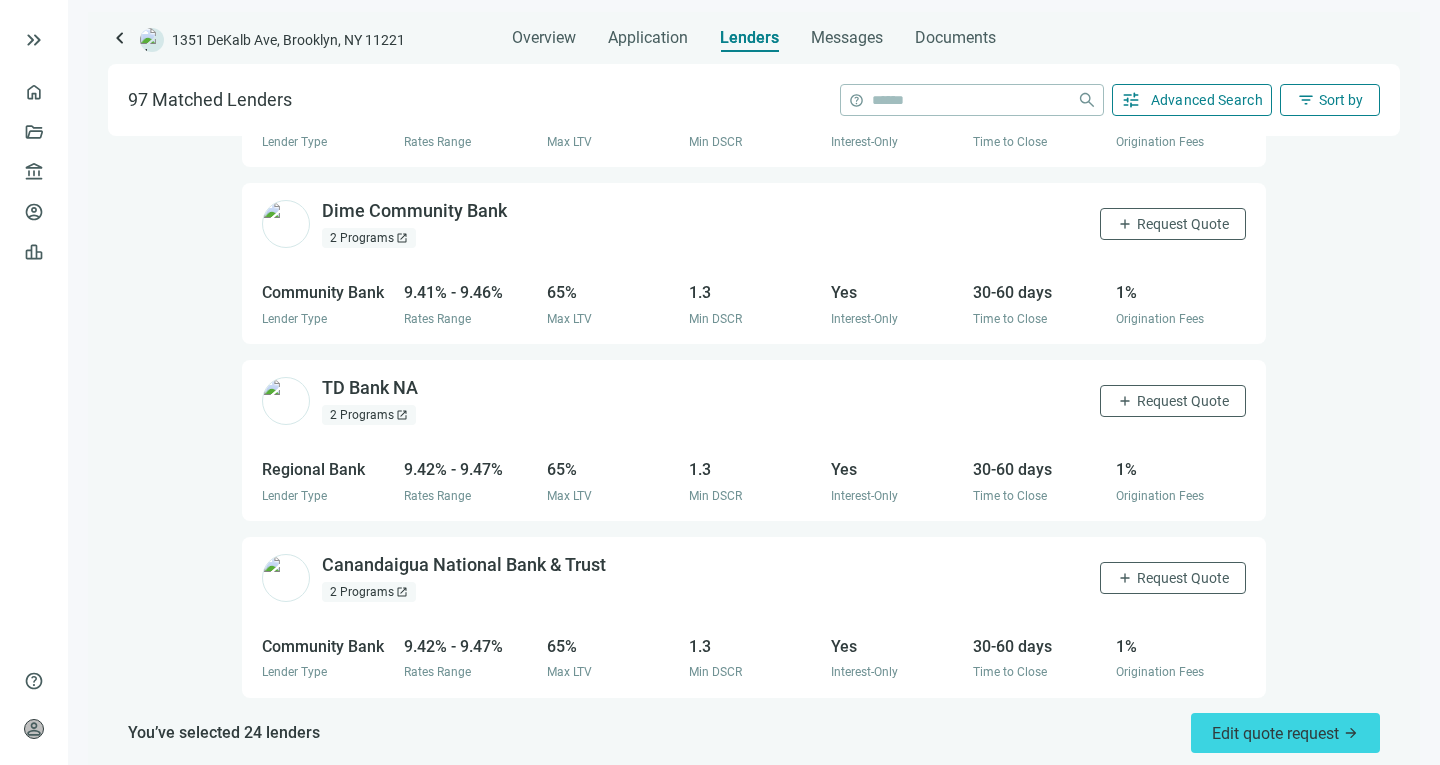 scroll, scrollTop: 7208, scrollLeft: 0, axis: vertical 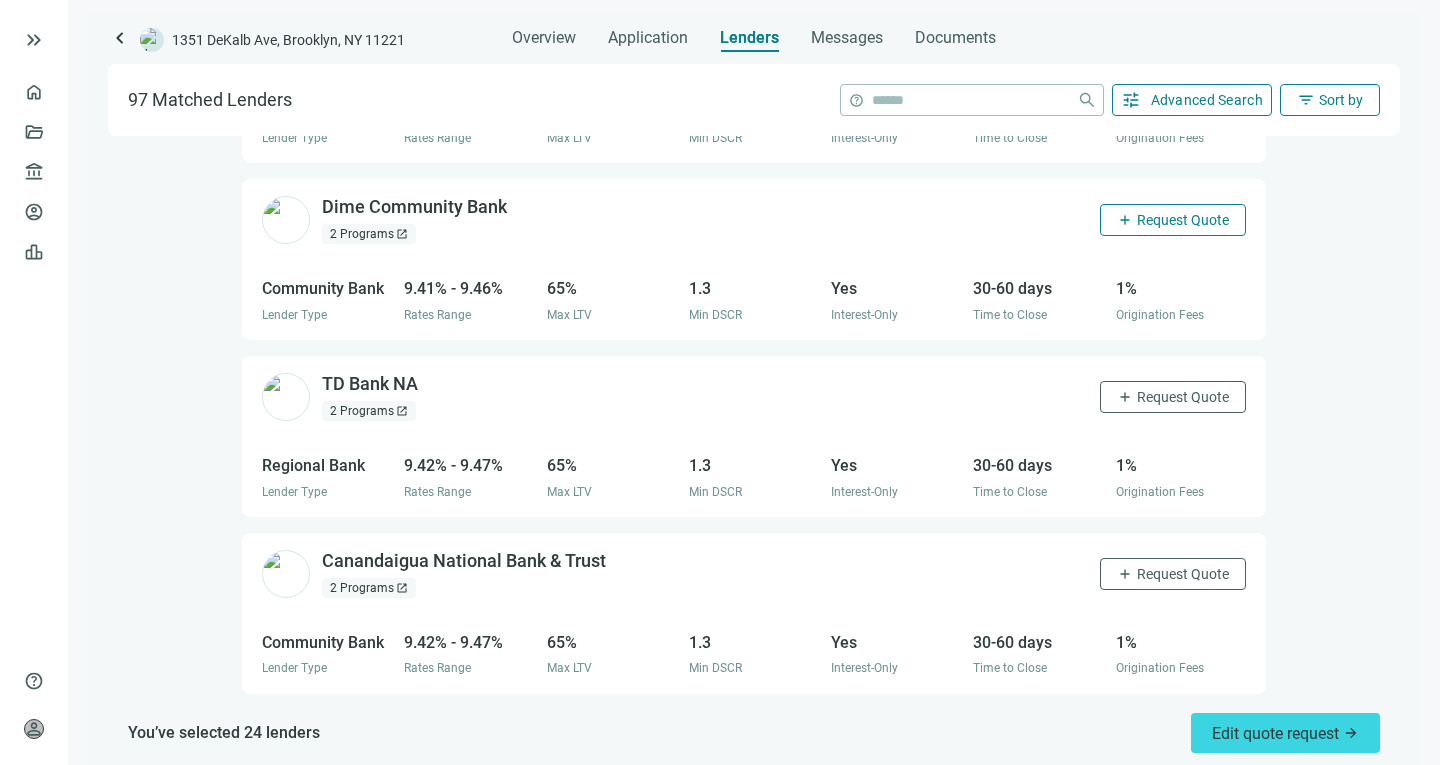 click on "add Request Quote" at bounding box center (1173, 220) 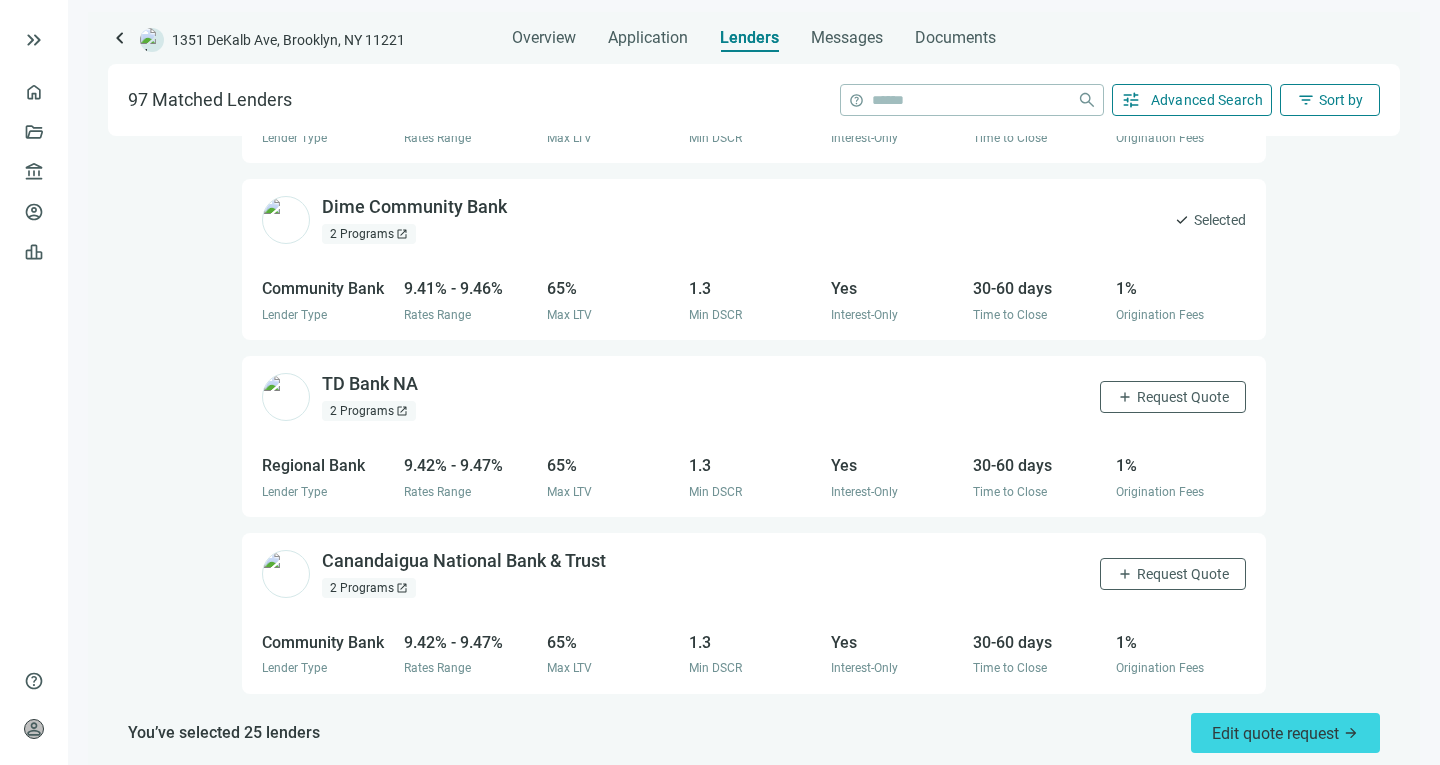 scroll, scrollTop: 7311, scrollLeft: 0, axis: vertical 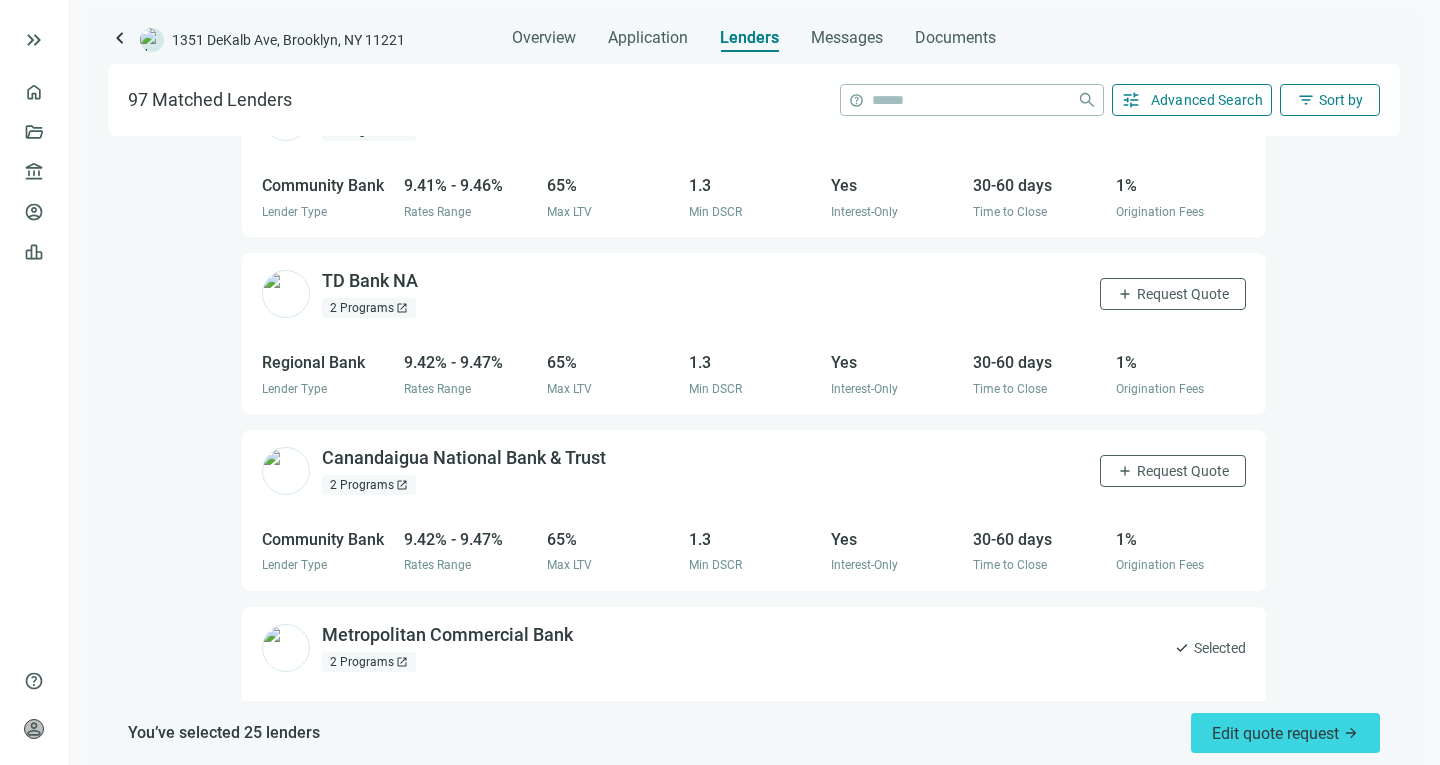 click on "TD Bank NA open_in_new 2 Programs open_in_new add Request Quote" at bounding box center [754, 293] 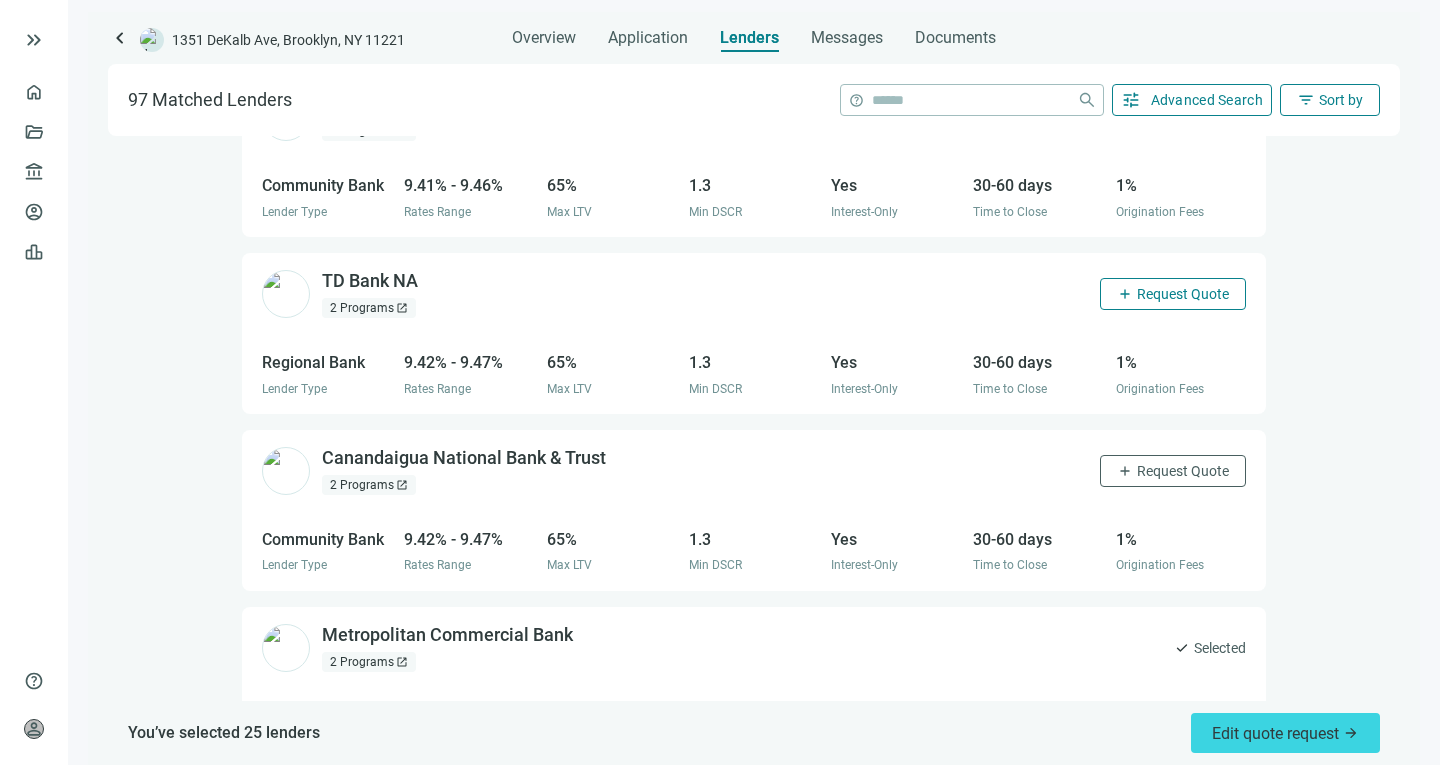 click on "add Request Quote" at bounding box center (1173, 294) 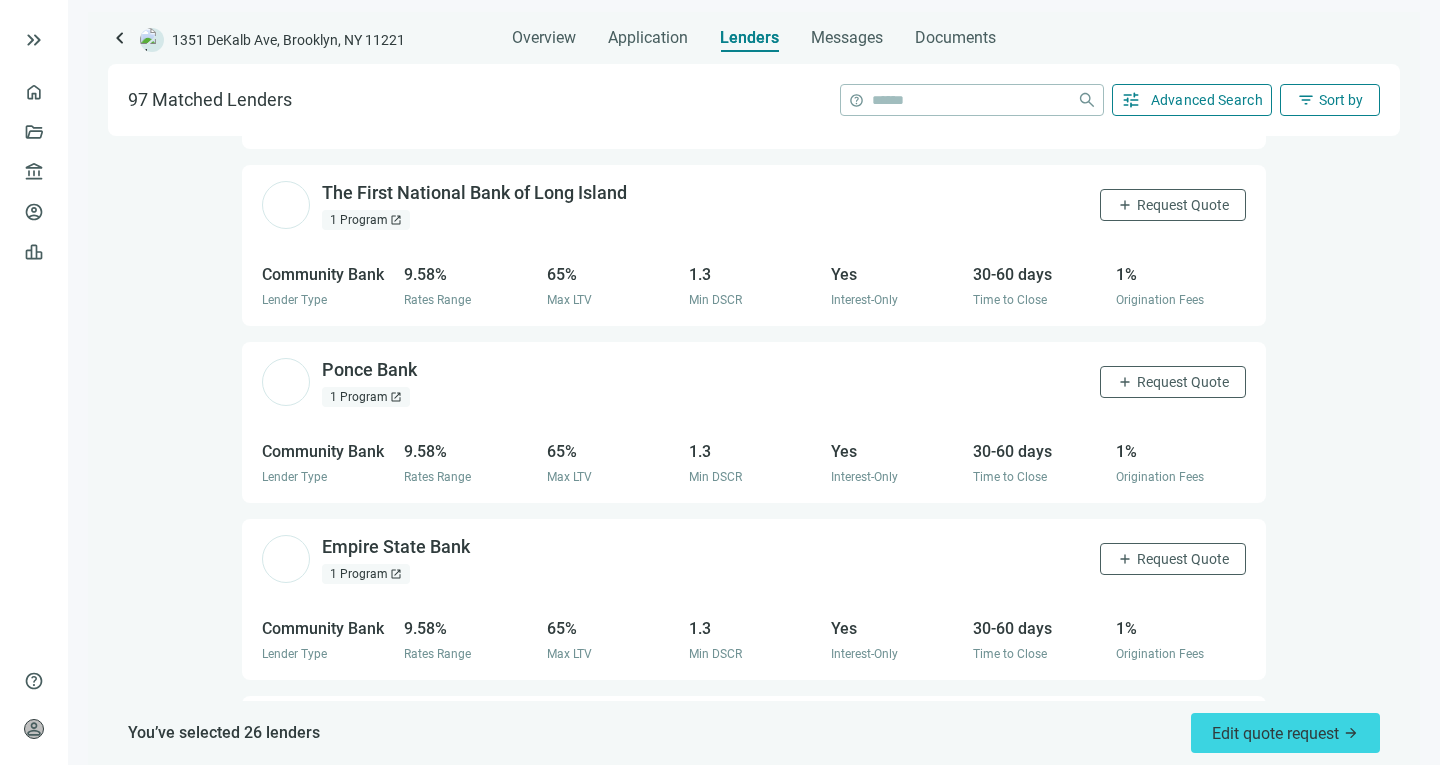 scroll, scrollTop: 13241, scrollLeft: 0, axis: vertical 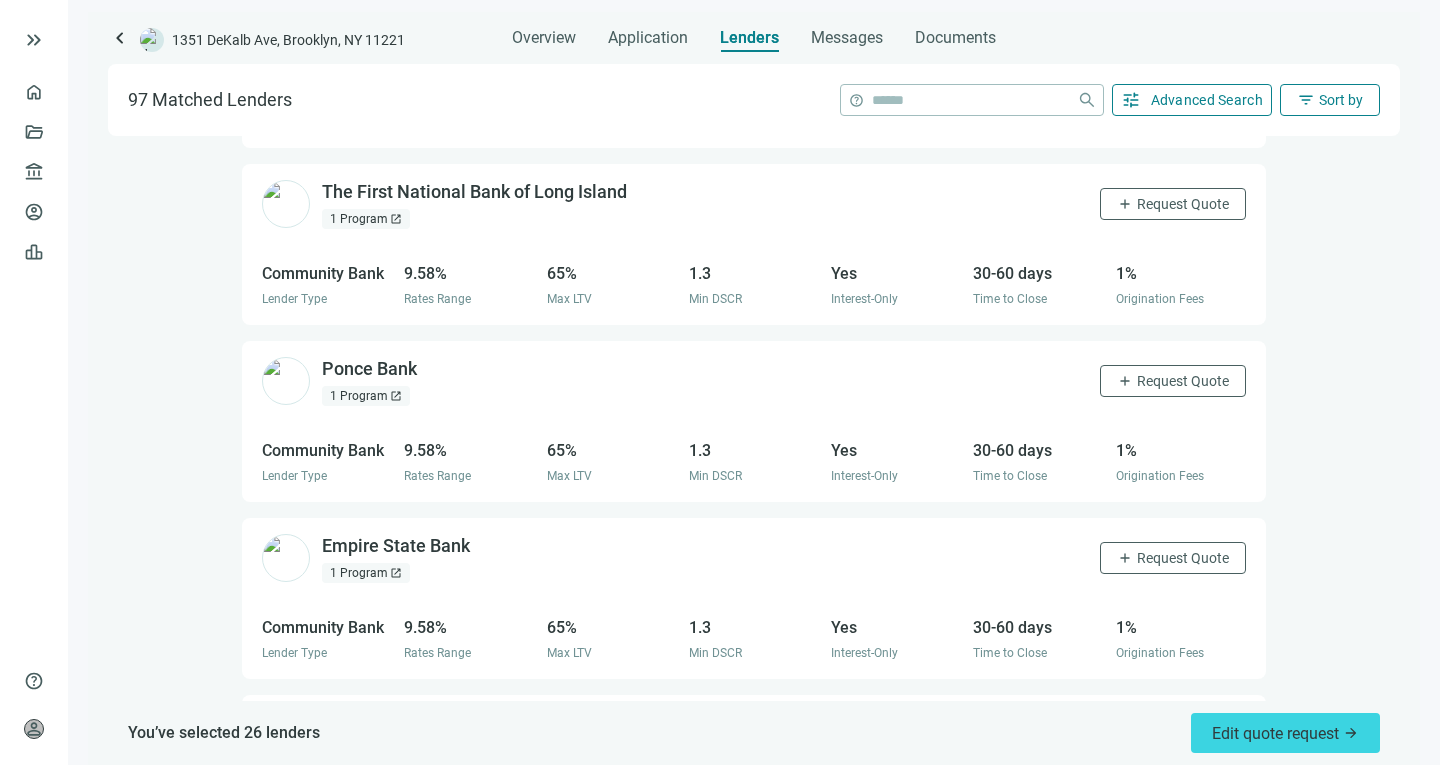 click on "1 Program open_in_new" at bounding box center (366, 219) 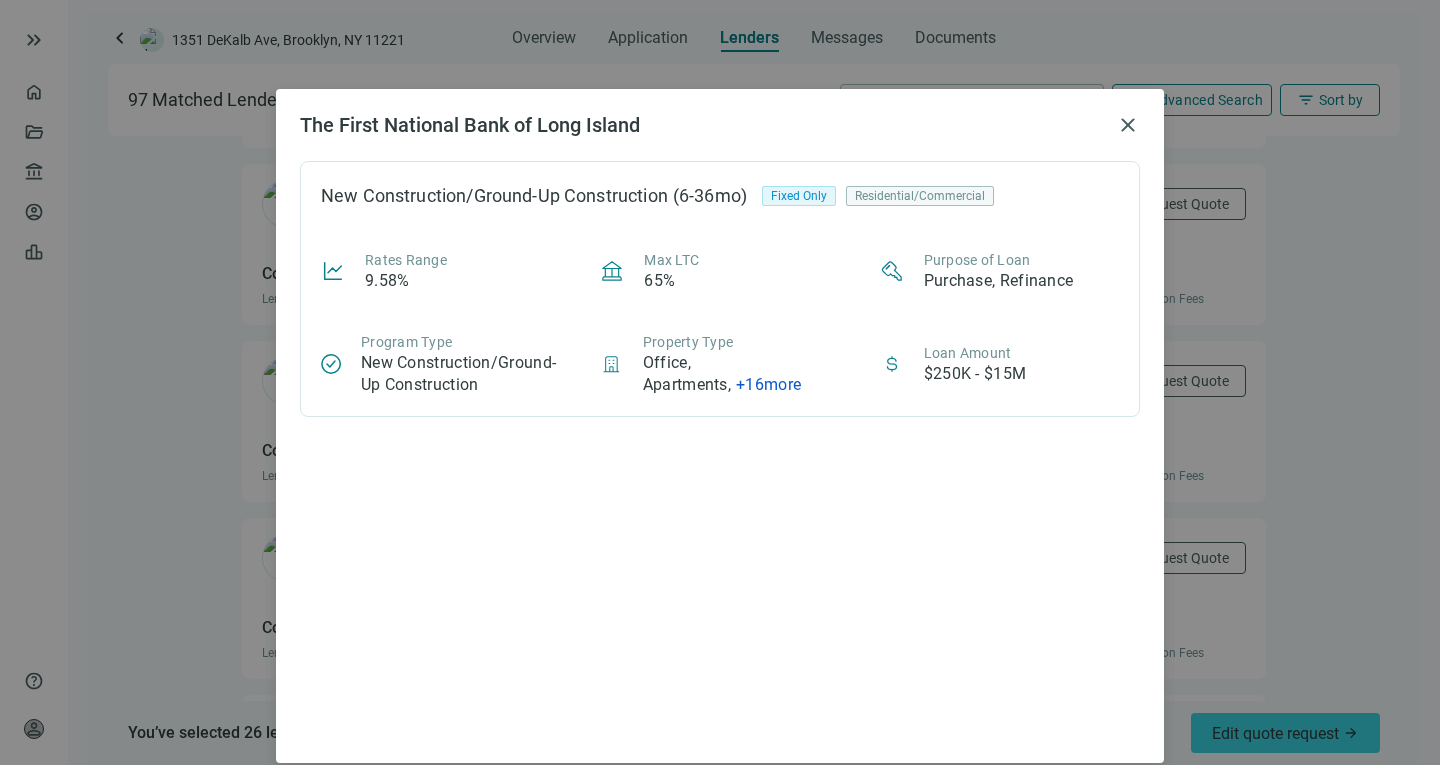 scroll, scrollTop: 33, scrollLeft: 0, axis: vertical 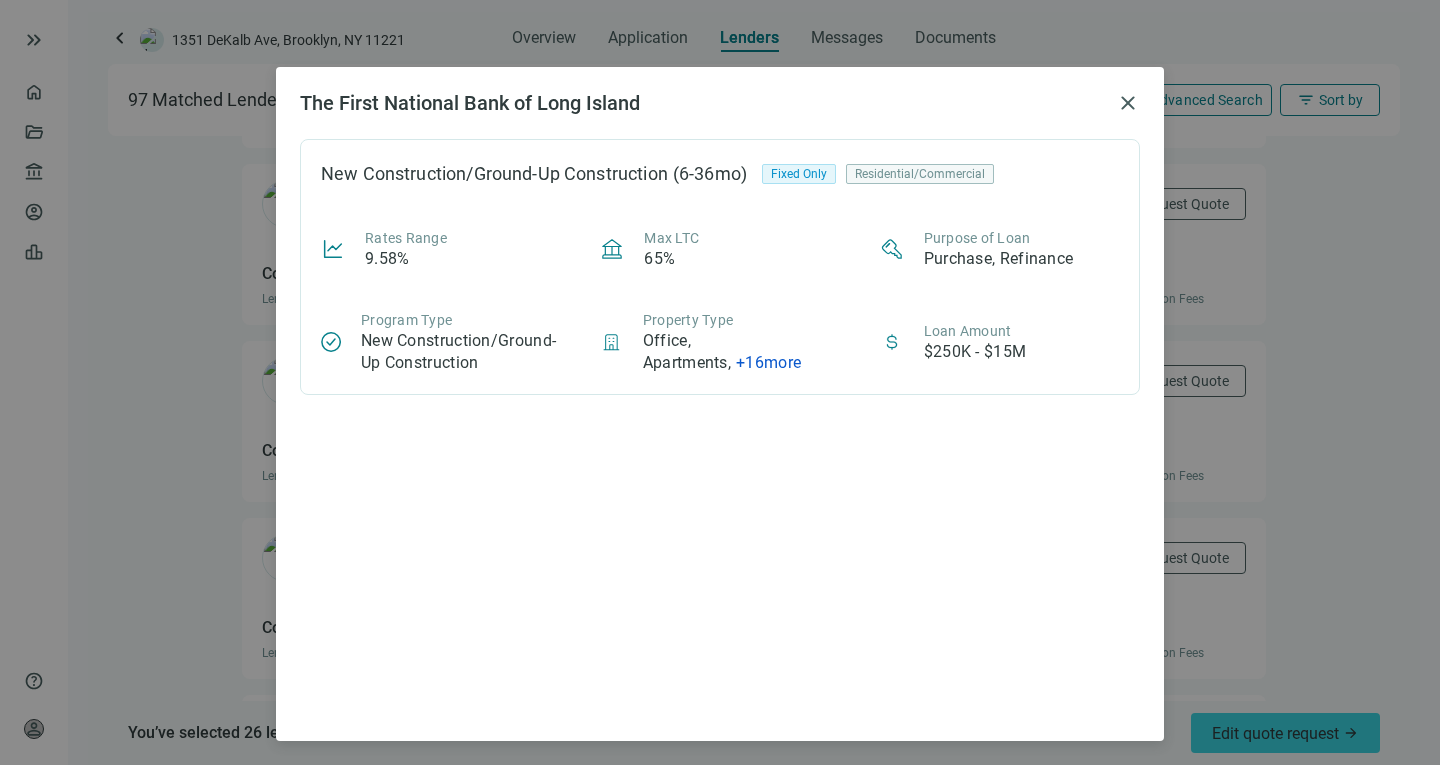 click on "The First National Bank of Long Island close New Construction/Ground-Up Construction (6-36mo) Fixed Only Residential/Commercial Rates Range 9.58% Max LTC 65% Purpose of Loan Purchase, Refinance Program Type New Construction/Ground-Up Construction Property Type Office, Apartments , + 16  more Loan Amount $250K - $15M" at bounding box center [720, 404] 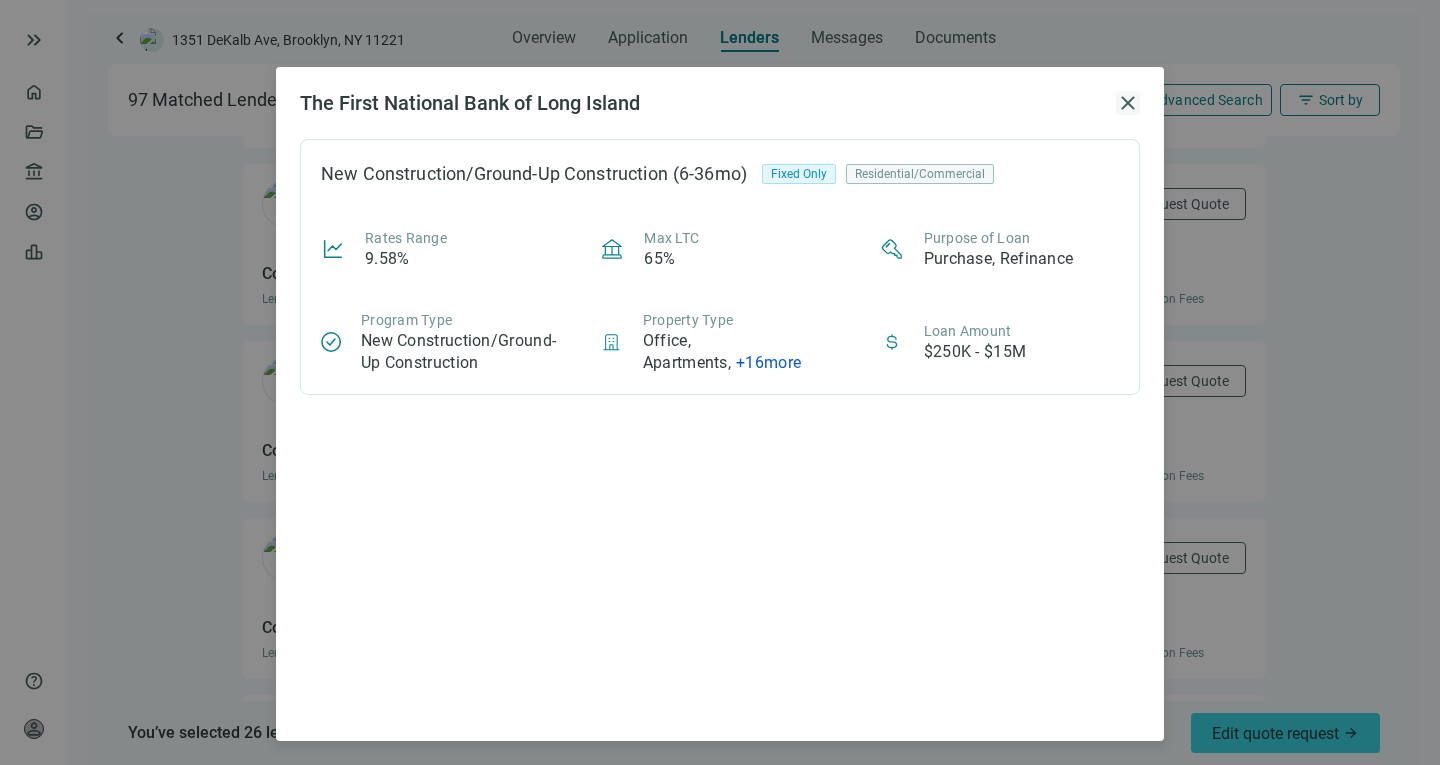 click on "close" at bounding box center (1128, 103) 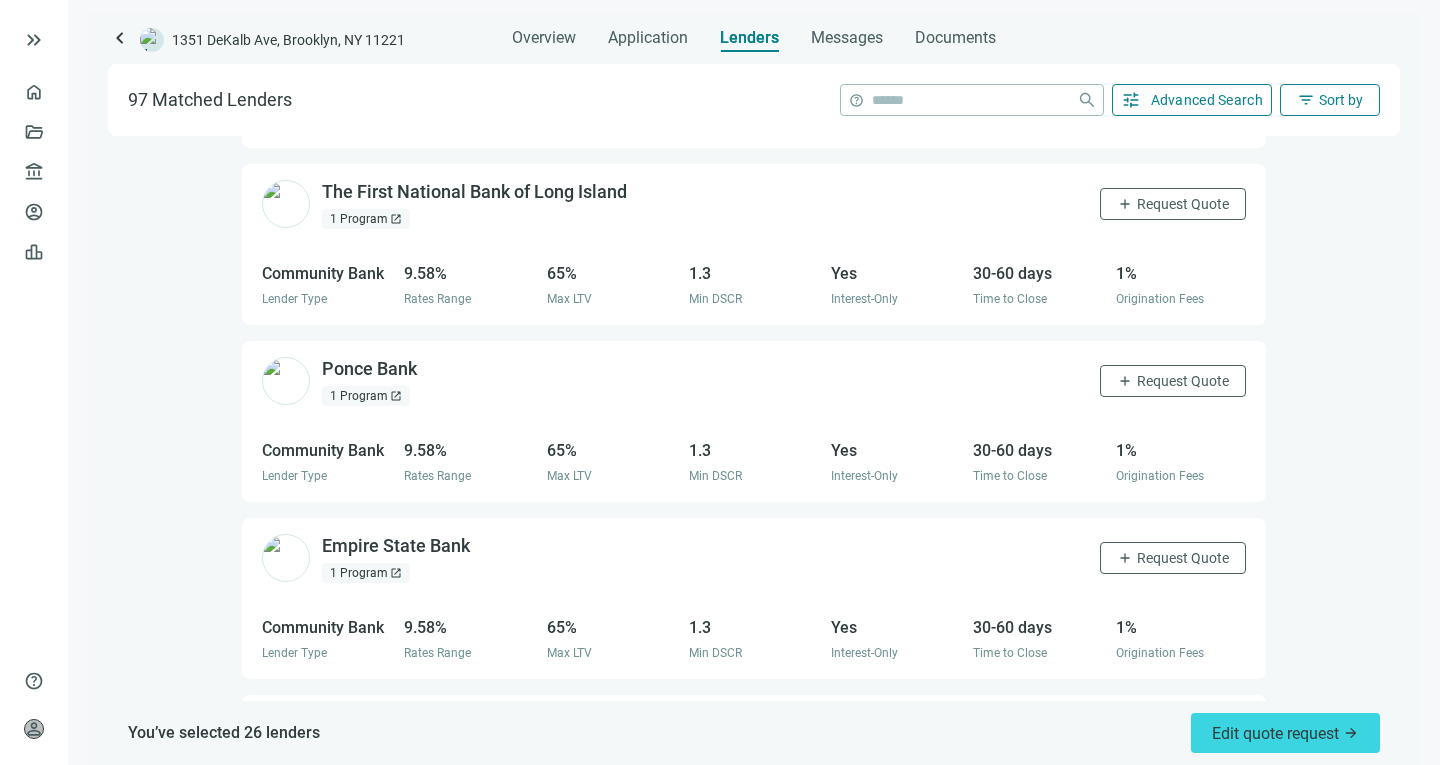 scroll, scrollTop: 0, scrollLeft: 0, axis: both 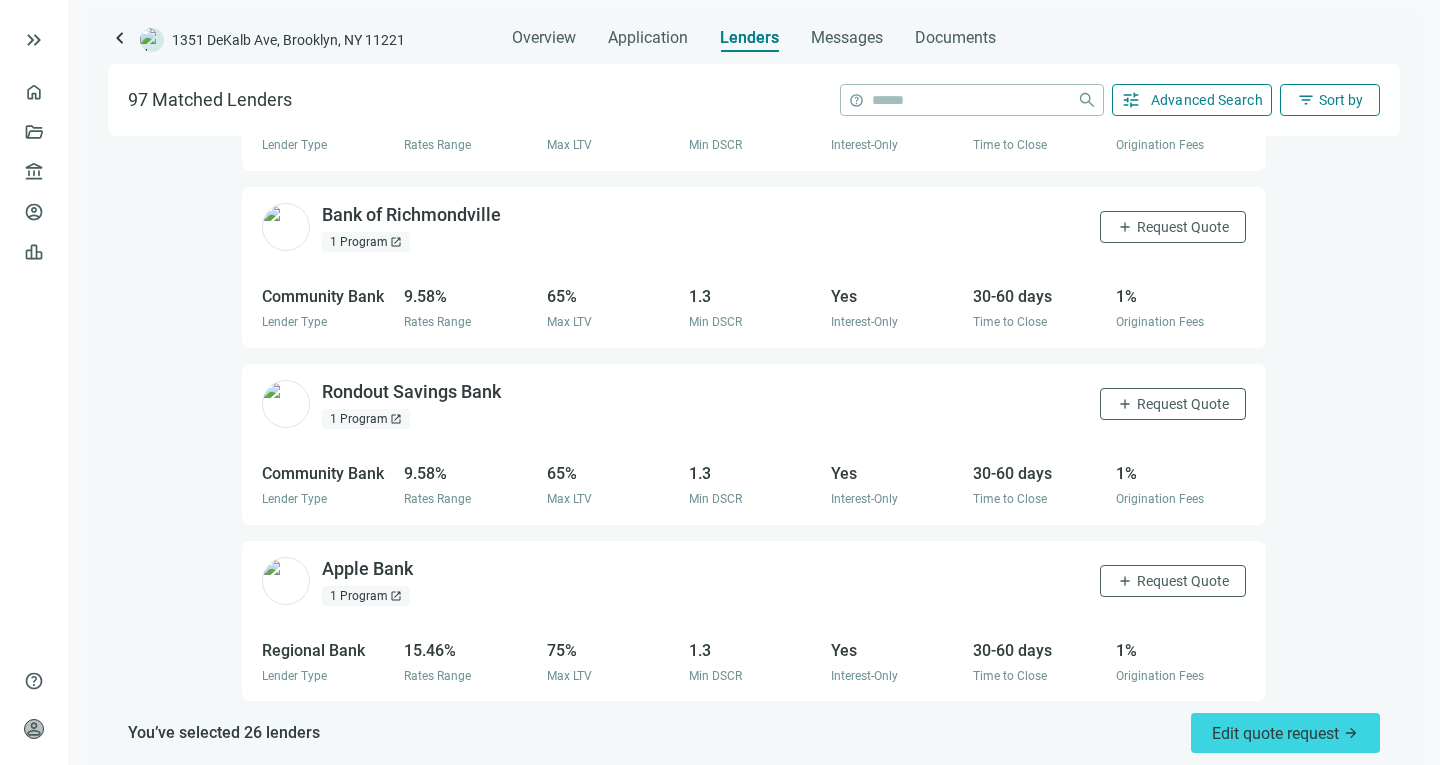 click on "1 Program open_in_new" at bounding box center (366, 596) 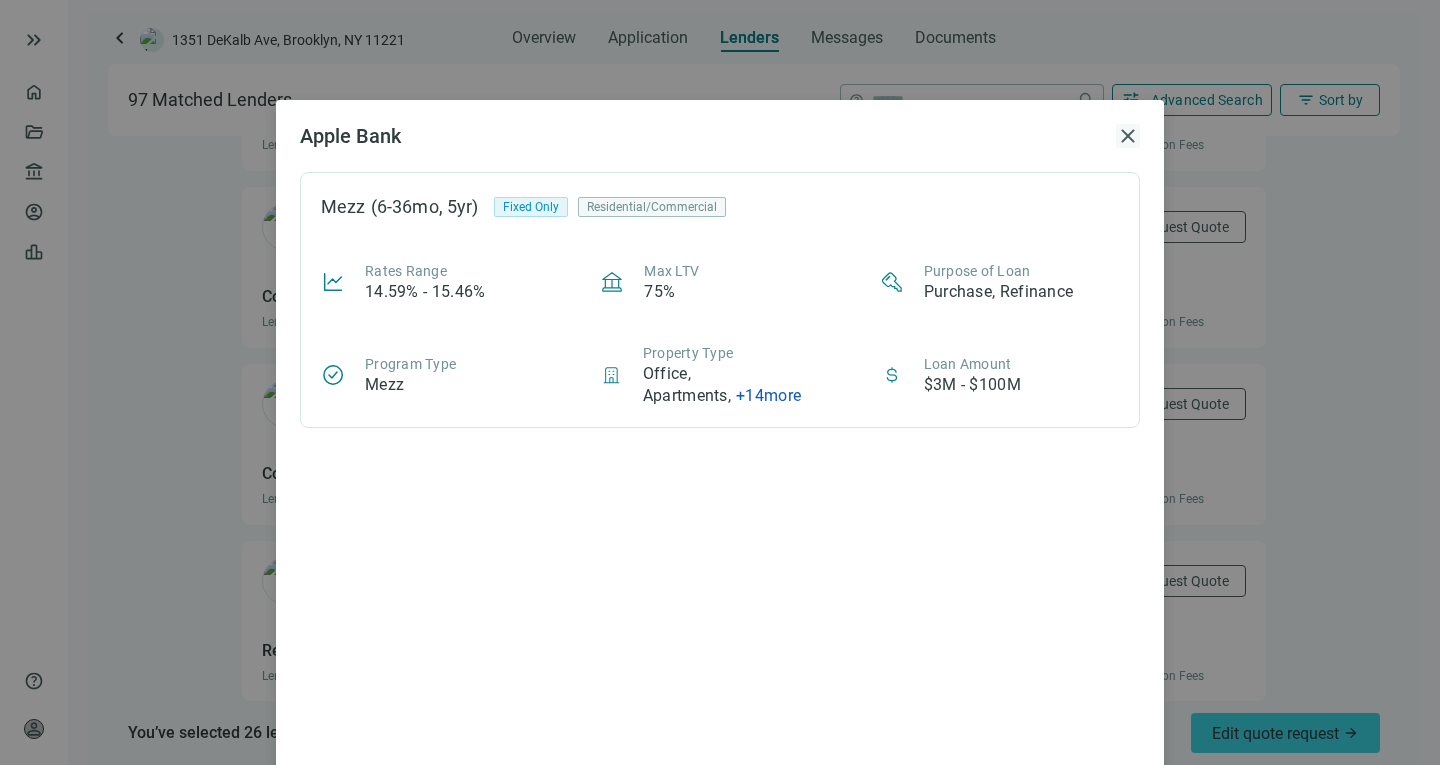 click on "close" at bounding box center [1128, 136] 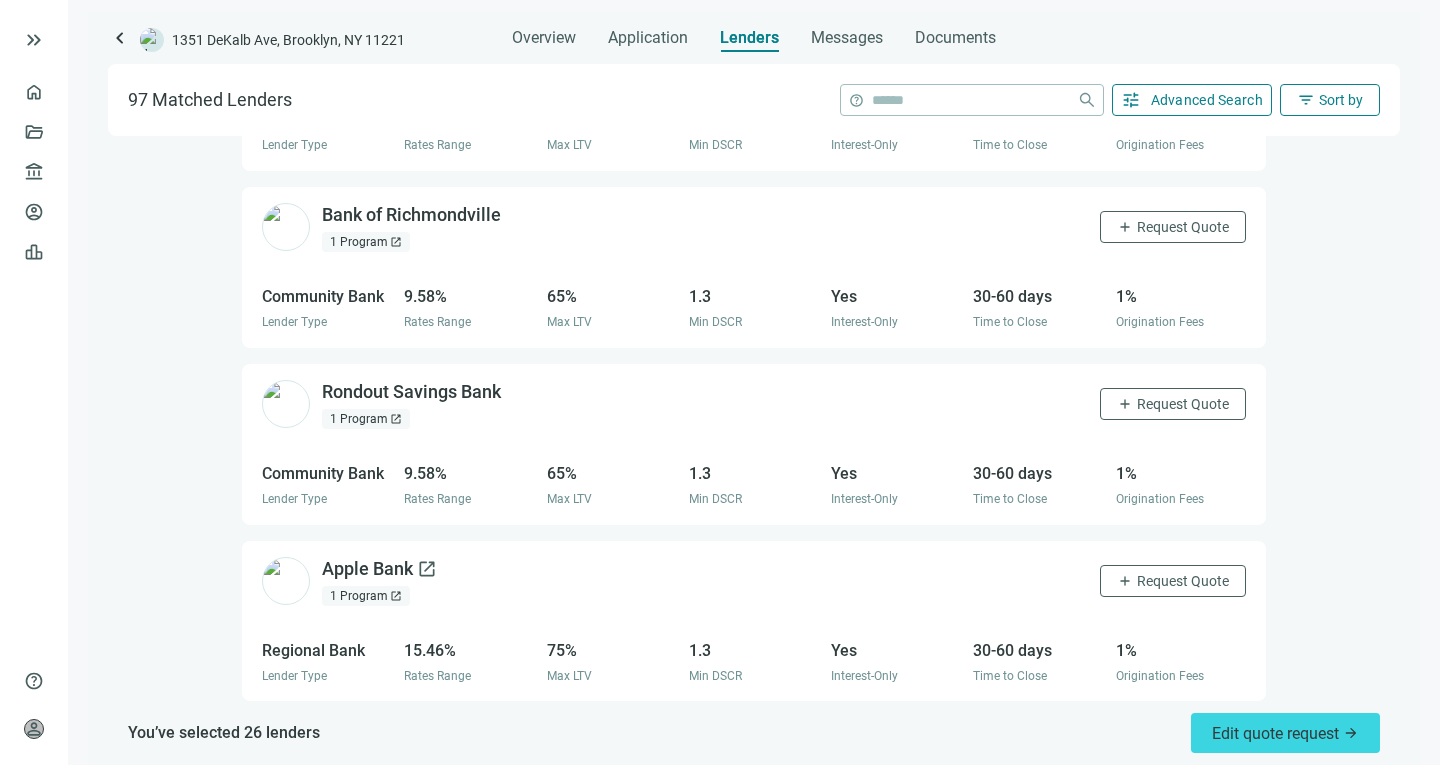 click on "Apple Bank open_in_new" at bounding box center (379, 569) 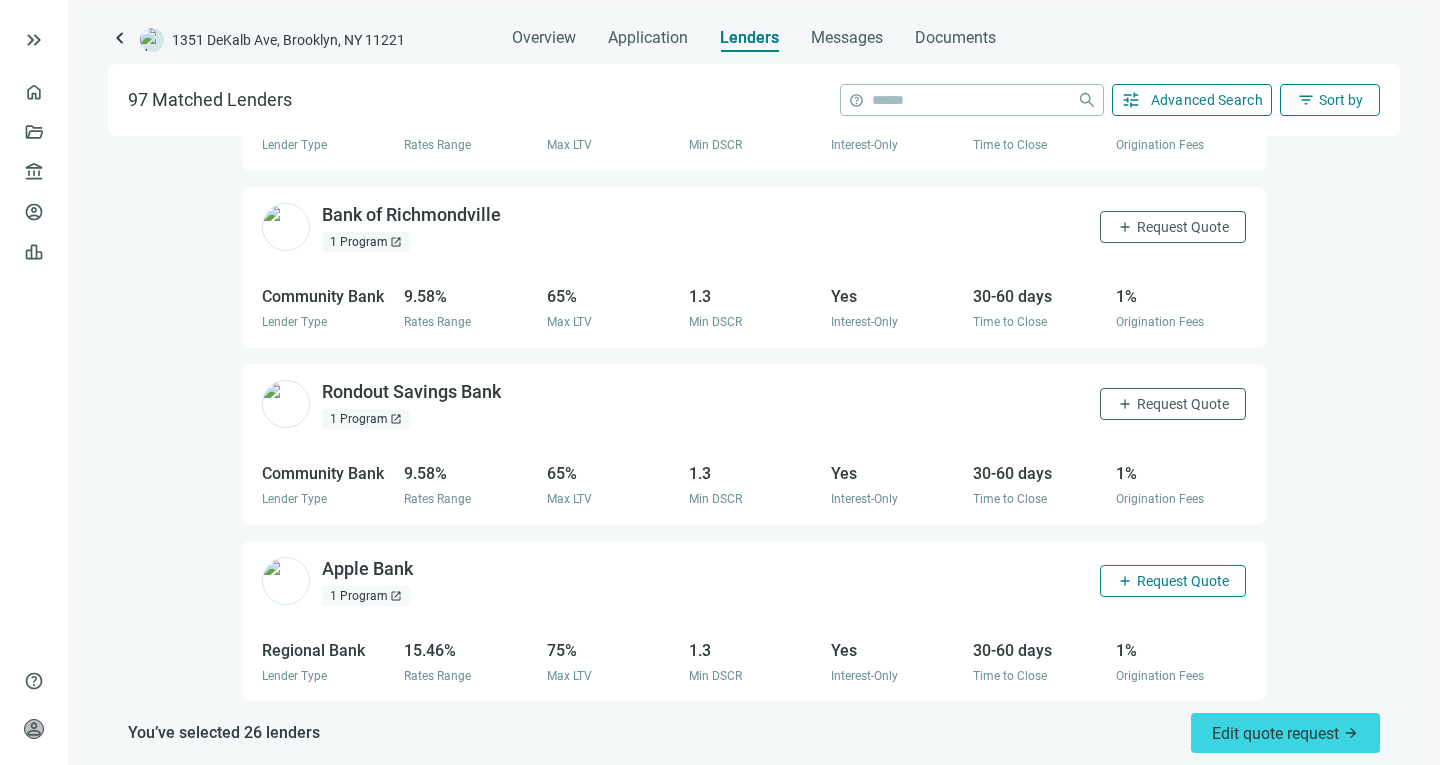 click on "add Request Quote" at bounding box center (1173, 581) 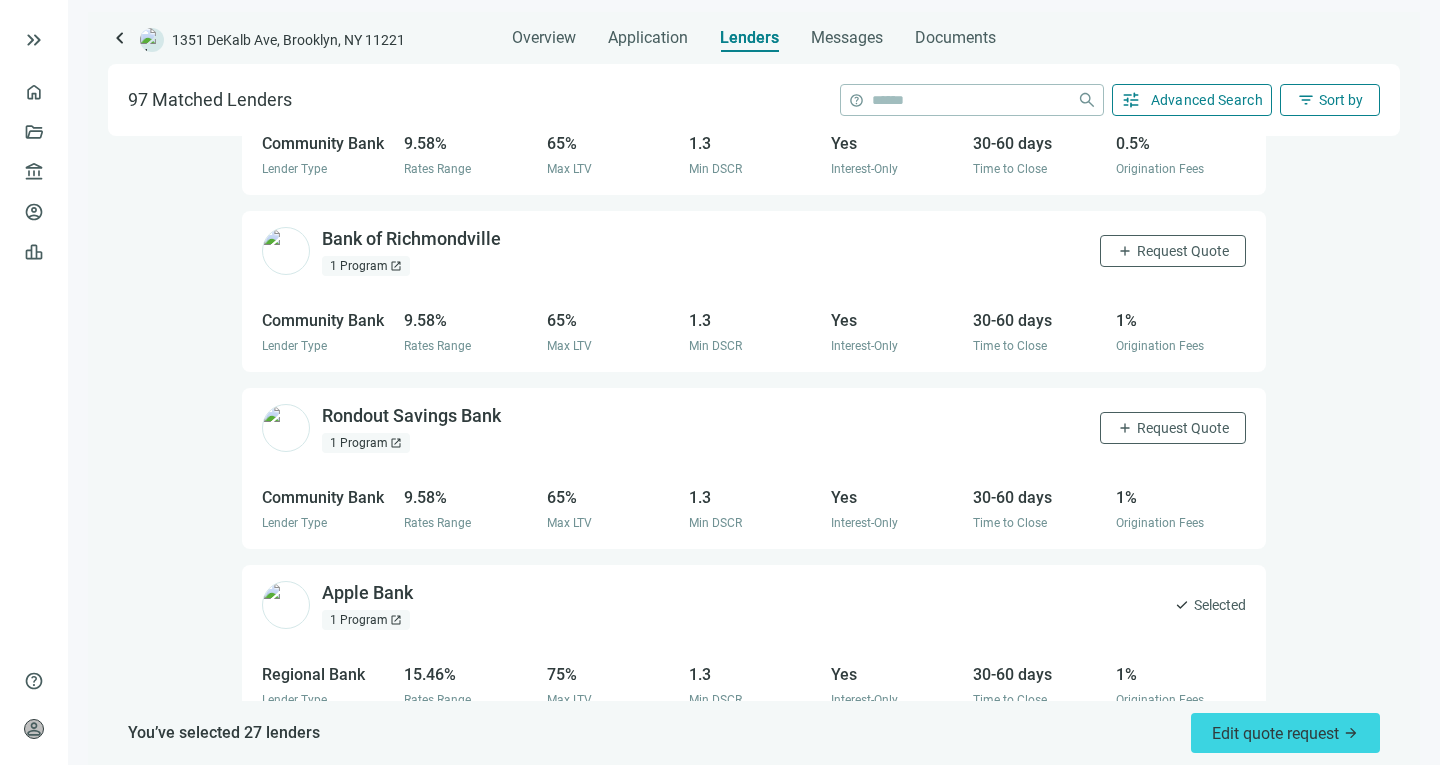 scroll, scrollTop: 16717, scrollLeft: 0, axis: vertical 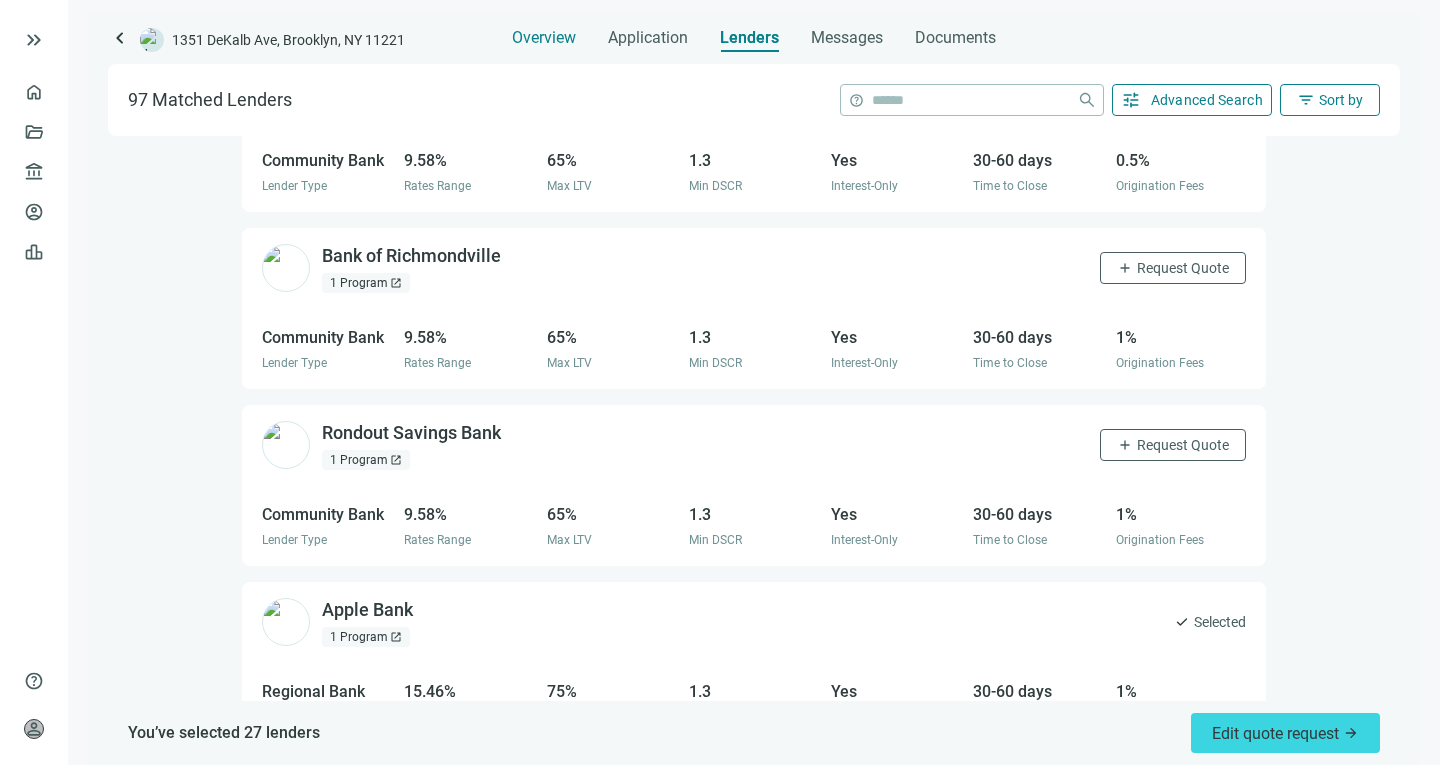 click on "Overview" at bounding box center [544, 32] 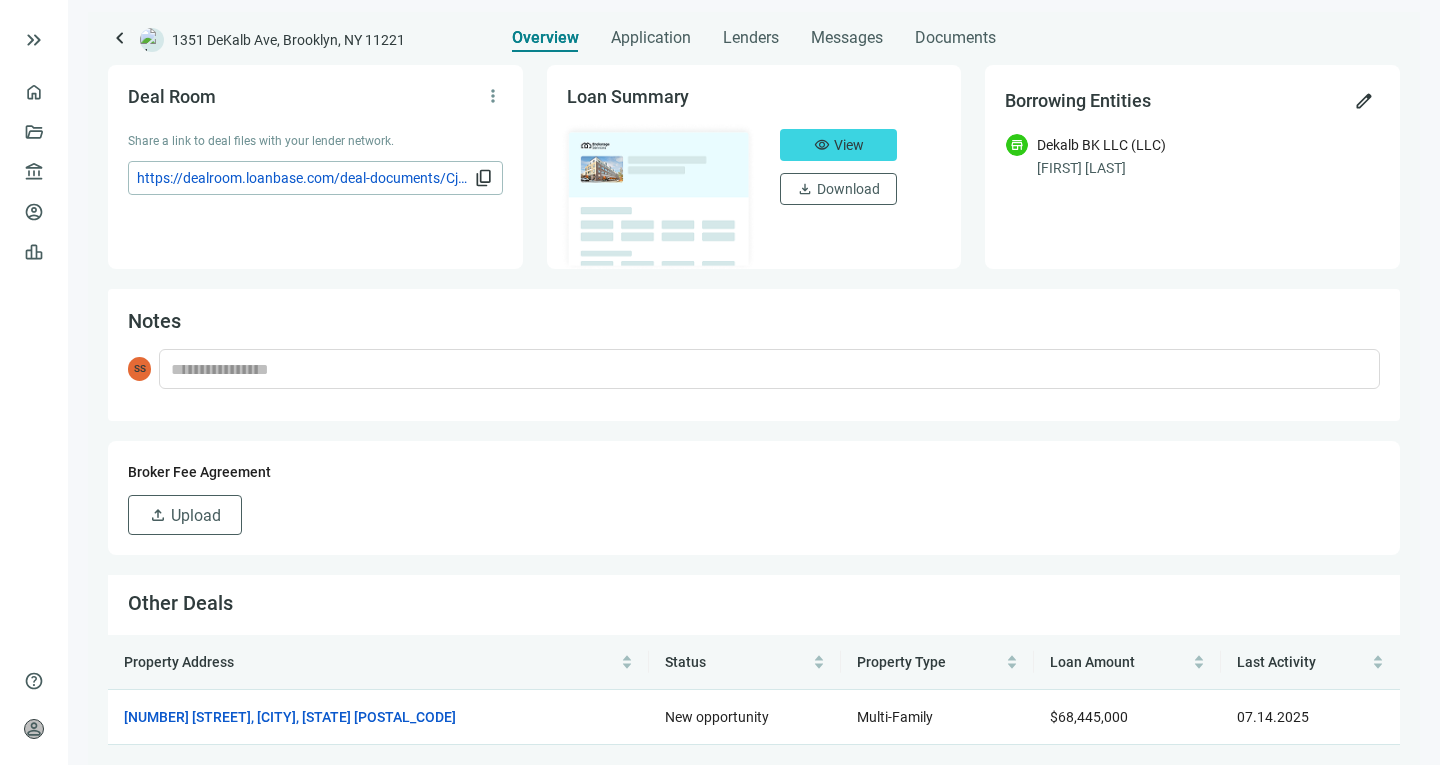 scroll, scrollTop: 0, scrollLeft: 0, axis: both 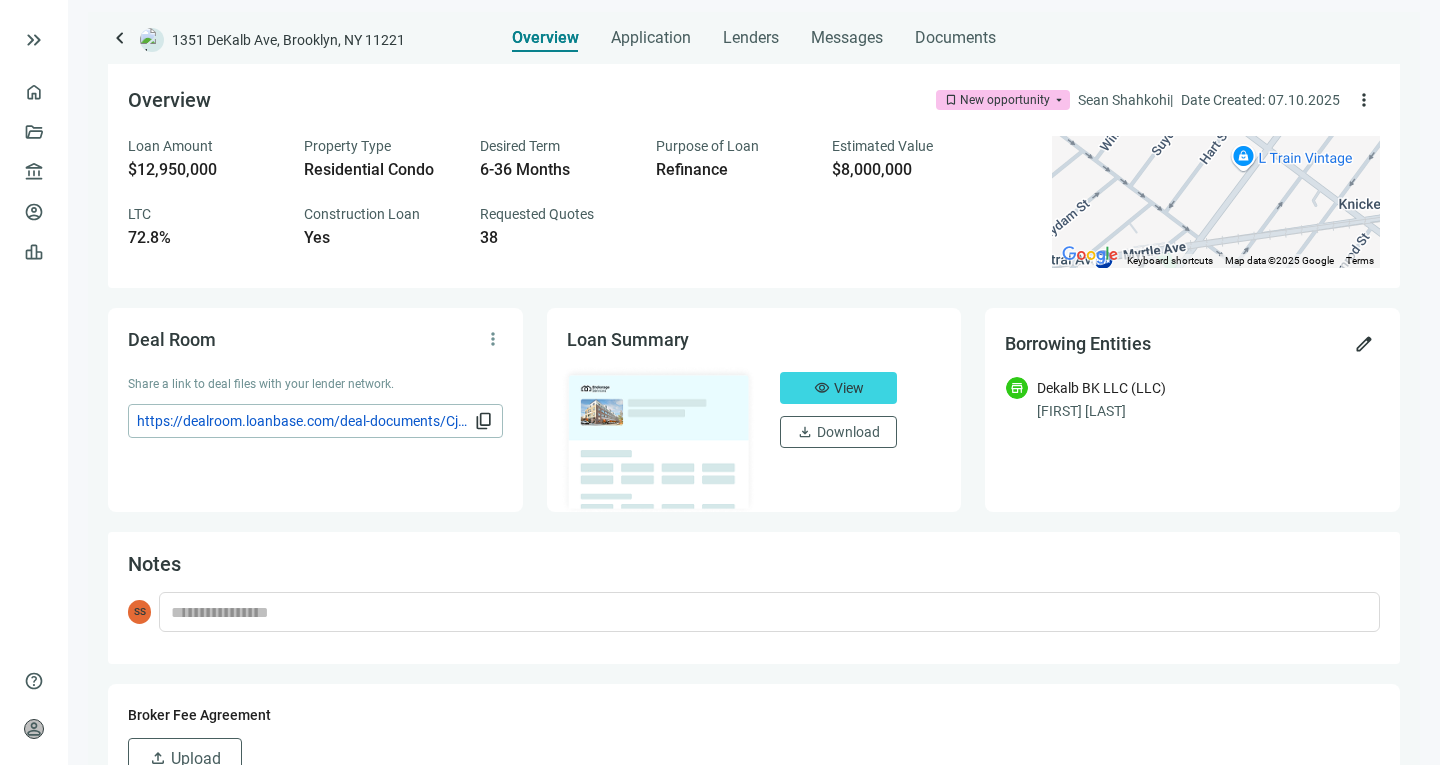 click on "https://dealroom.loanbase.com/deal-documents/Cj7LC9YedBSl0fHo7wT9p8g8Q43P9d7BWTUJwloFmaanbz1sn0v4iEHwXlI2cZII" at bounding box center (303, 421) 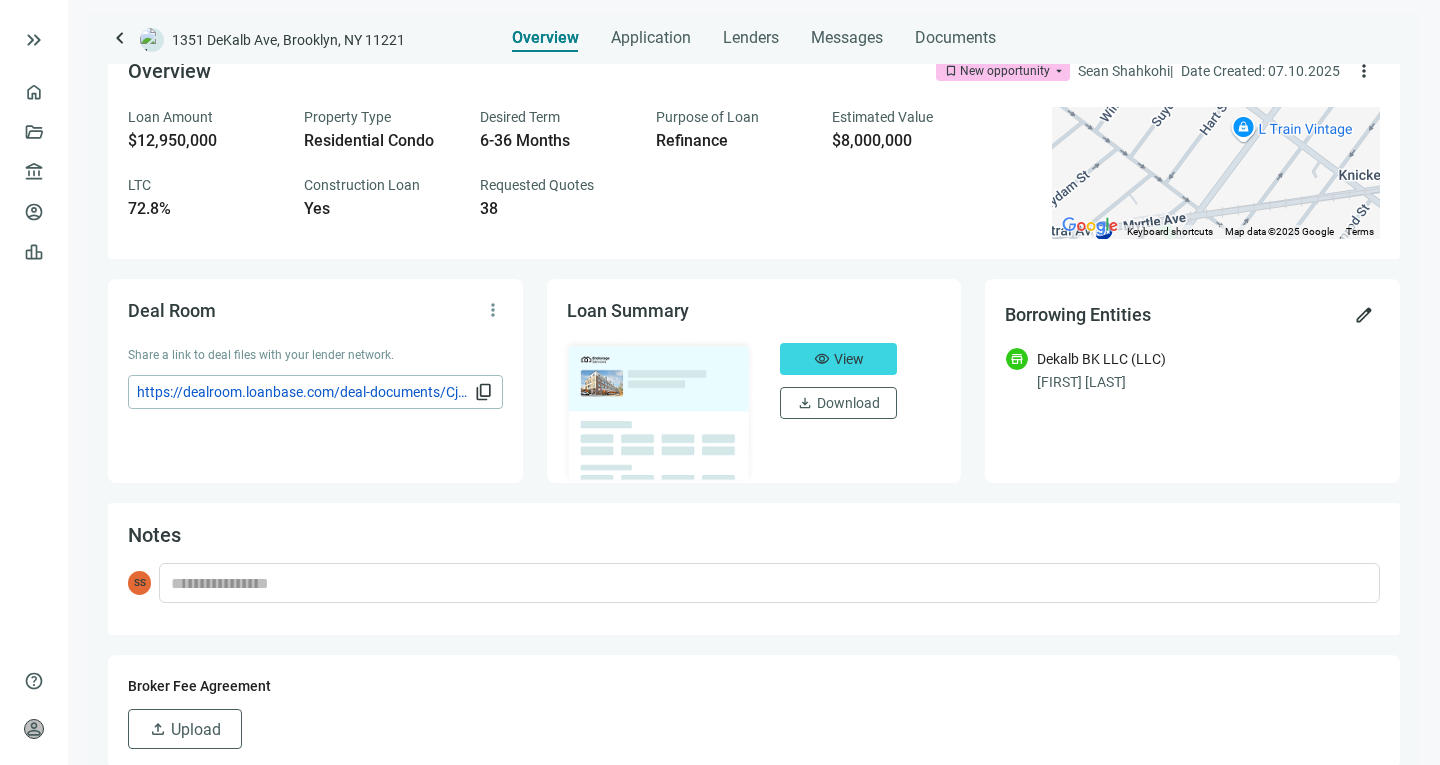 scroll, scrollTop: 0, scrollLeft: 0, axis: both 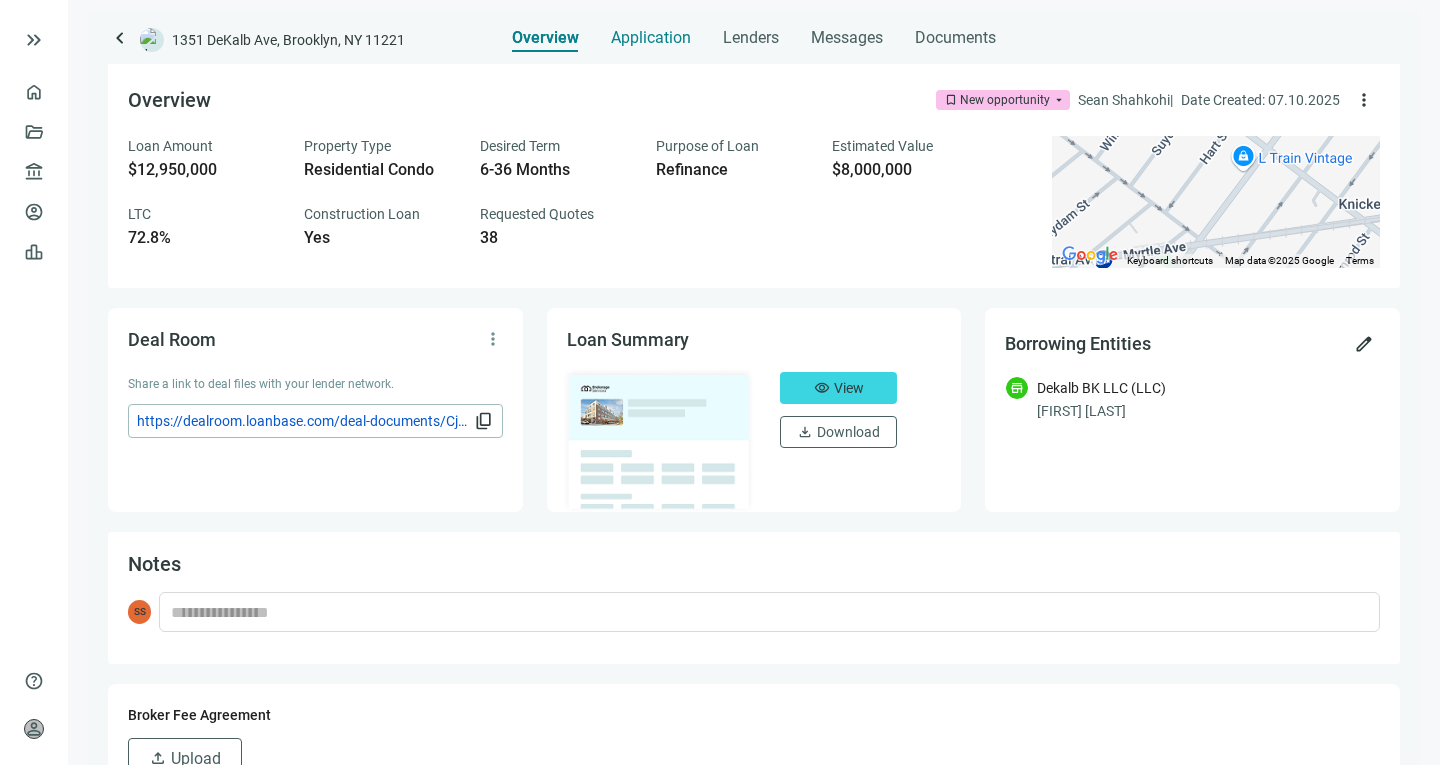 click on "Application" at bounding box center [651, 38] 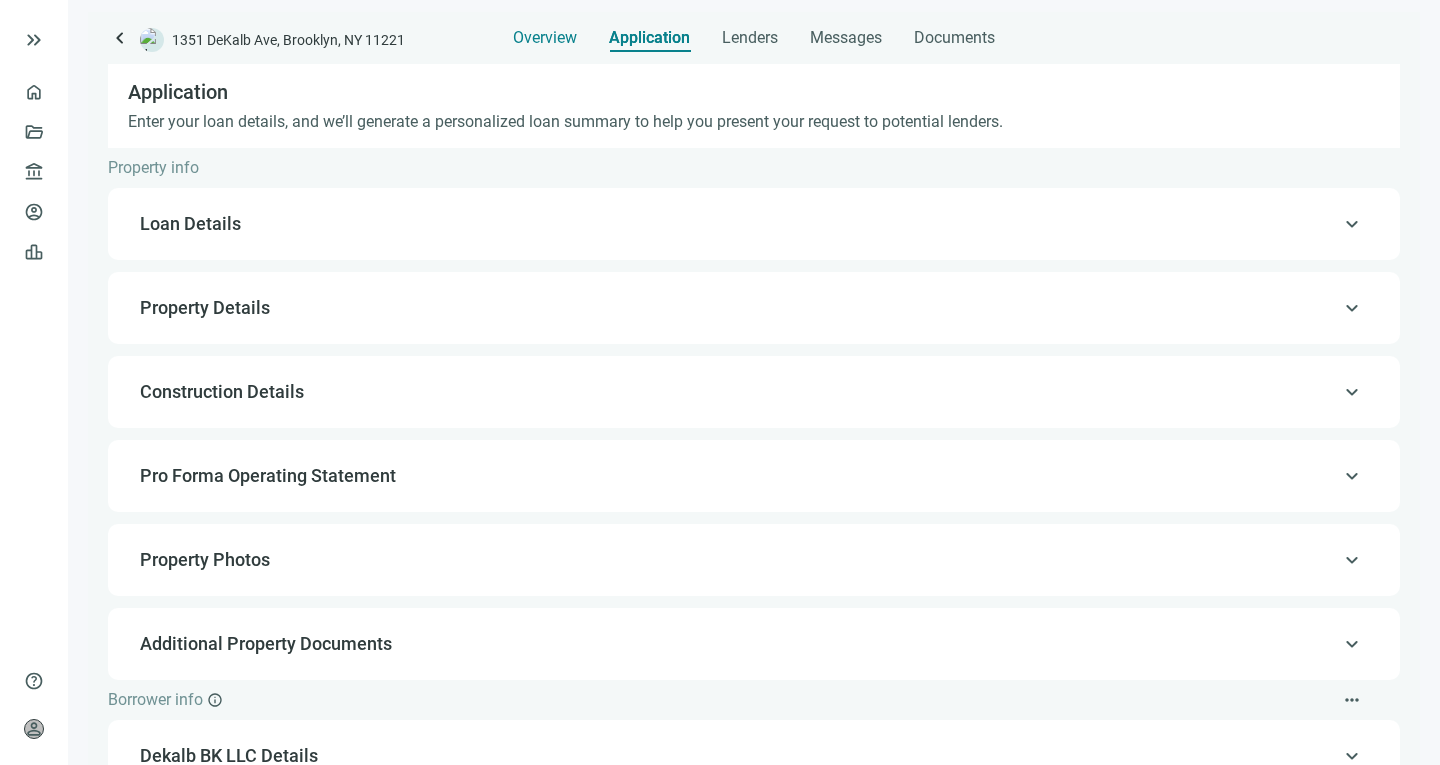 click on "Overview" at bounding box center [545, 38] 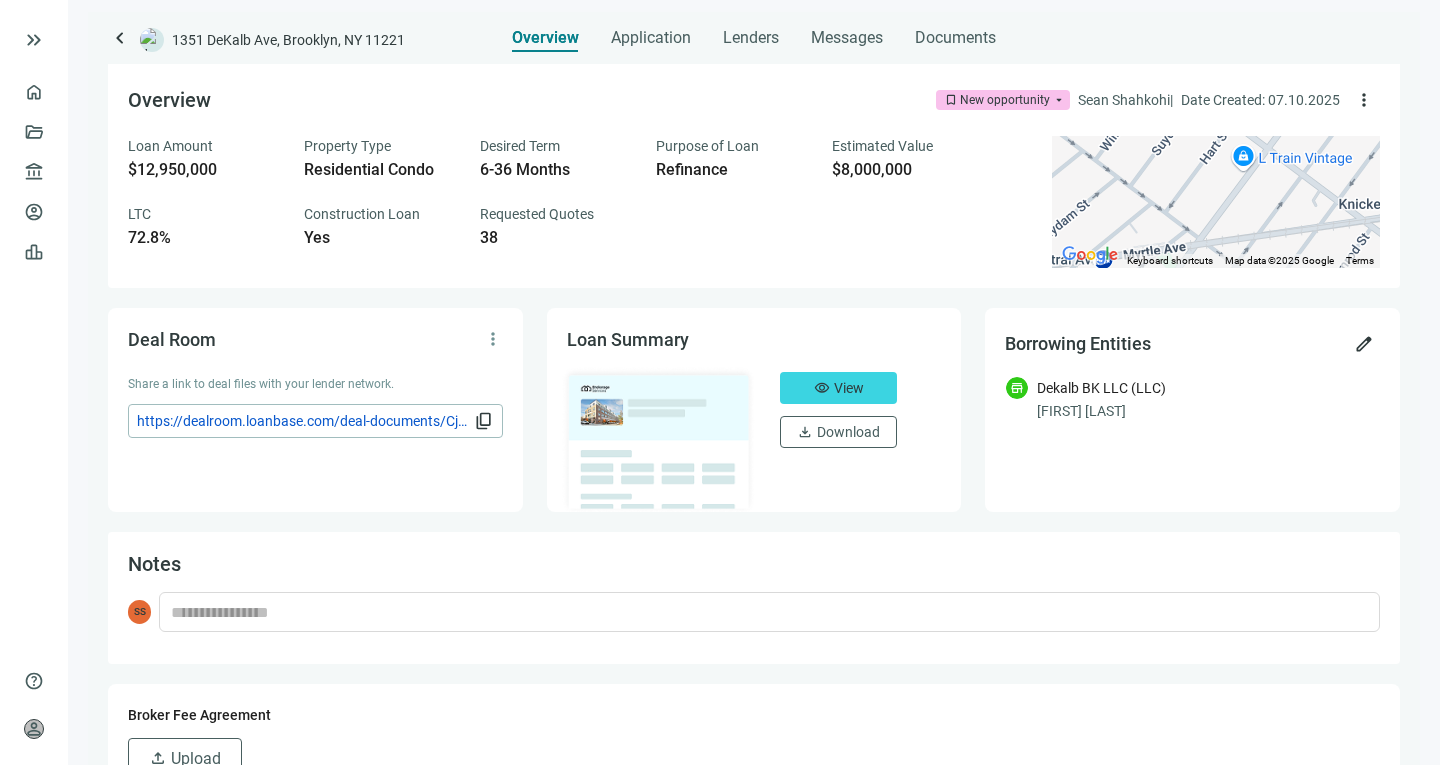 scroll, scrollTop: 1, scrollLeft: 0, axis: vertical 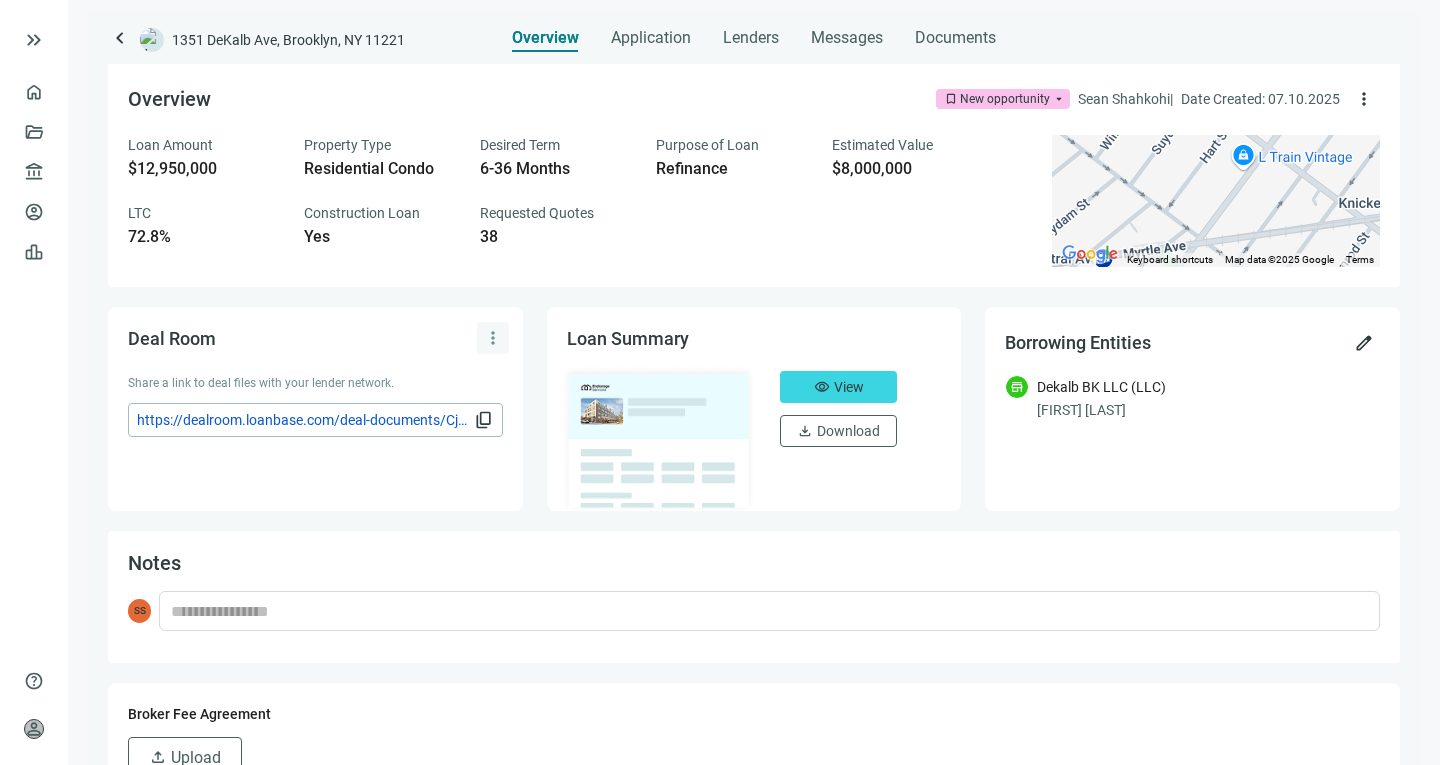 click on "more_vert" at bounding box center (493, 338) 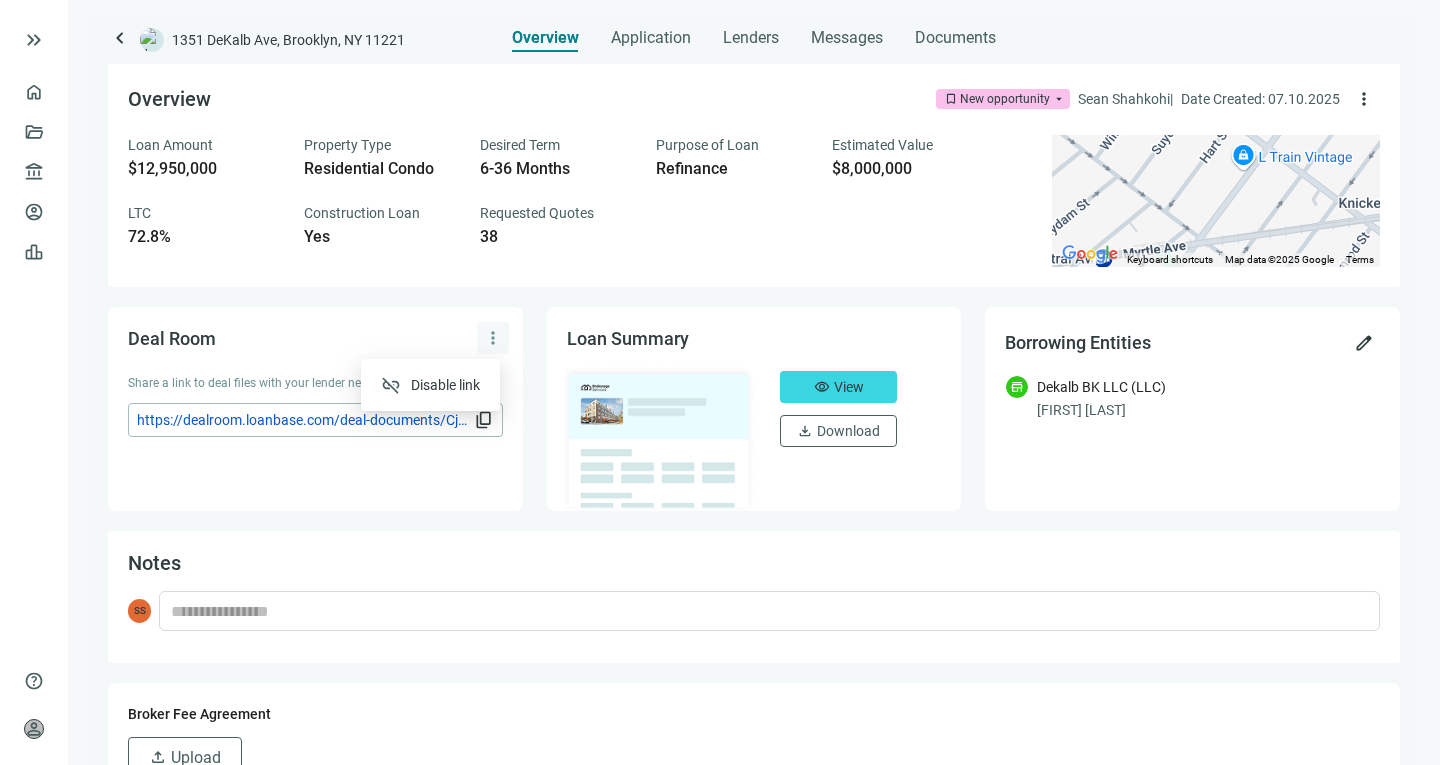 click on "more_vert" at bounding box center [493, 338] 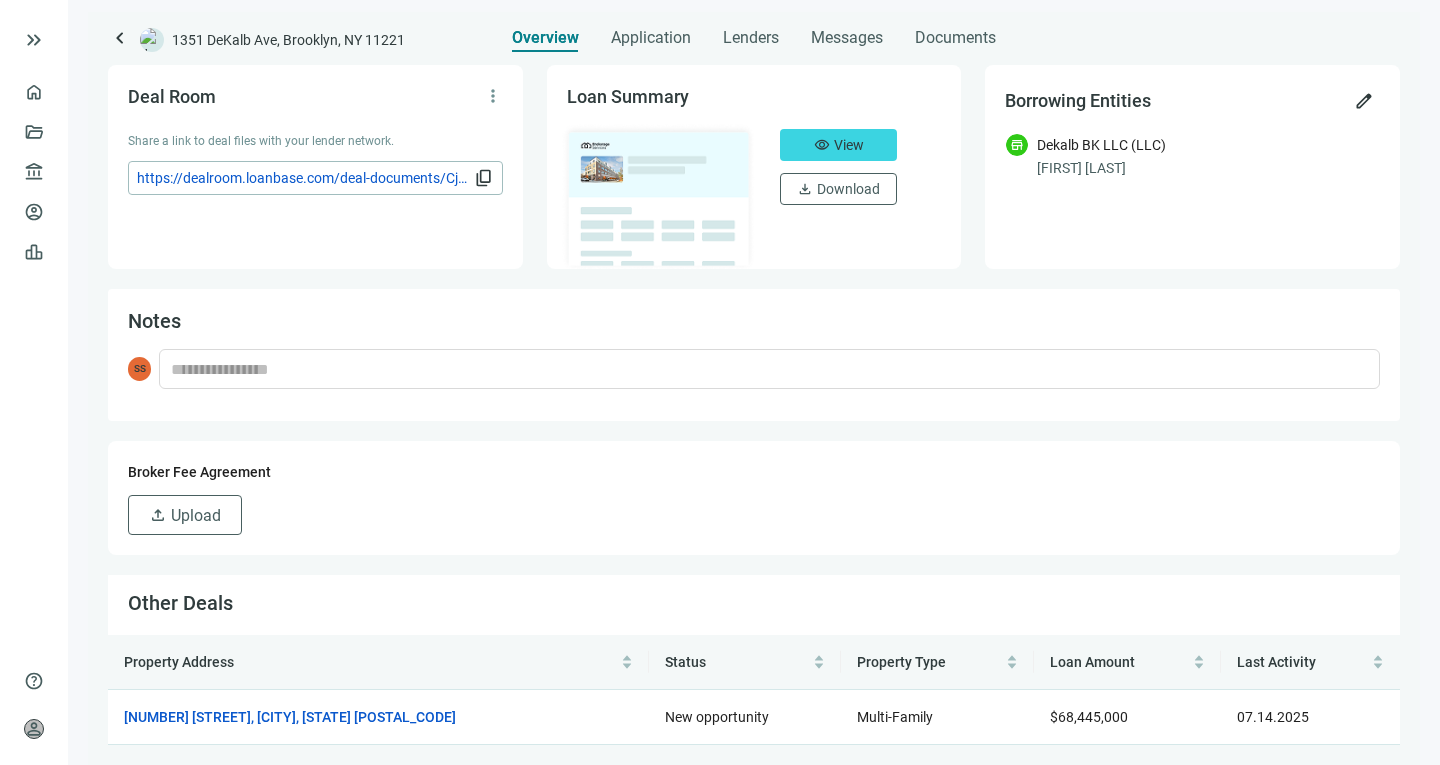 scroll, scrollTop: 0, scrollLeft: 0, axis: both 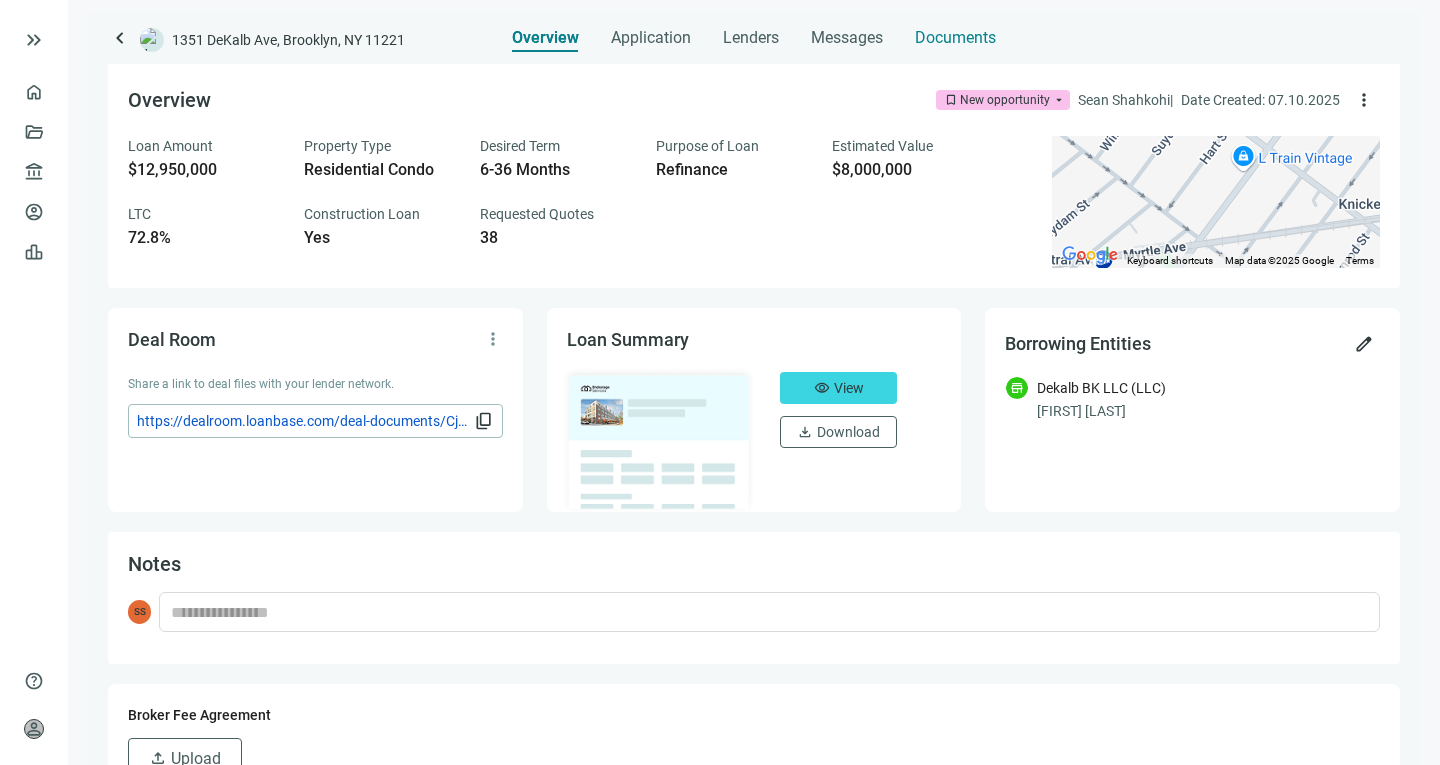 click on "Documents" at bounding box center (955, 38) 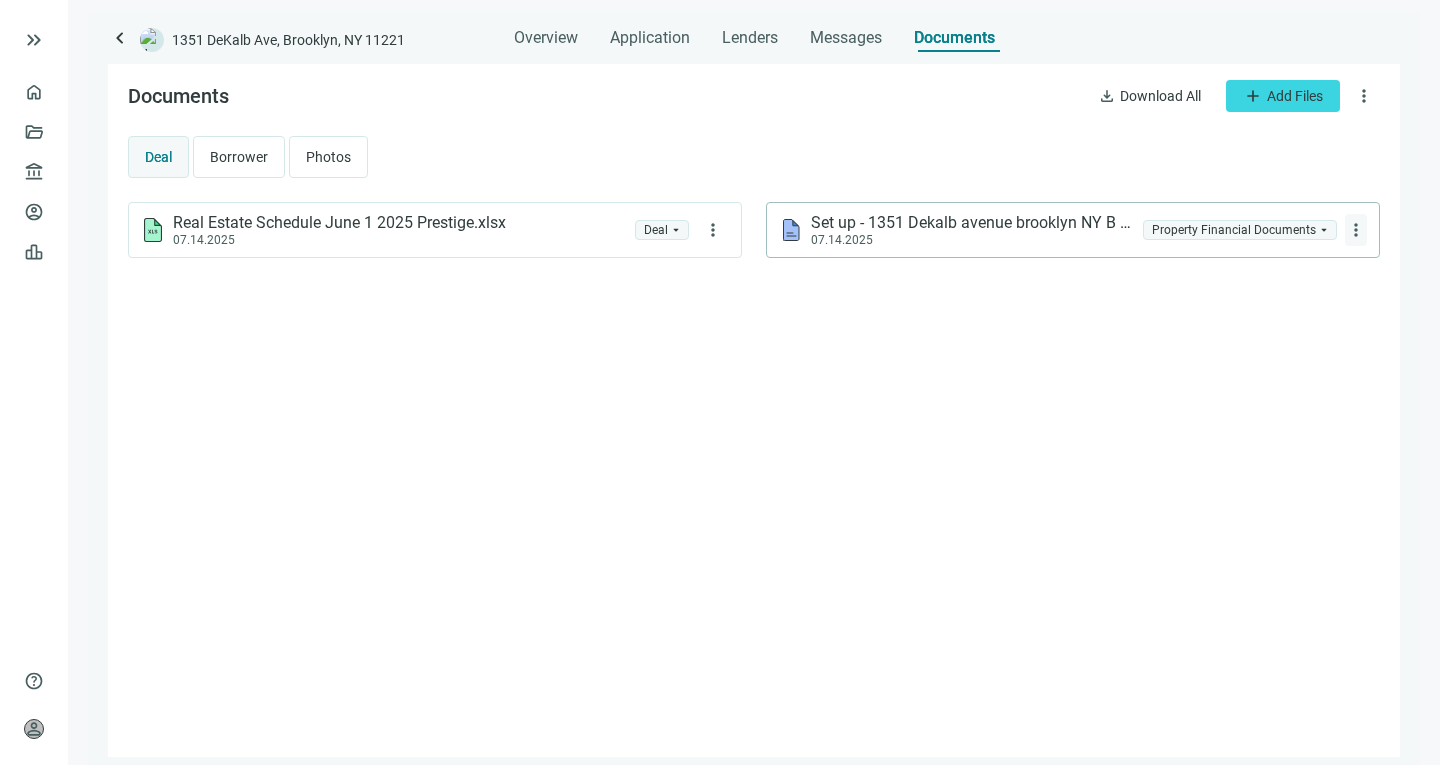 click on "more_vert" at bounding box center (1356, 230) 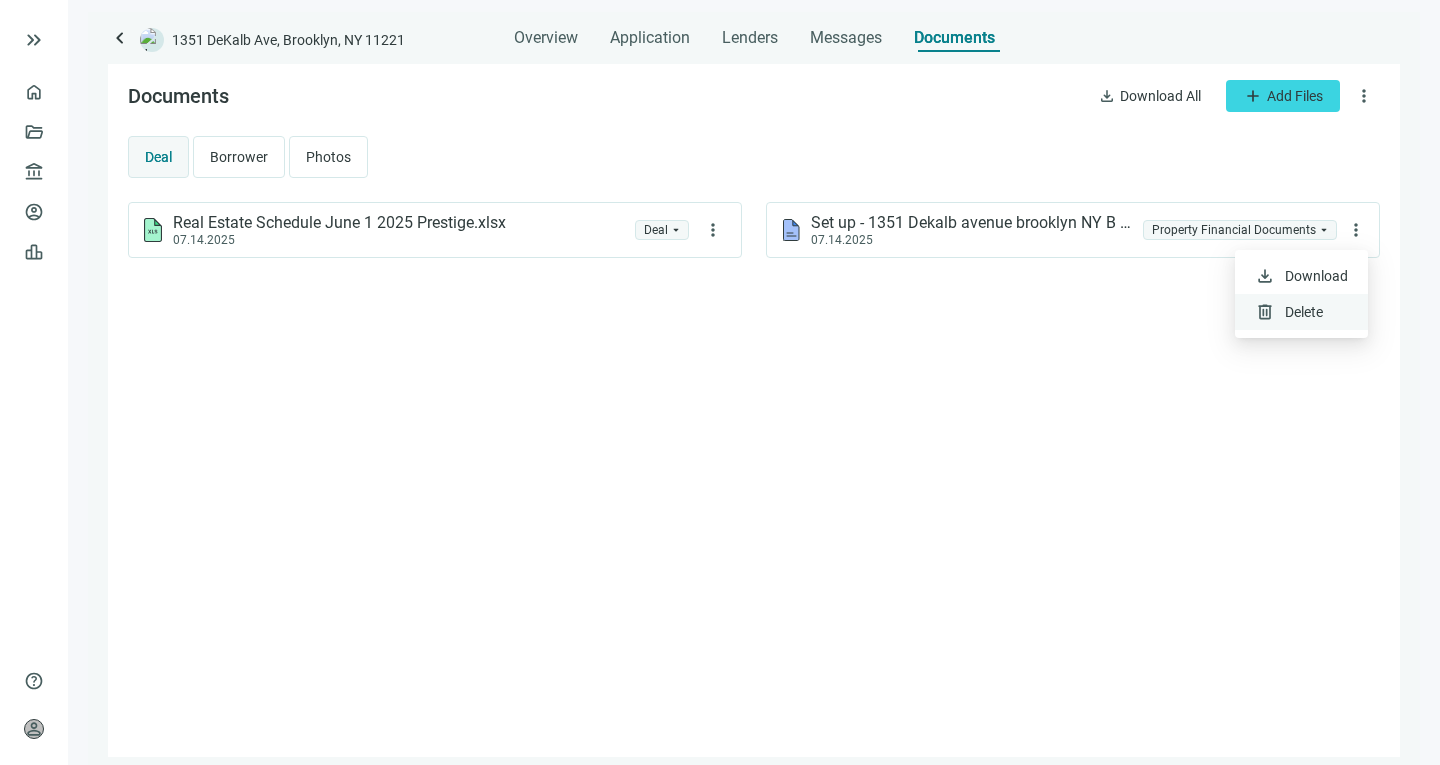 click on "Delete" at bounding box center [1304, 312] 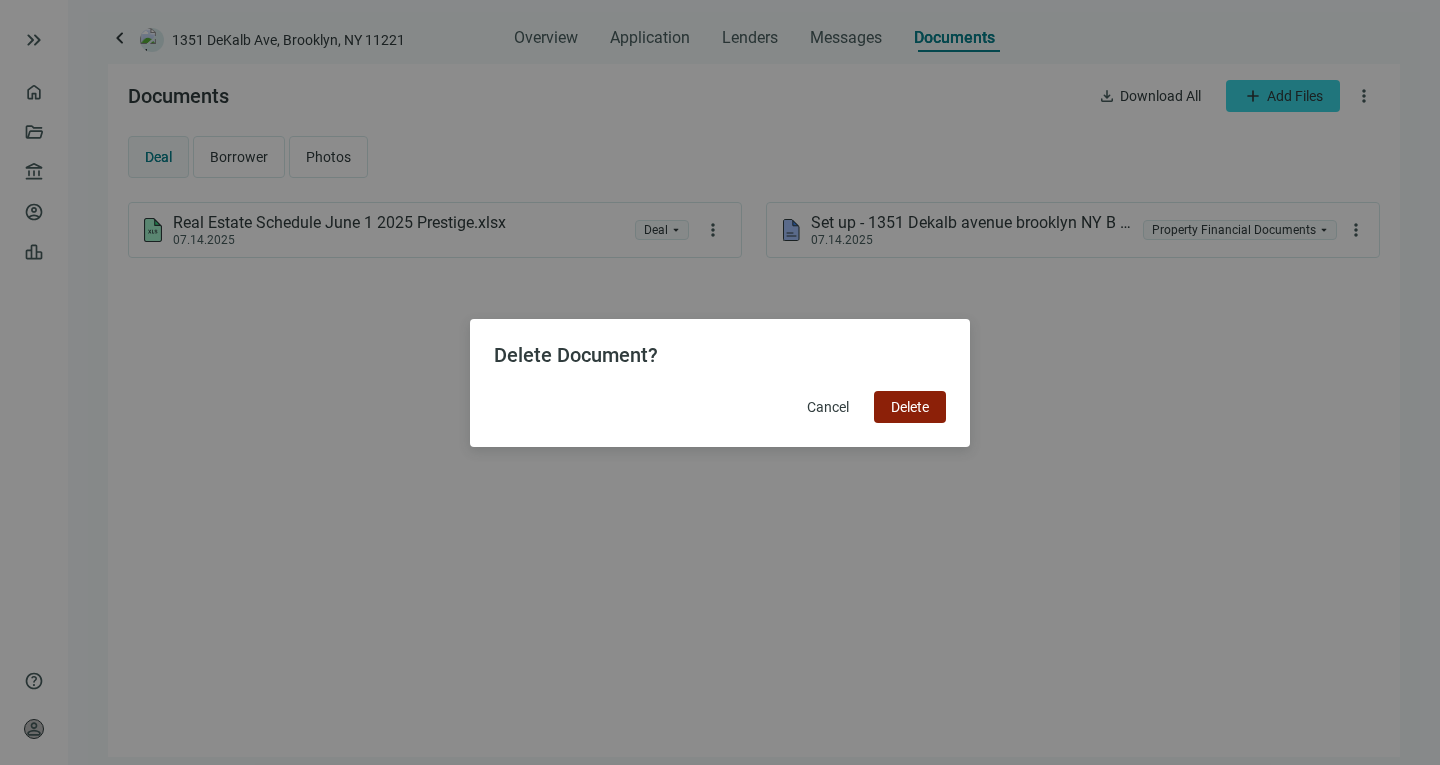 click on "Delete" at bounding box center [910, 407] 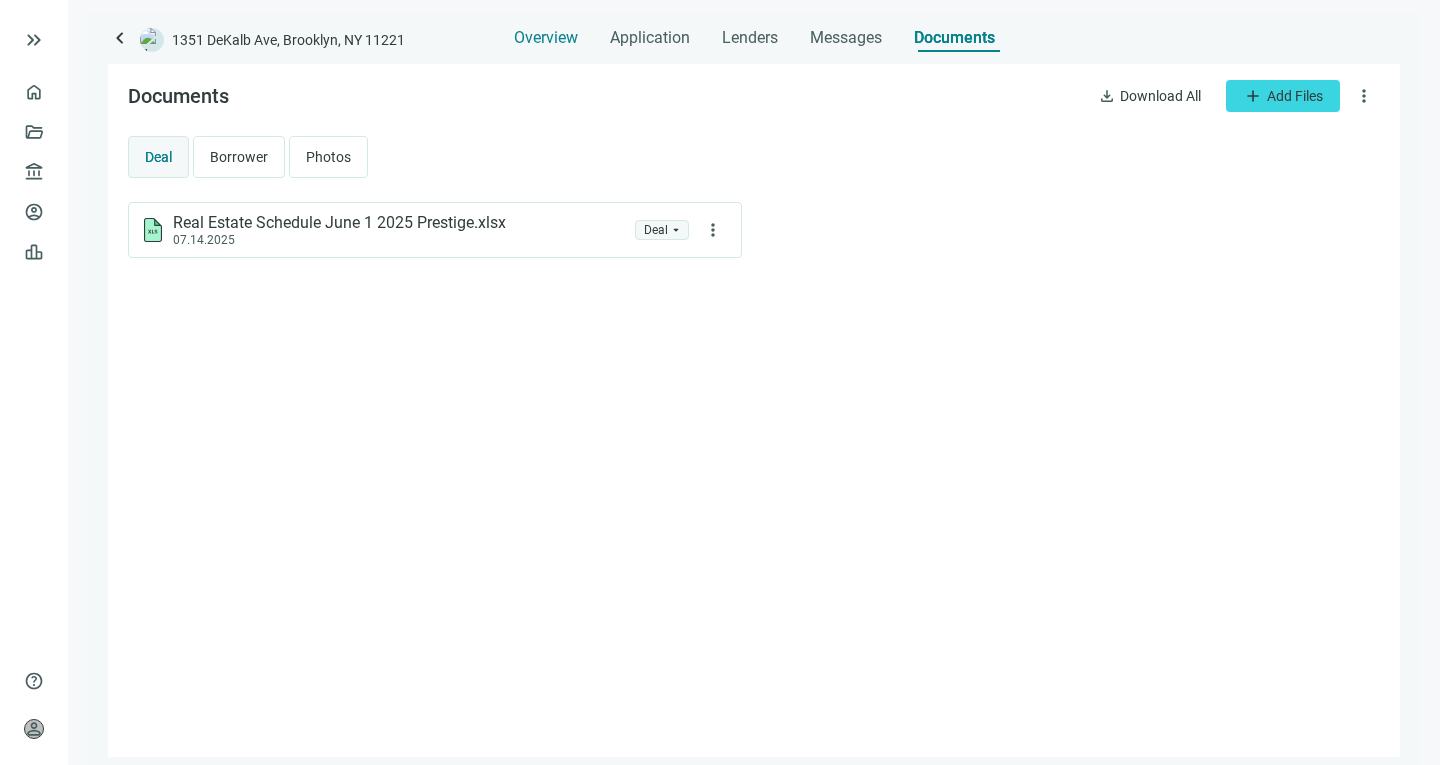 click on "Overview" at bounding box center (546, 32) 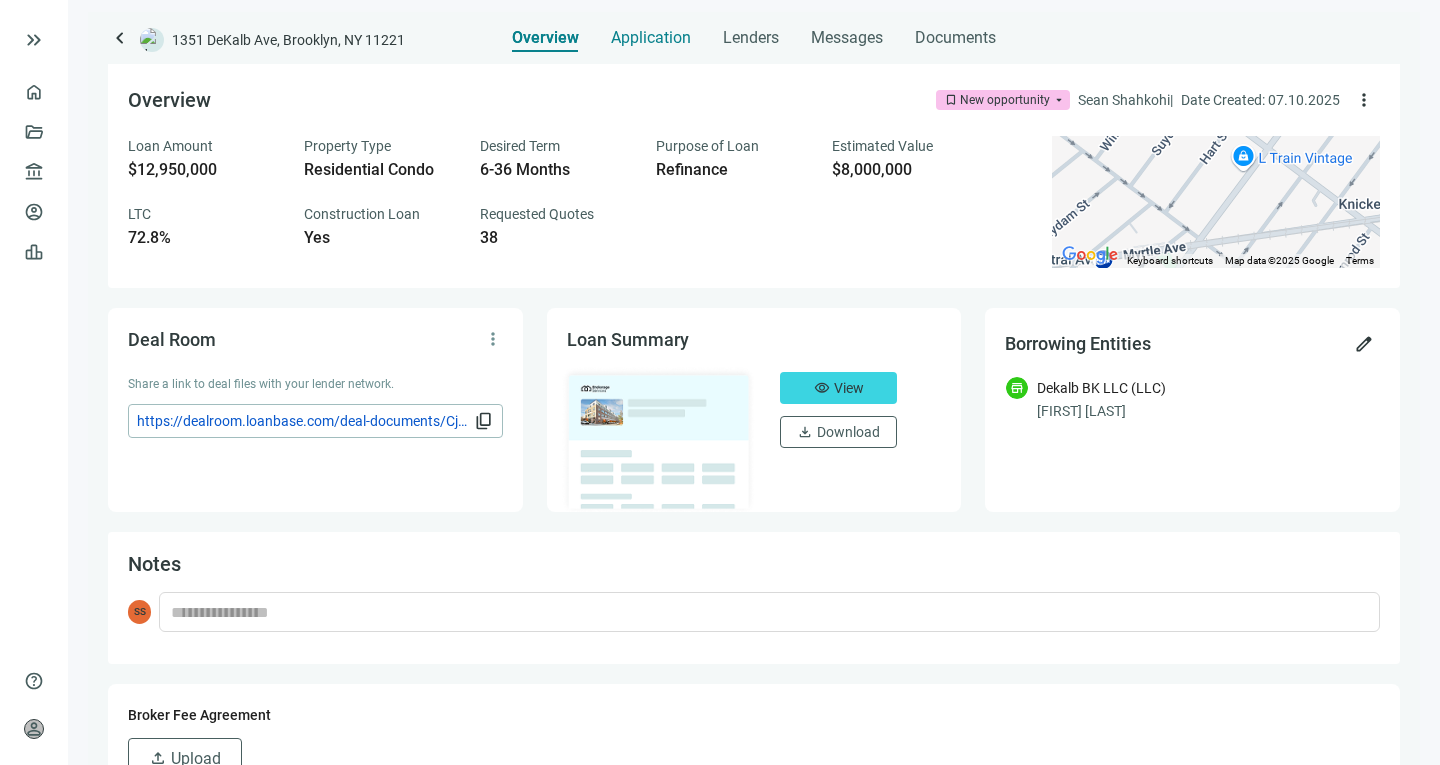 click on "Application" at bounding box center (651, 38) 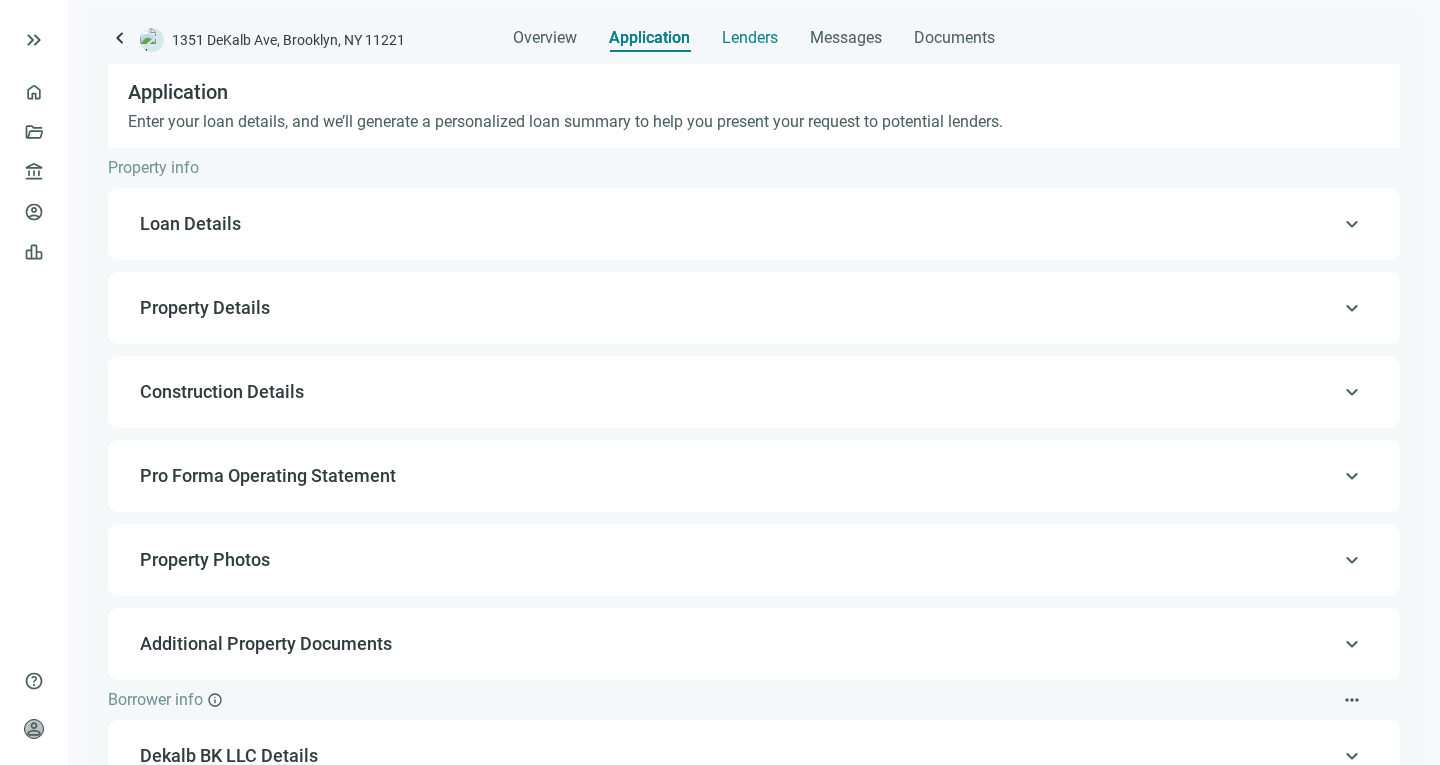 click on "Lenders" at bounding box center (750, 38) 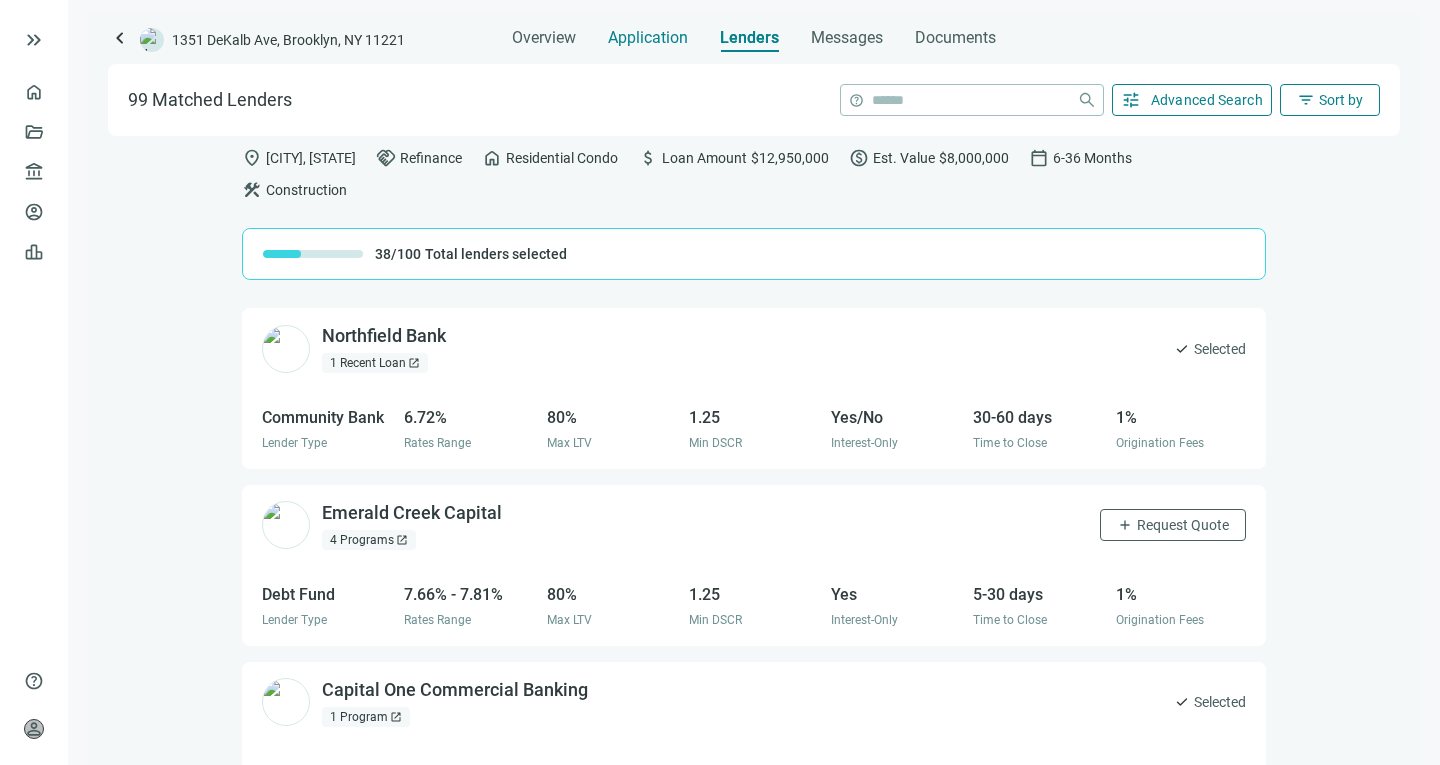 click on "Application" at bounding box center (648, 38) 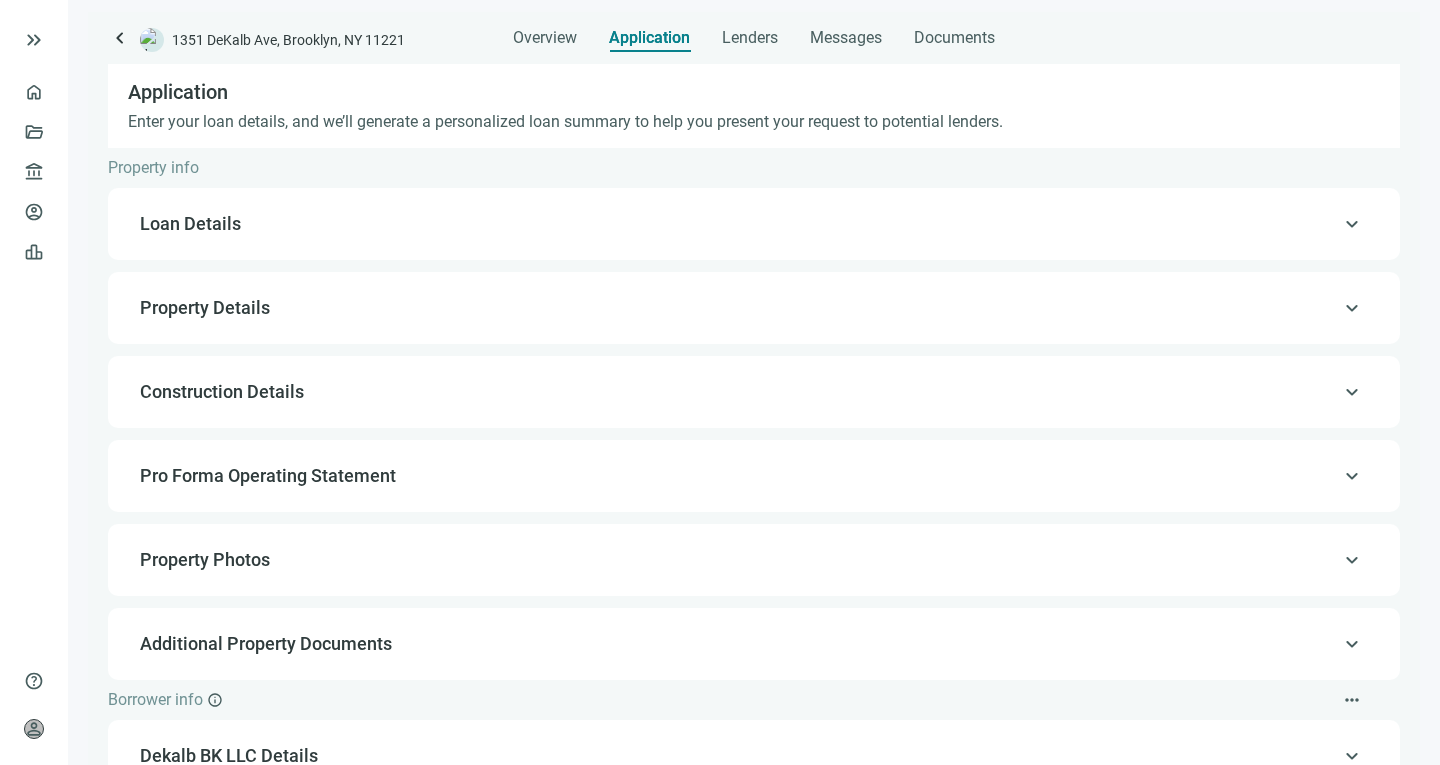 scroll, scrollTop: 196, scrollLeft: 0, axis: vertical 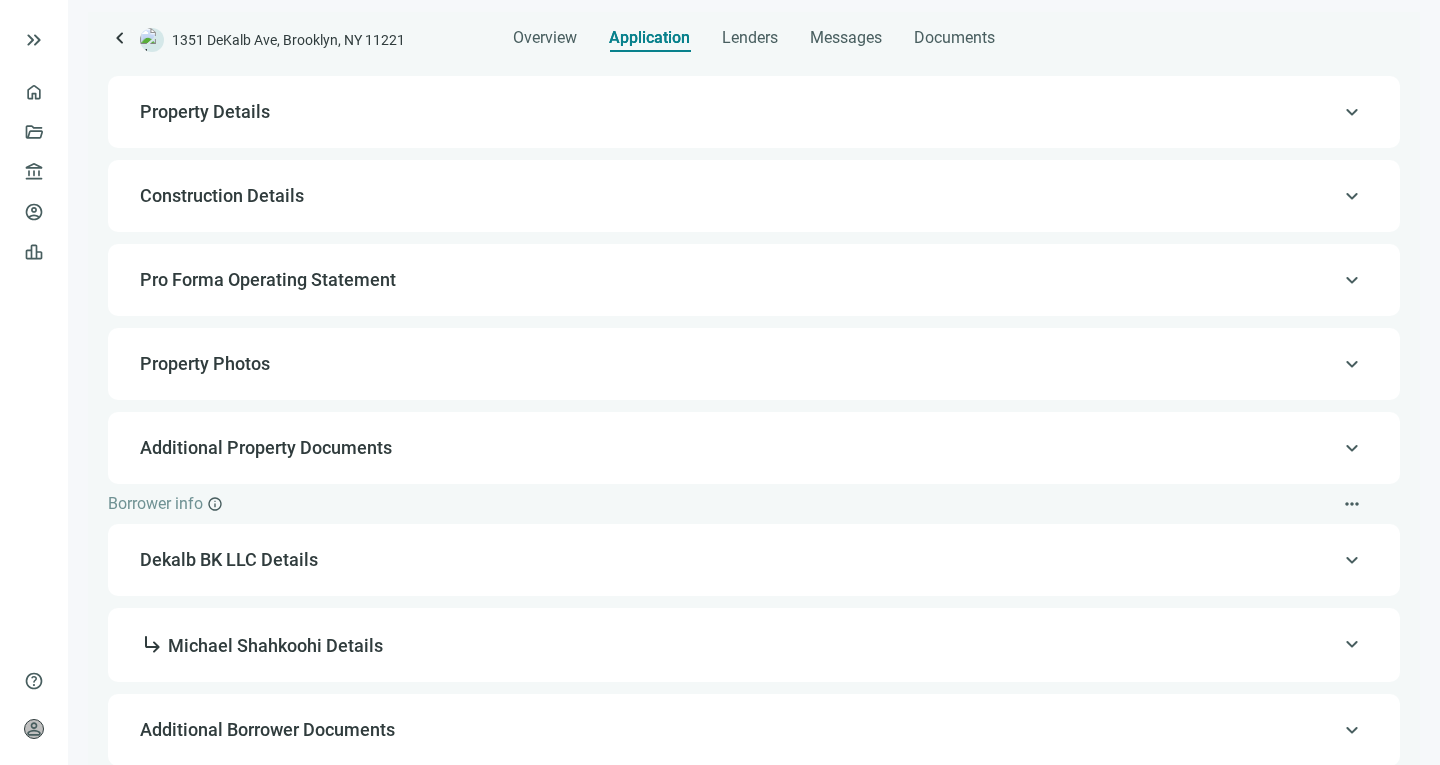 click on "subdirectory_arrow_right   Michael Shahkoohi Details" at bounding box center [752, 645] 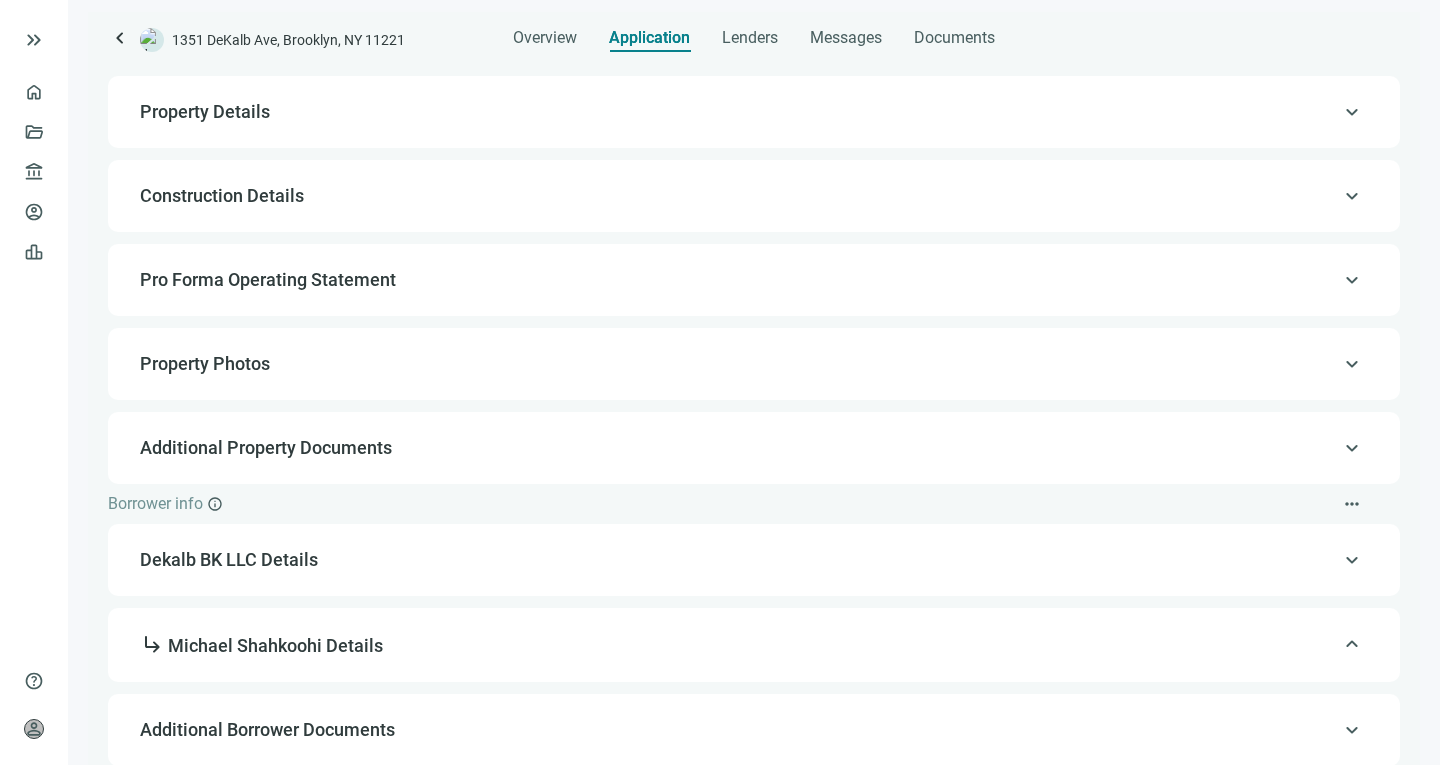 type on "**********" 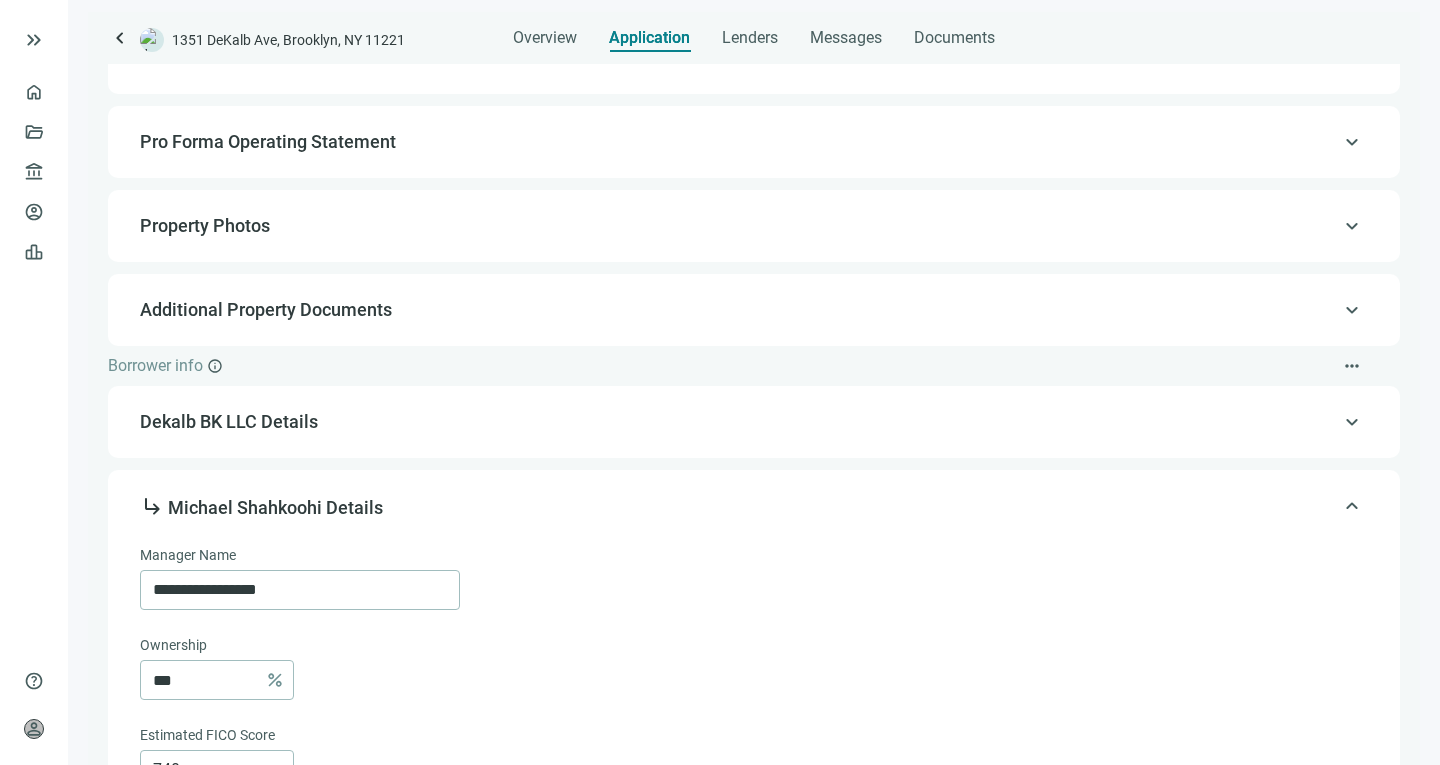 scroll, scrollTop: 305, scrollLeft: 0, axis: vertical 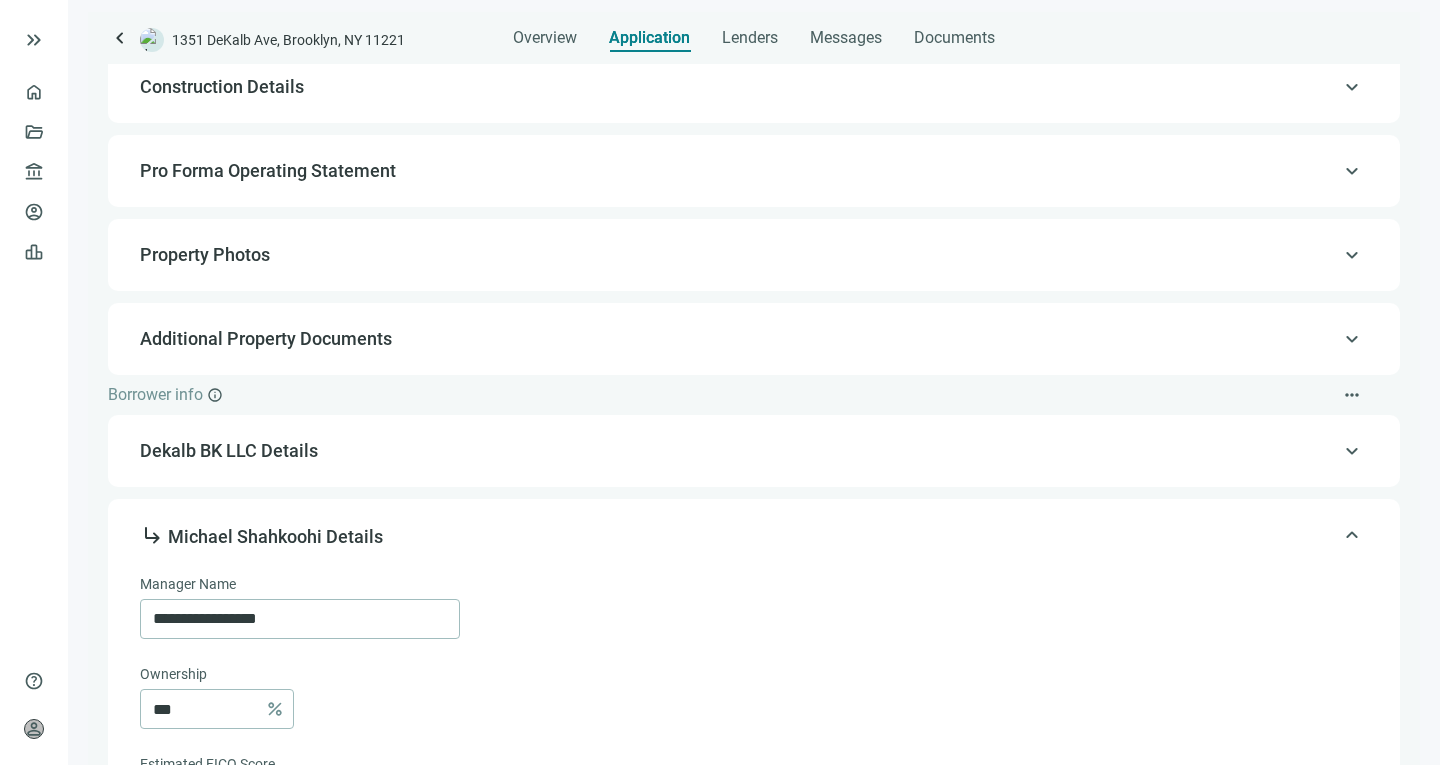 click on "keyboard_arrow_up Dekalb BK LLC Details" at bounding box center [754, 451] 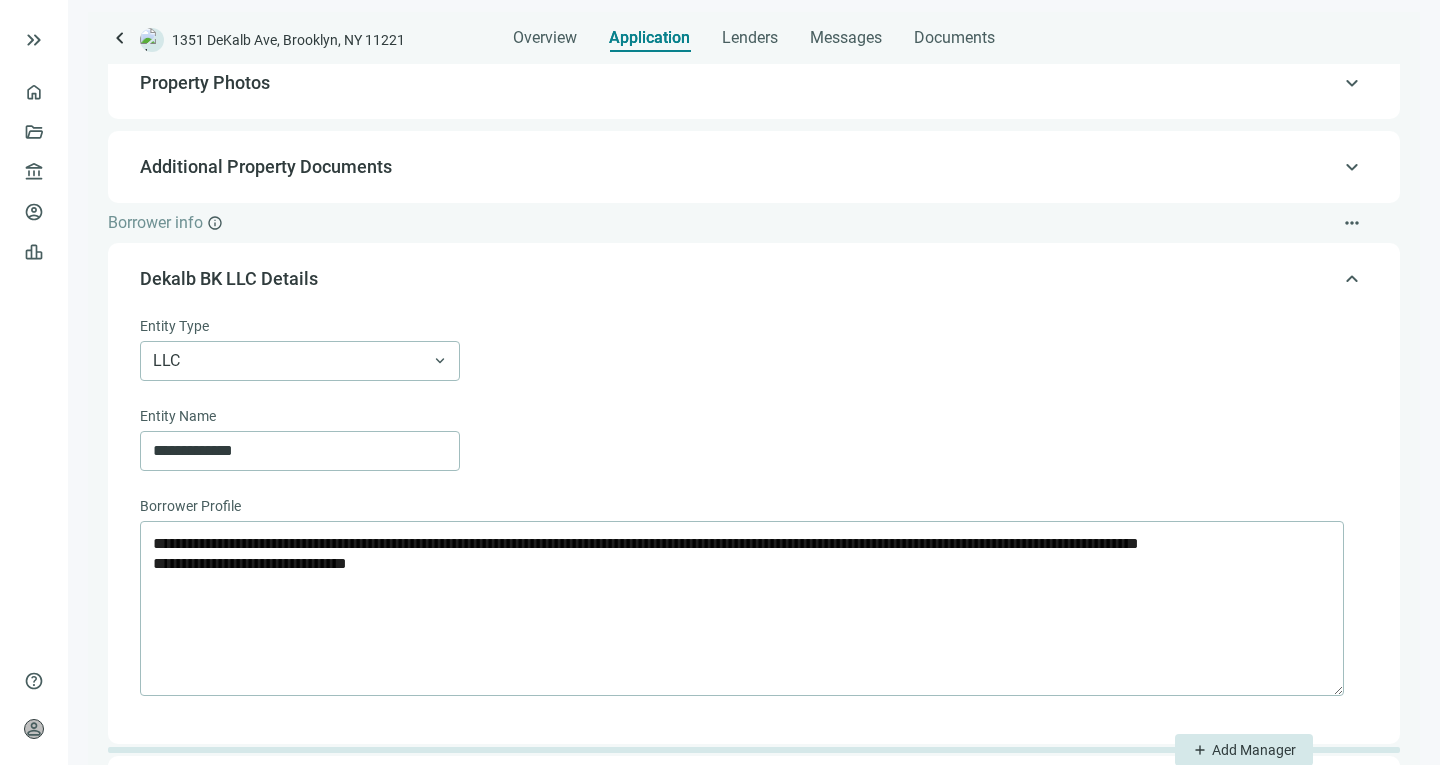 scroll, scrollTop: 626, scrollLeft: 0, axis: vertical 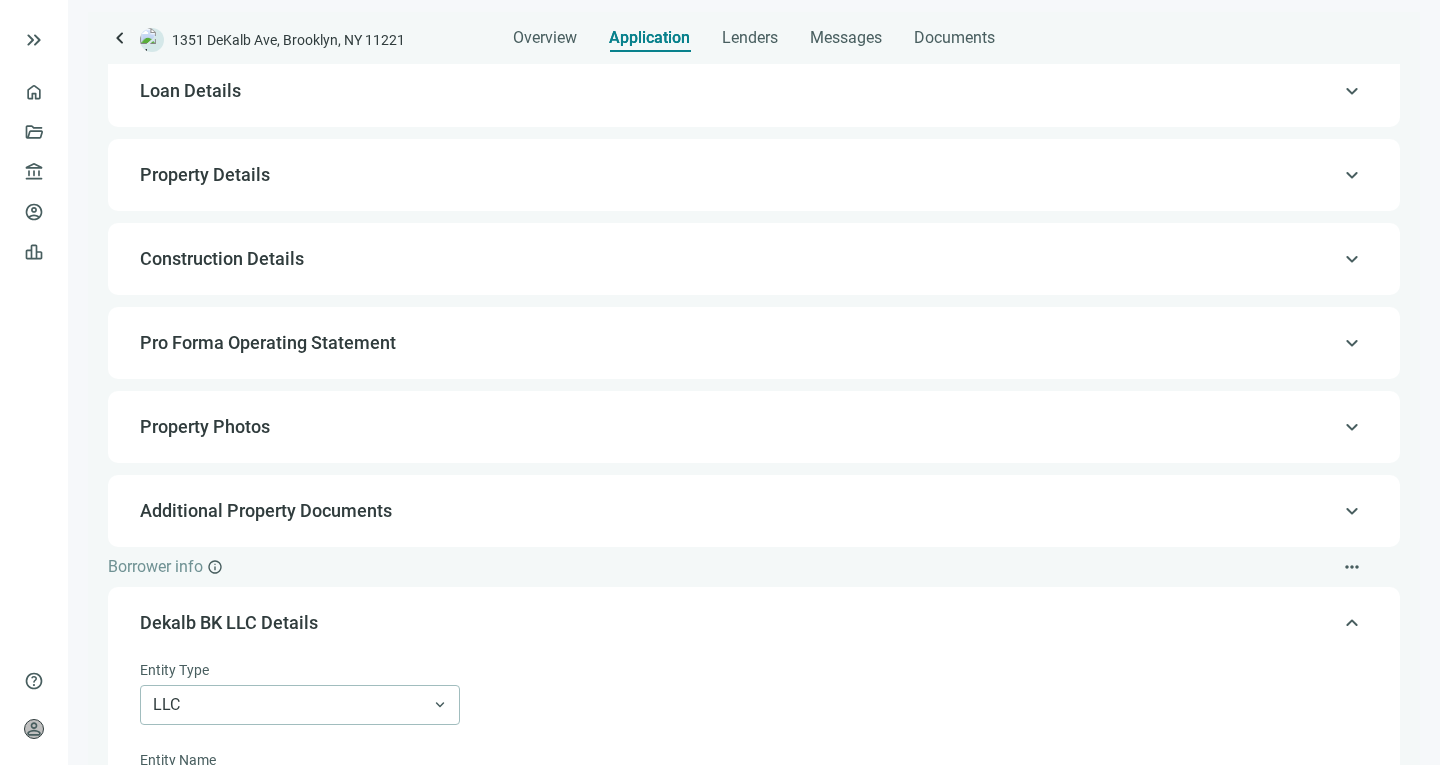 click on "keyboard_arrow_up Property Photos" at bounding box center [754, 427] 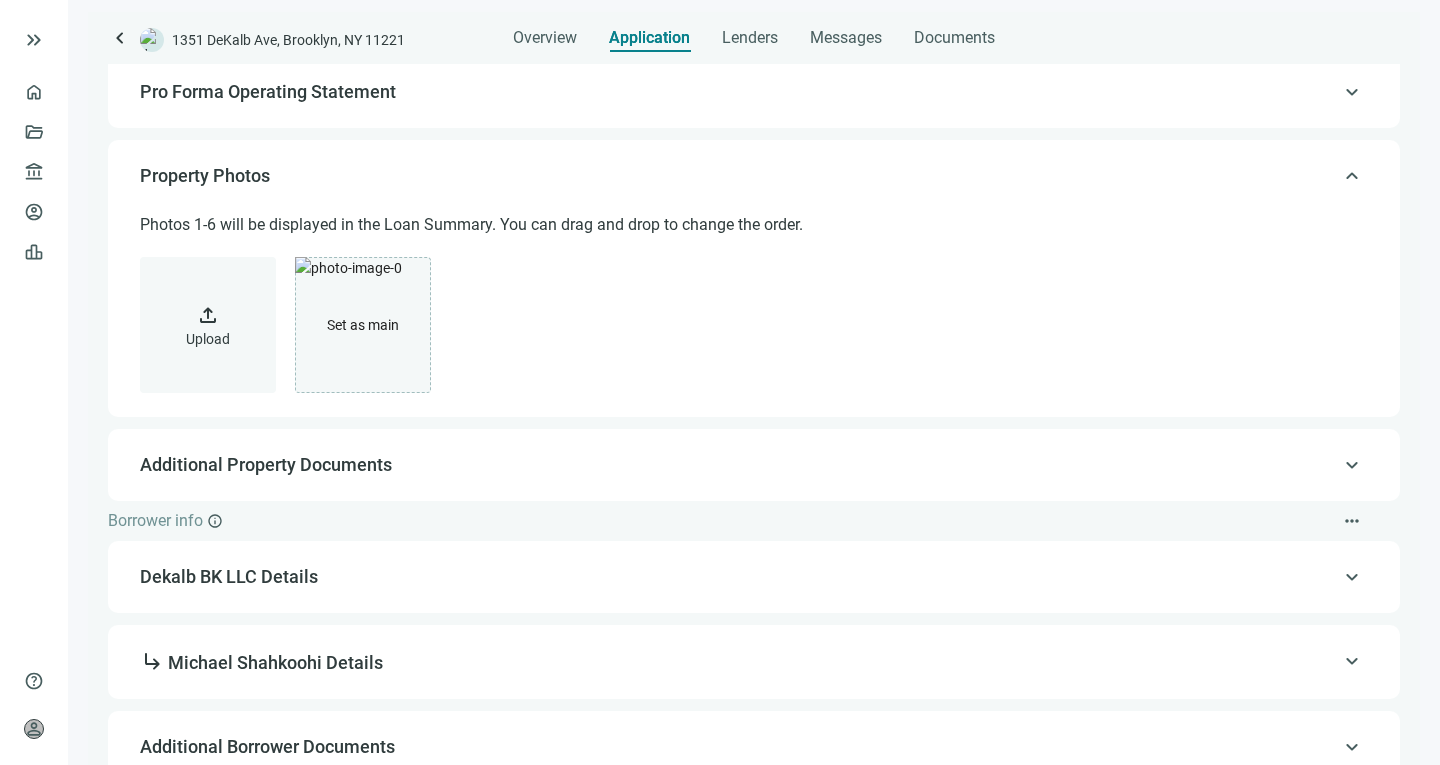 click on "upload Upload Set as main Main photo delete" at bounding box center (752, 325) 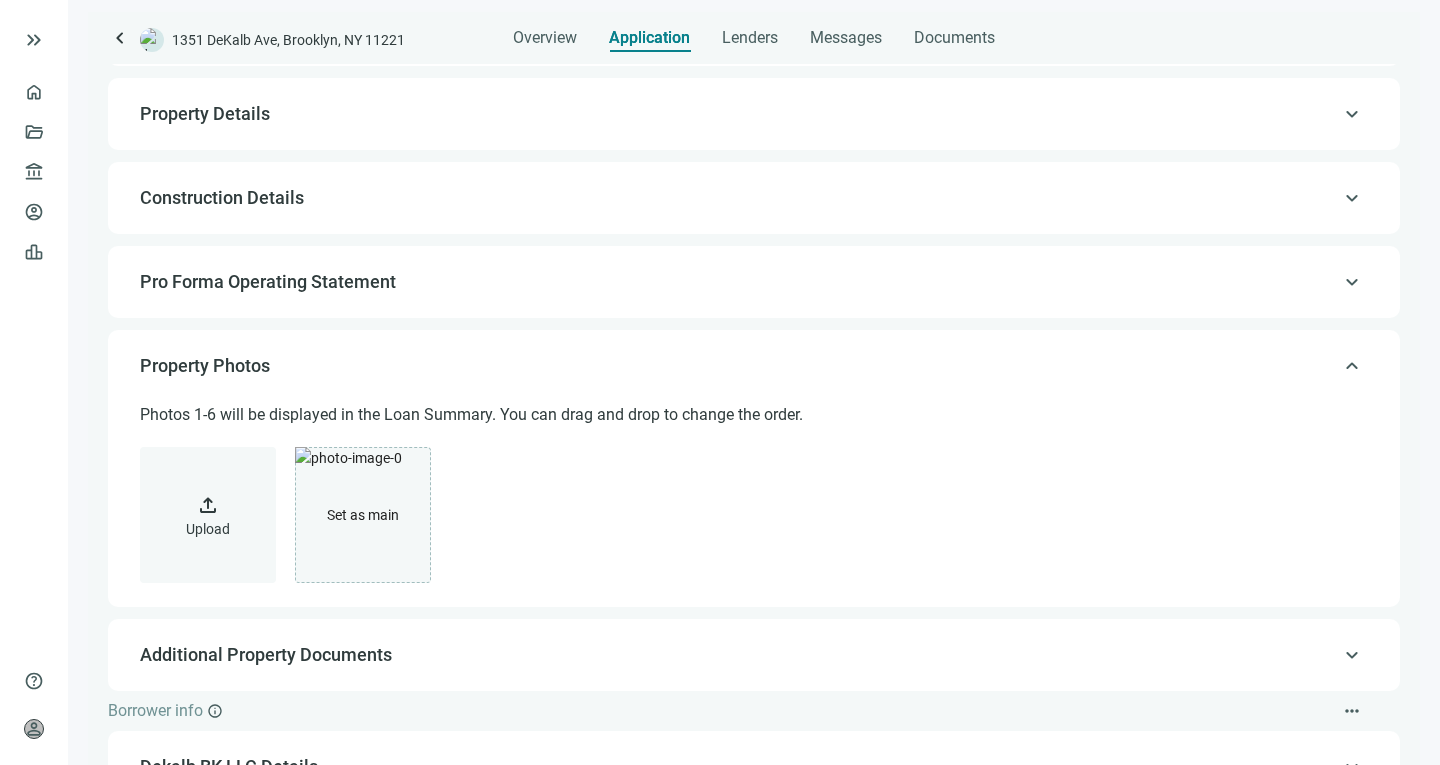 click on "Pro Forma Operating Statement" at bounding box center [752, 282] 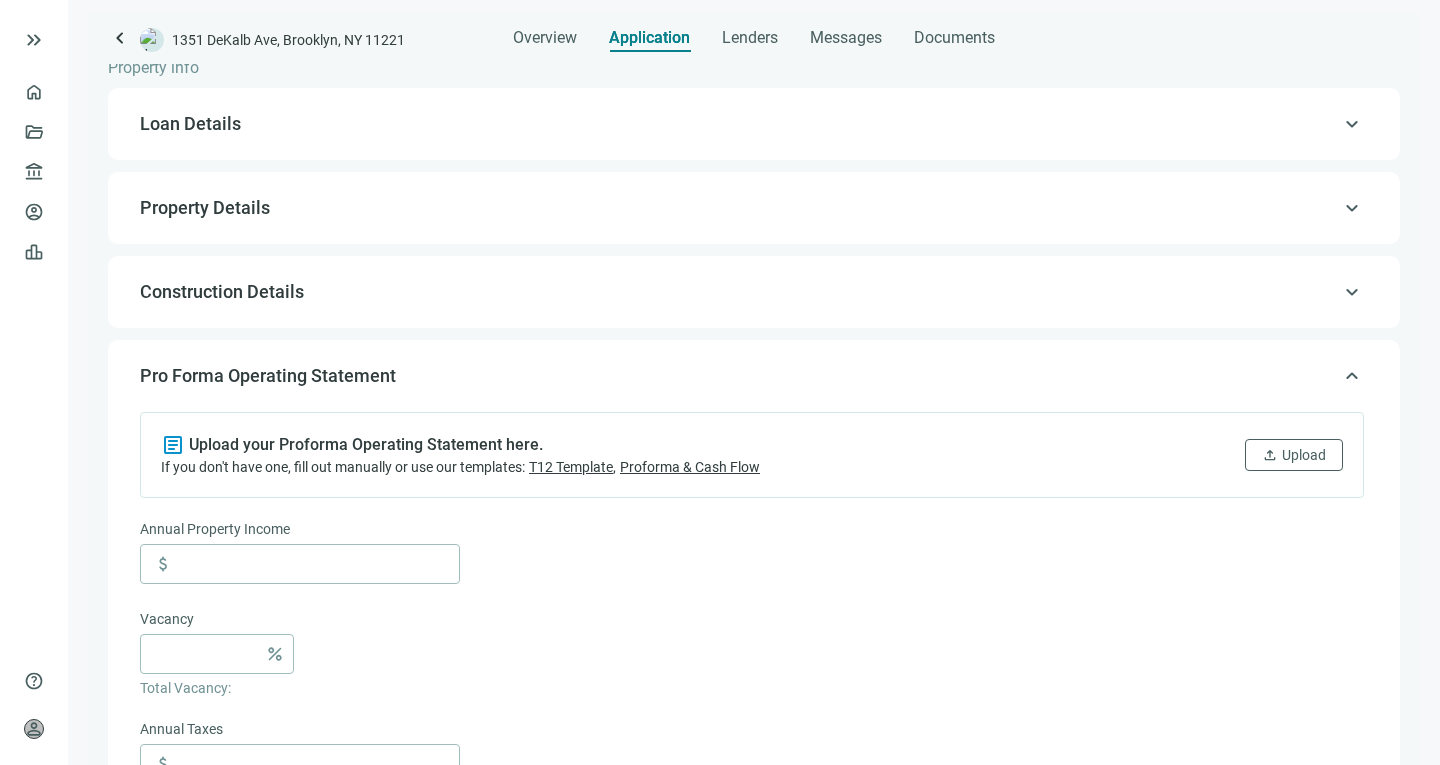 click on "keyboard_arrow_up Construction Details" at bounding box center (754, 292) 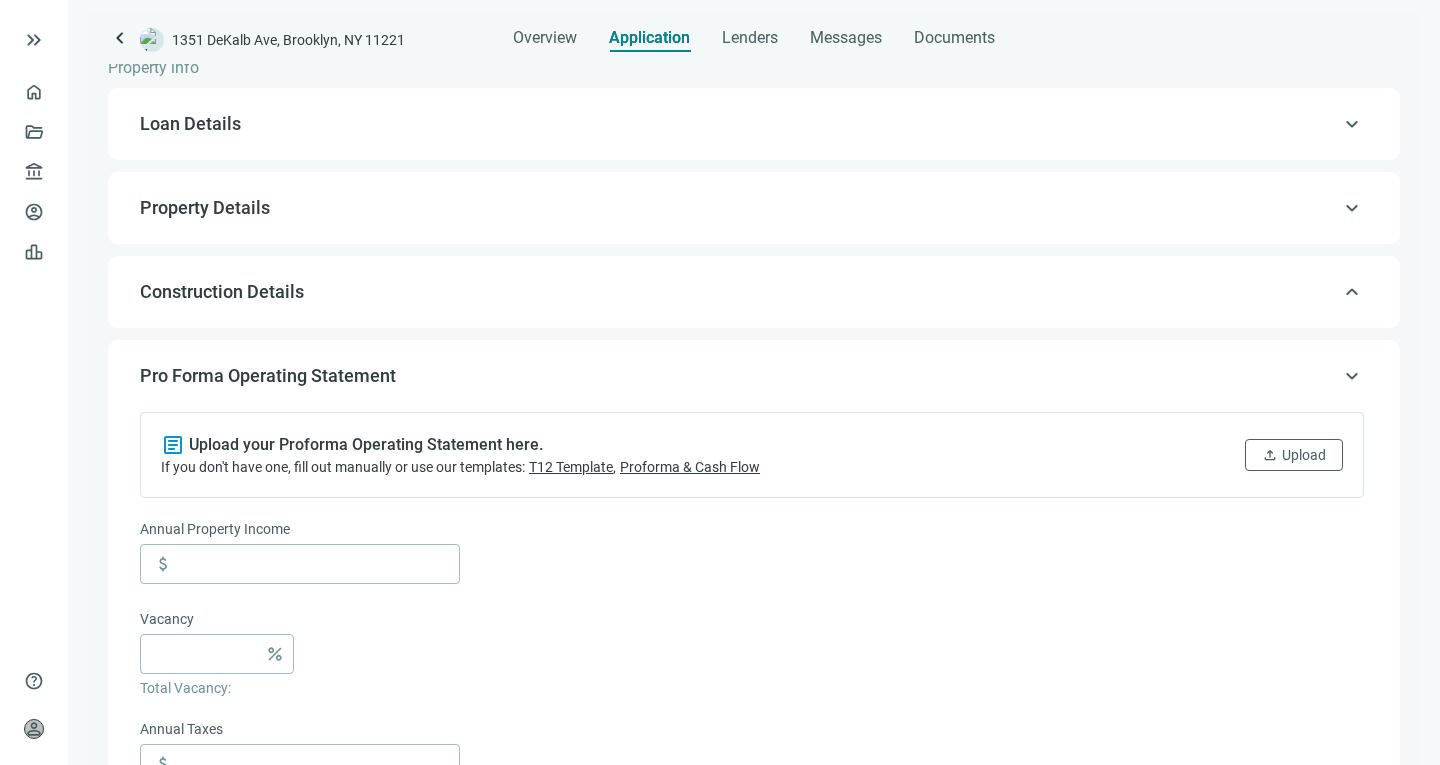 type on "**********" 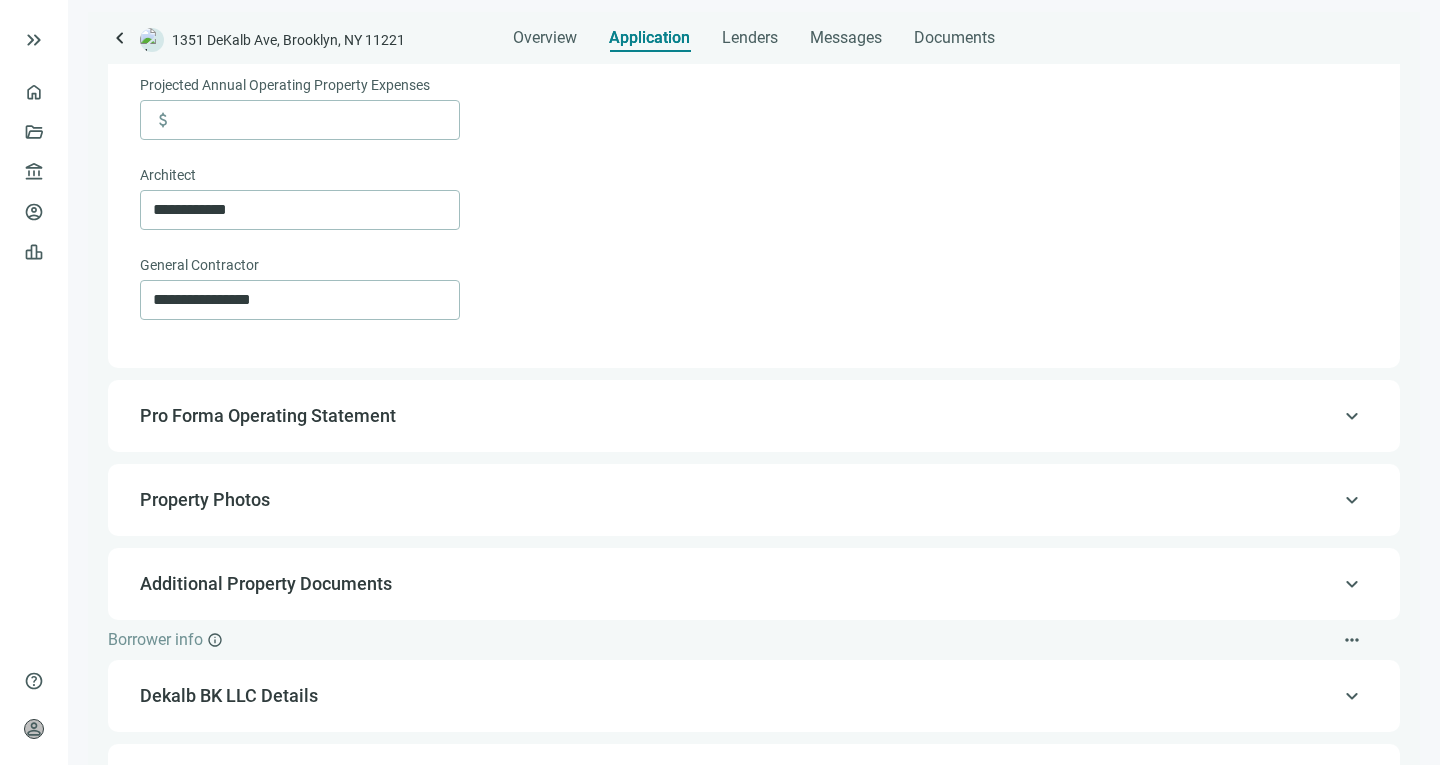 scroll, scrollTop: 985, scrollLeft: 0, axis: vertical 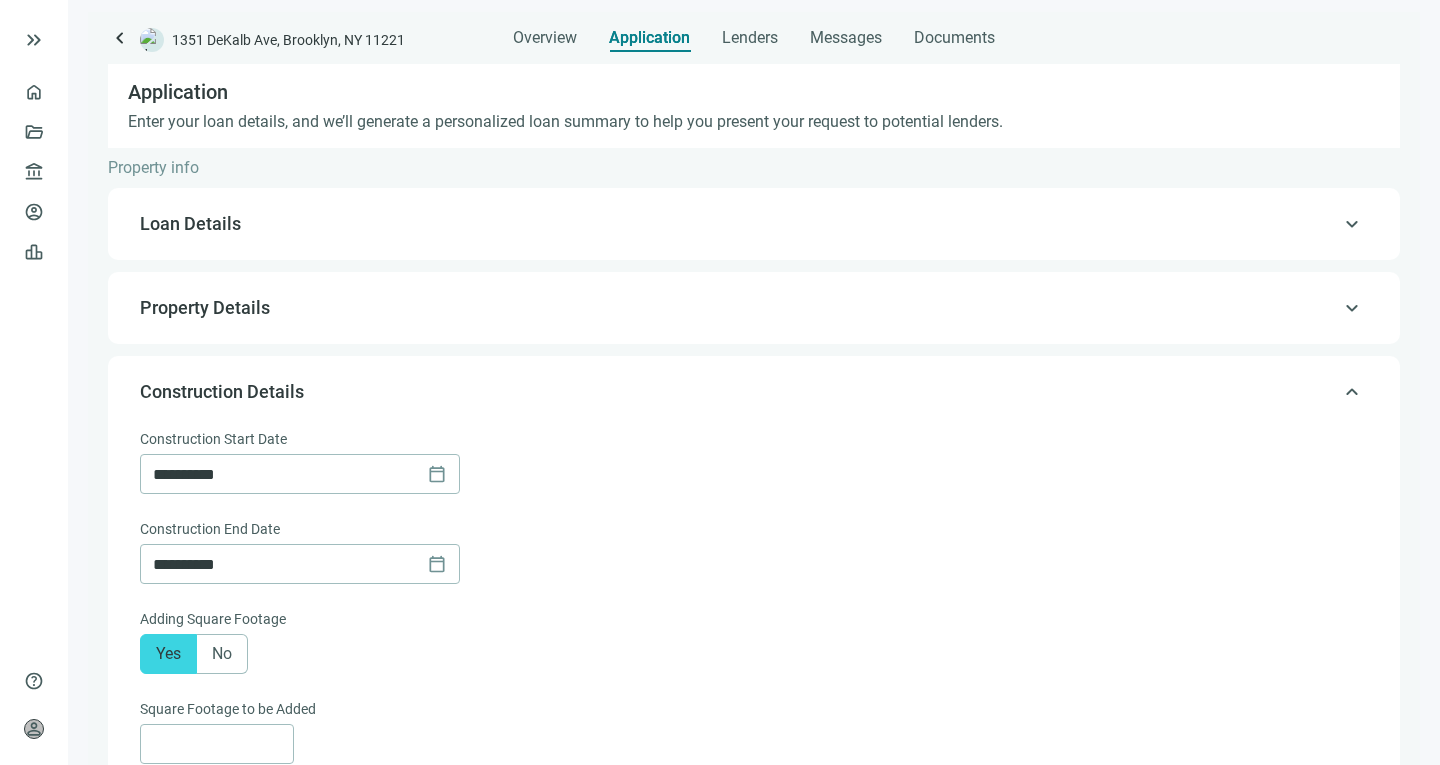 click on "**********" at bounding box center (754, 388) 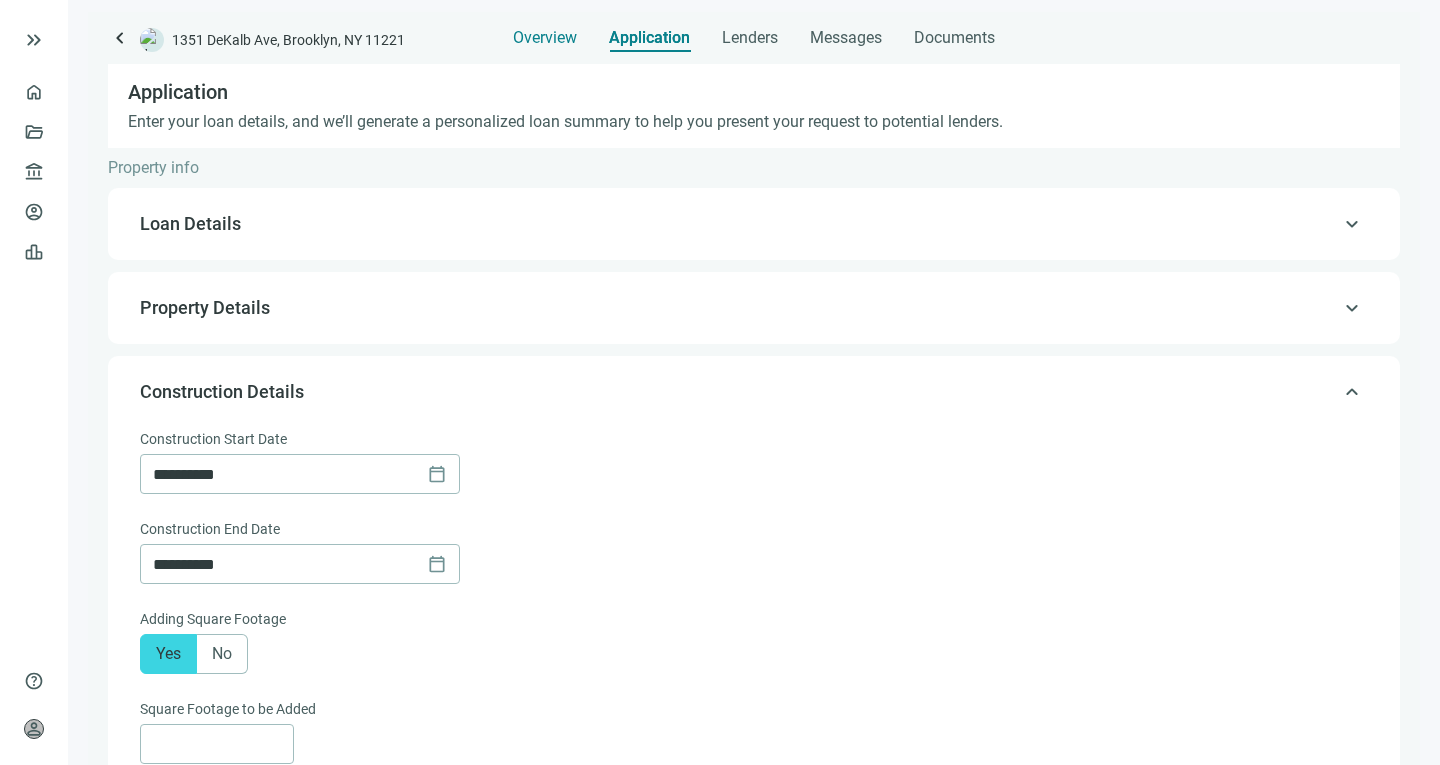 click on "Overview" at bounding box center [545, 38] 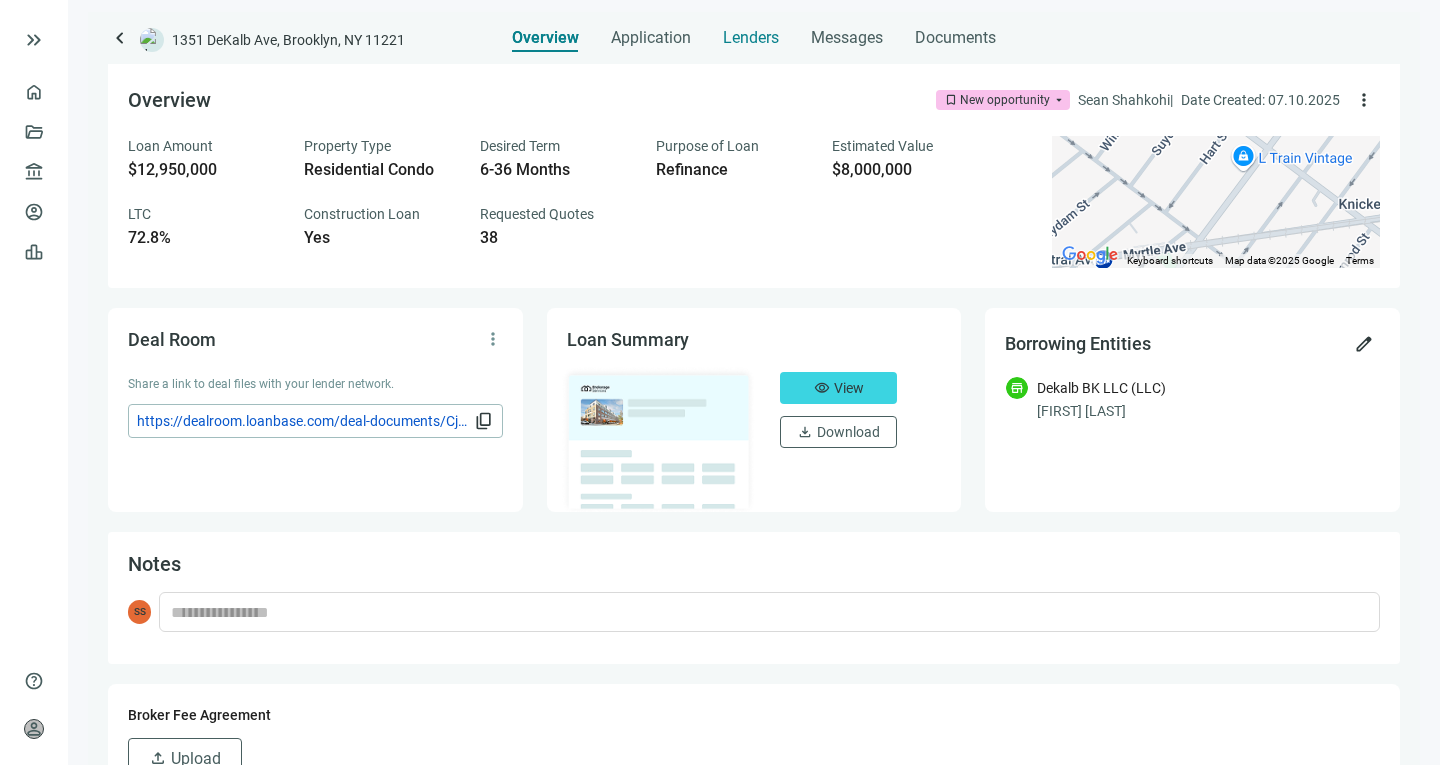click on "Lenders" at bounding box center [751, 38] 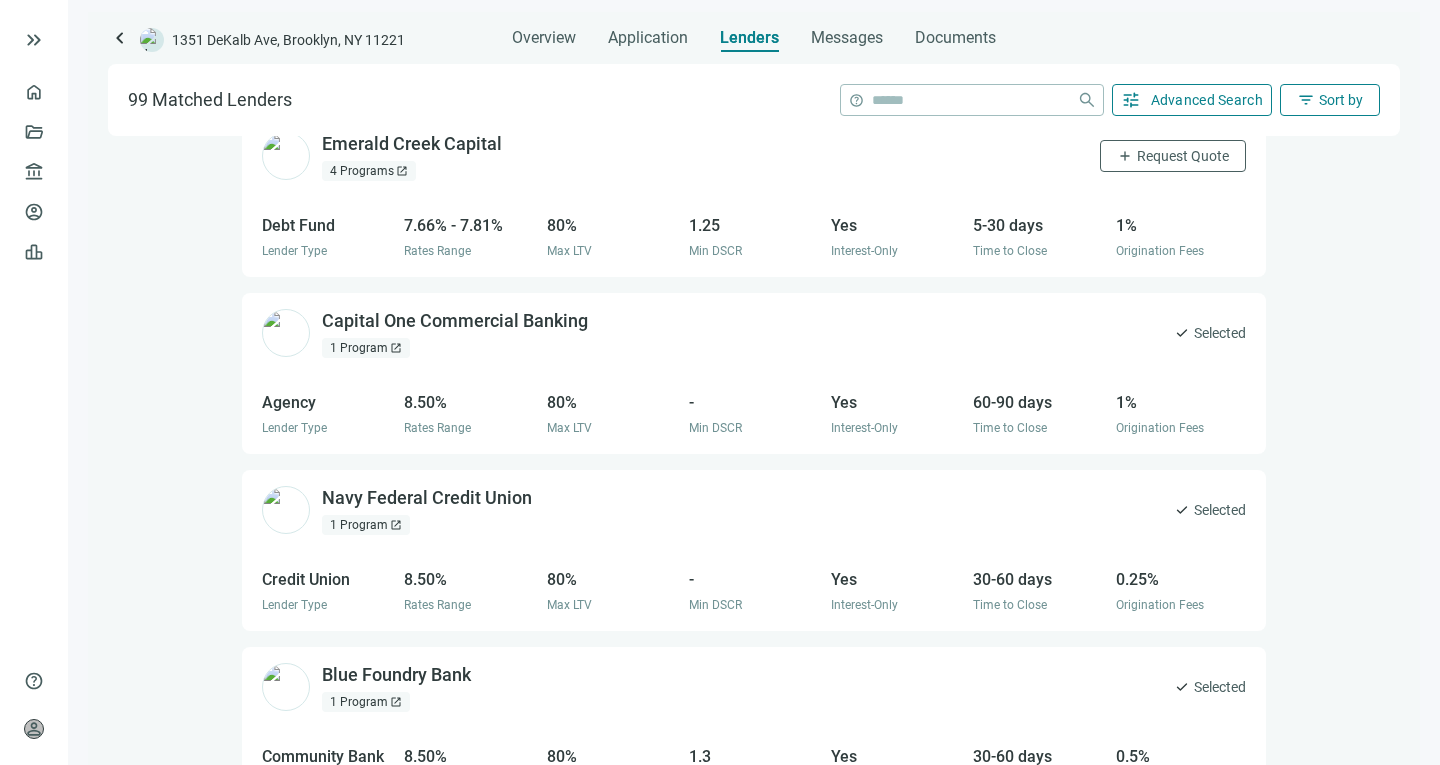 scroll, scrollTop: 0, scrollLeft: 0, axis: both 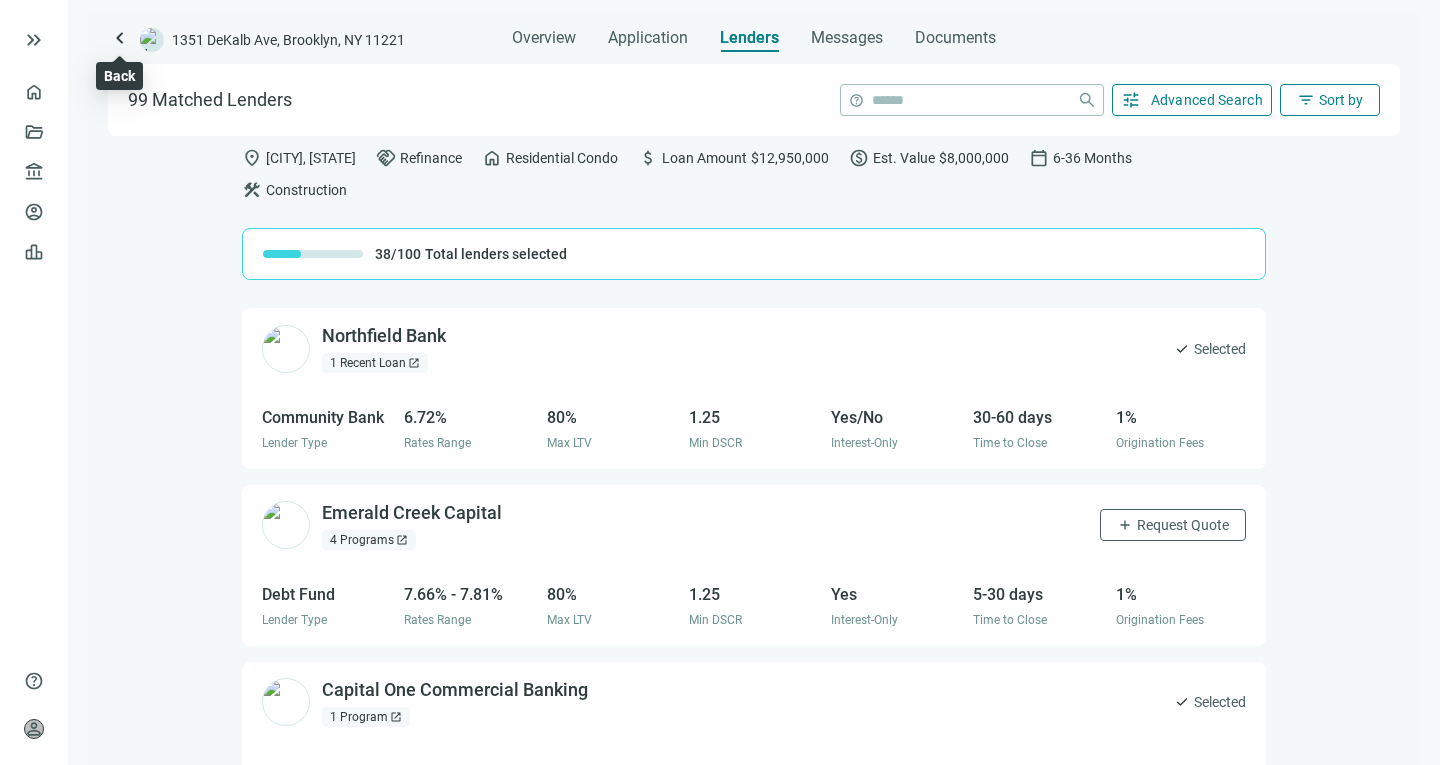 click on "keyboard_arrow_left" at bounding box center [120, 38] 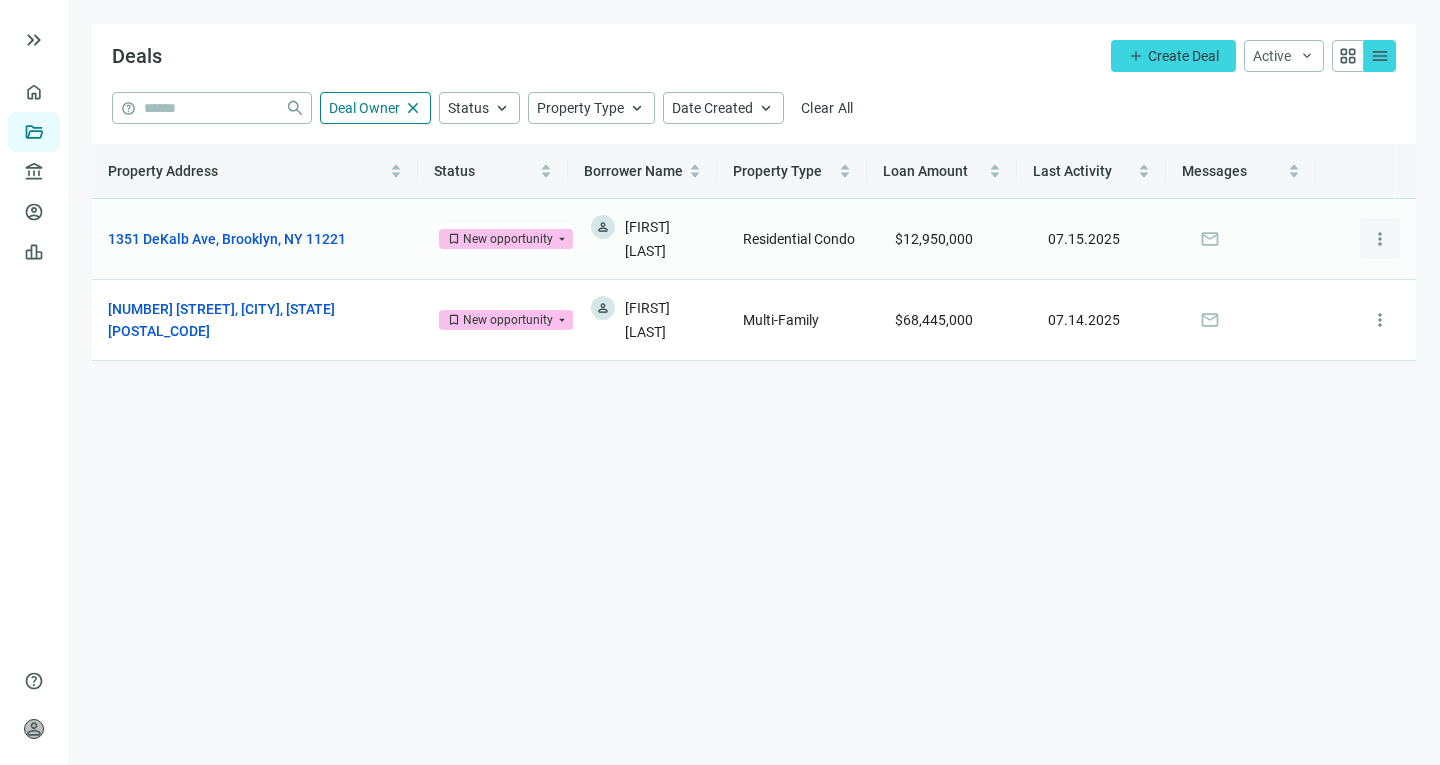 click on "more_vert" at bounding box center [1380, 239] 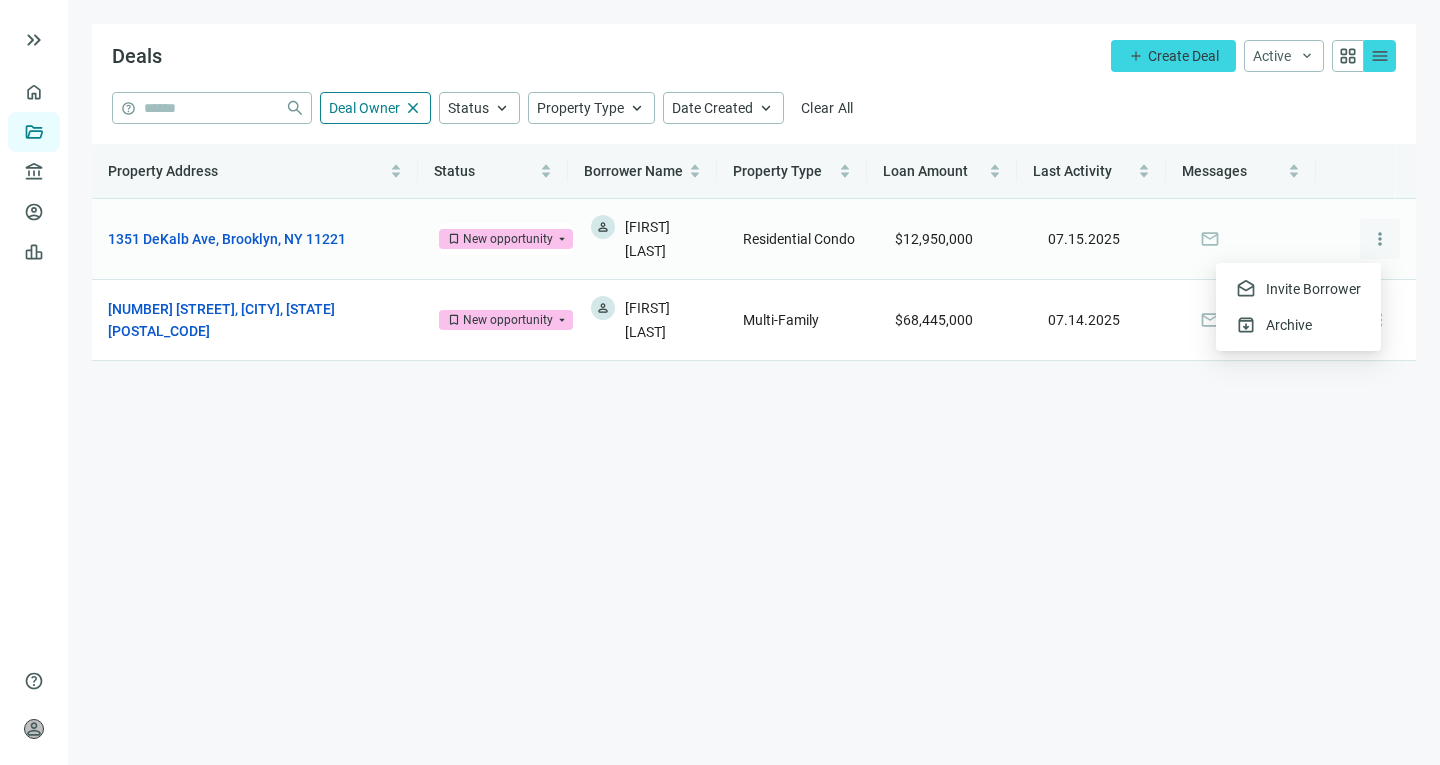 click on "more_vert" at bounding box center [1380, 239] 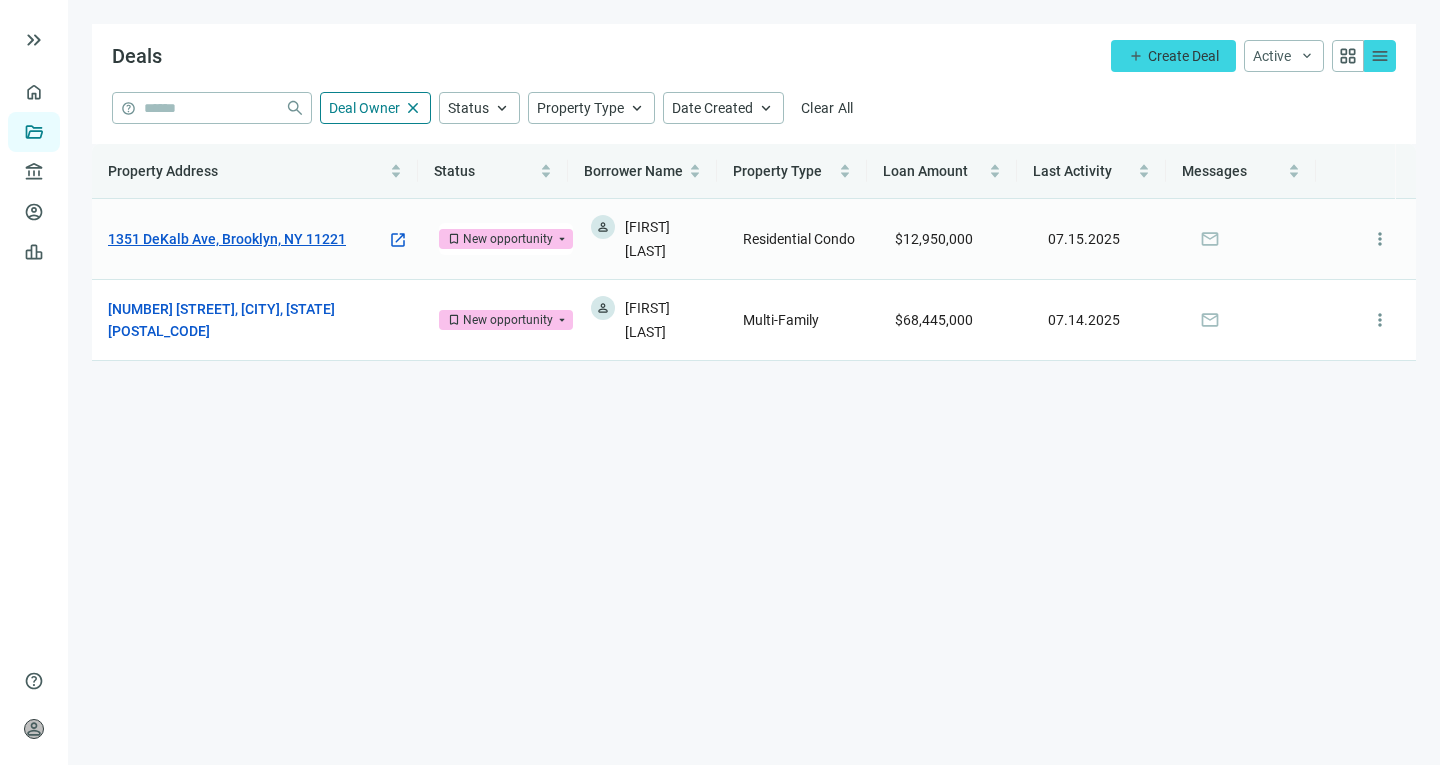 click on "1351 DeKalb Ave, Brooklyn, NY 11221" at bounding box center (227, 239) 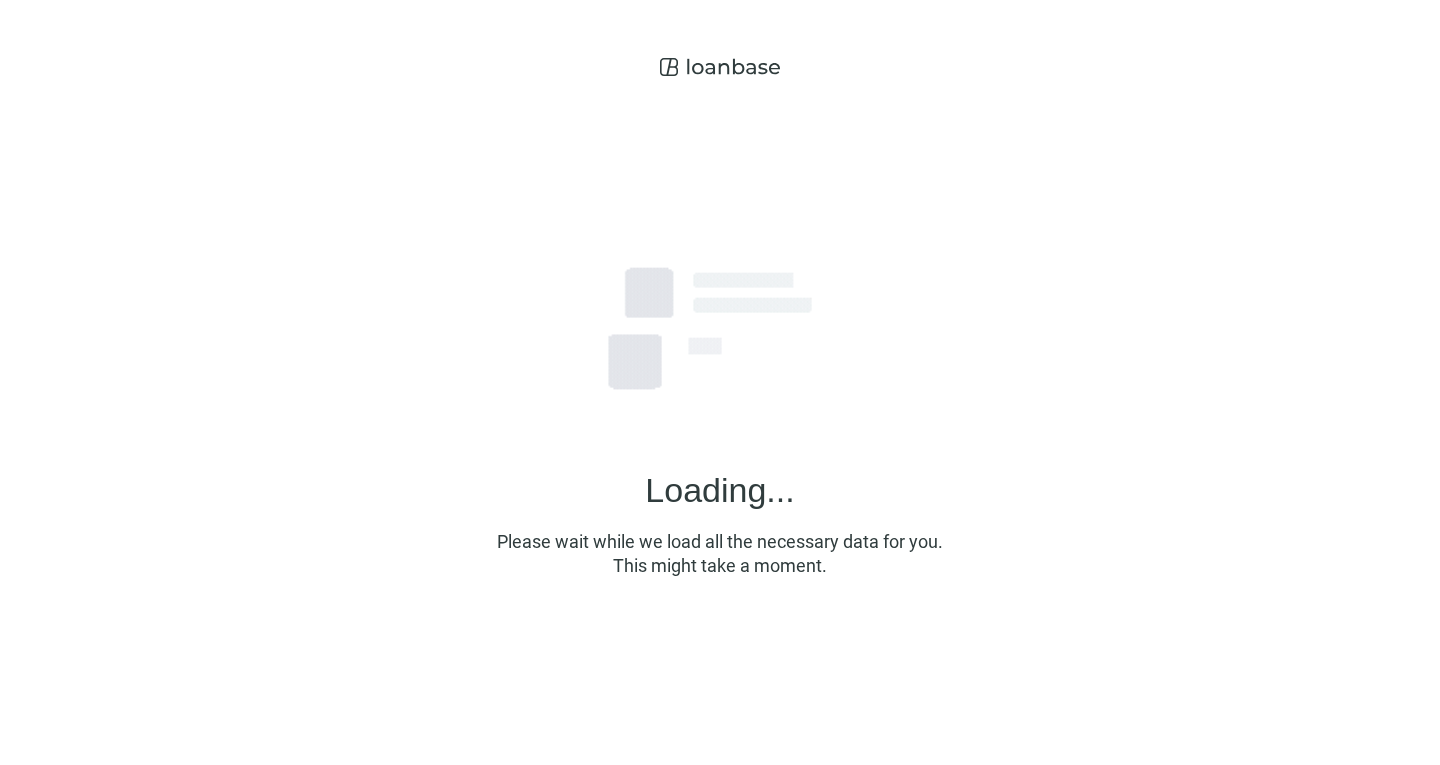 scroll, scrollTop: 0, scrollLeft: 0, axis: both 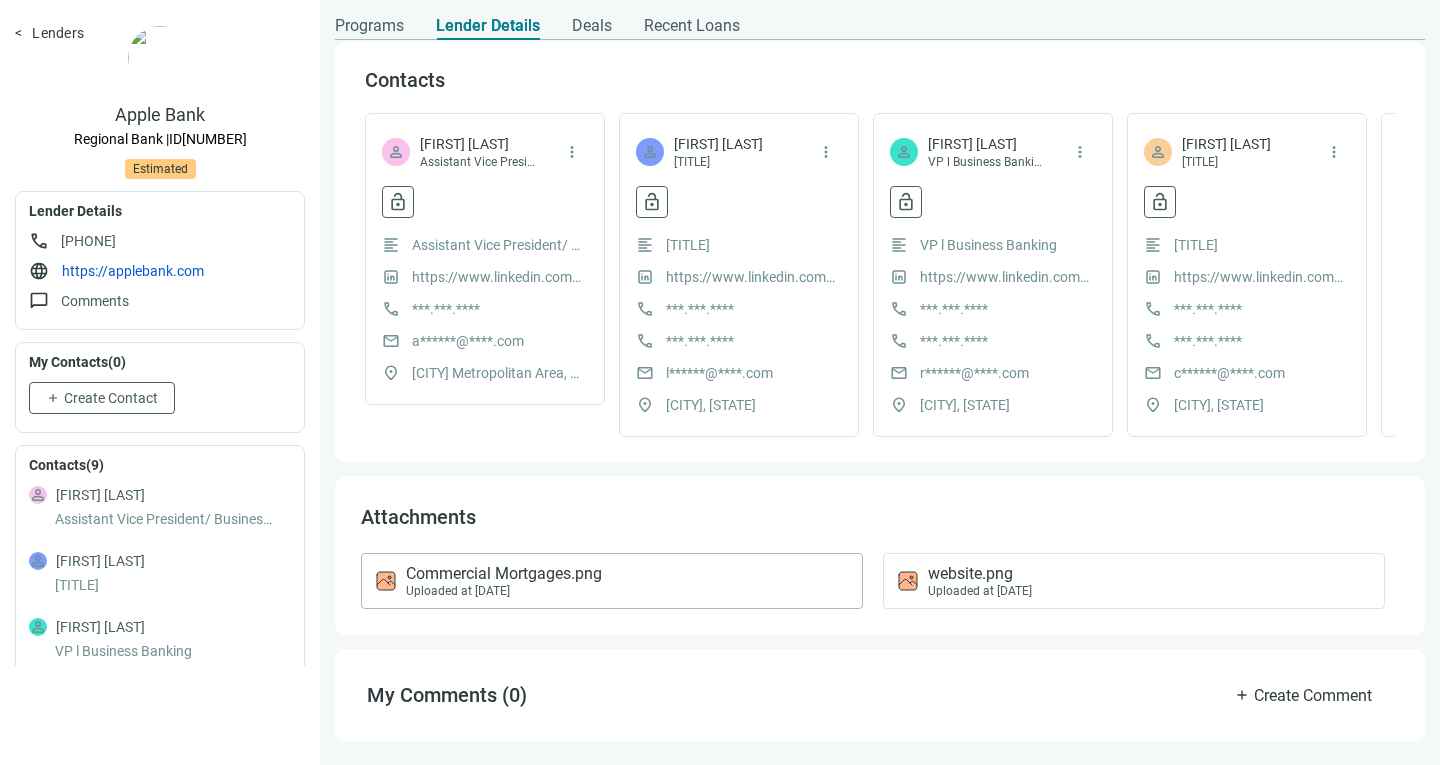 click on "Commercial Mortgages.png Uploaded at 10.03.2024" at bounding box center (608, 581) 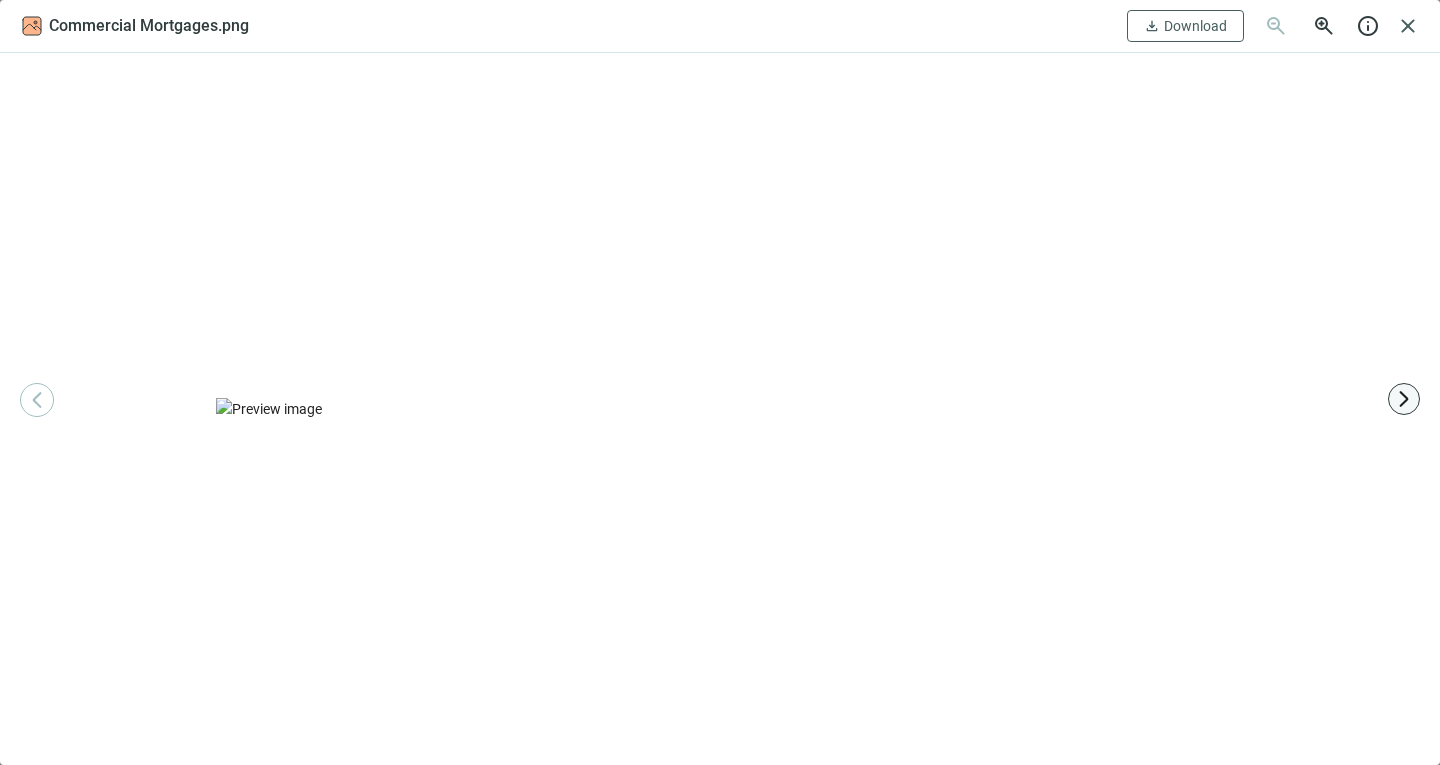 click on "arrow_forward_ios" at bounding box center [1404, 399] 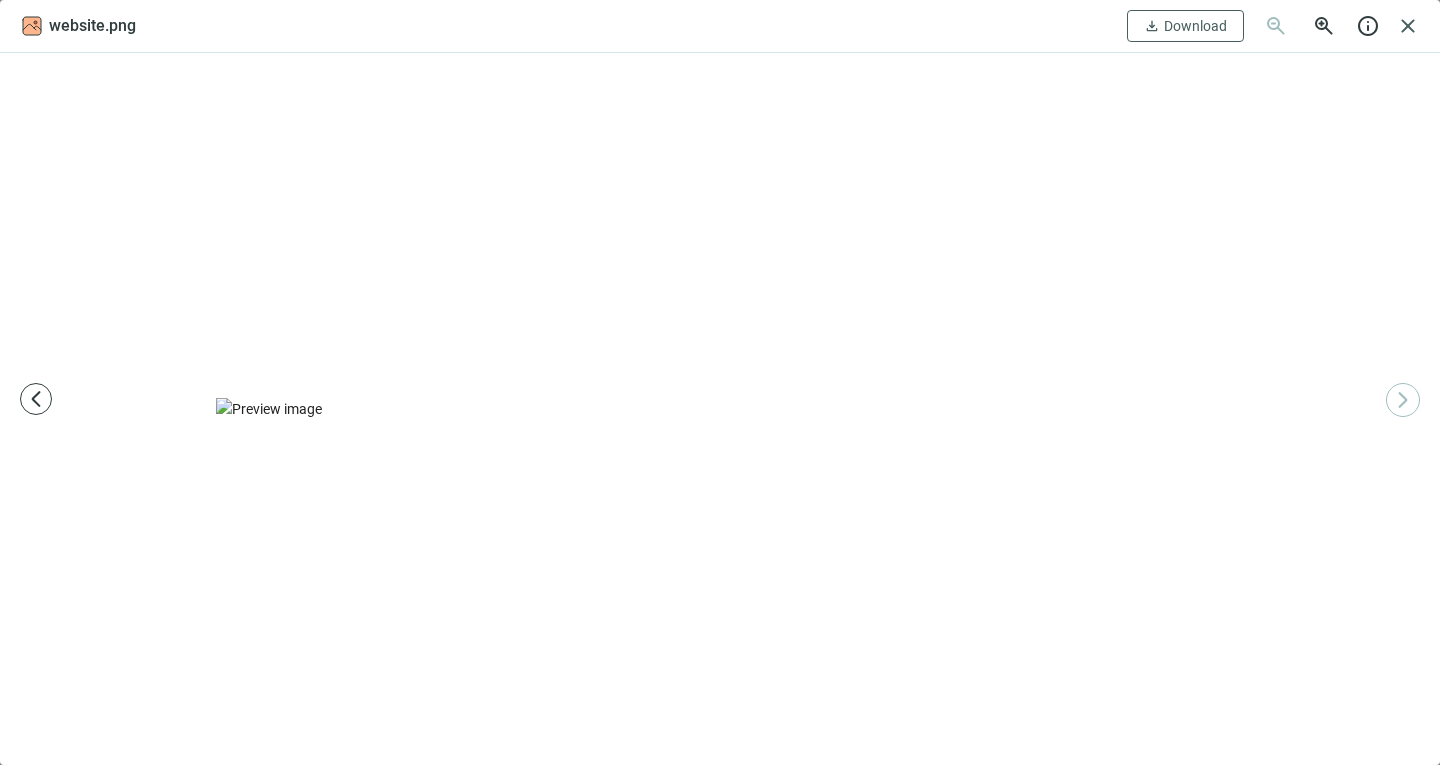 click on "website.png download Download zoom_out zoom_in info close" at bounding box center (720, 26) 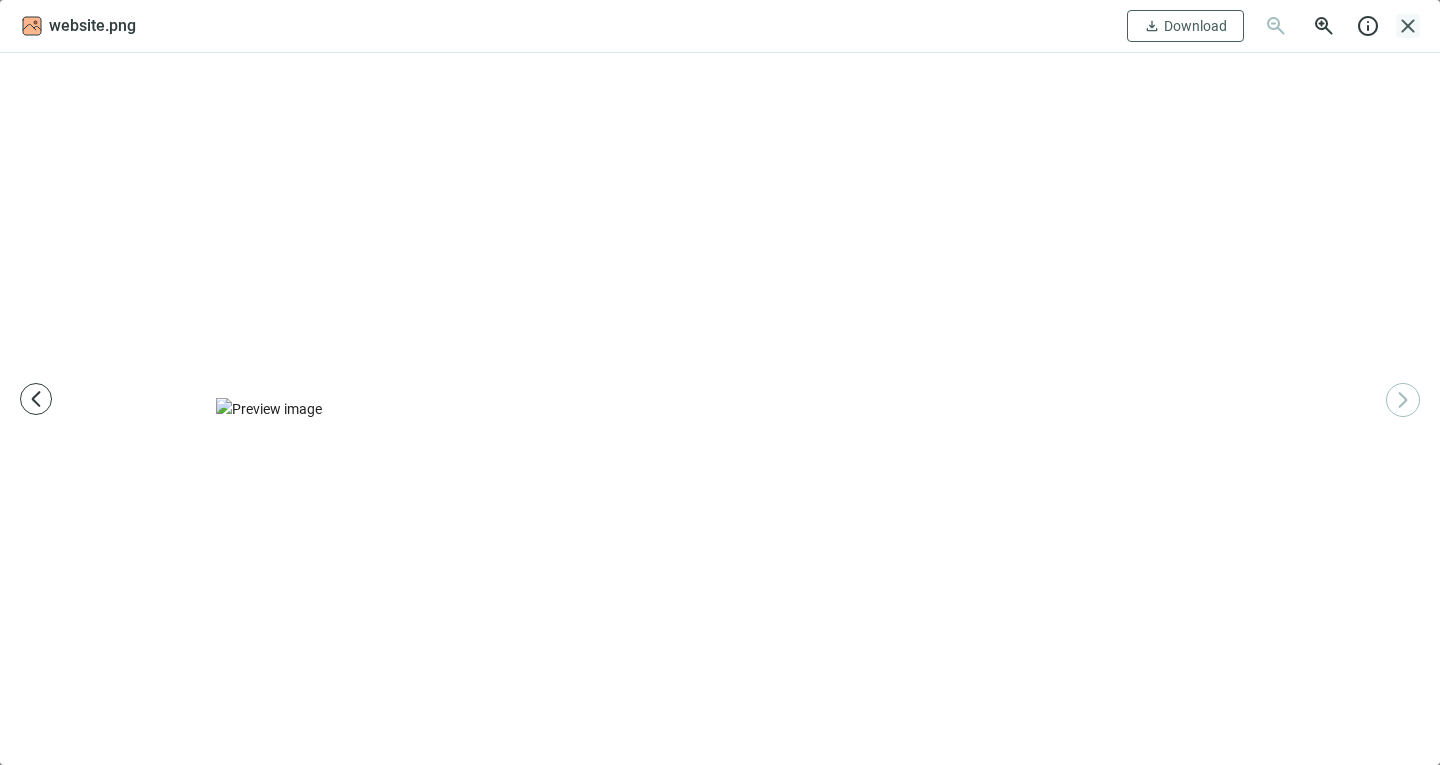 click on "close" at bounding box center [1408, 26] 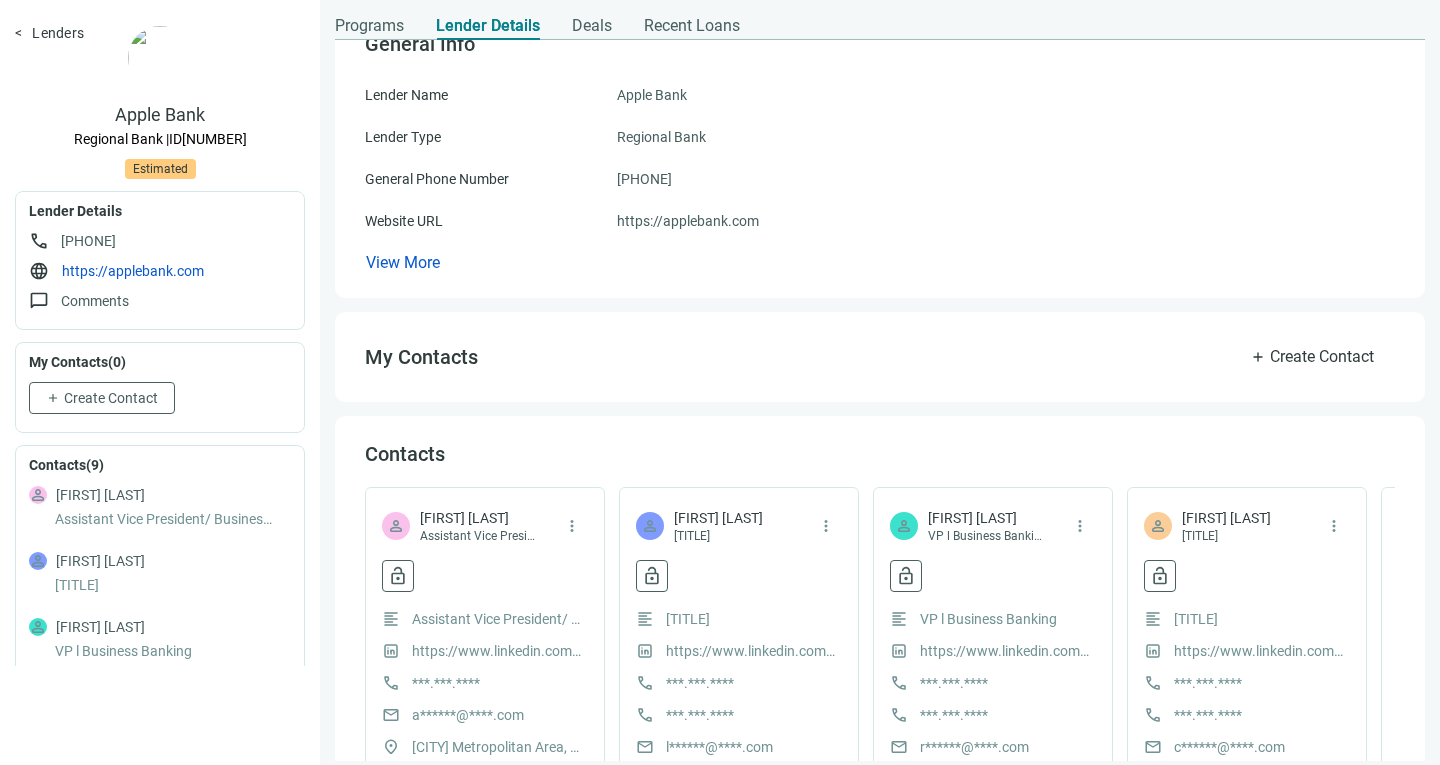 scroll, scrollTop: 78, scrollLeft: 0, axis: vertical 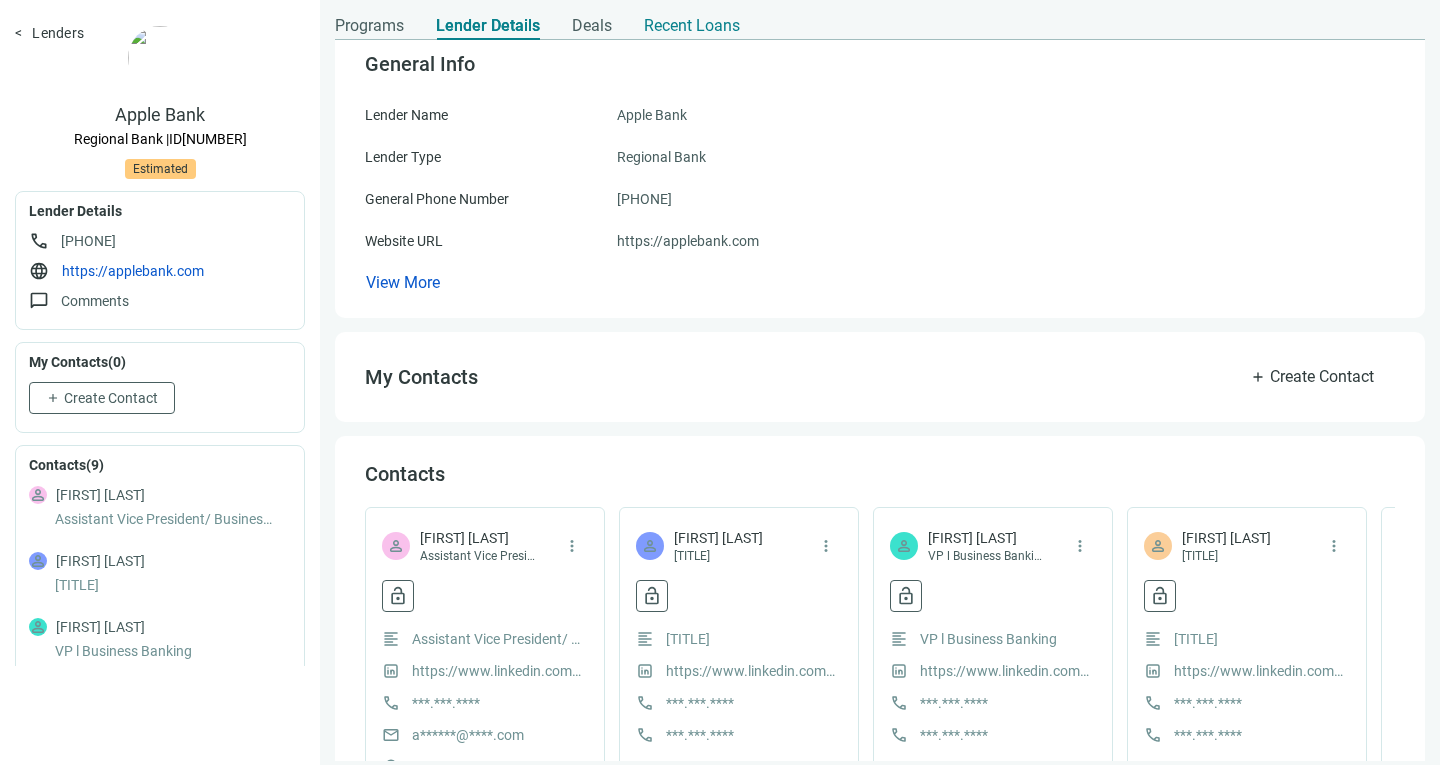 click on "Recent Loans" at bounding box center [692, 26] 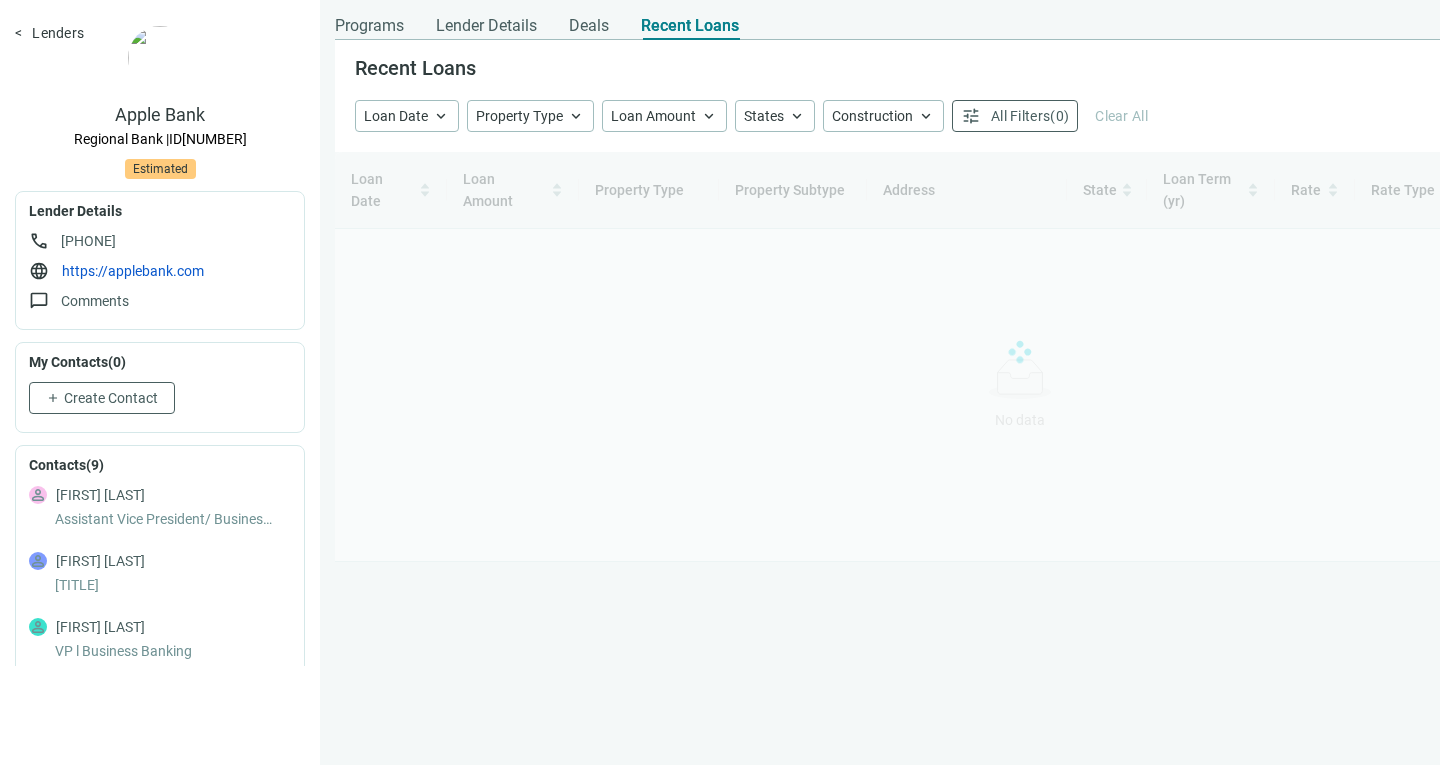 scroll, scrollTop: 0, scrollLeft: 0, axis: both 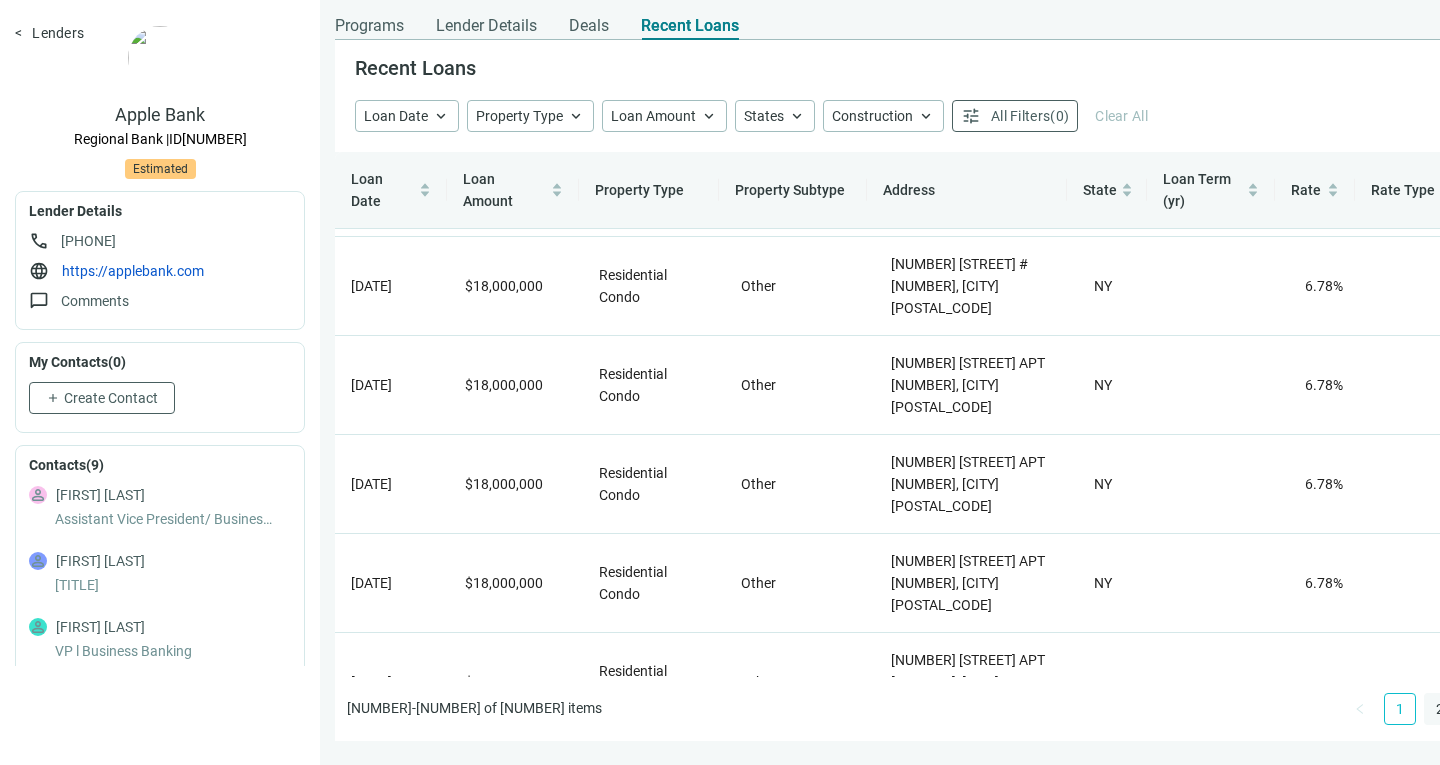 click on "2" at bounding box center (1440, 709) 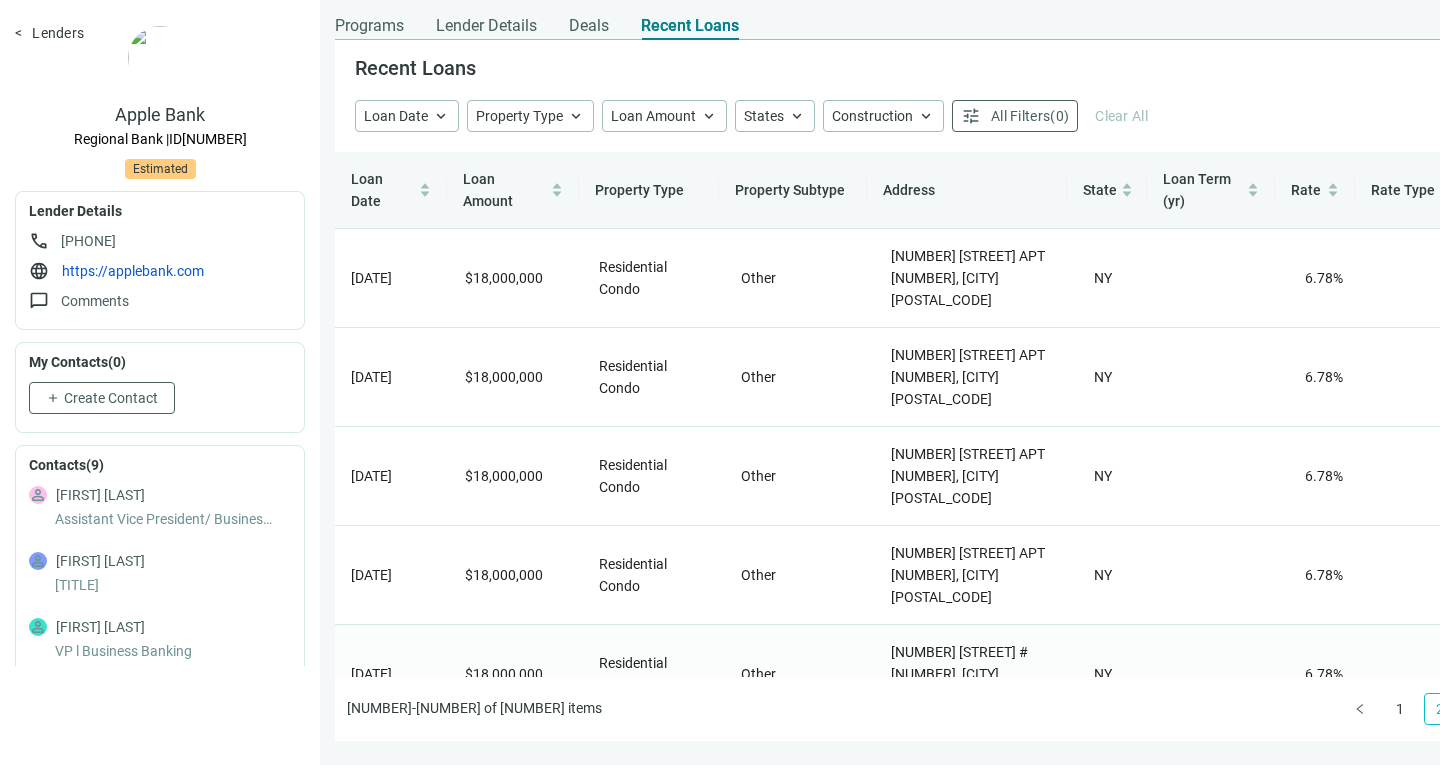 scroll, scrollTop: 322, scrollLeft: 0, axis: vertical 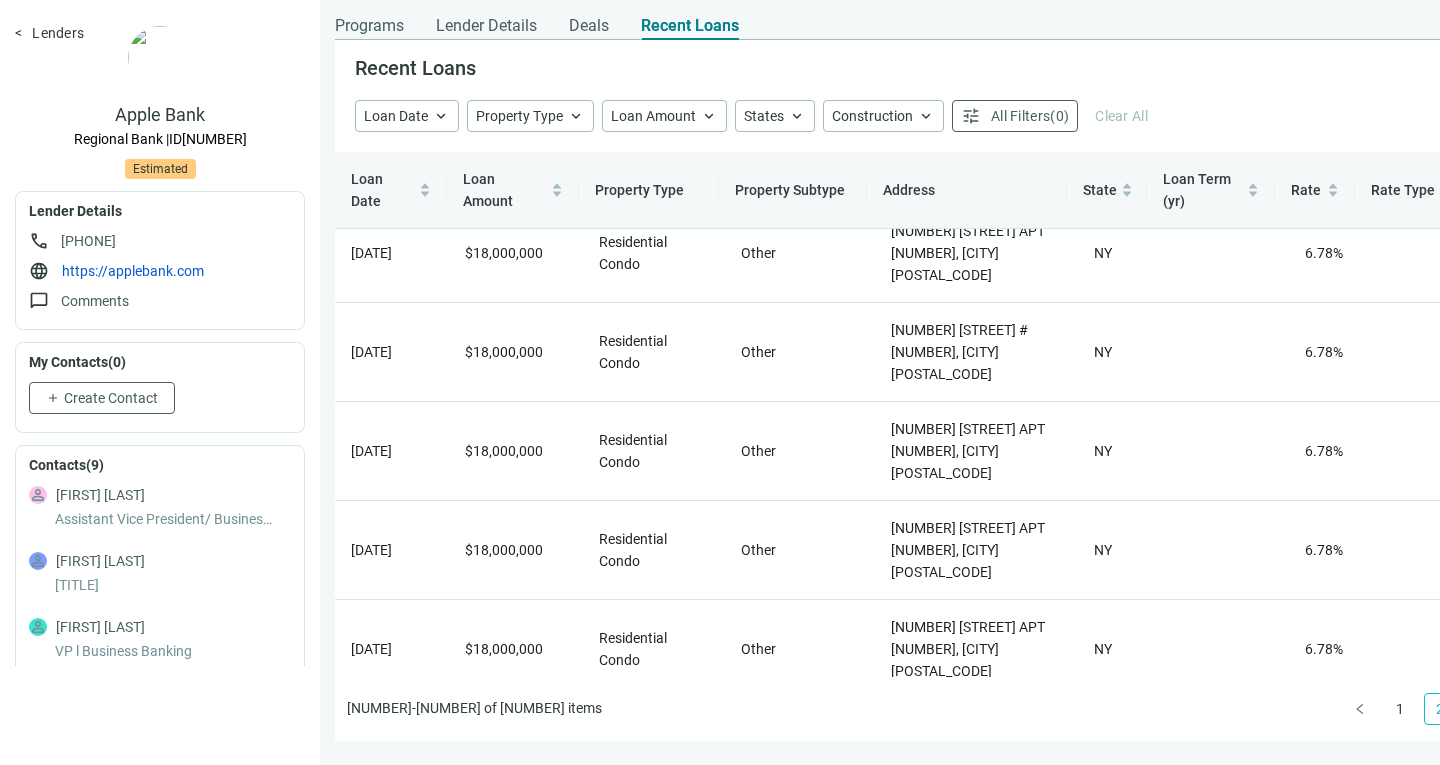 click on "Lenders Apple Bank Regional Bank |  ID  3321 Estimated" at bounding box center (160, 102) 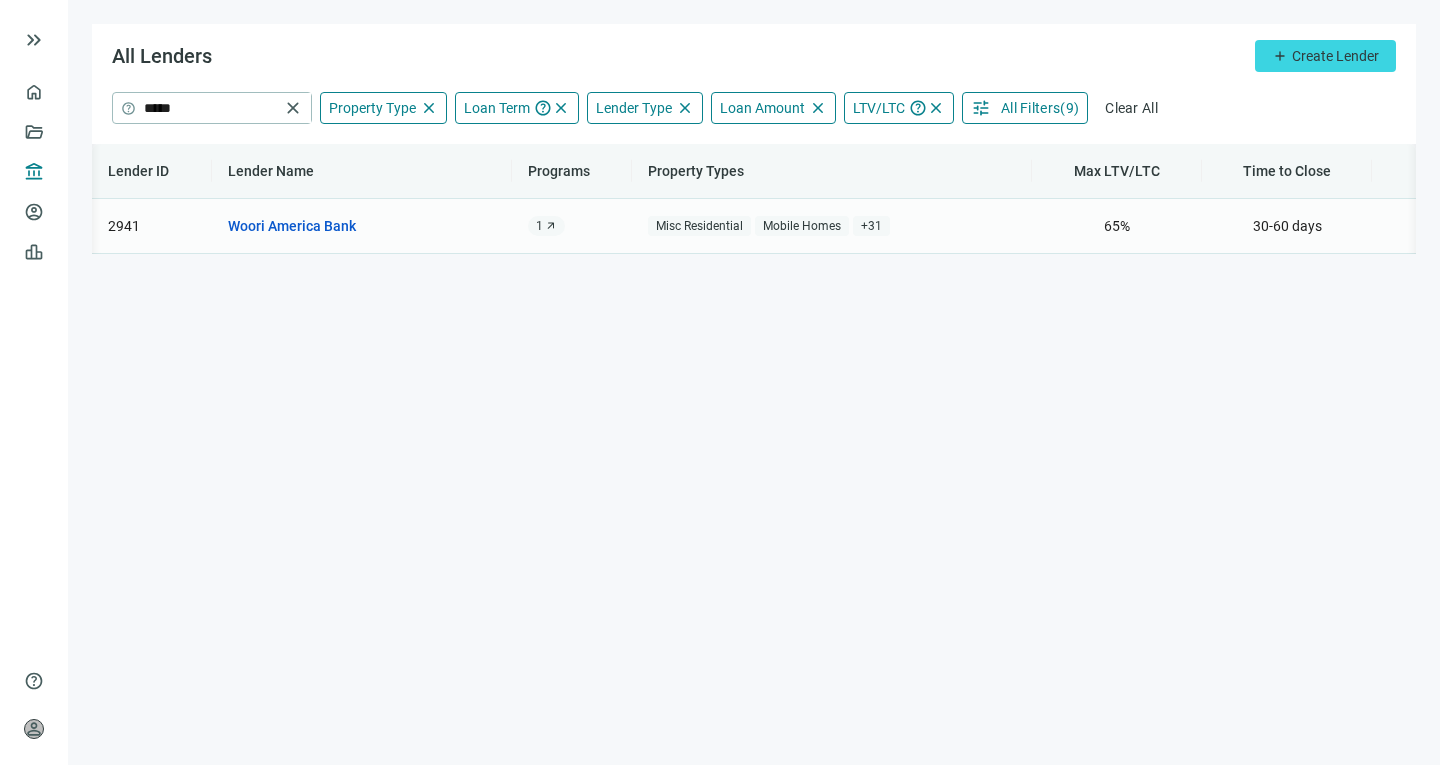 scroll, scrollTop: 0, scrollLeft: 346, axis: horizontal 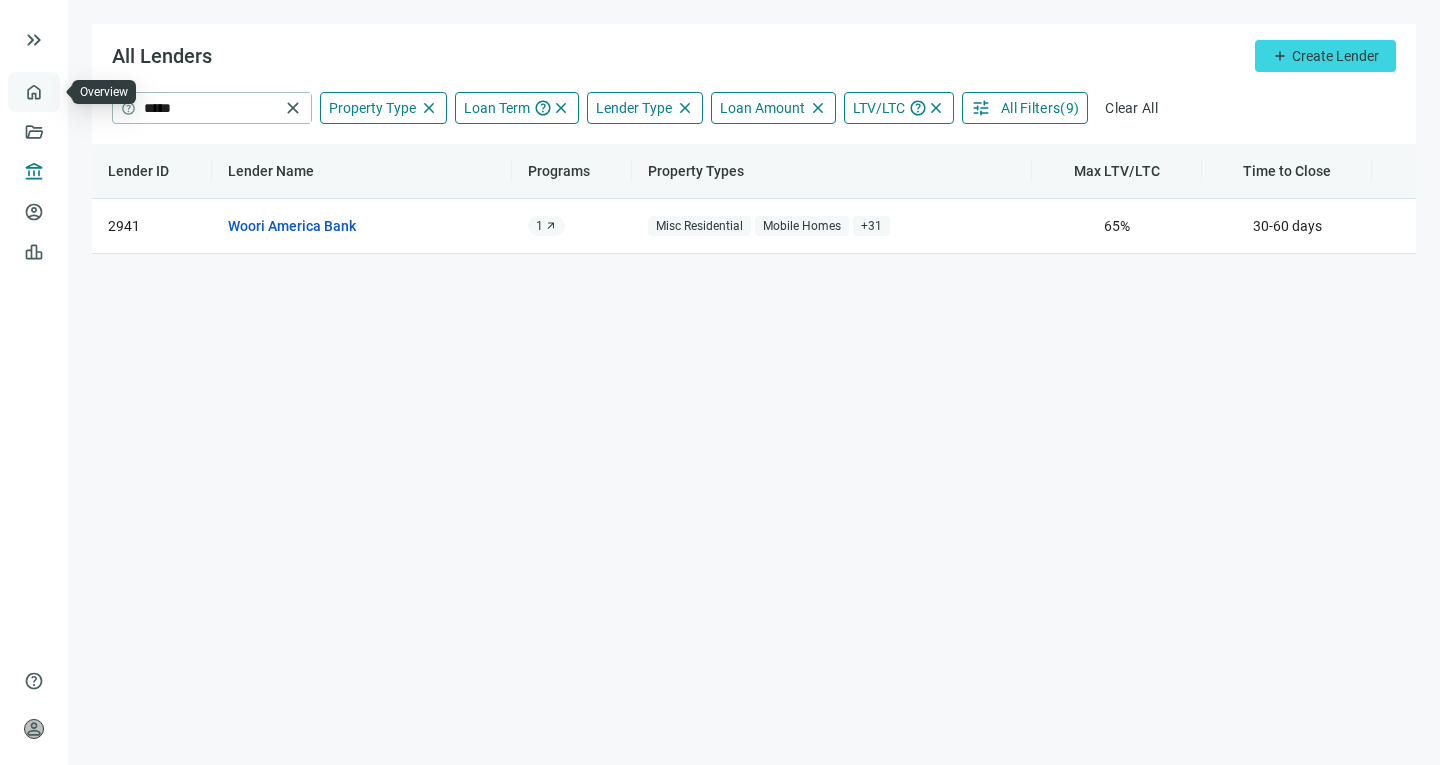 click on "Overview" at bounding box center (79, 92) 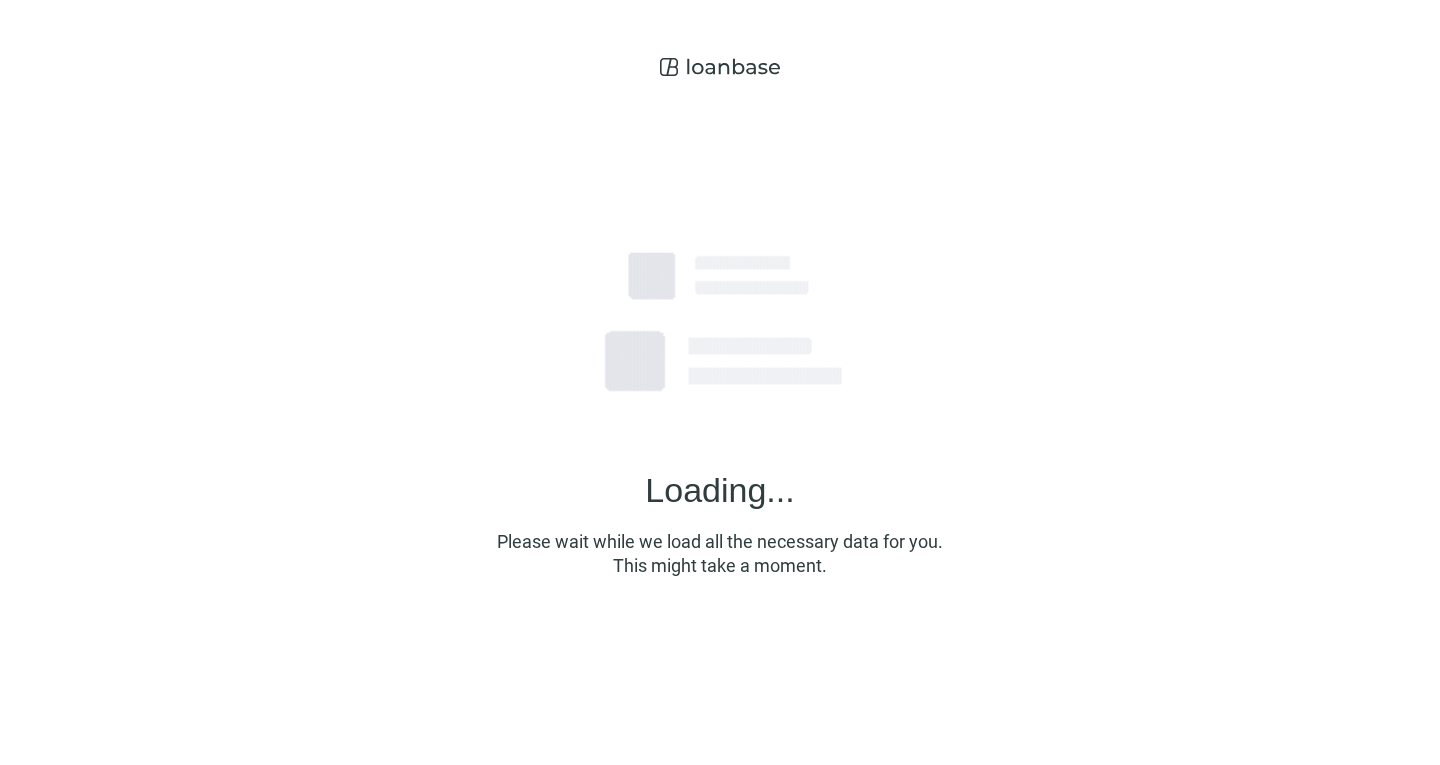 scroll, scrollTop: 0, scrollLeft: 0, axis: both 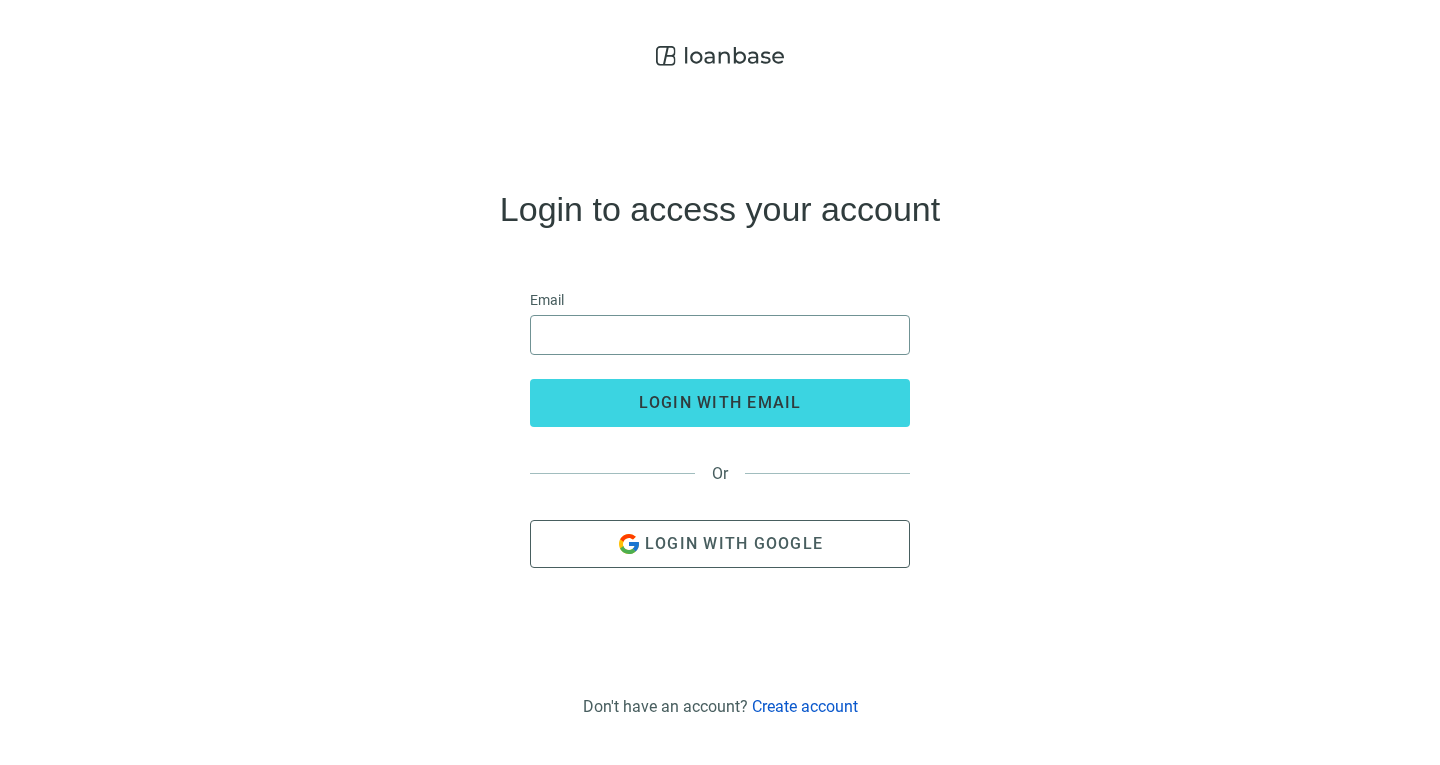 click at bounding box center [720, 335] 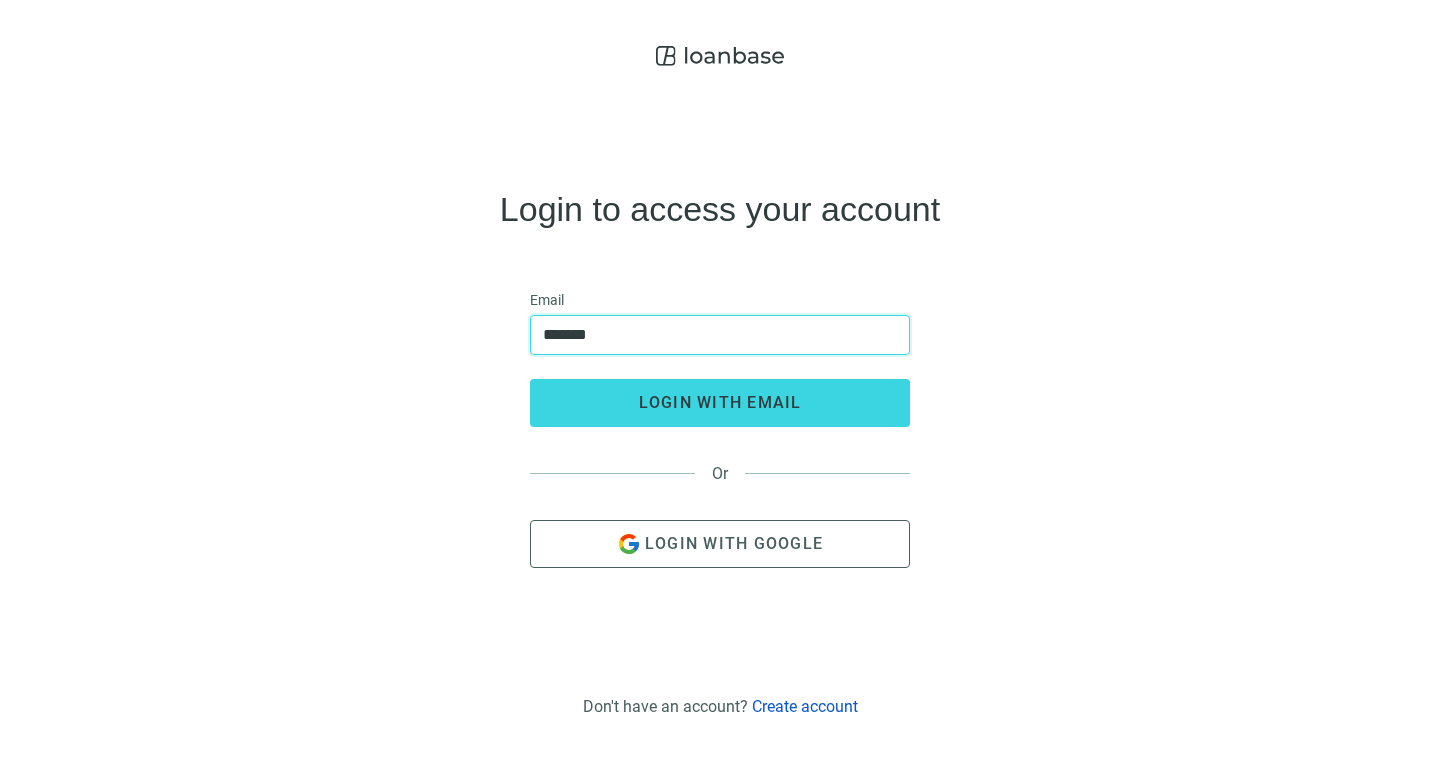 type on "**********" 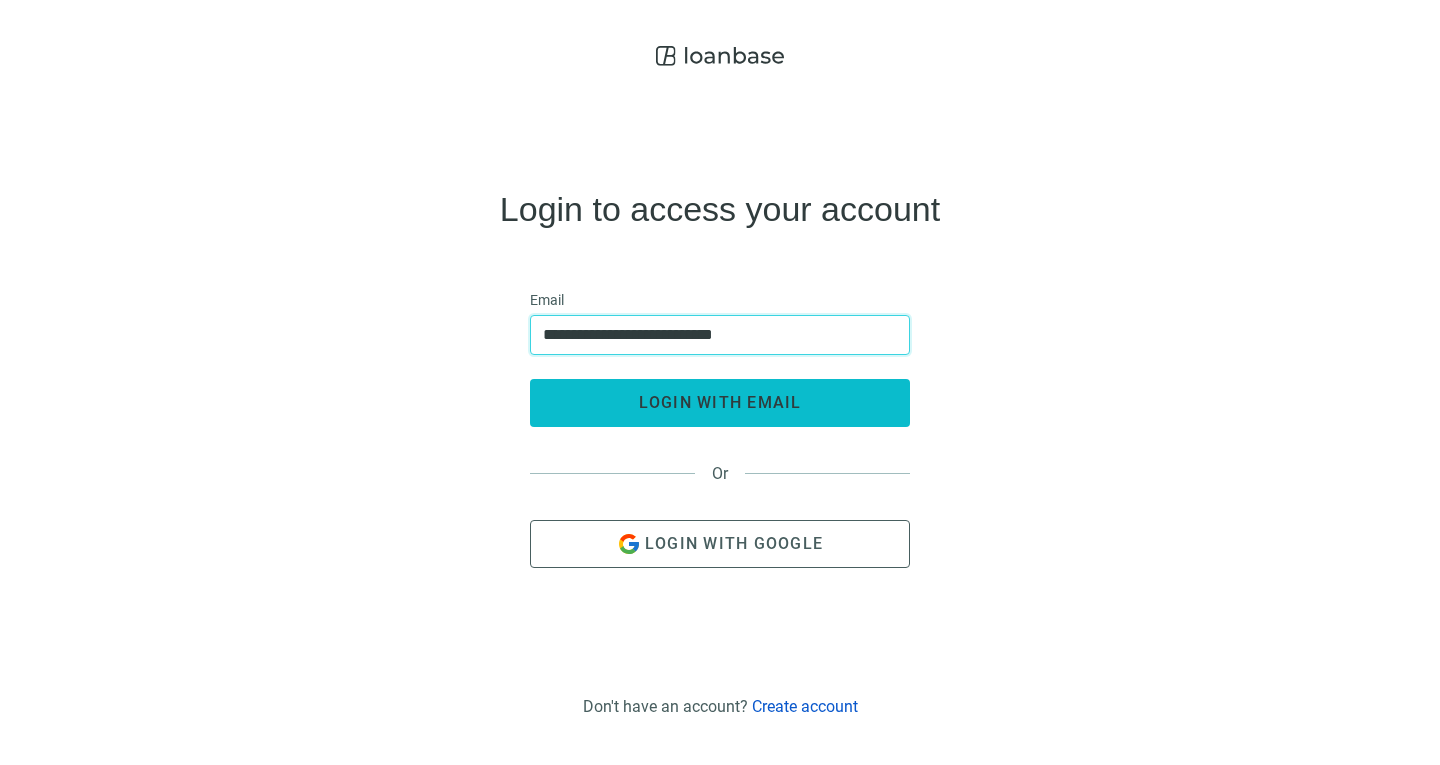 click on "login with email" at bounding box center (720, 402) 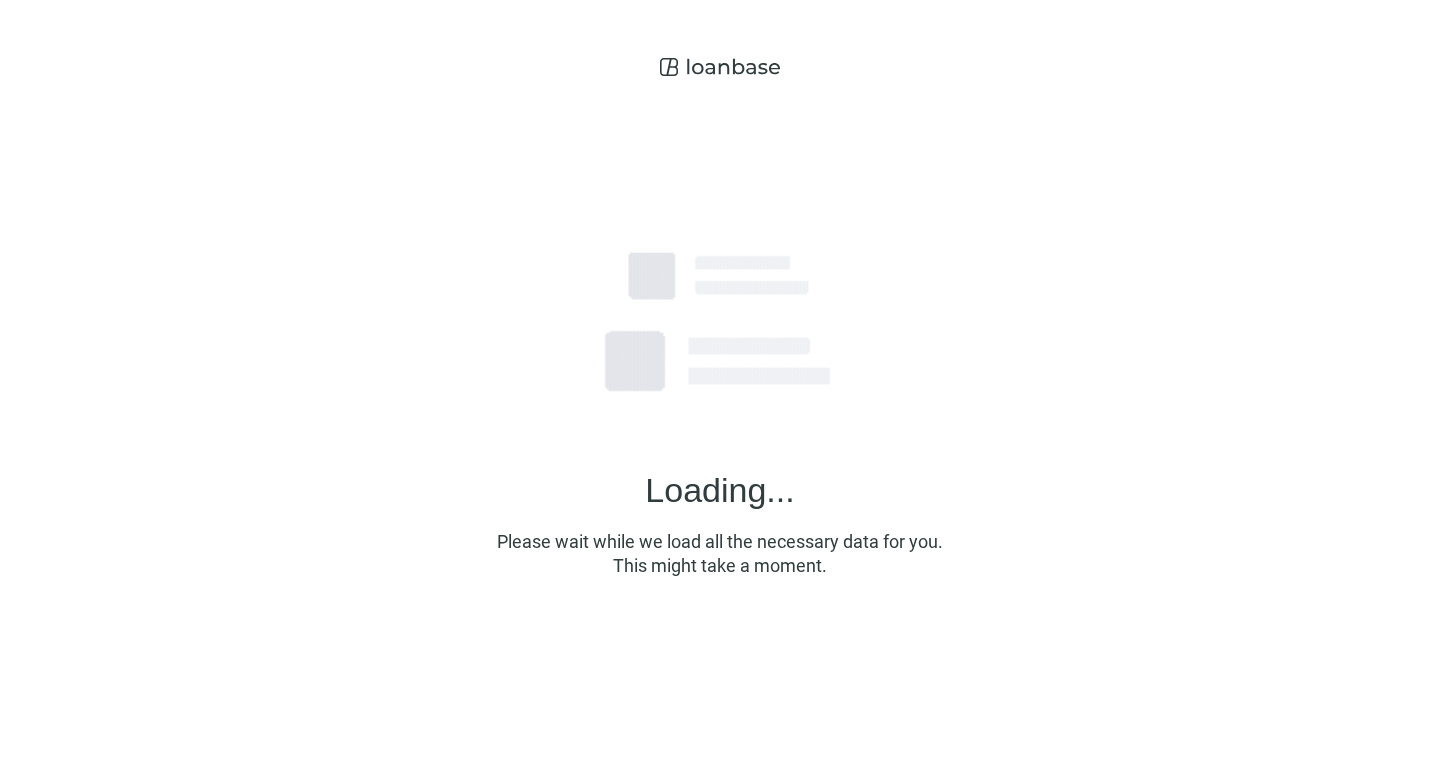 scroll, scrollTop: 0, scrollLeft: 0, axis: both 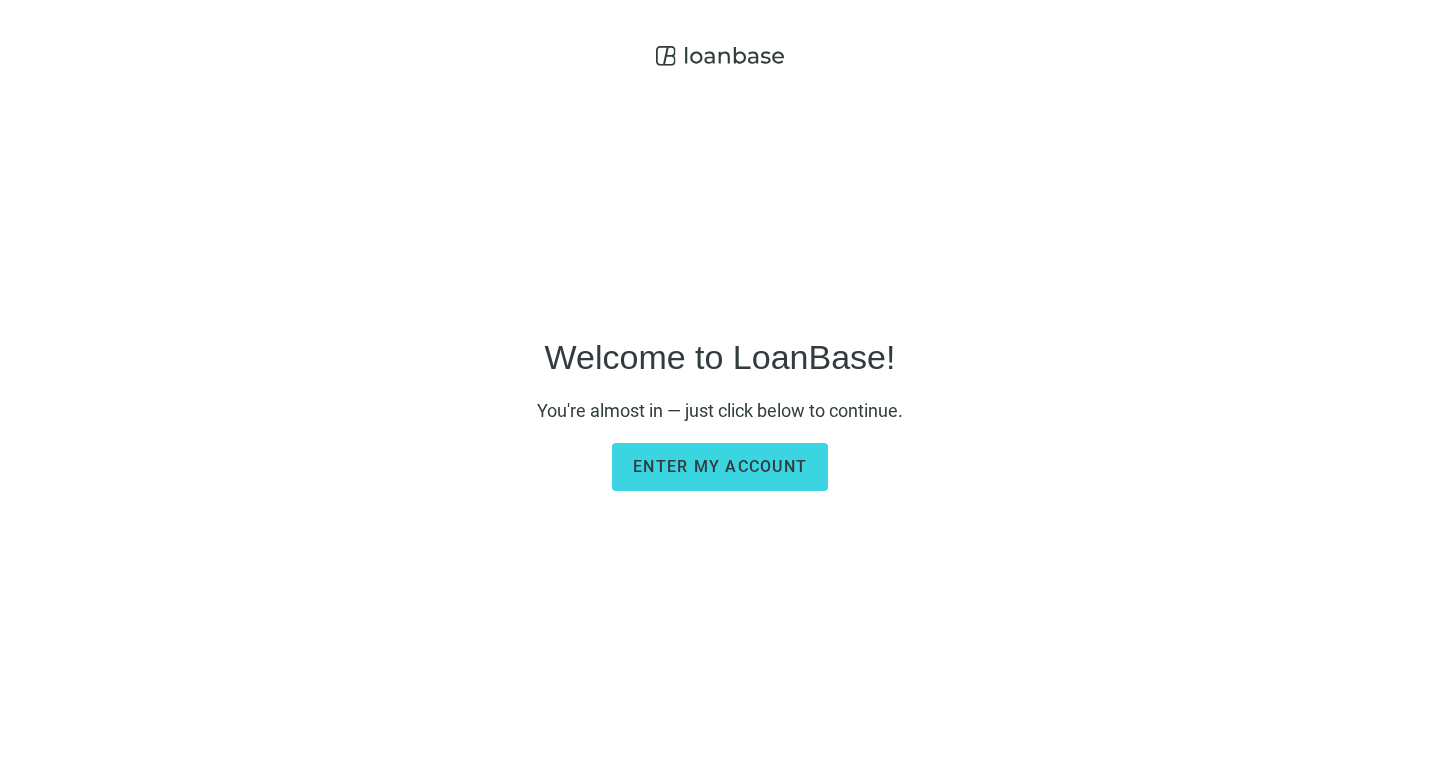 click on "Welcome to LoanBase! You're almost in — just click below to continue. Enter my account" at bounding box center (720, 412) 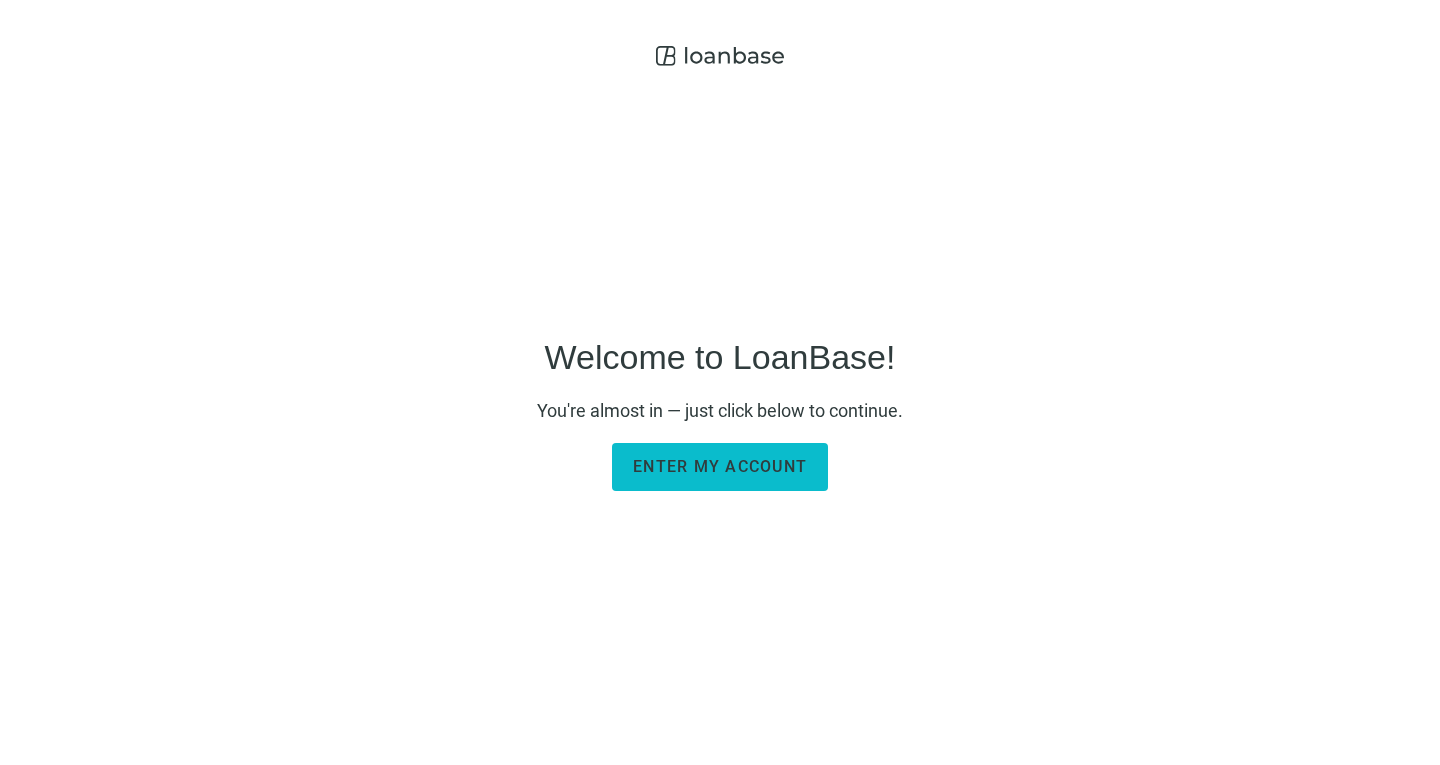 click on "Enter my account" at bounding box center (720, 466) 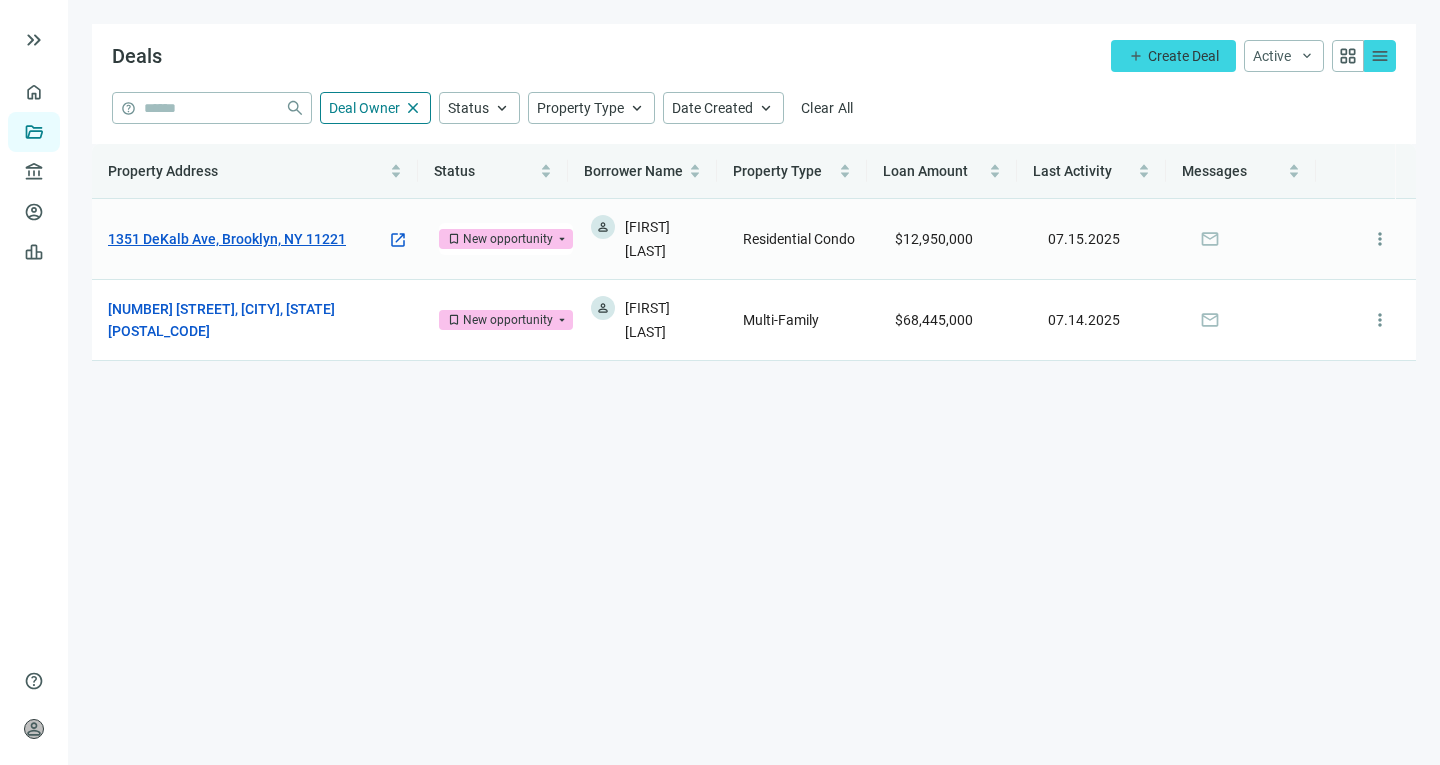 click on "1351 DeKalb Ave, Brooklyn, NY 11221" at bounding box center (227, 239) 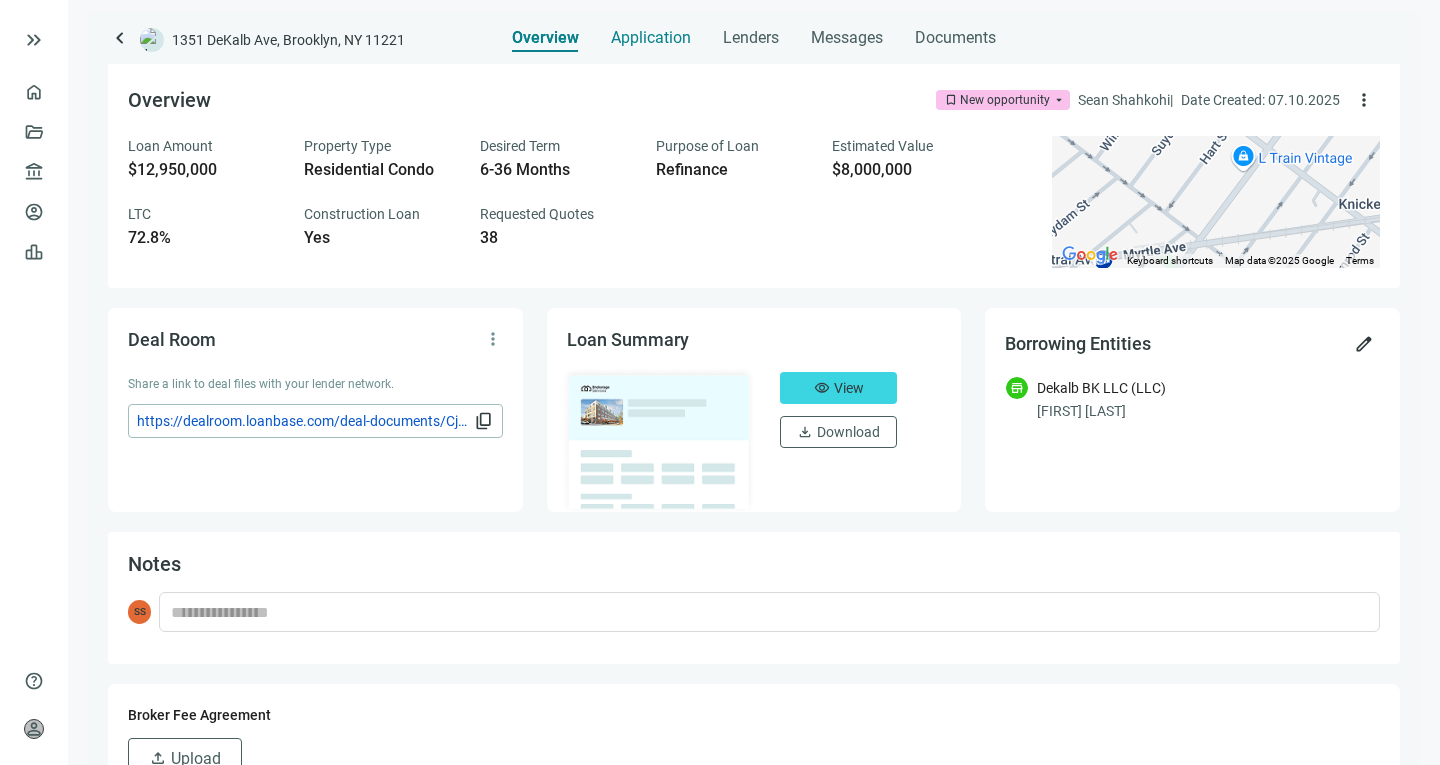 click on "Application" at bounding box center (651, 32) 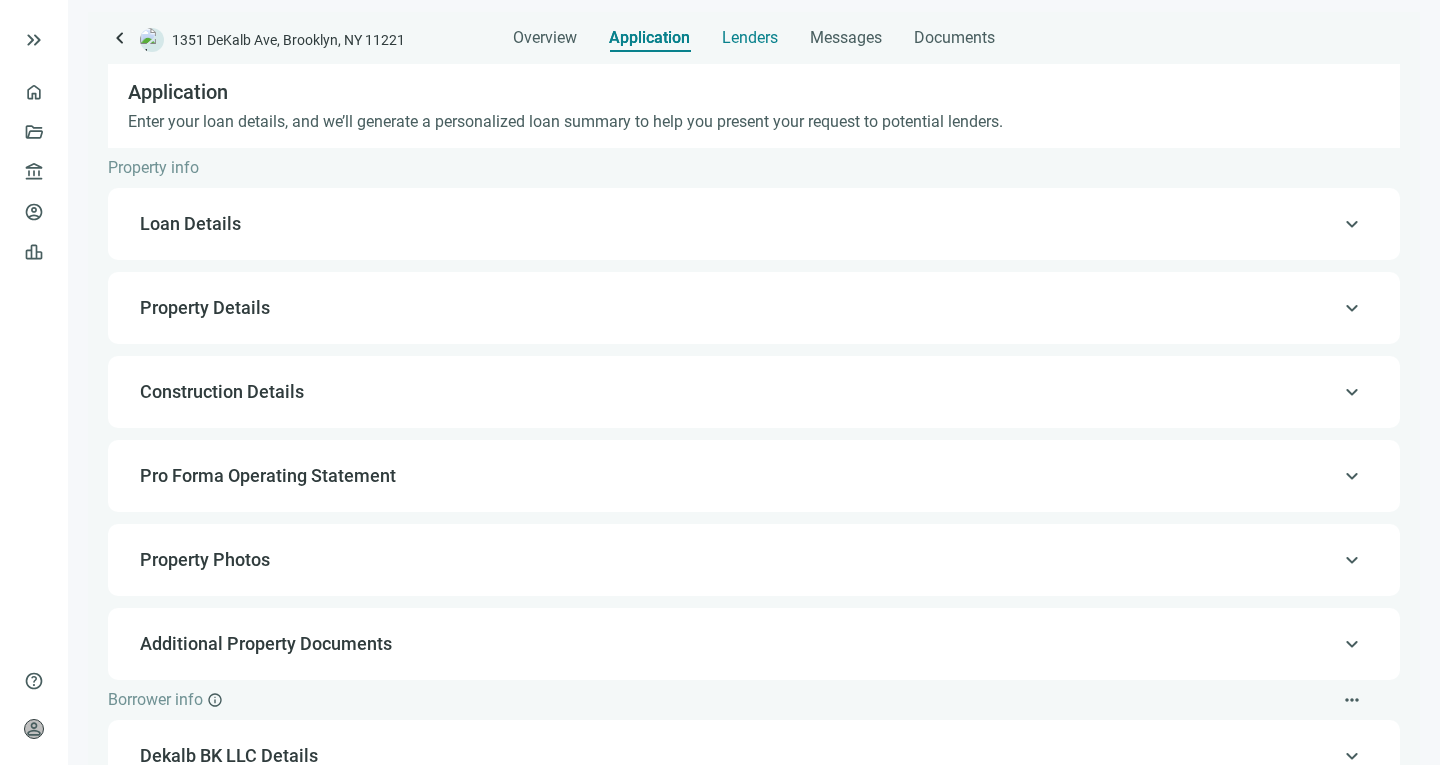 click on "Lenders" at bounding box center (750, 38) 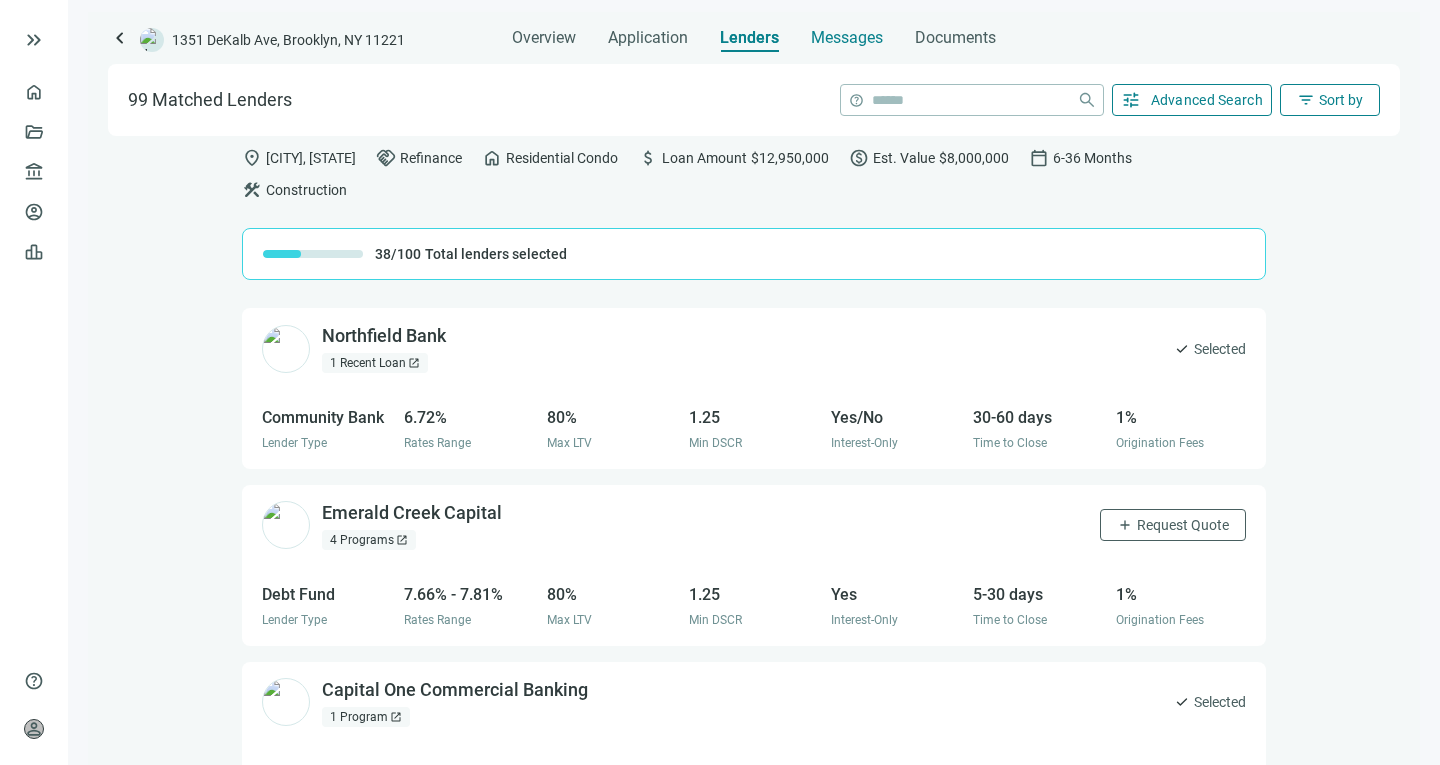 click on "Messages" at bounding box center [847, 37] 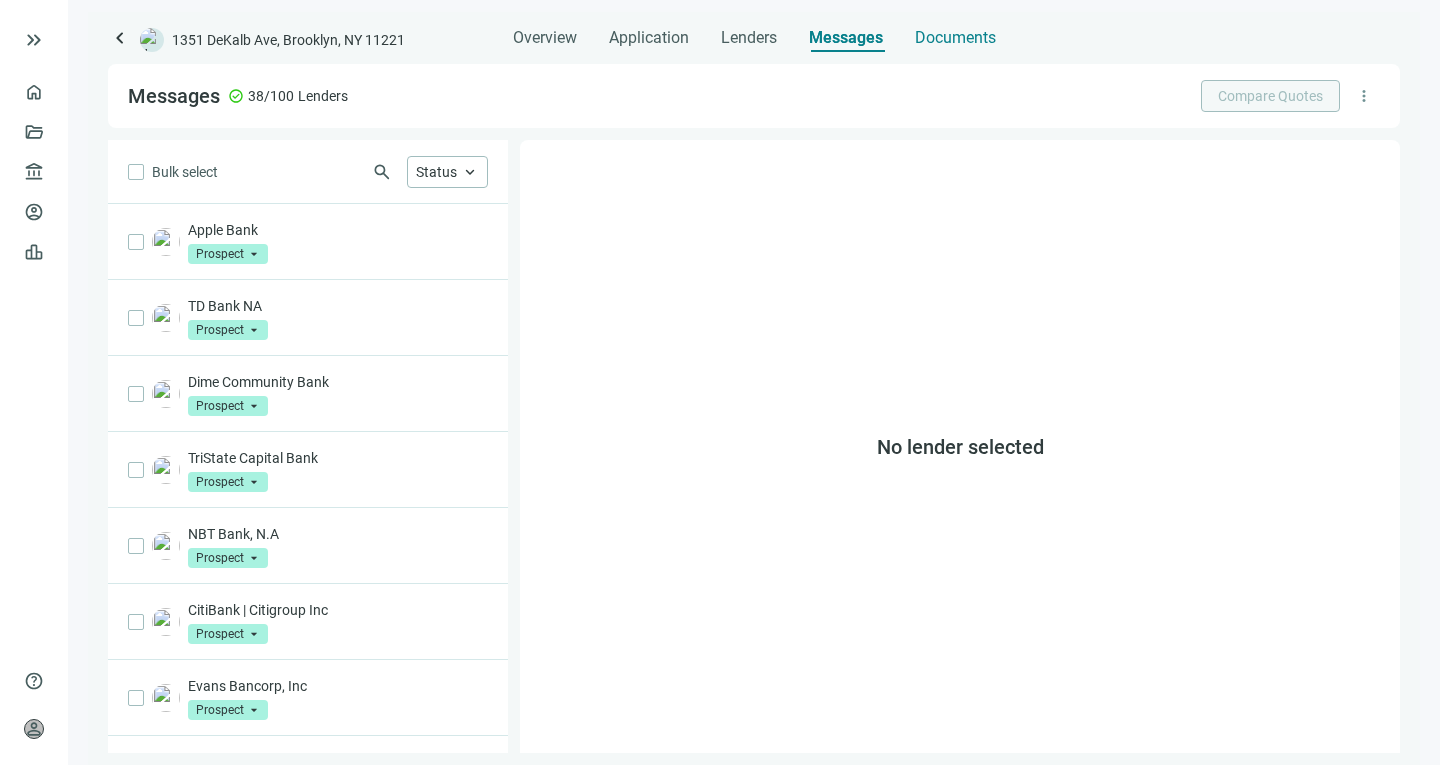 click on "Documents" at bounding box center (955, 38) 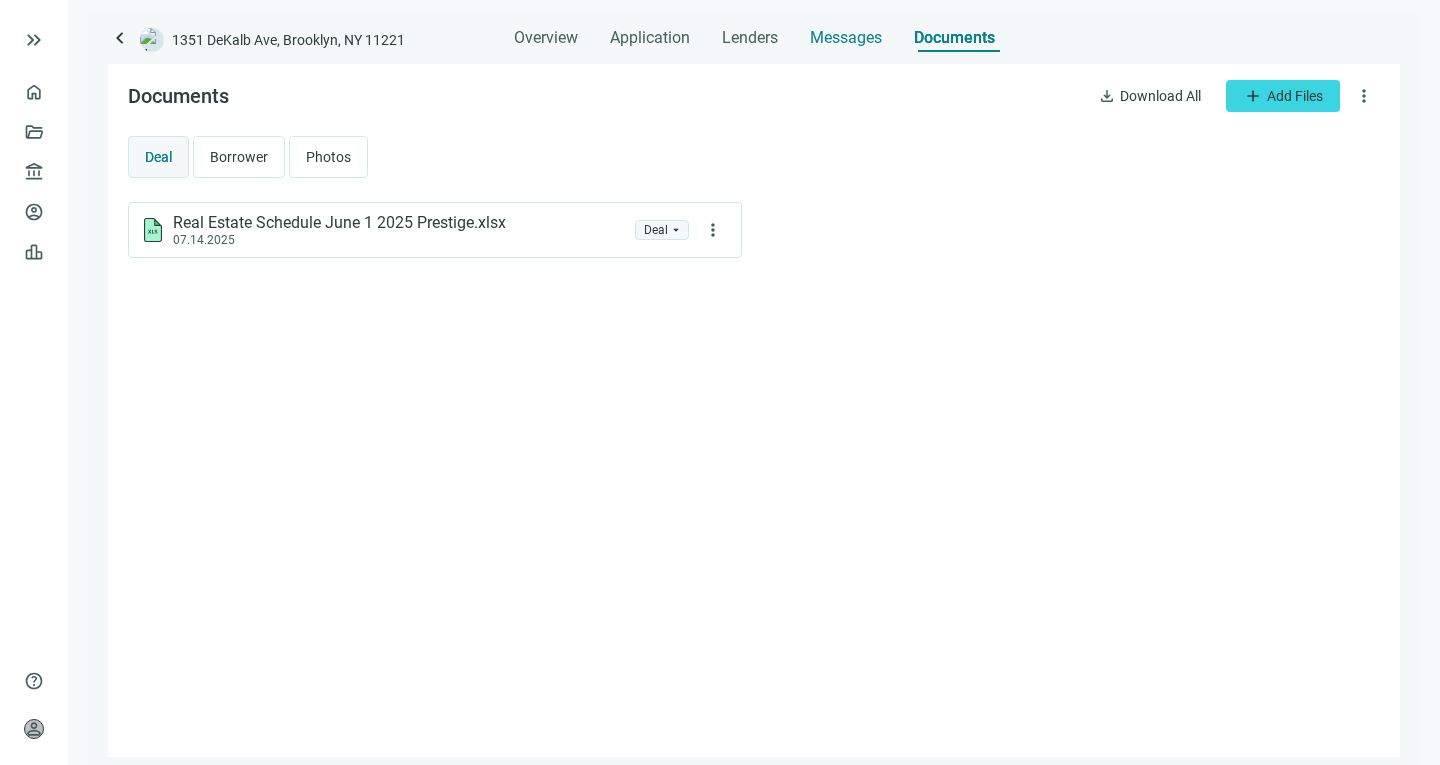 click on "Messages" at bounding box center [846, 32] 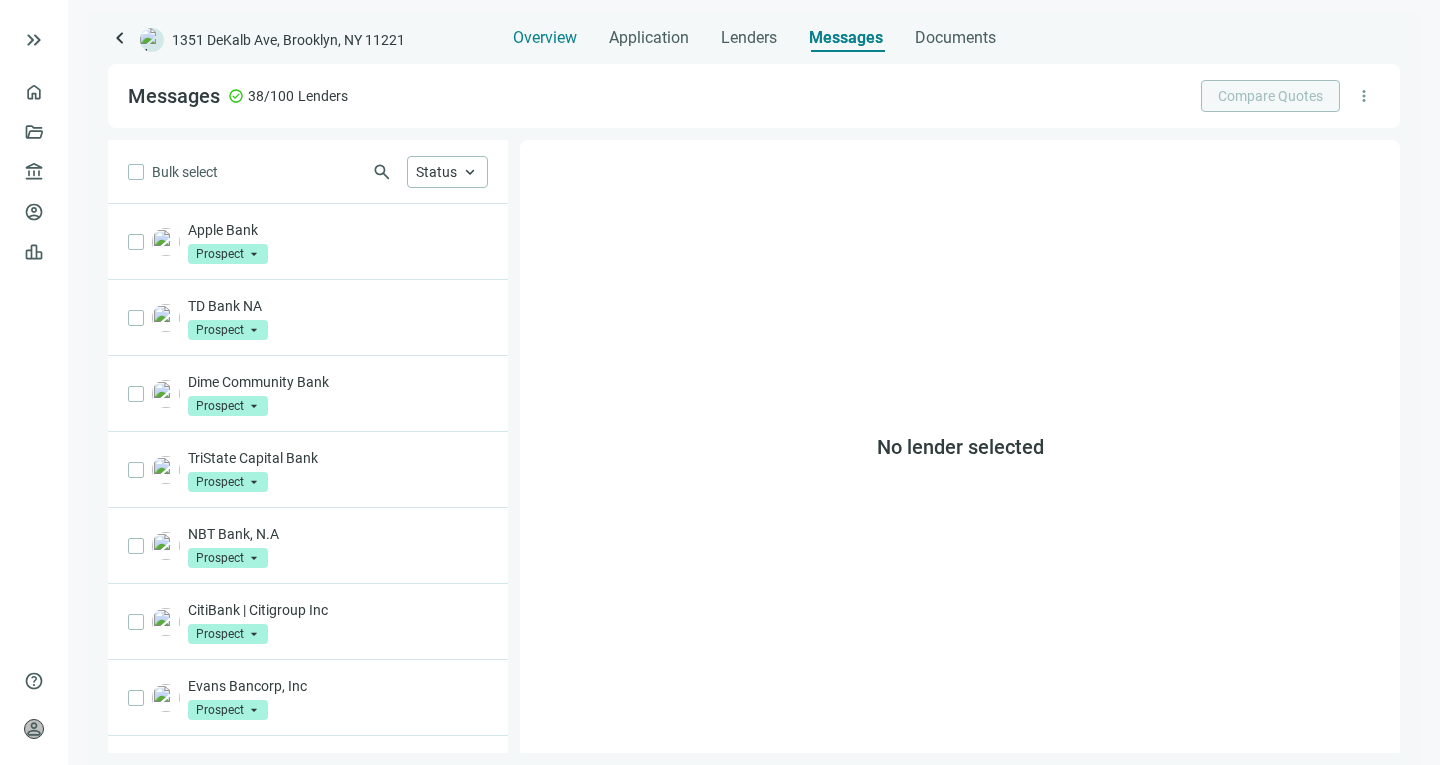 click on "Overview" at bounding box center (545, 32) 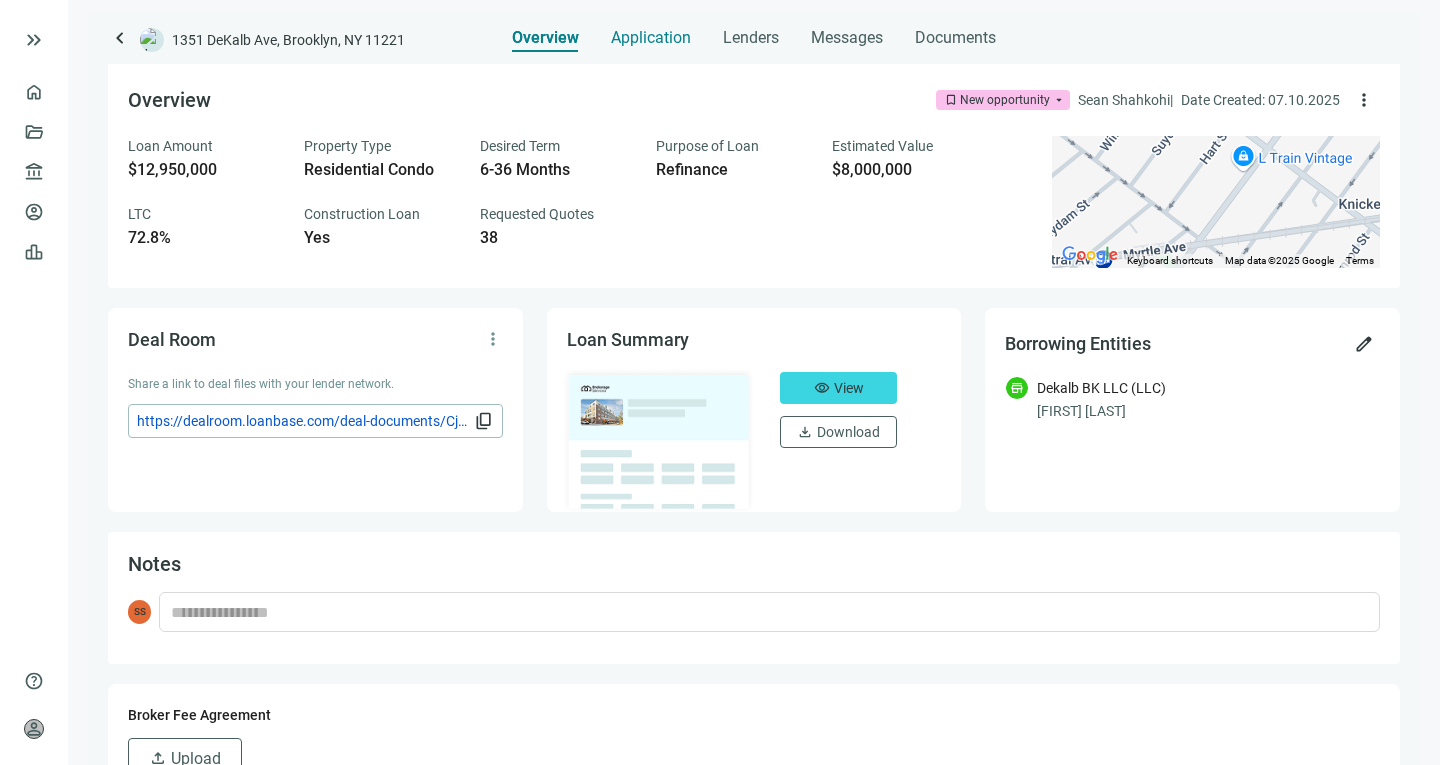 click on "Application" at bounding box center (651, 38) 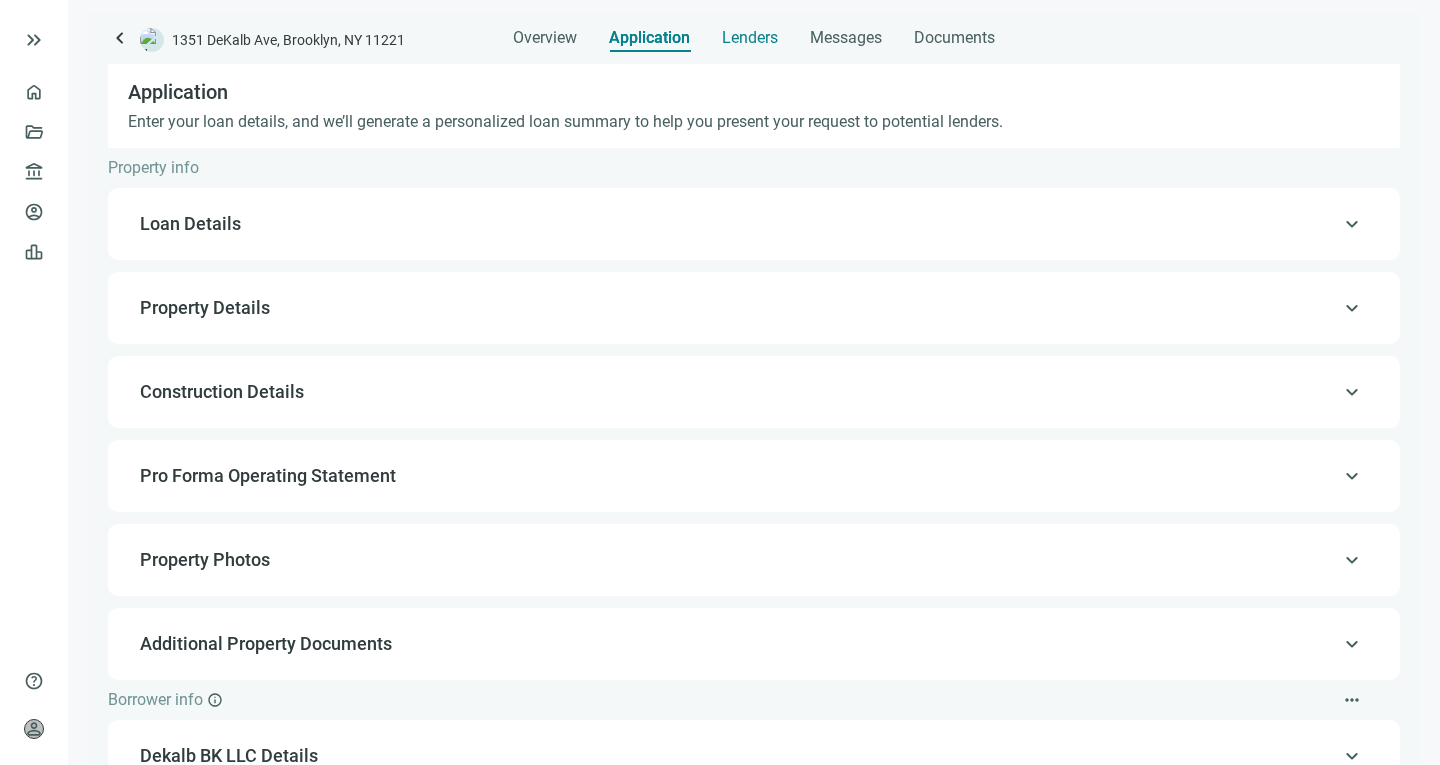 click on "Lenders" at bounding box center [750, 38] 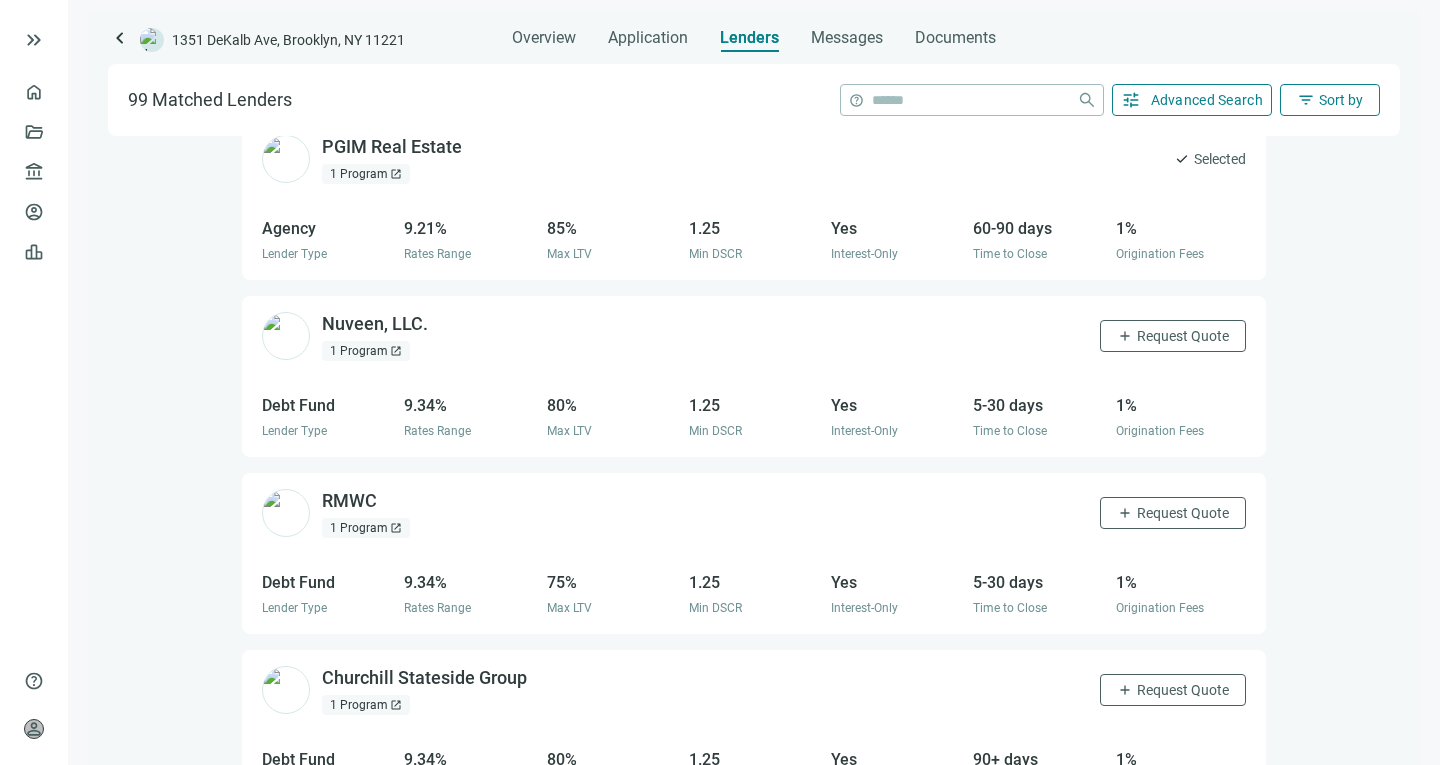 scroll, scrollTop: 2137, scrollLeft: 0, axis: vertical 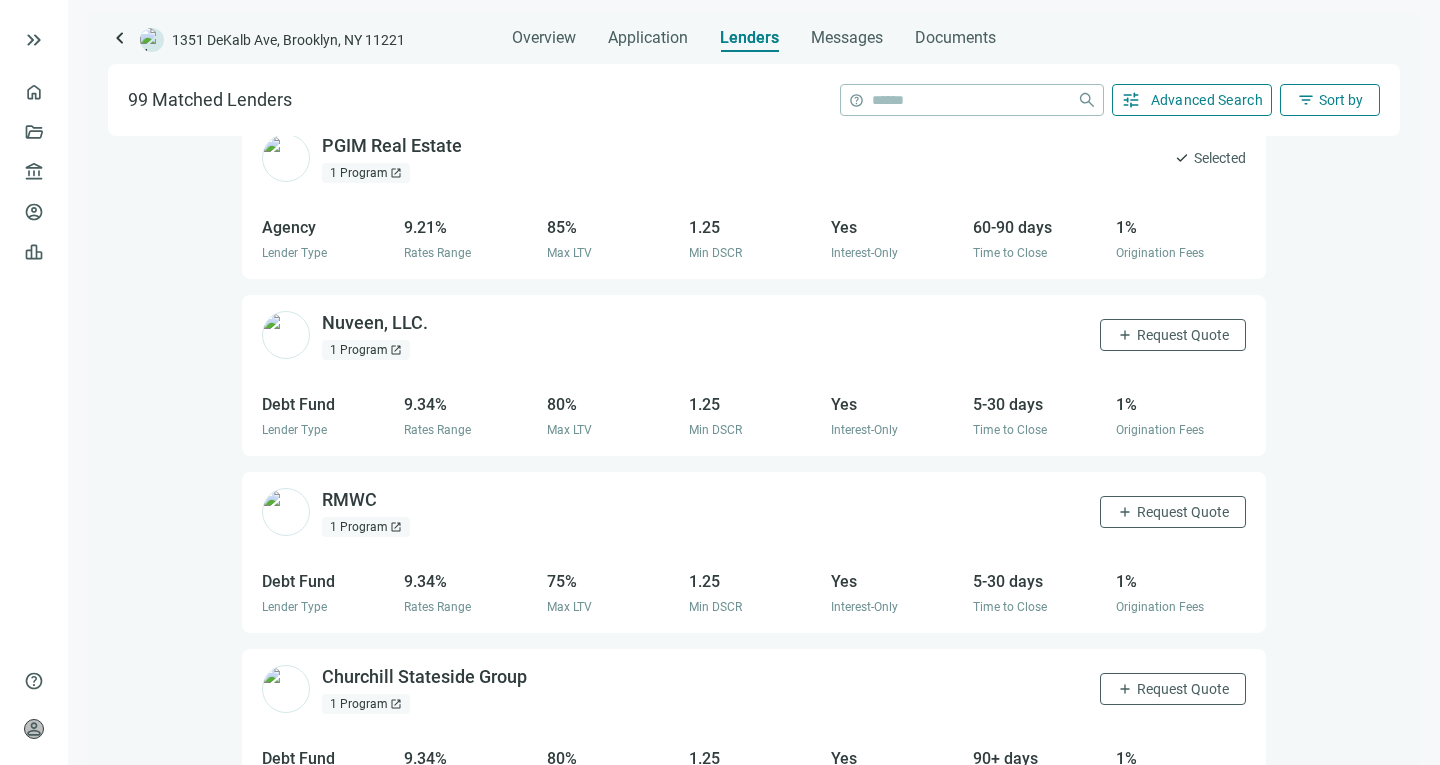 click on "1 Program open_in_new" at bounding box center [366, 527] 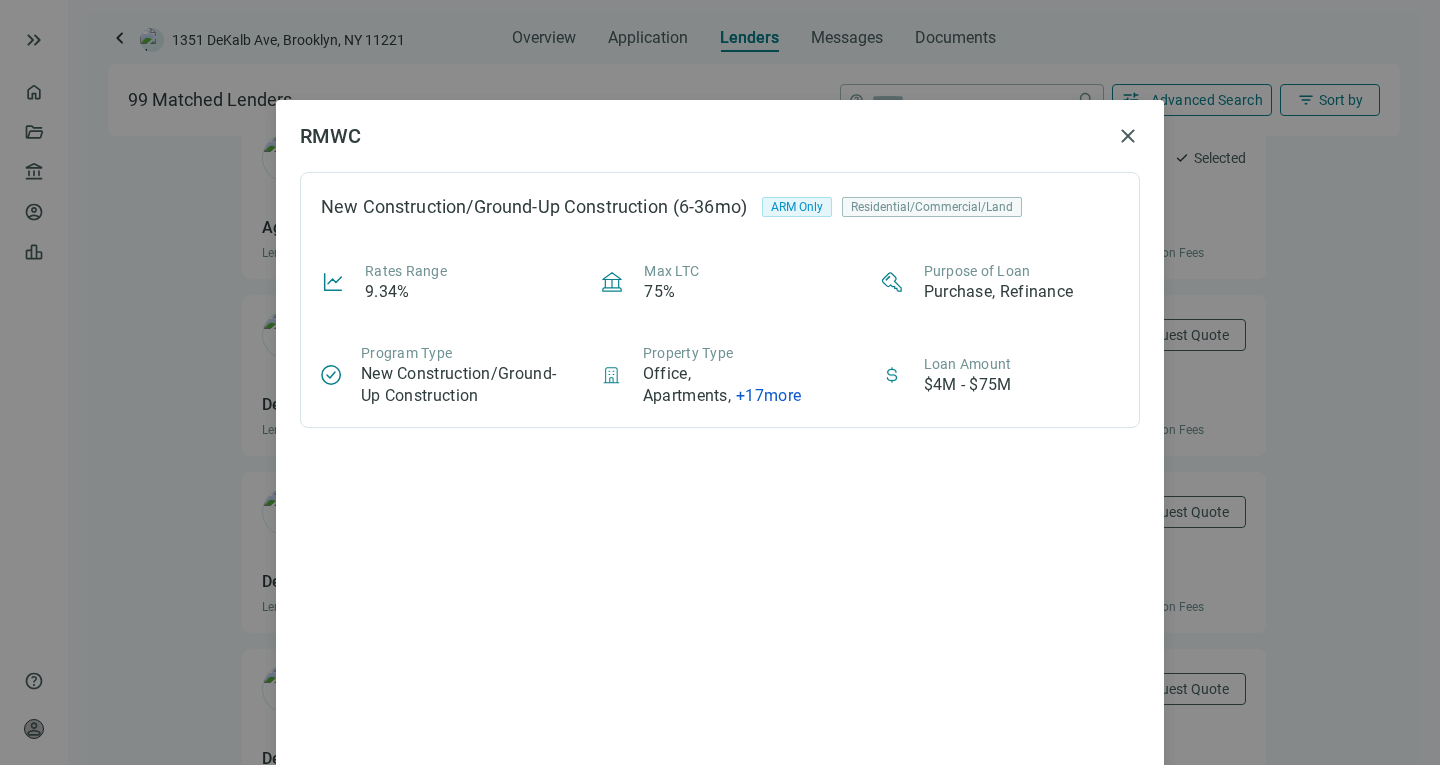 scroll, scrollTop: 16, scrollLeft: 0, axis: vertical 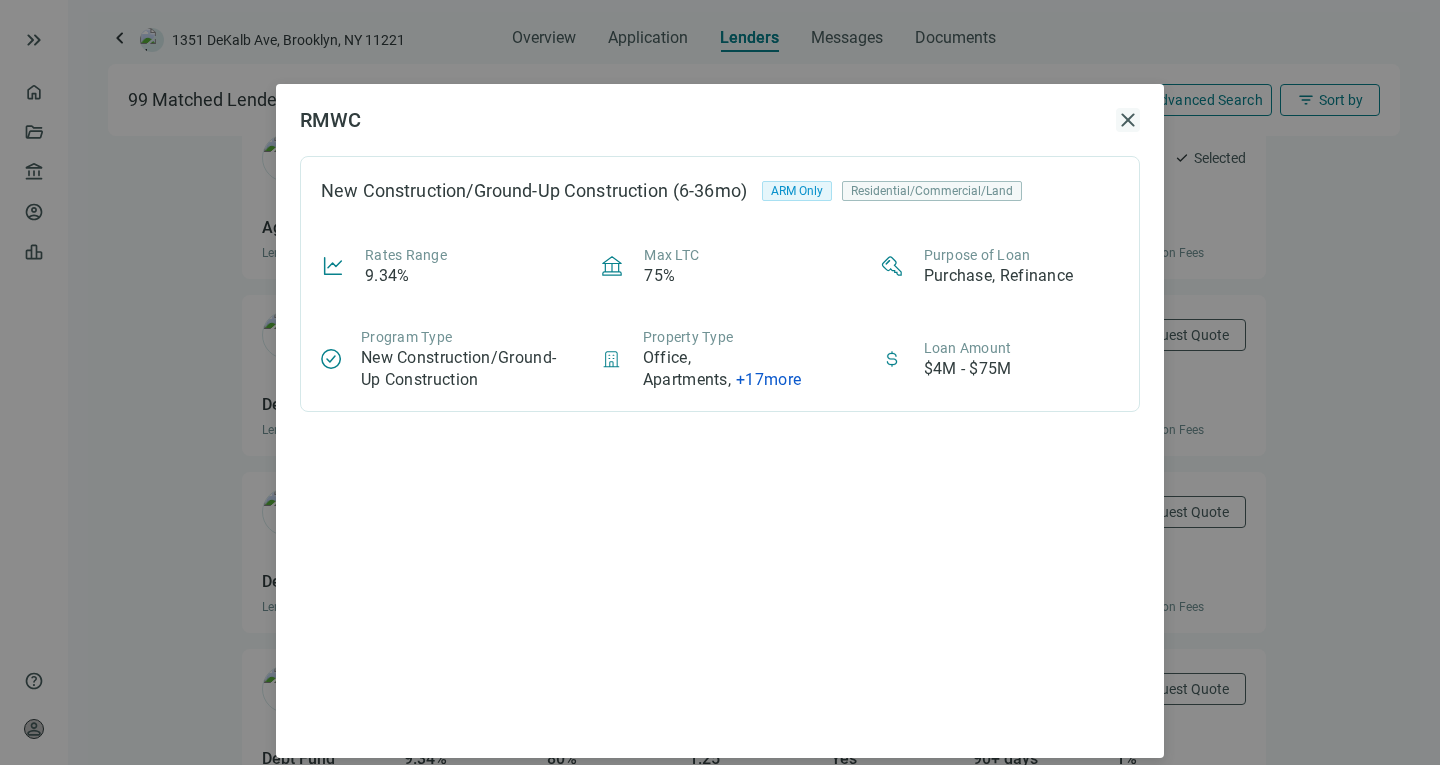 click on "close" at bounding box center (1128, 120) 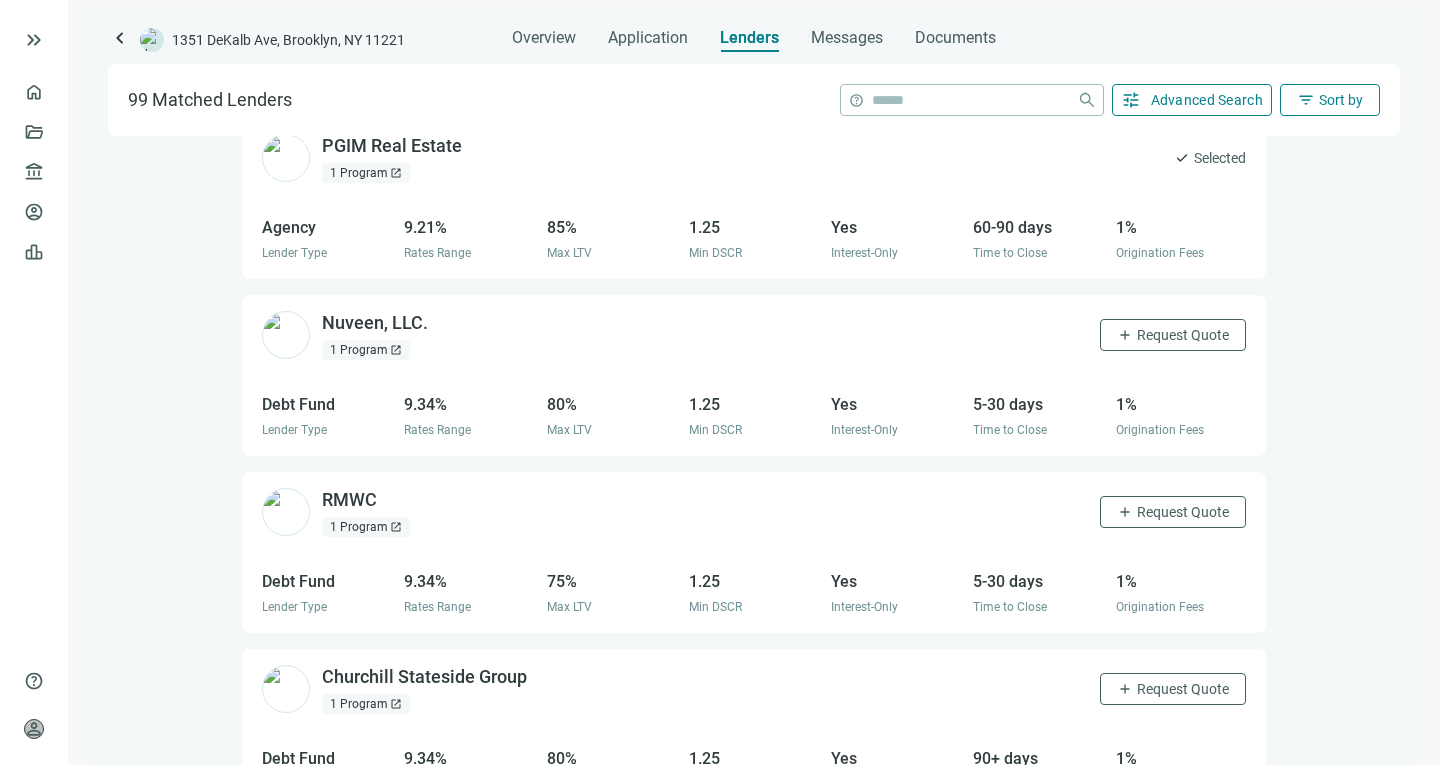 scroll, scrollTop: 0, scrollLeft: 0, axis: both 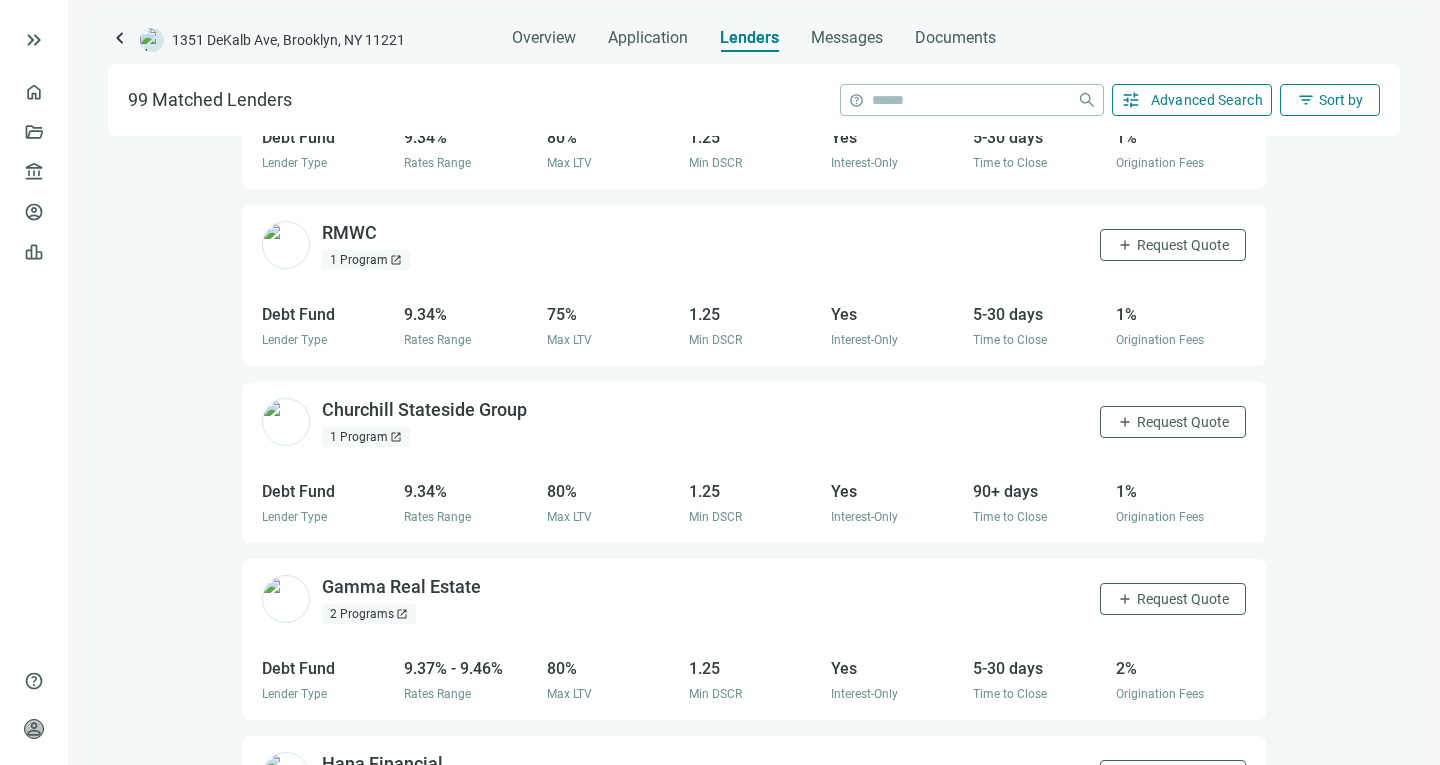 click on "1 Program open_in_new" at bounding box center (366, 437) 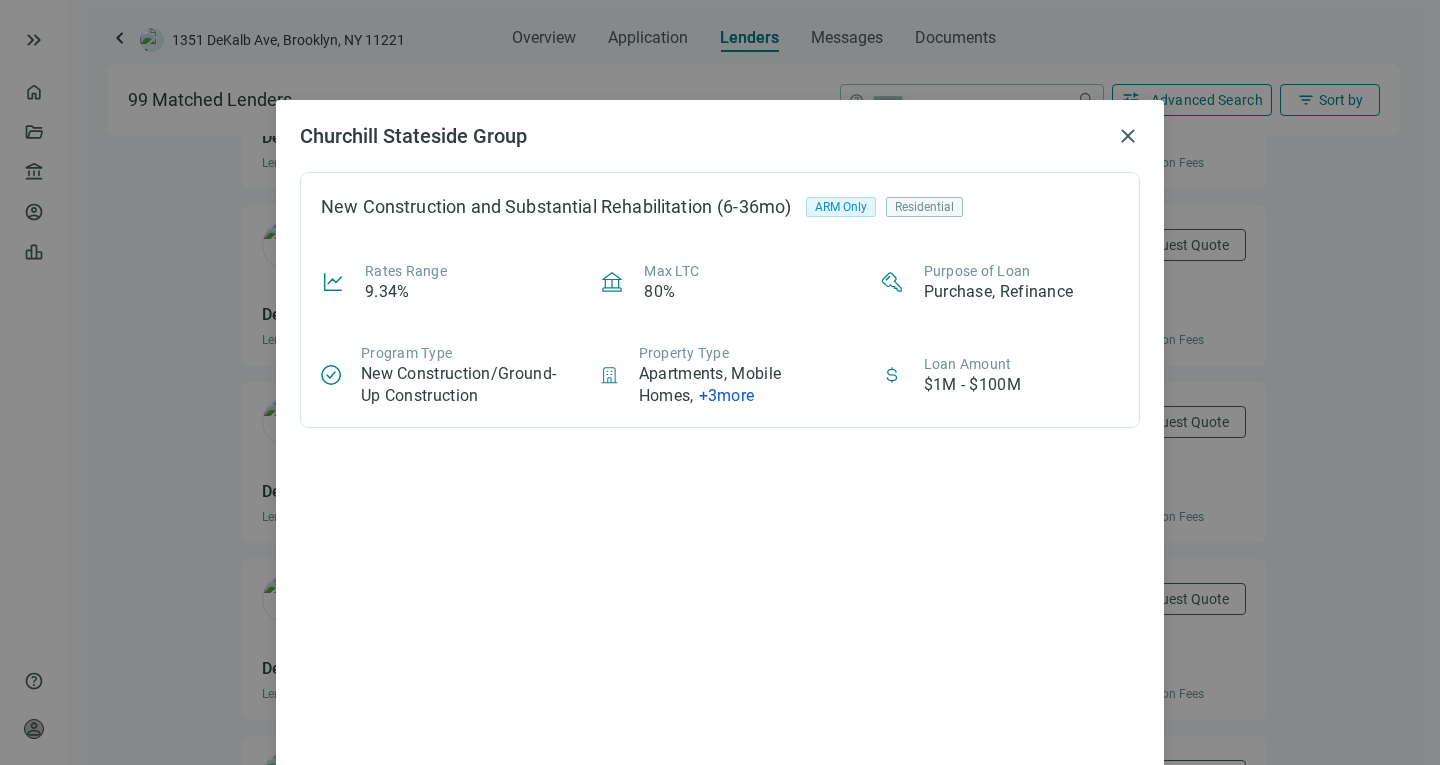 click on "Churchill Stateside Group close New Construction and Substantial Rehabilitation (6-36mo) ARM Only Residential Rates Range 9.34% Max LTC 80% Purpose of Loan Purchase, Refinance Program Type New Construction/Ground-Up Construction Property Type Apartments, Mobile Homes , + 3  more Loan Amount $1M - $100M" at bounding box center (720, 382) 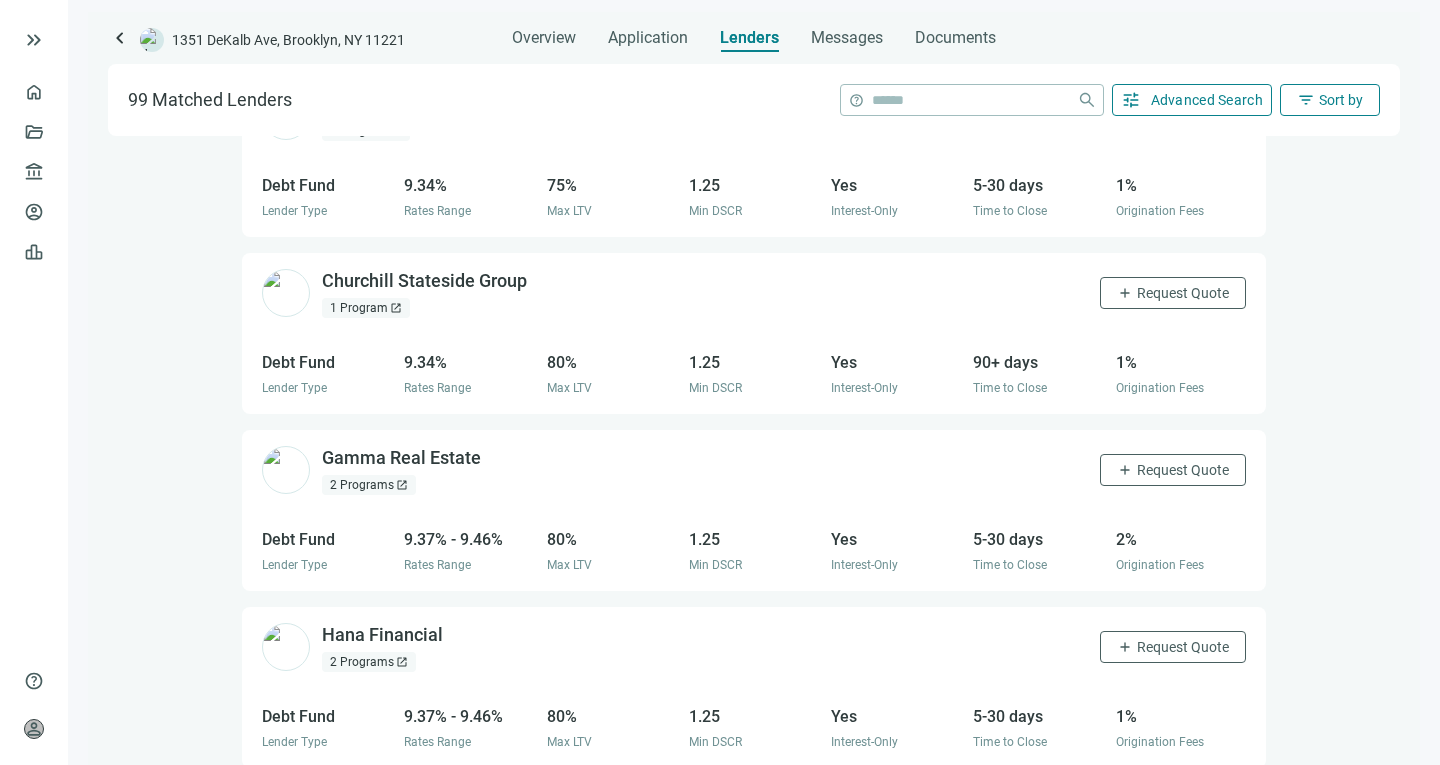 scroll, scrollTop: 3067, scrollLeft: 0, axis: vertical 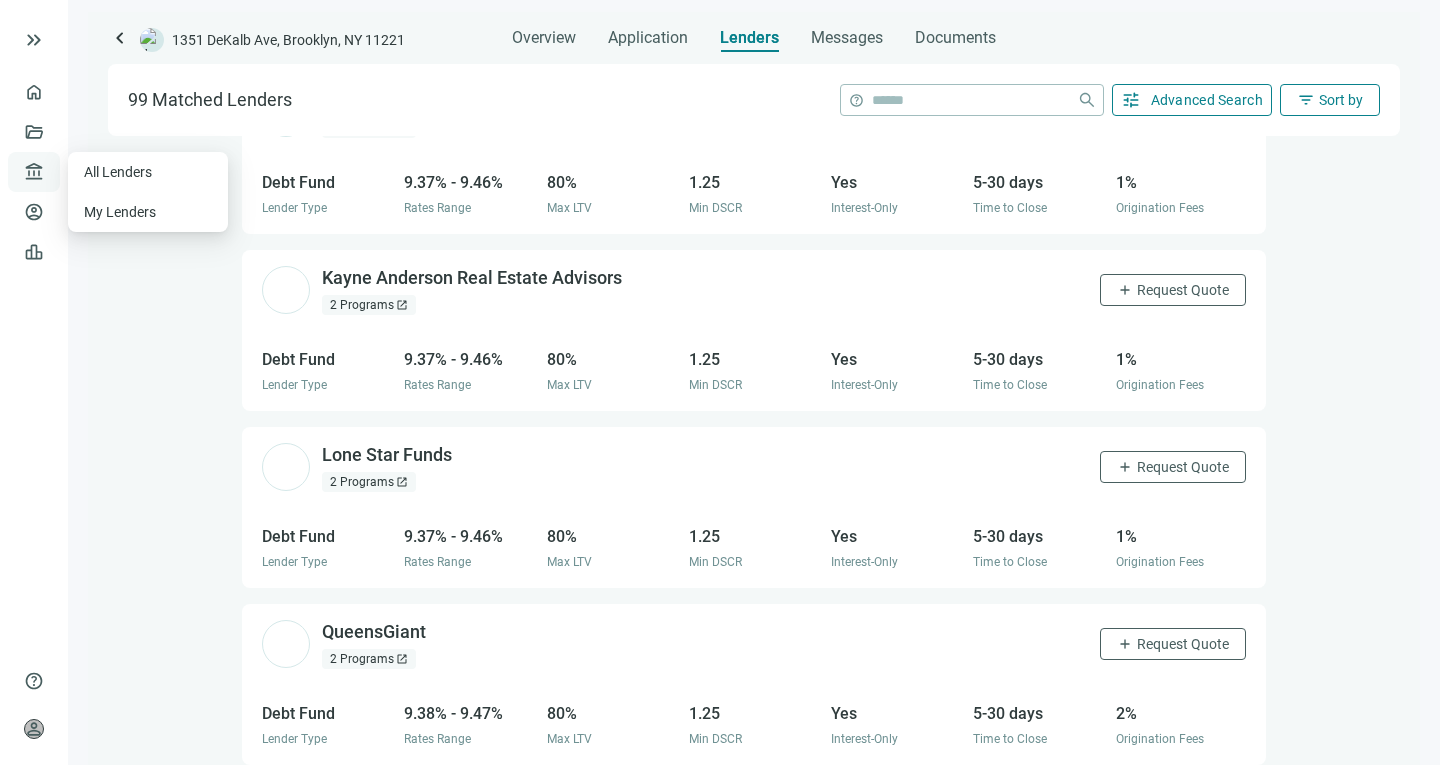 click on "account_balance" at bounding box center (31, 172) 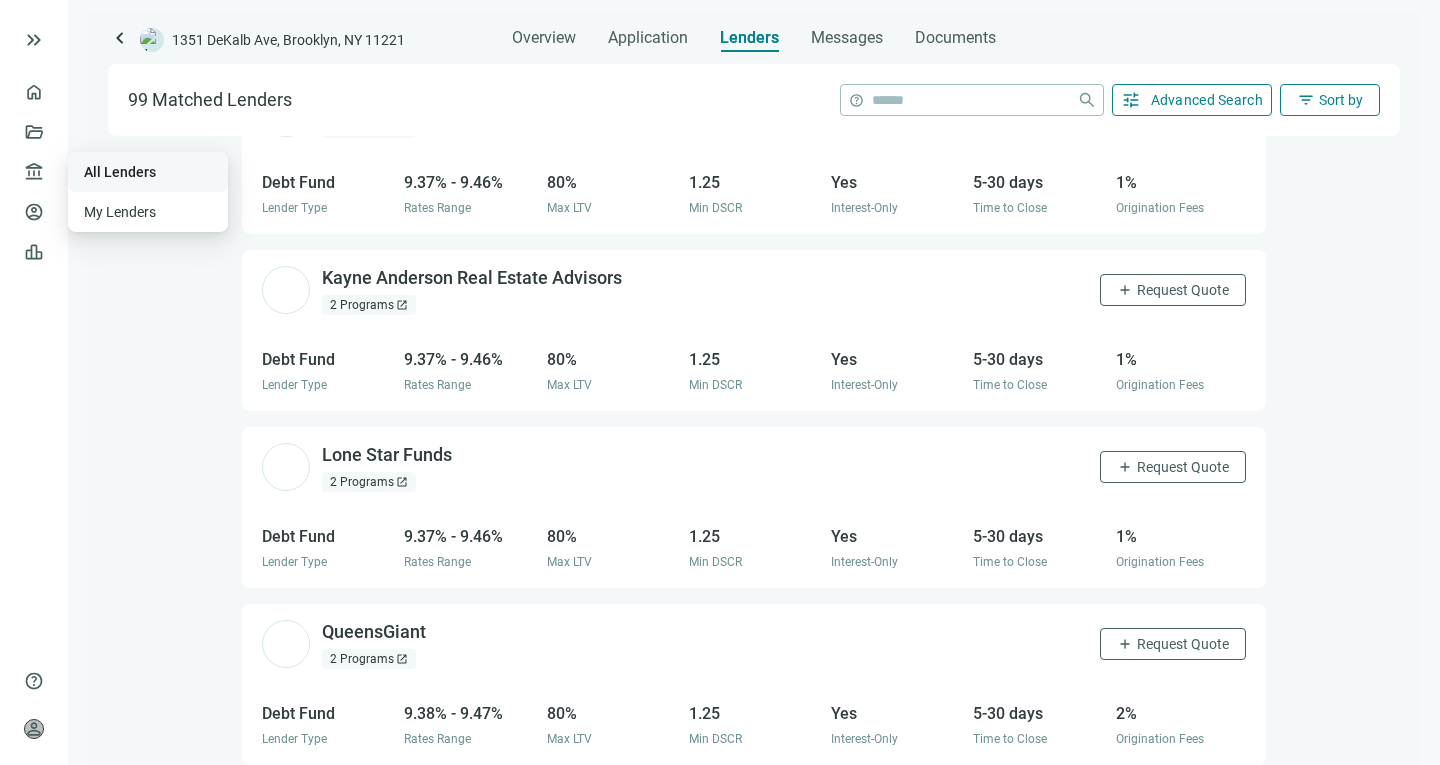 click on "All Lenders" at bounding box center (120, 172) 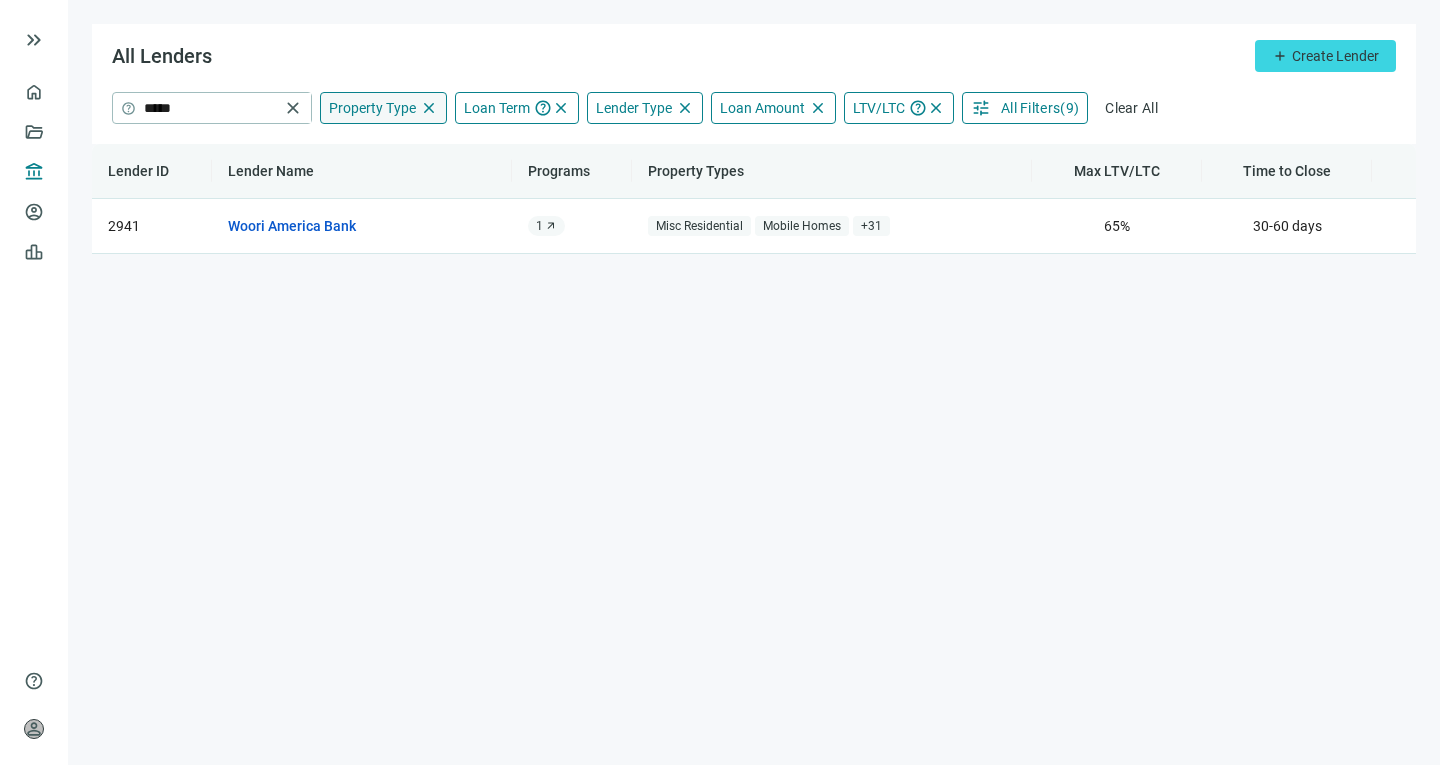 click on "Property Type" at bounding box center [372, 108] 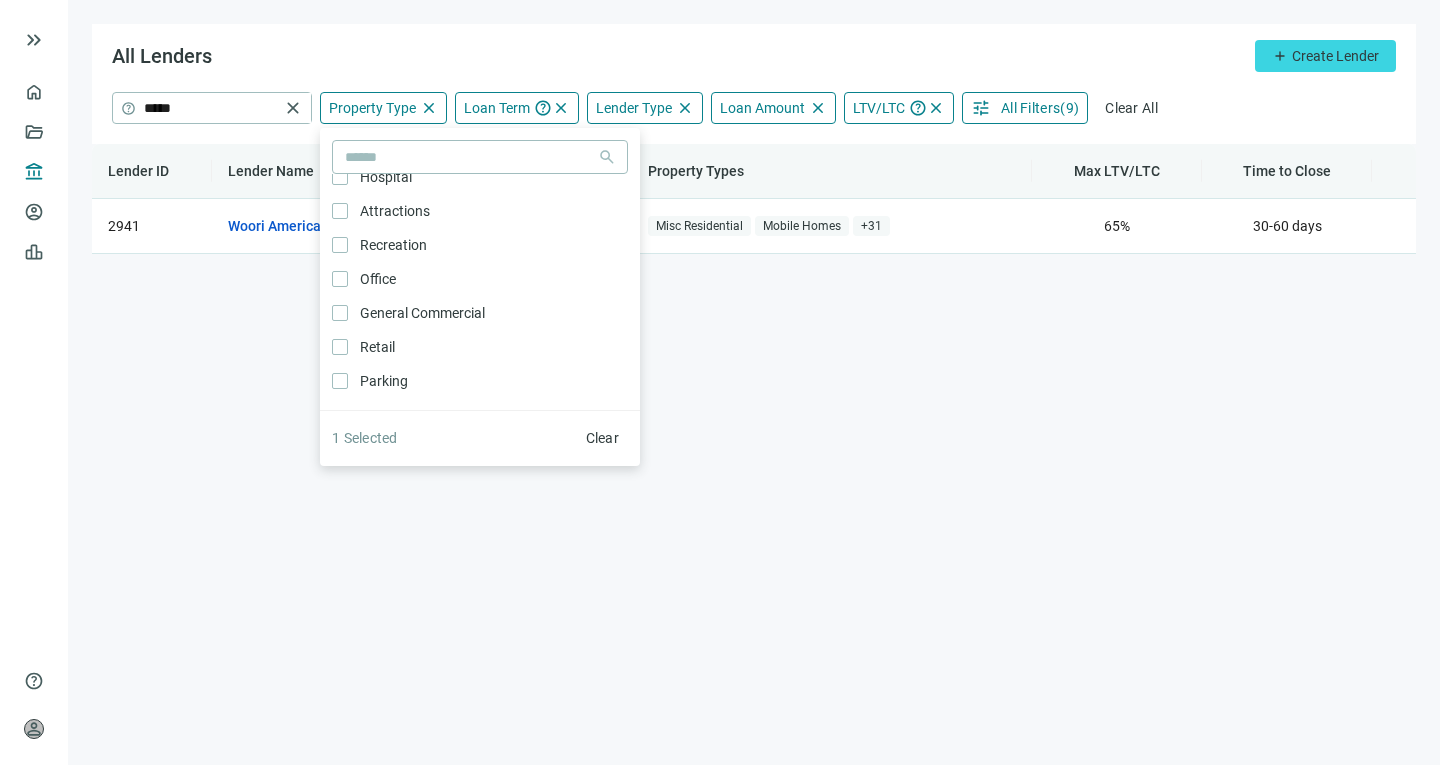 scroll, scrollTop: 1072, scrollLeft: 0, axis: vertical 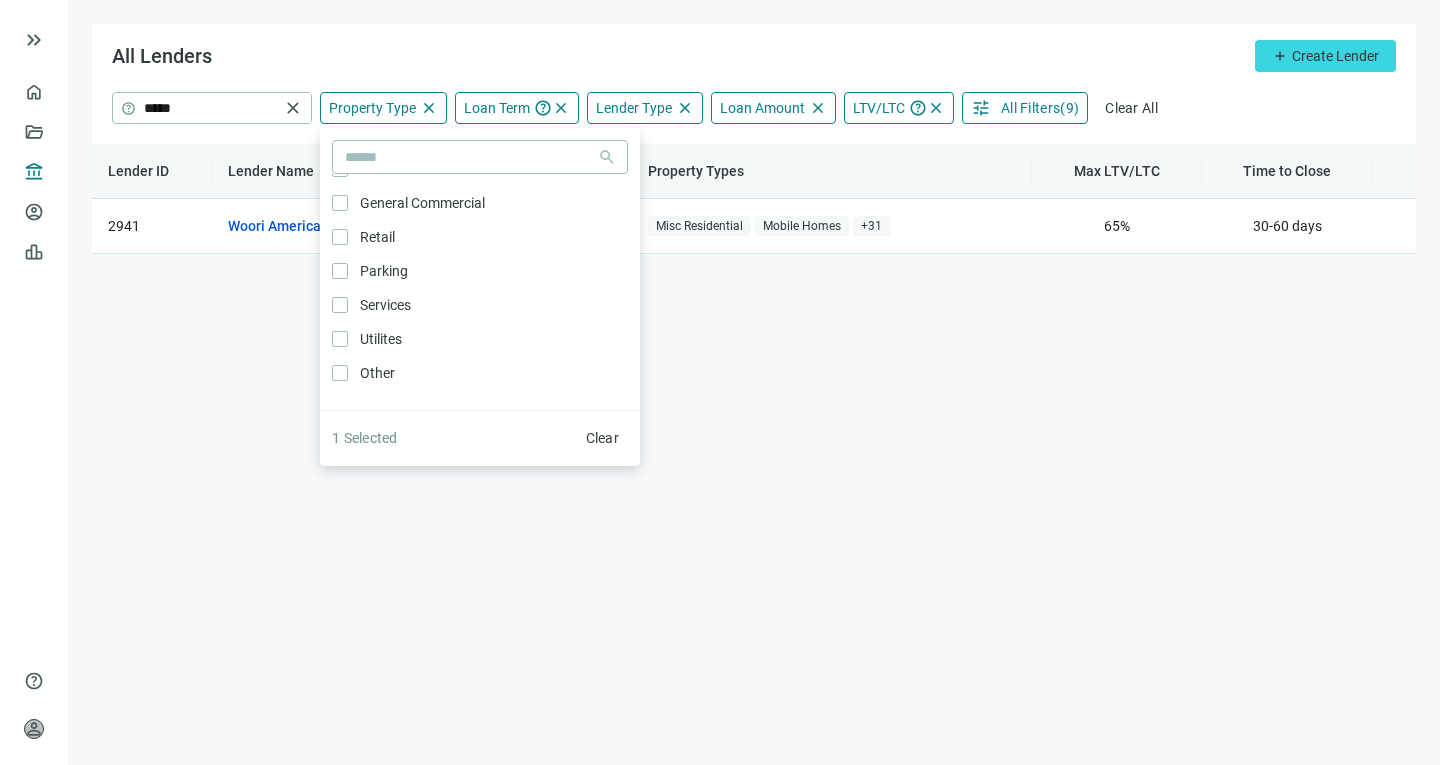 click on "All Lenders add Create Lender help ***** close Property Type close search Agriculture Only Timberland Only Hotel Only Motels Only Industrial Only Manufacturing Only Storage Only Cooperative Only Vacant Only Vacant - Agricultural Only Vacant - Commercial Only Vacant - Industrial Only Vacant - Residential Only Apartments Only Multi-Family Only Mixed Use Only Commercial Condo Only Mobile Homes Only Misc Residential Only Residential - Duplex/ Triplex/ Quadplex Only Residential Condo Only Single Family Residence Only Educational Only Medical Services Only Government Only Historical Only Transportation Only Hospital Only Attractions Only Recreation Only Office Only General Commercial Only Retail Only Parking Only Services Only Utilites Only Other Only 1 Selected Clear Loan Term help close Lender Type close Loan Amount close LTV/LTC help close tune All Filters ( 9 ) Clear All Lender ID Lender Name Programs Property Types Max LTV/LTC Time to Close Status Rate Updated Date                 2941 open_in_new 1 +" at bounding box center (754, 382) 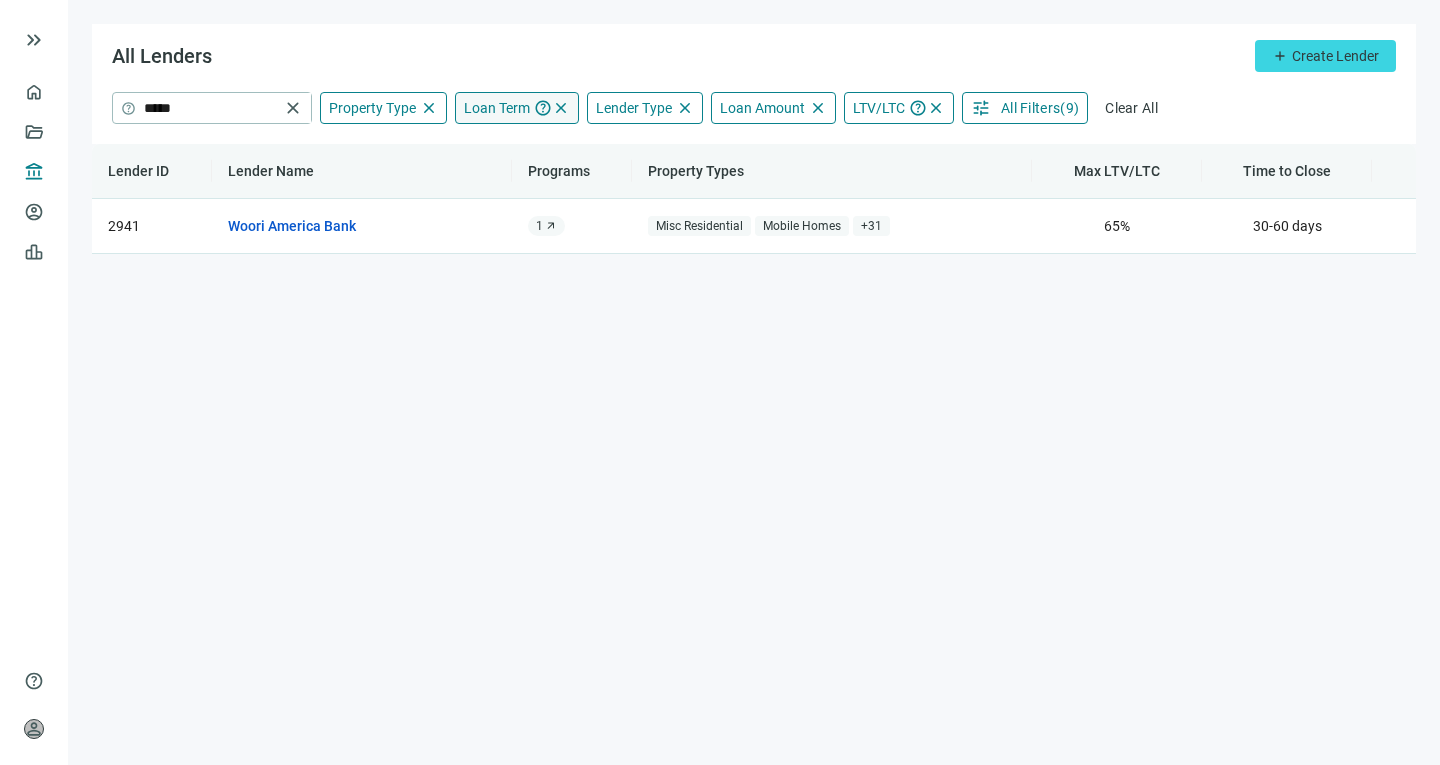 click on "Loan Term" at bounding box center [497, 108] 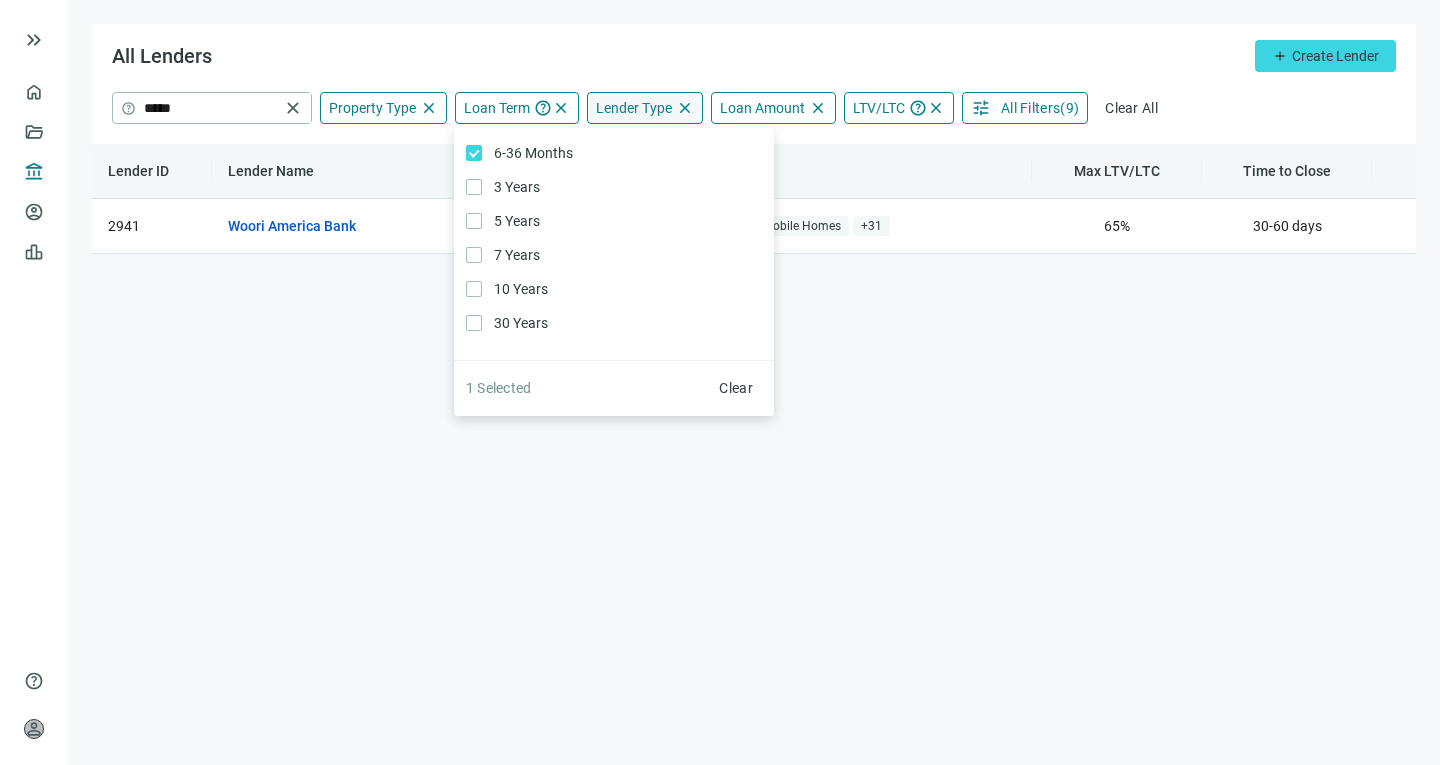 click on "Lender Type" at bounding box center (634, 108) 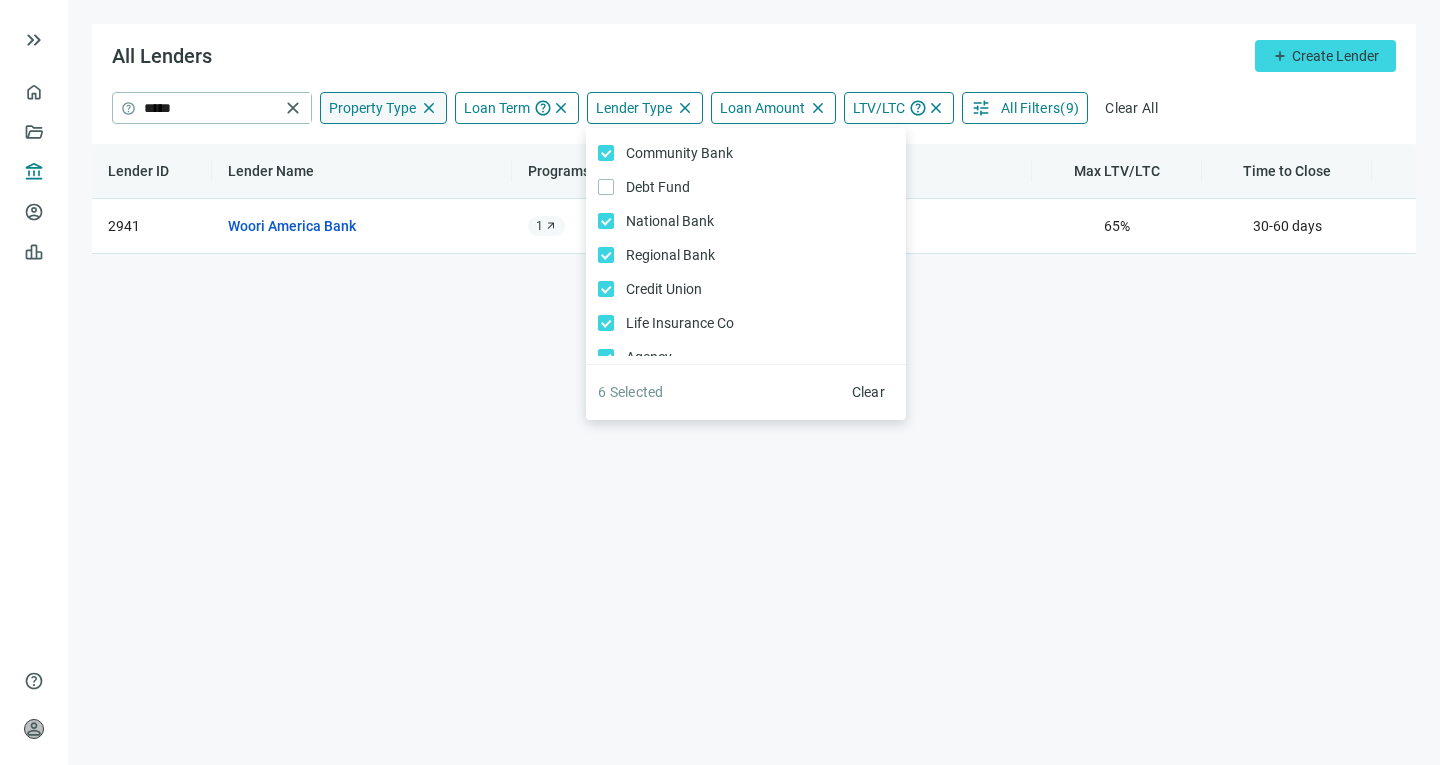 click on "Property Type" at bounding box center [372, 108] 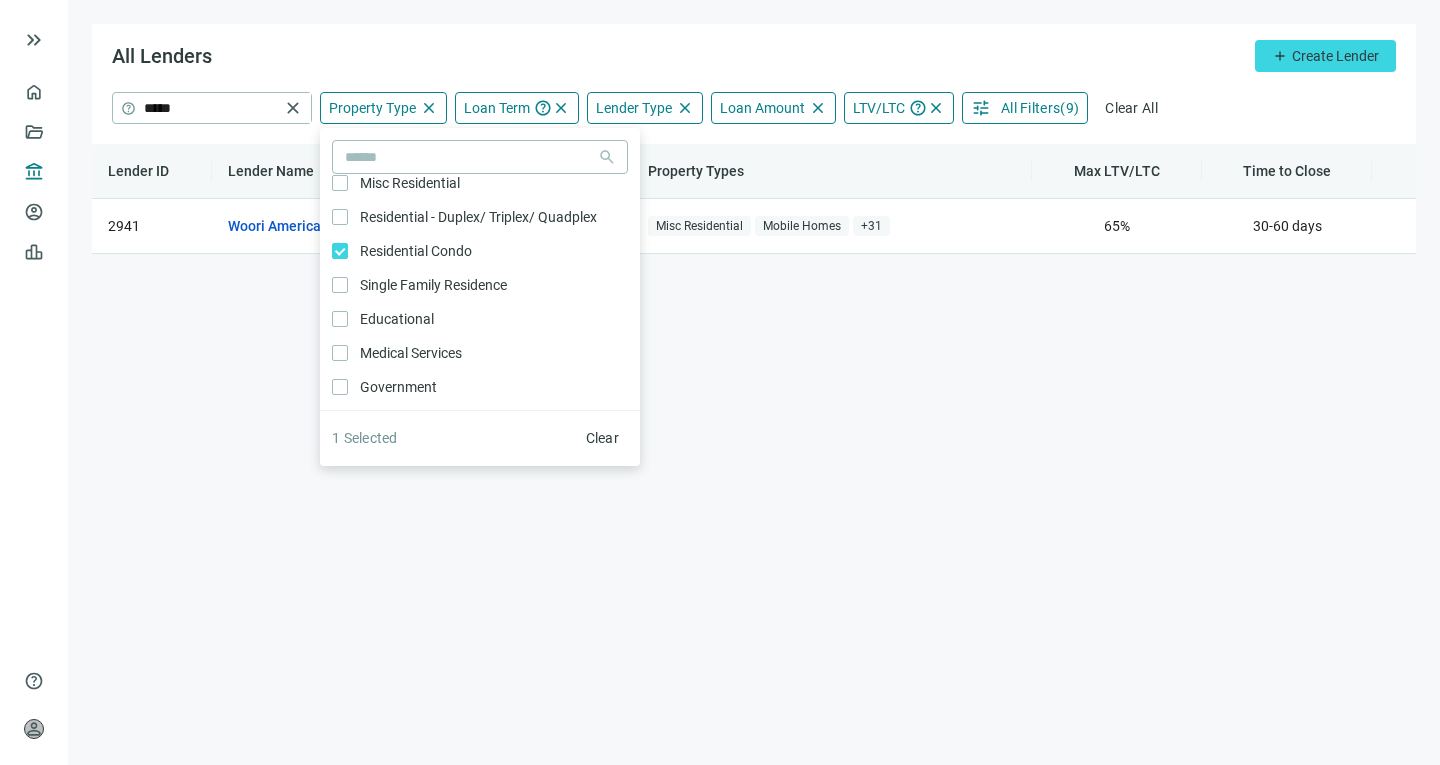 scroll, scrollTop: 633, scrollLeft: 0, axis: vertical 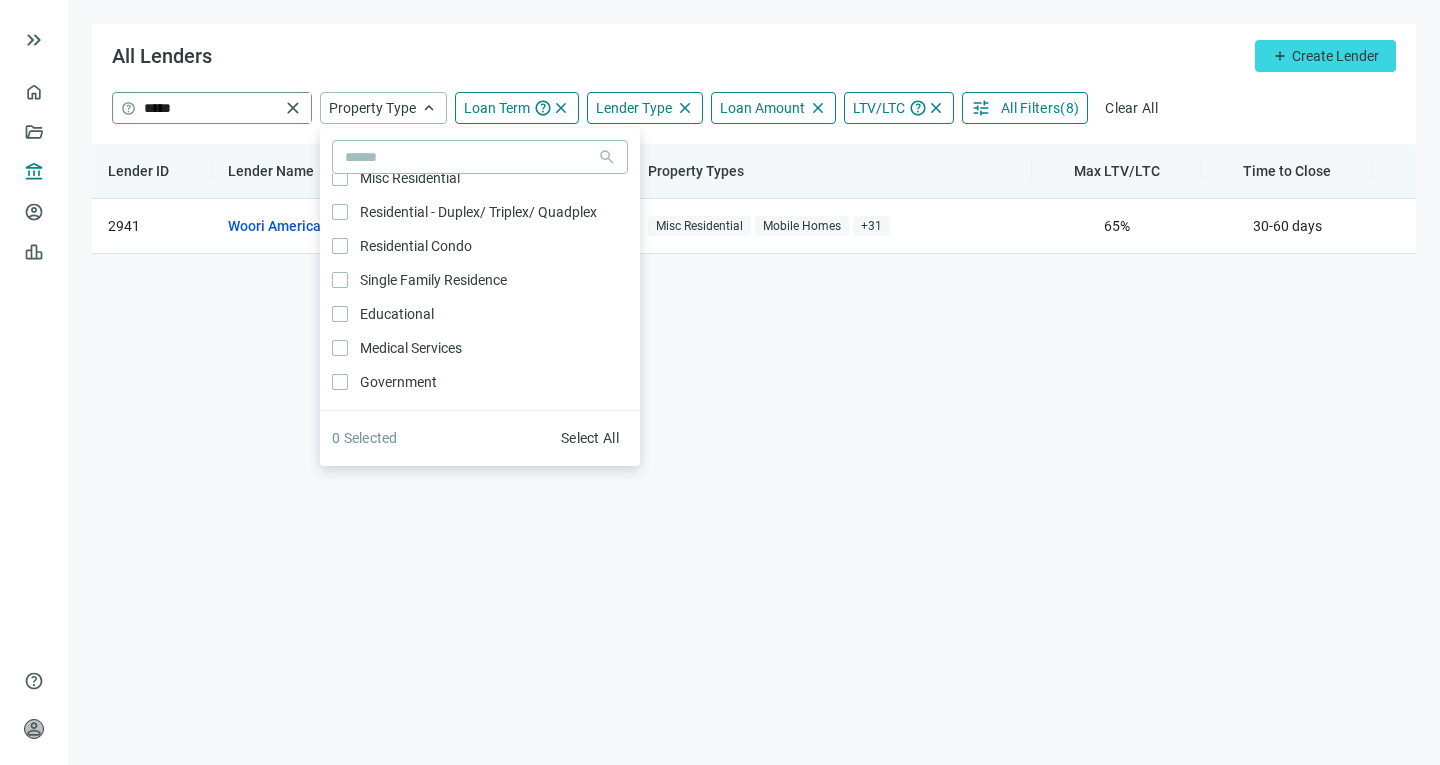 click on "close" at bounding box center [293, 108] 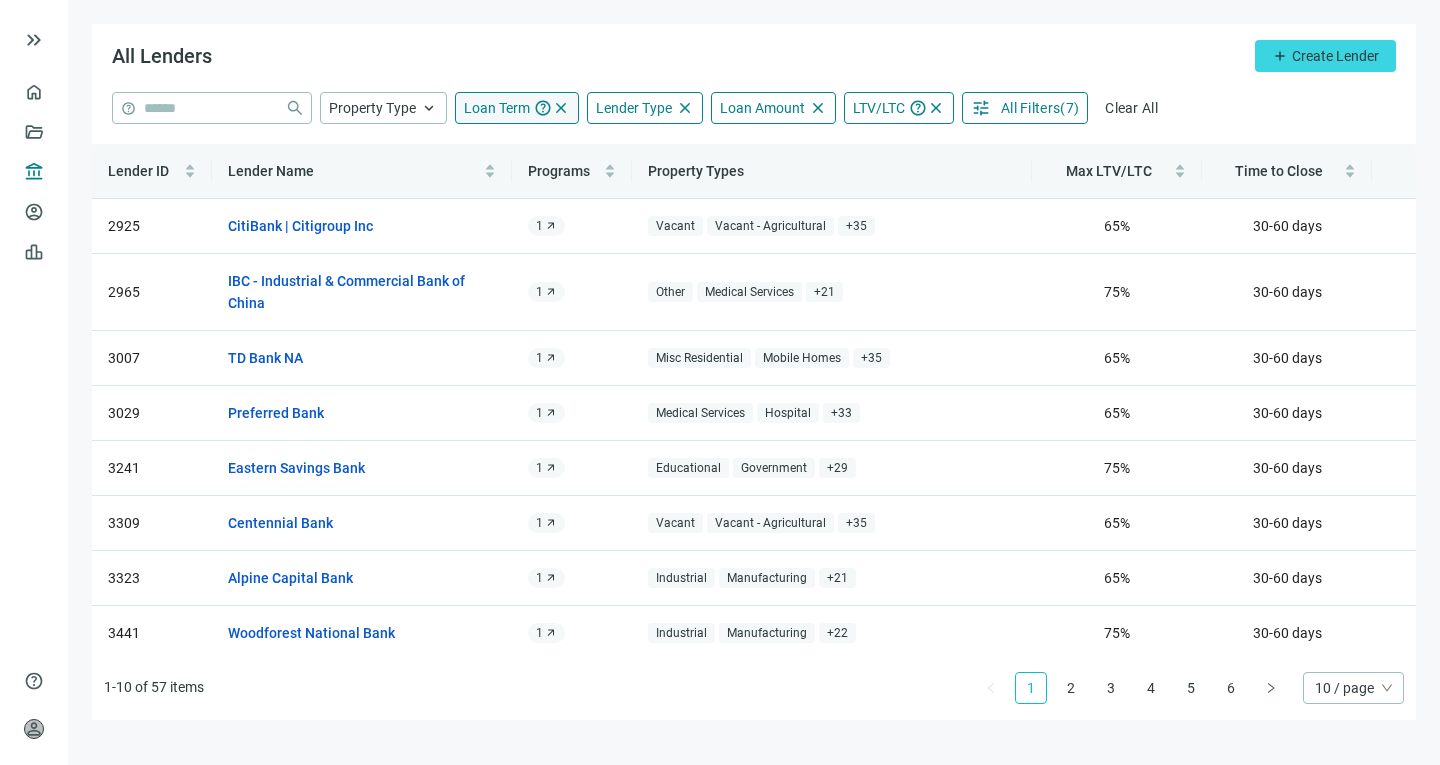 click on "Loan Term" at bounding box center [497, 108] 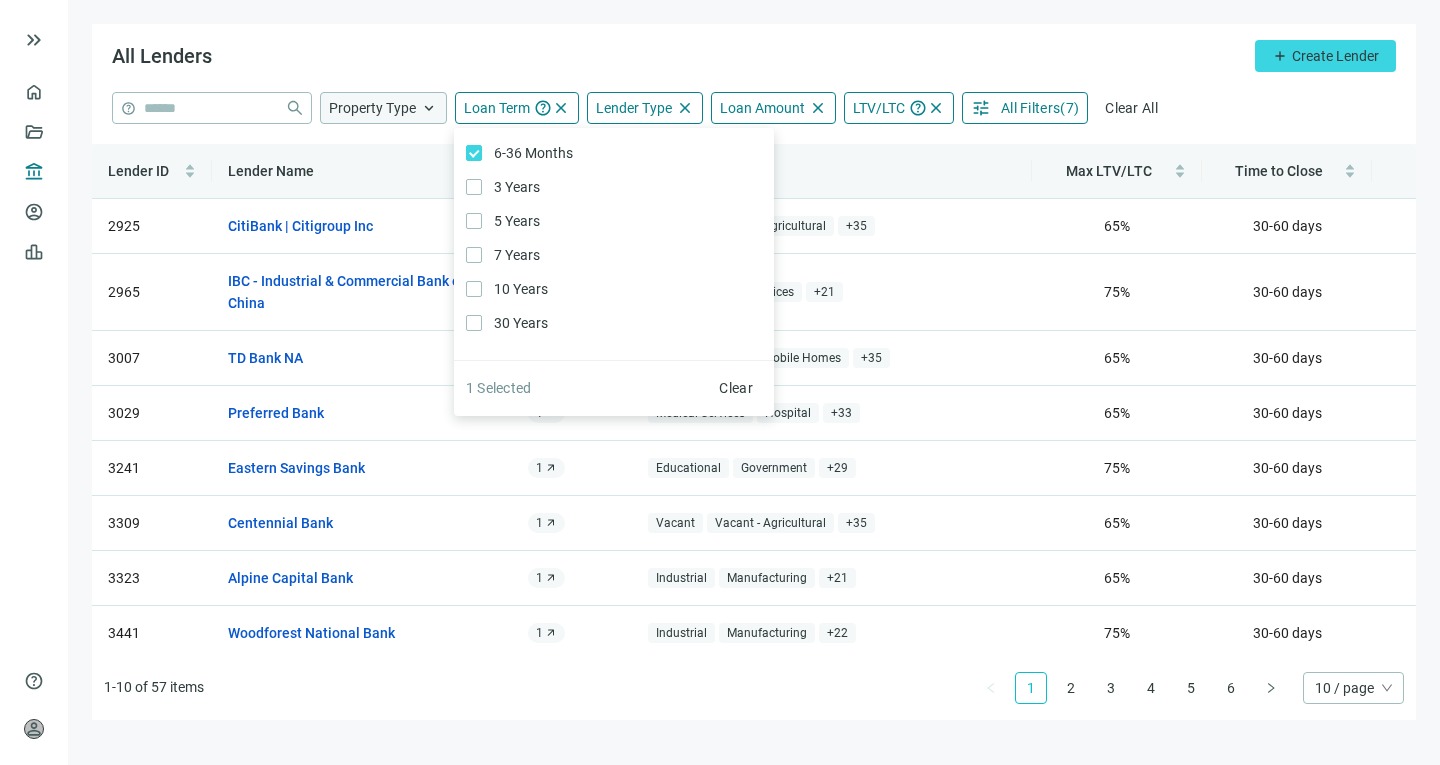 click on "Property Type" at bounding box center (372, 108) 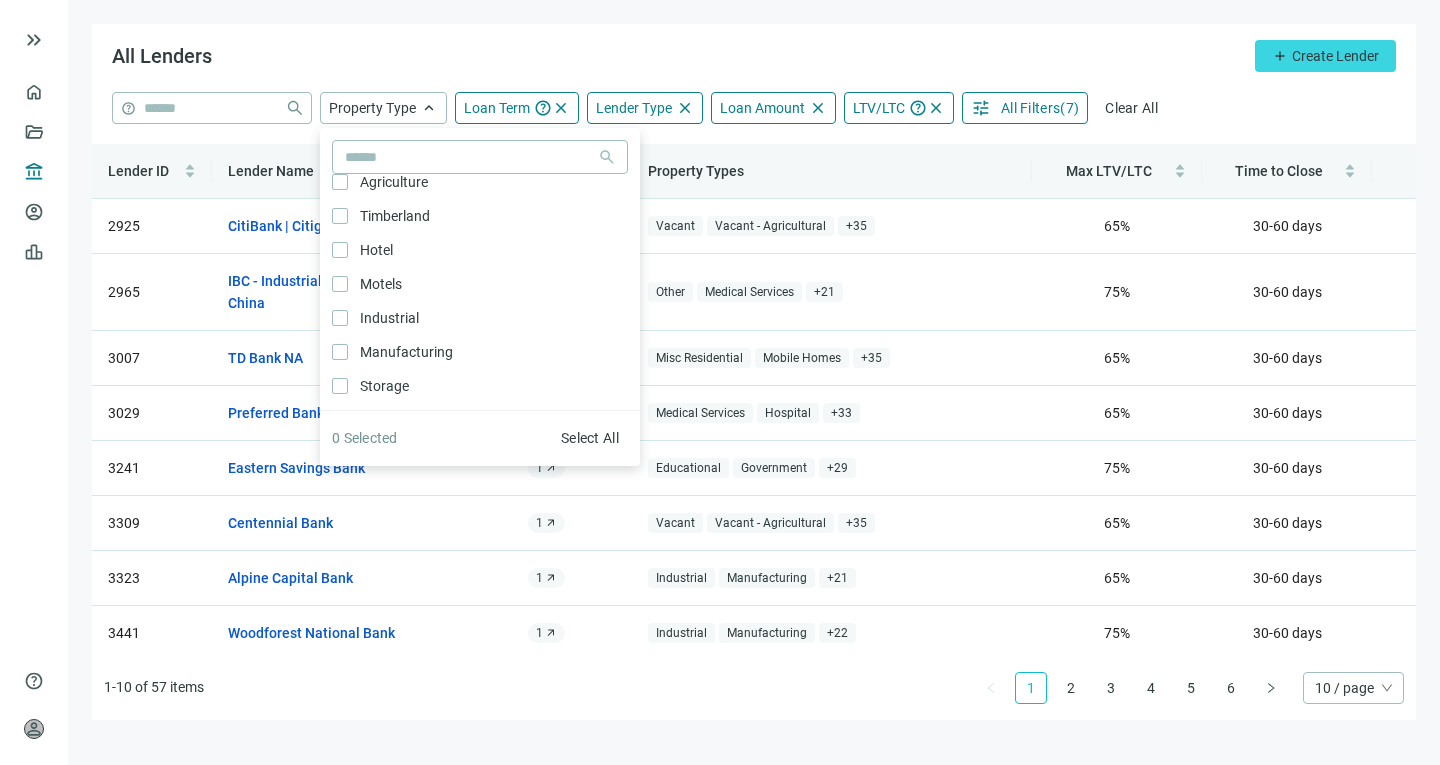 scroll, scrollTop: 0, scrollLeft: 0, axis: both 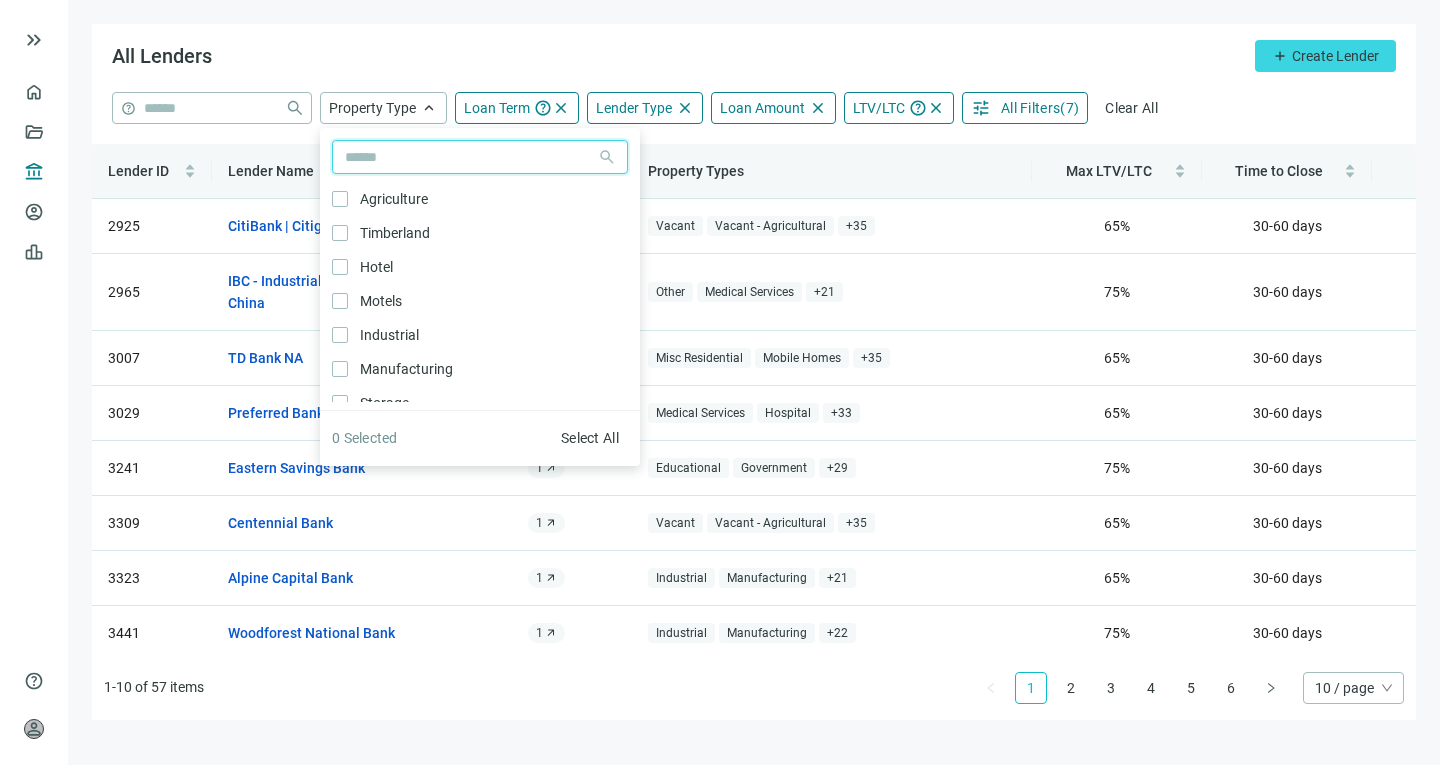 click at bounding box center [466, 157] 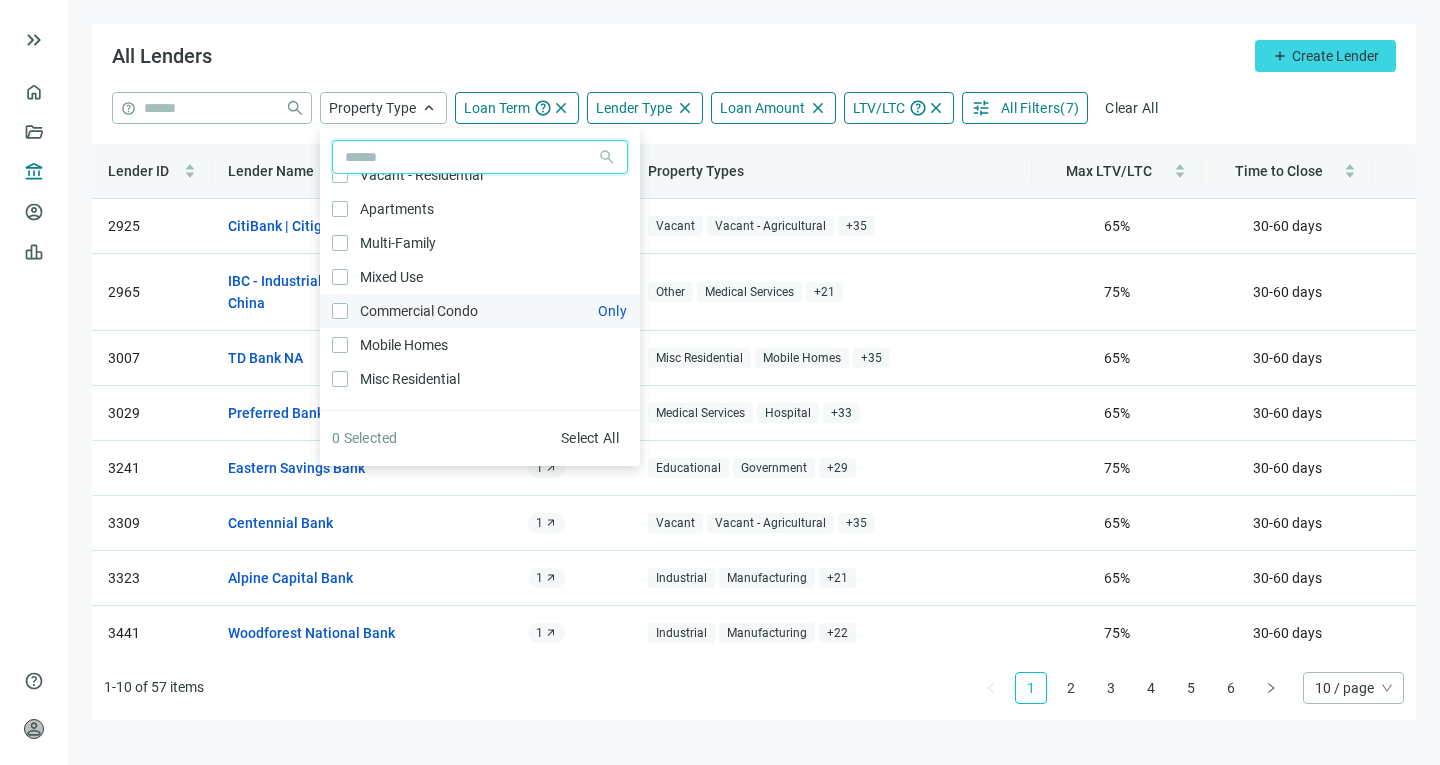 scroll, scrollTop: 389, scrollLeft: 0, axis: vertical 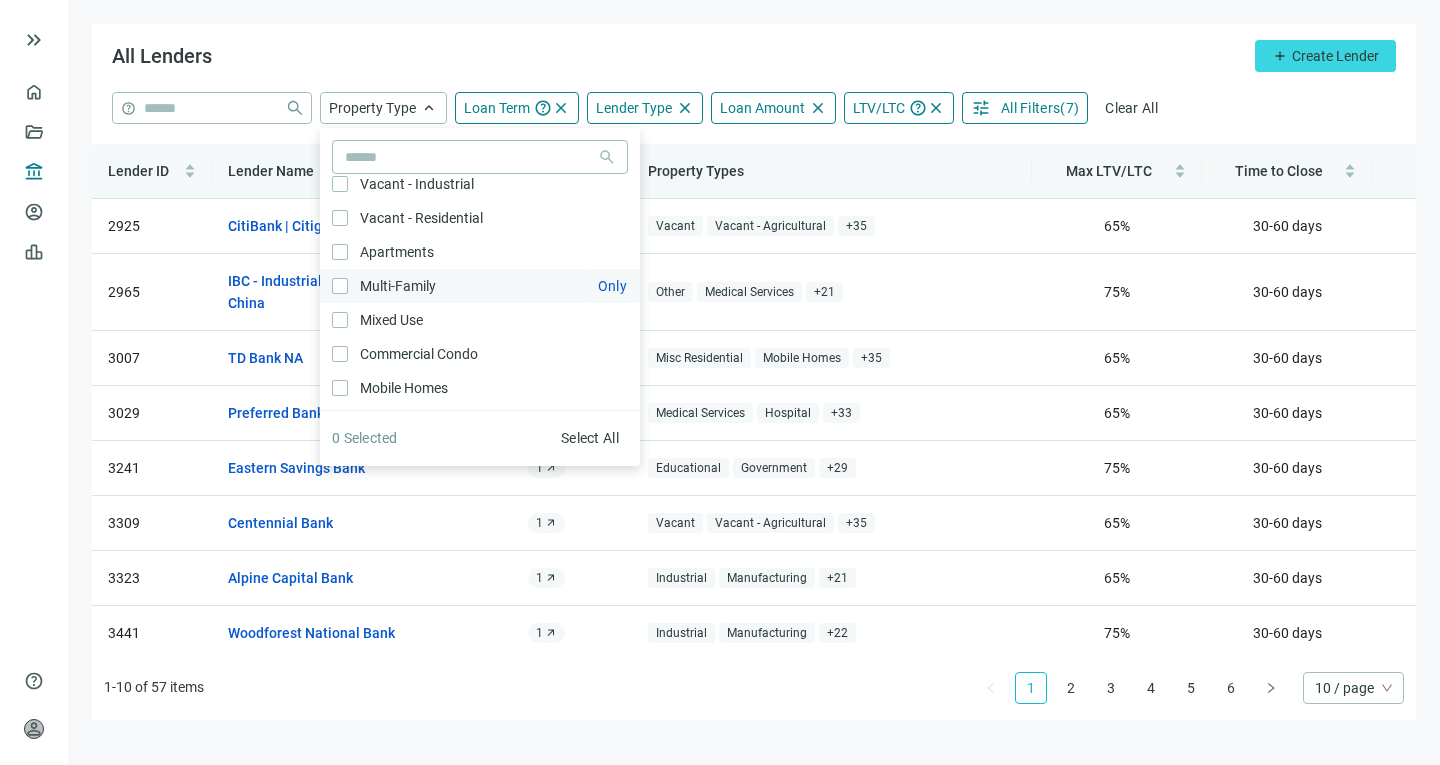 click on "Multi-Family Only" at bounding box center [480, 286] 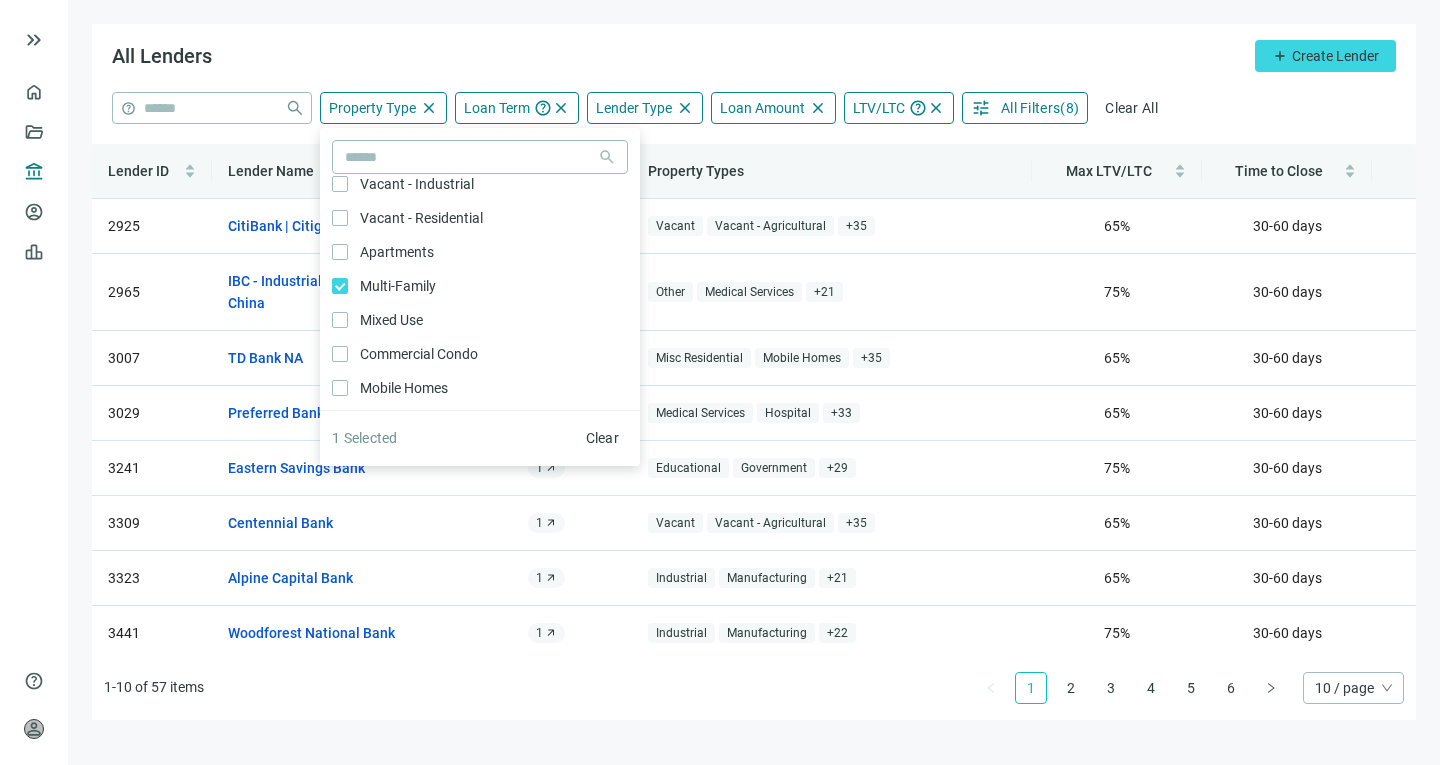 click on "All Lenders add Create Lender" at bounding box center [754, 58] 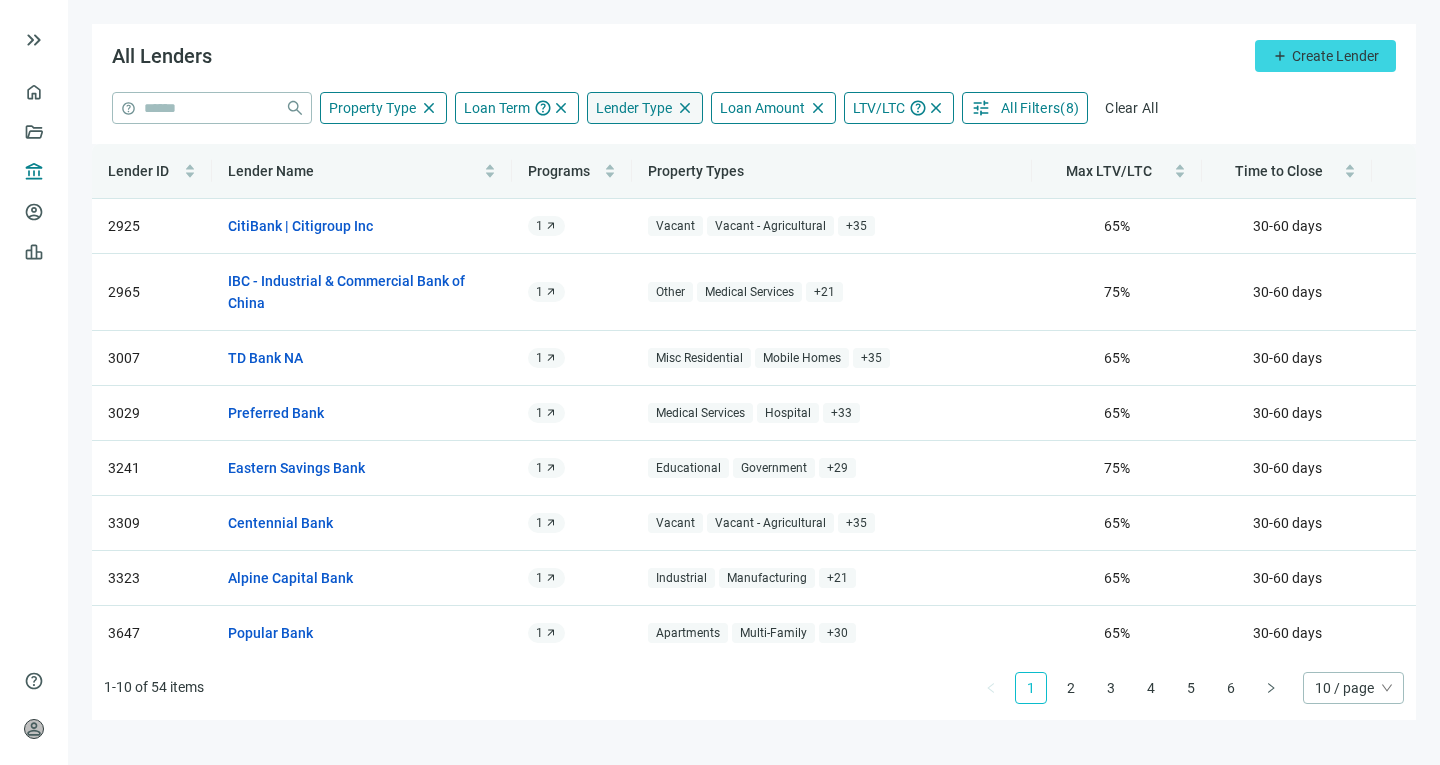 click on "Lender Type" at bounding box center (634, 108) 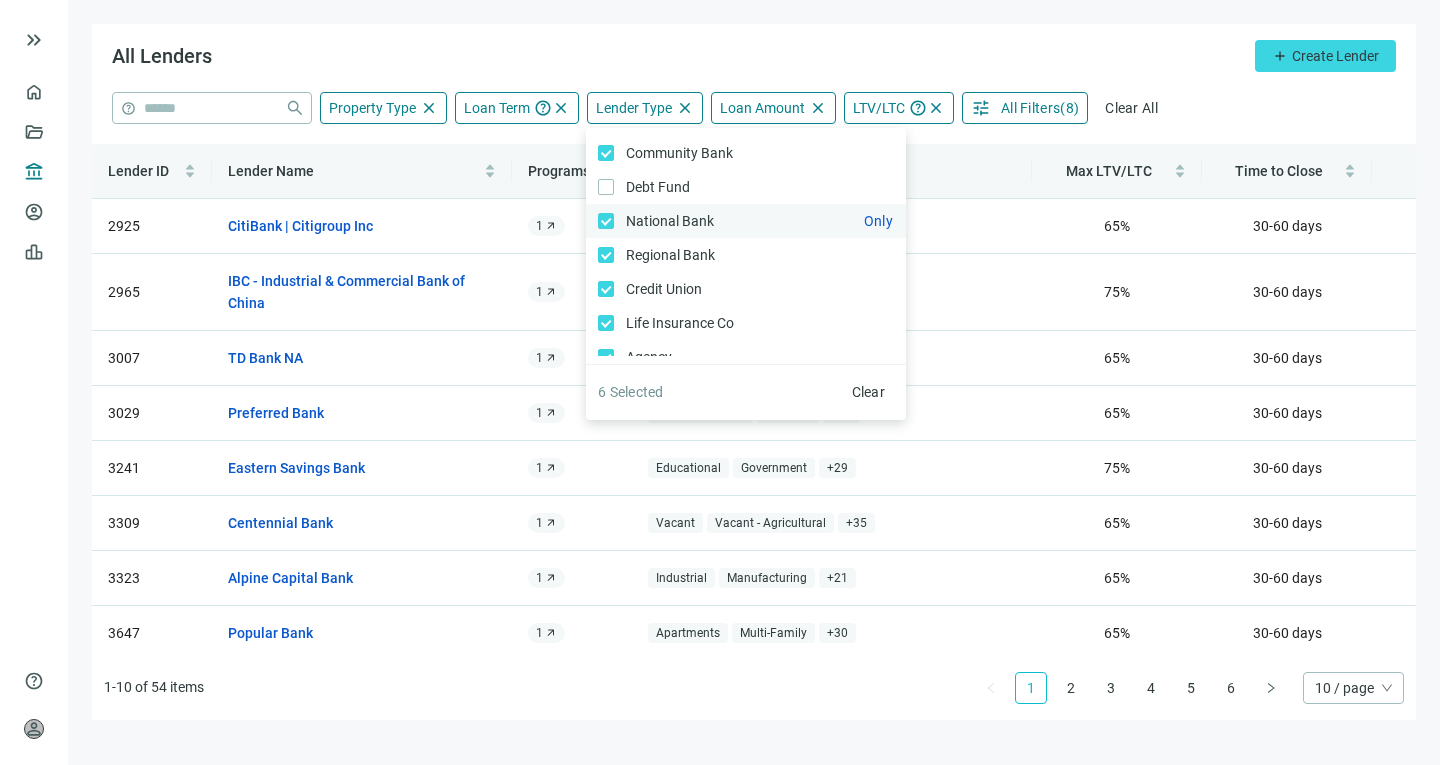 scroll, scrollTop: 30, scrollLeft: 0, axis: vertical 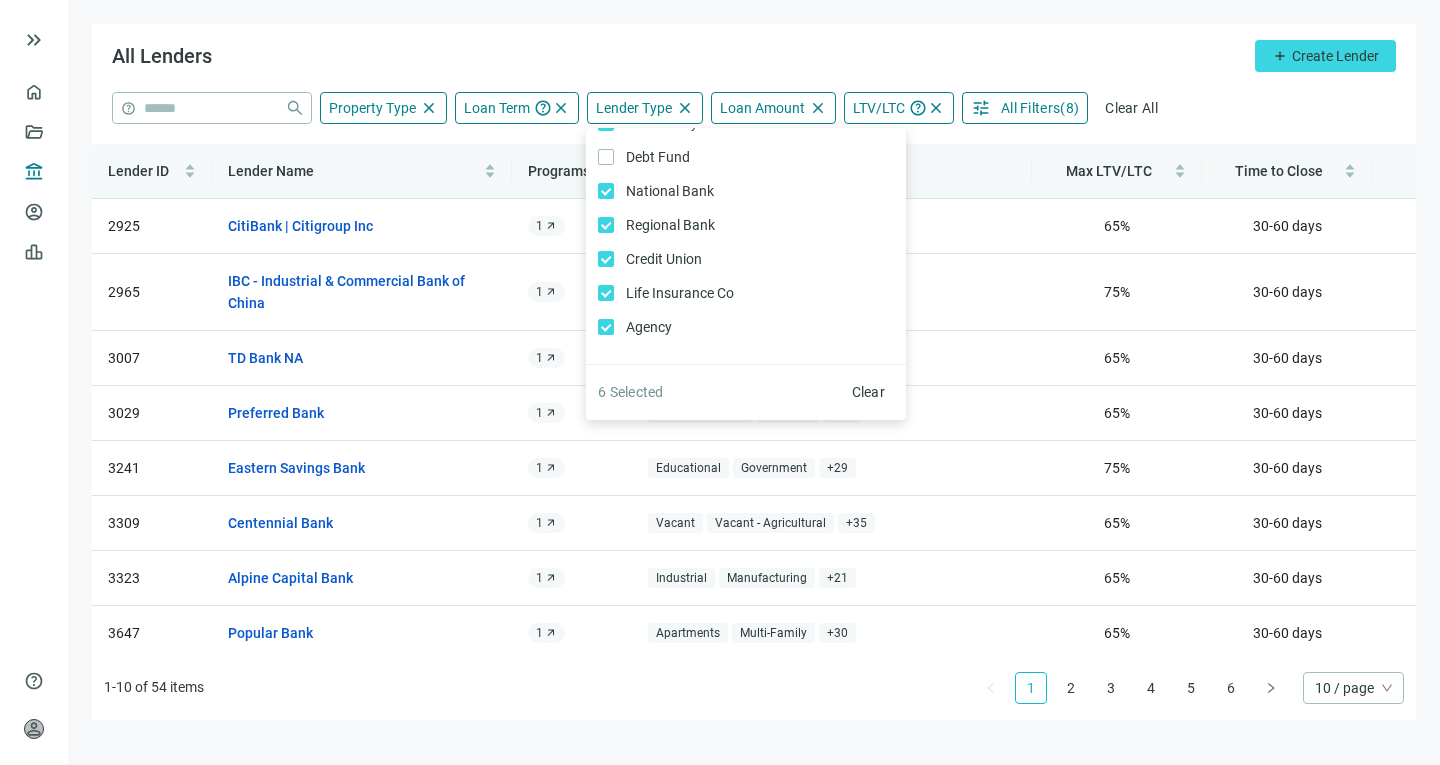 click on "All Lenders add Create Lender" at bounding box center [754, 58] 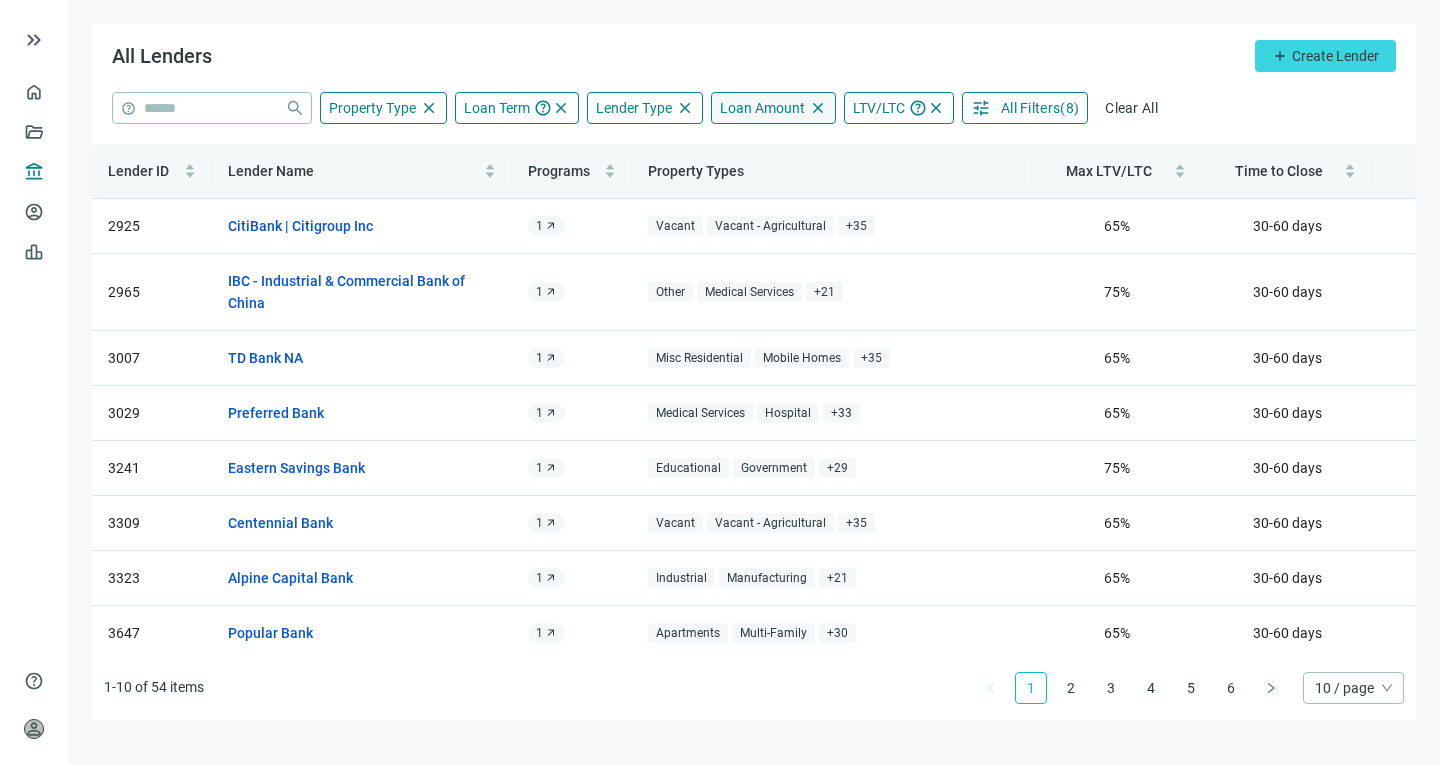 click on "Loan Amount" at bounding box center [762, 108] 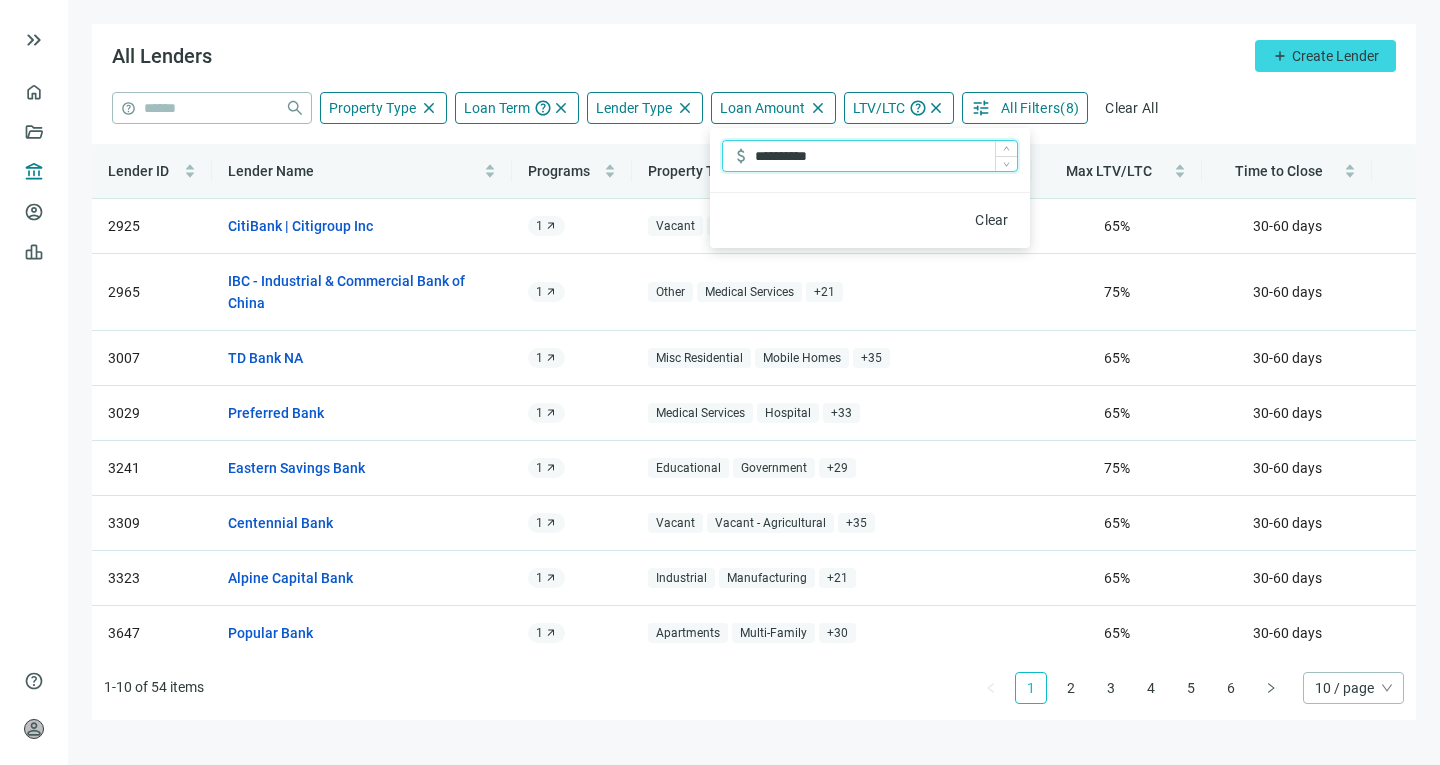 click on "**********" at bounding box center [886, 156] 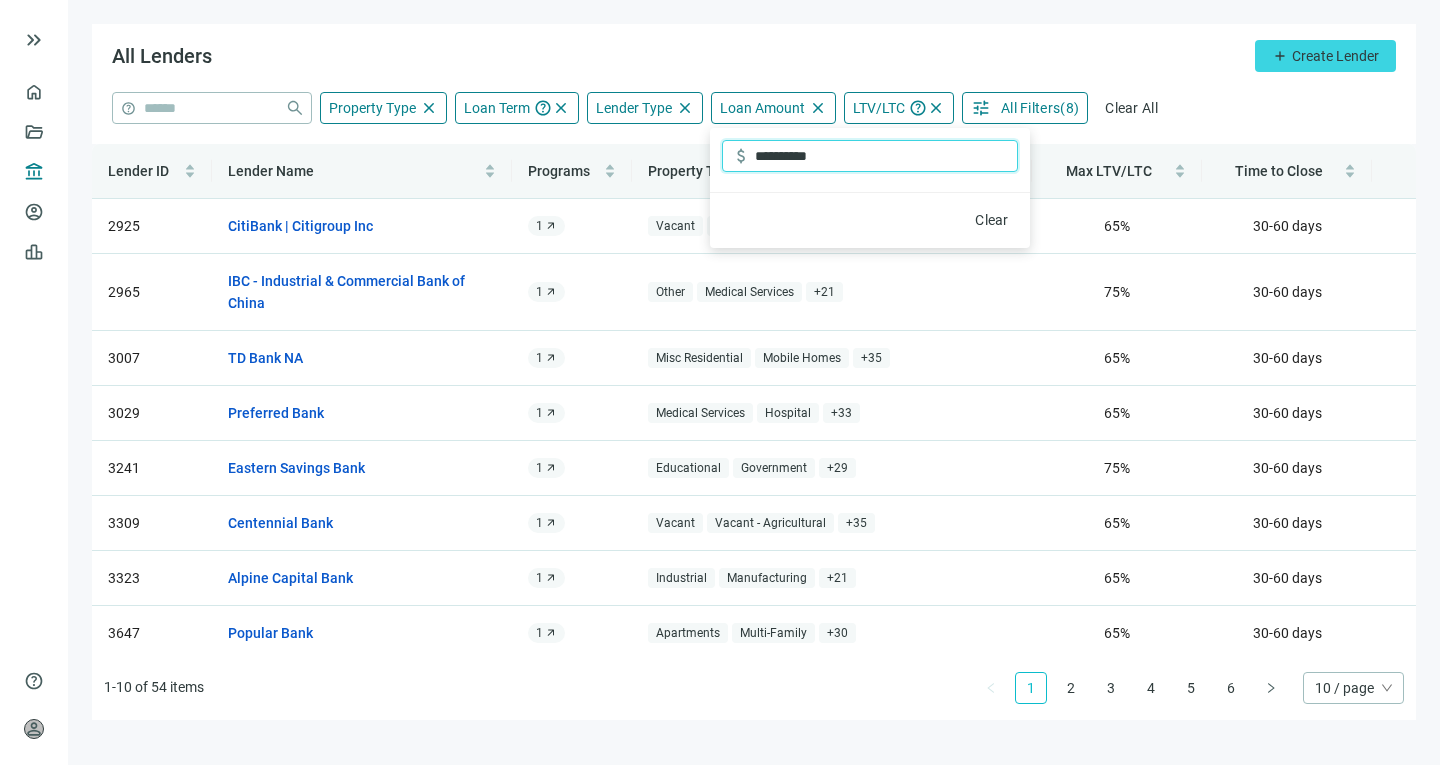 type on "**********" 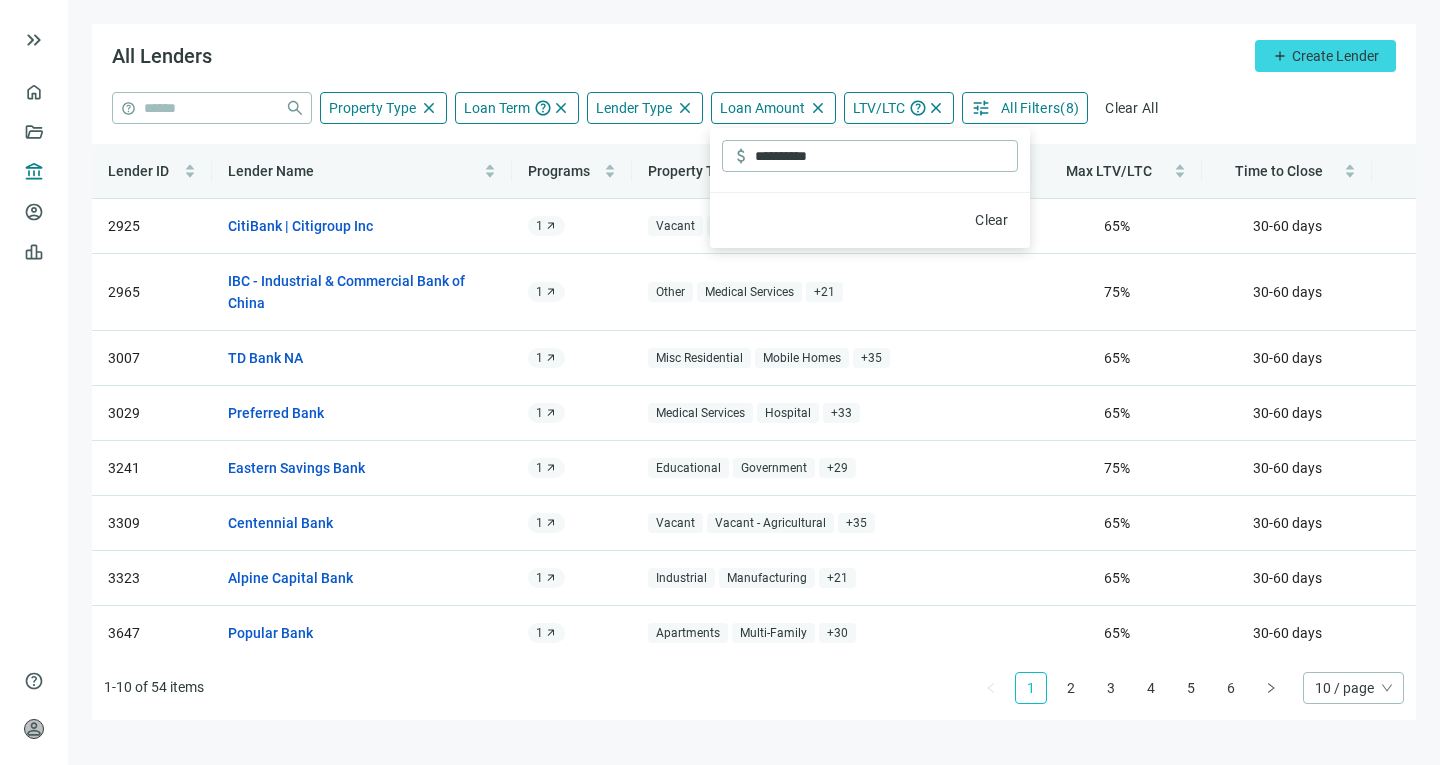 click on "All Lenders add Create Lender" at bounding box center (754, 58) 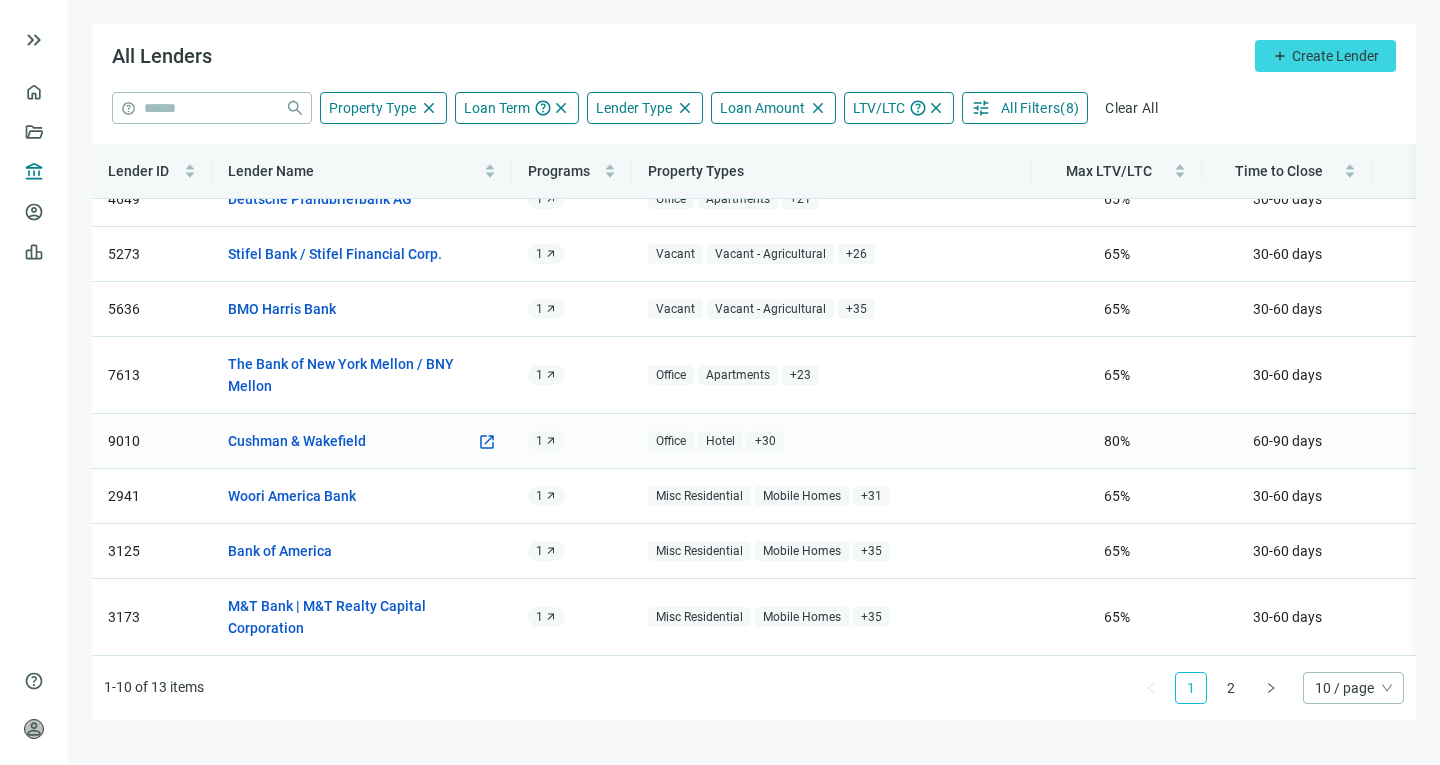 scroll, scrollTop: 0, scrollLeft: 0, axis: both 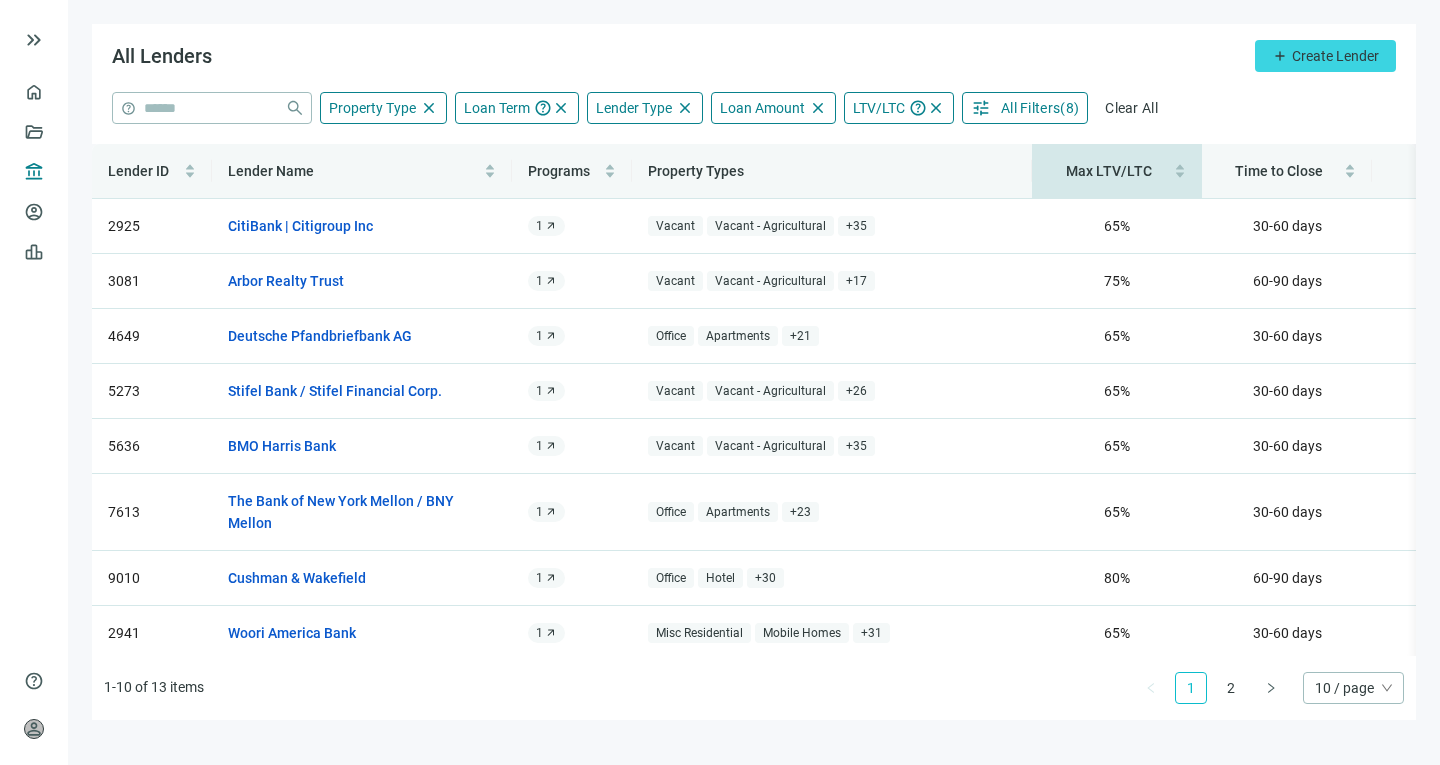 click on "Max LTV/LTC" at bounding box center [1117, 171] 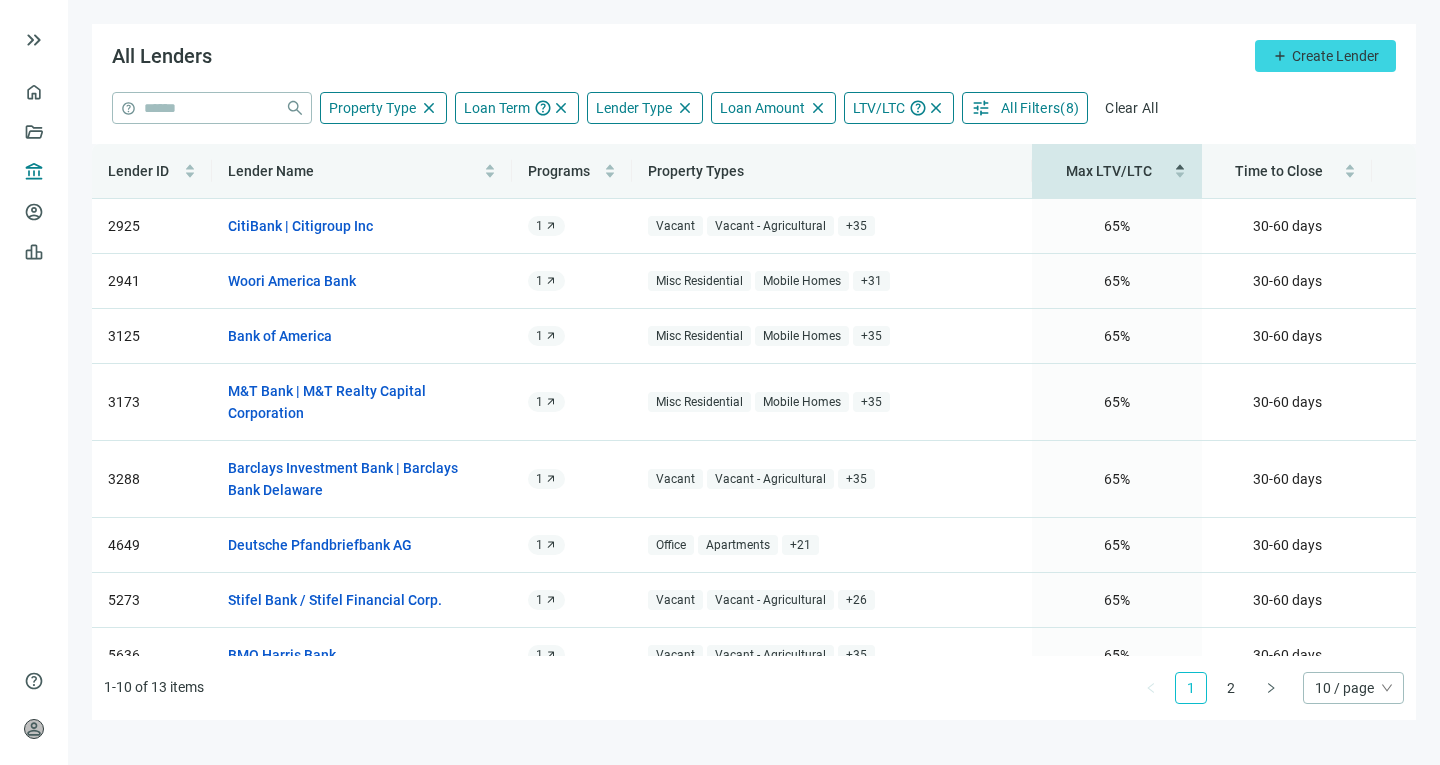 click on "Max LTV/LTC" at bounding box center (1109, 171) 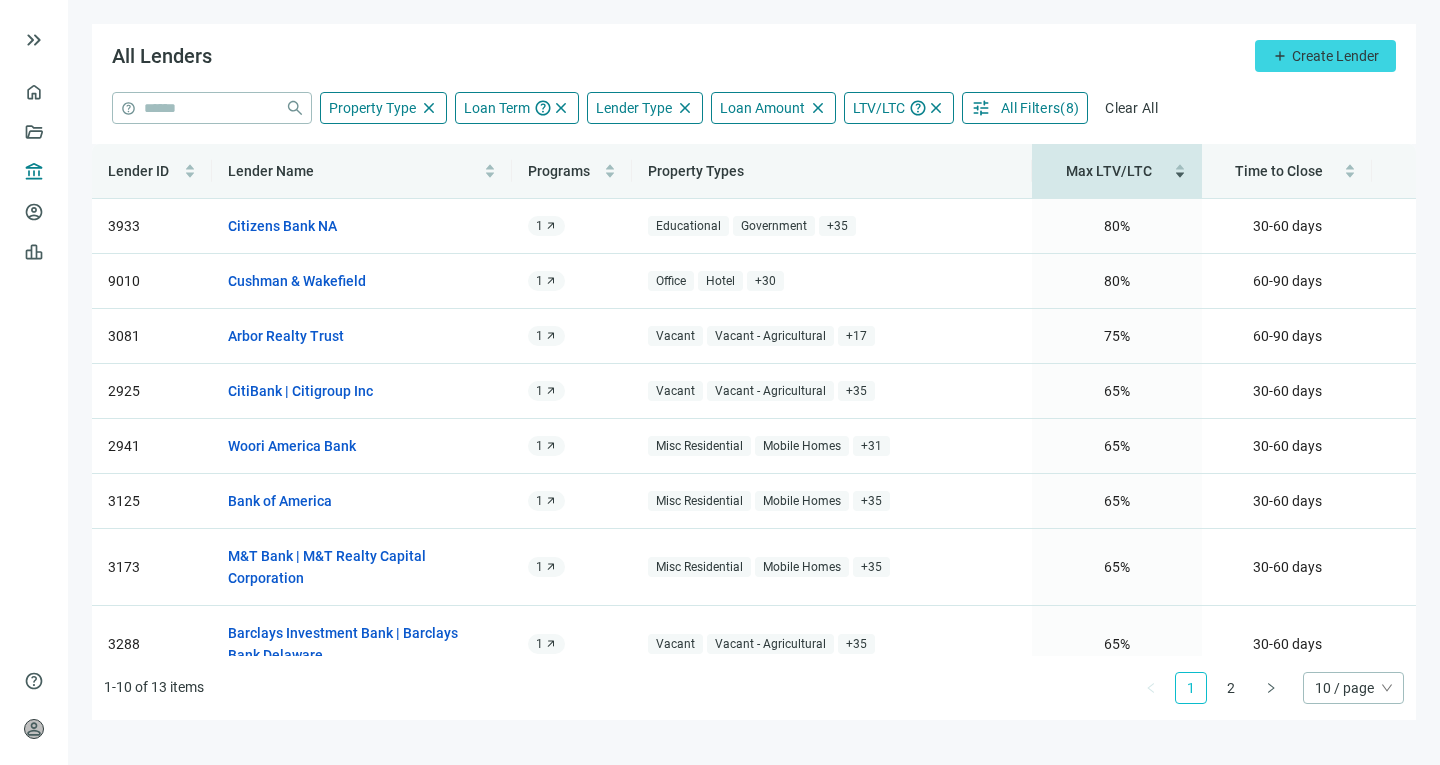 click on "All Filters" at bounding box center [1030, 108] 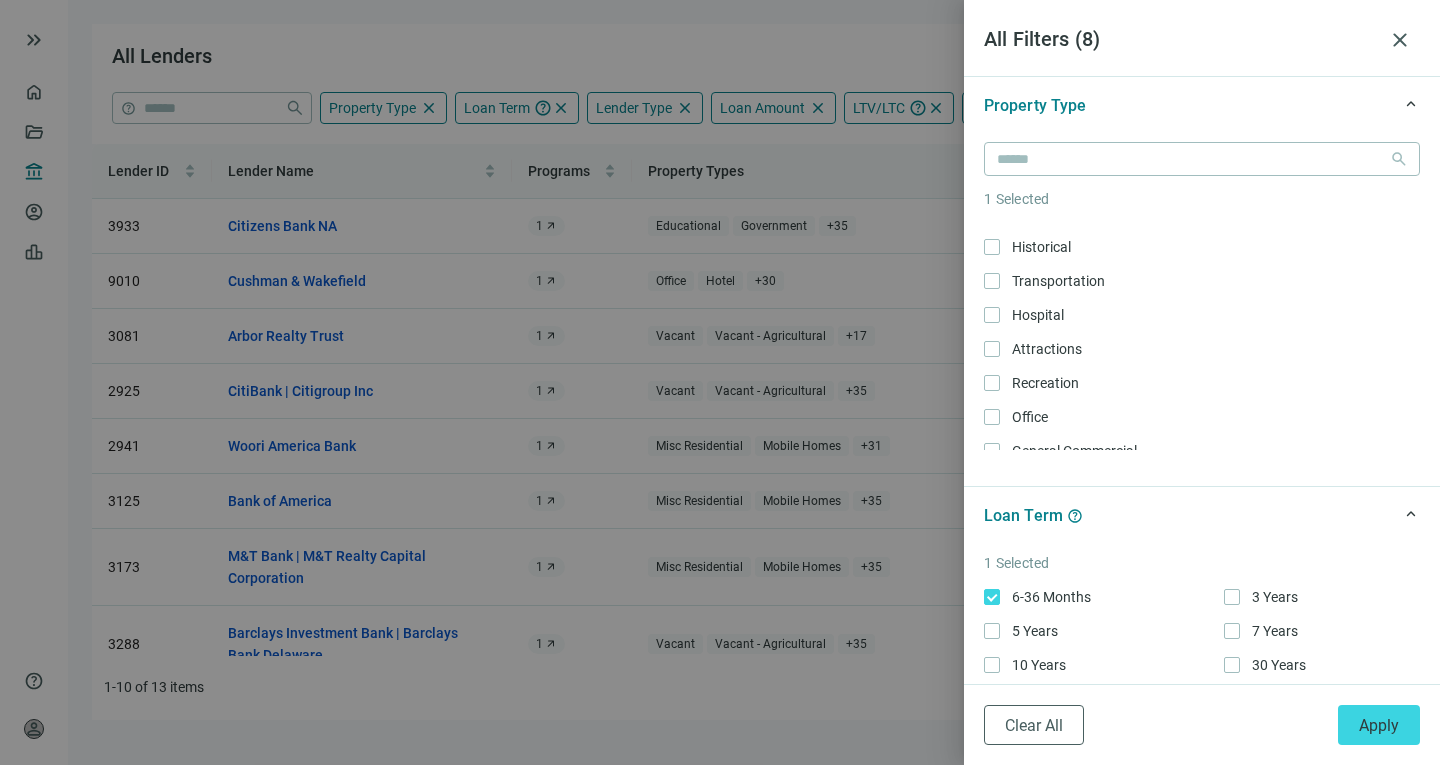 scroll, scrollTop: 1018, scrollLeft: 0, axis: vertical 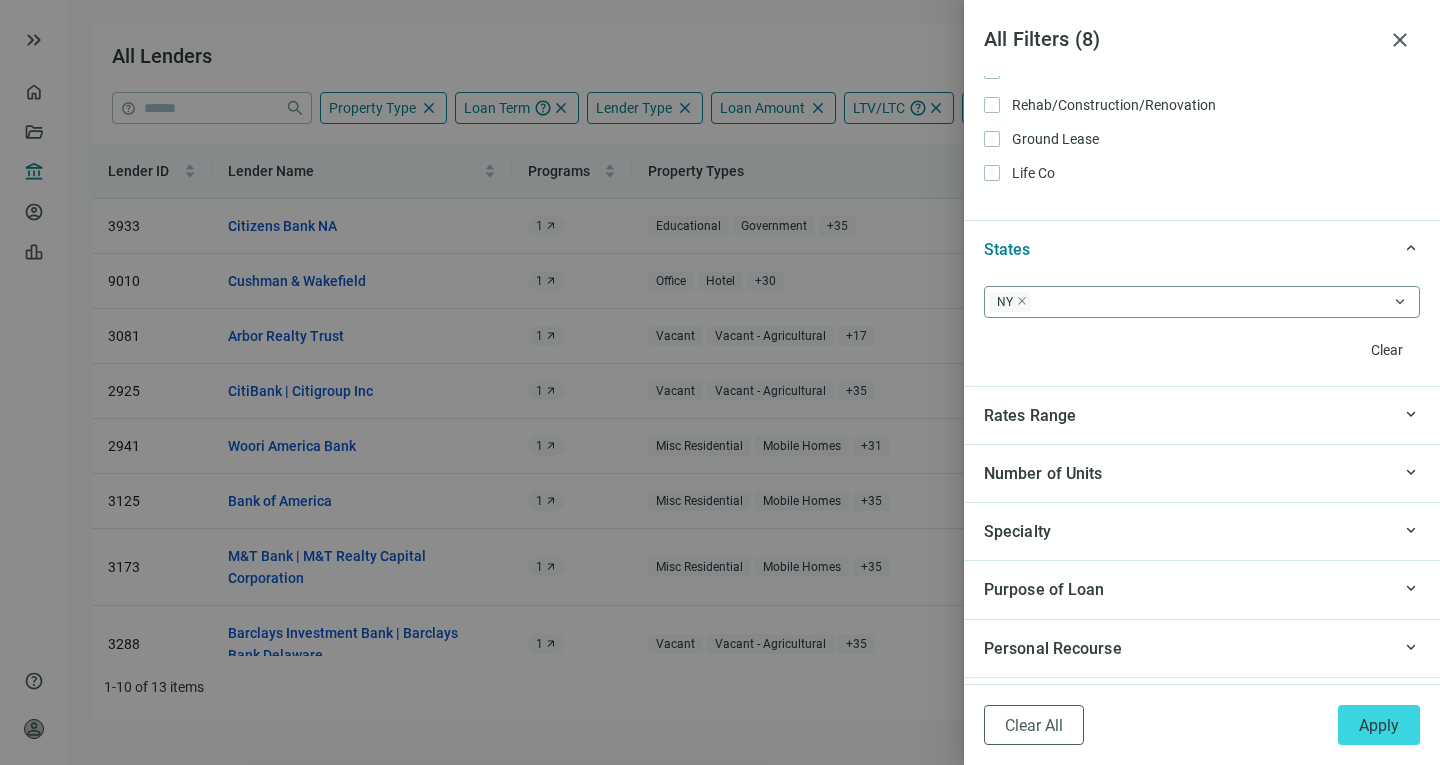 click 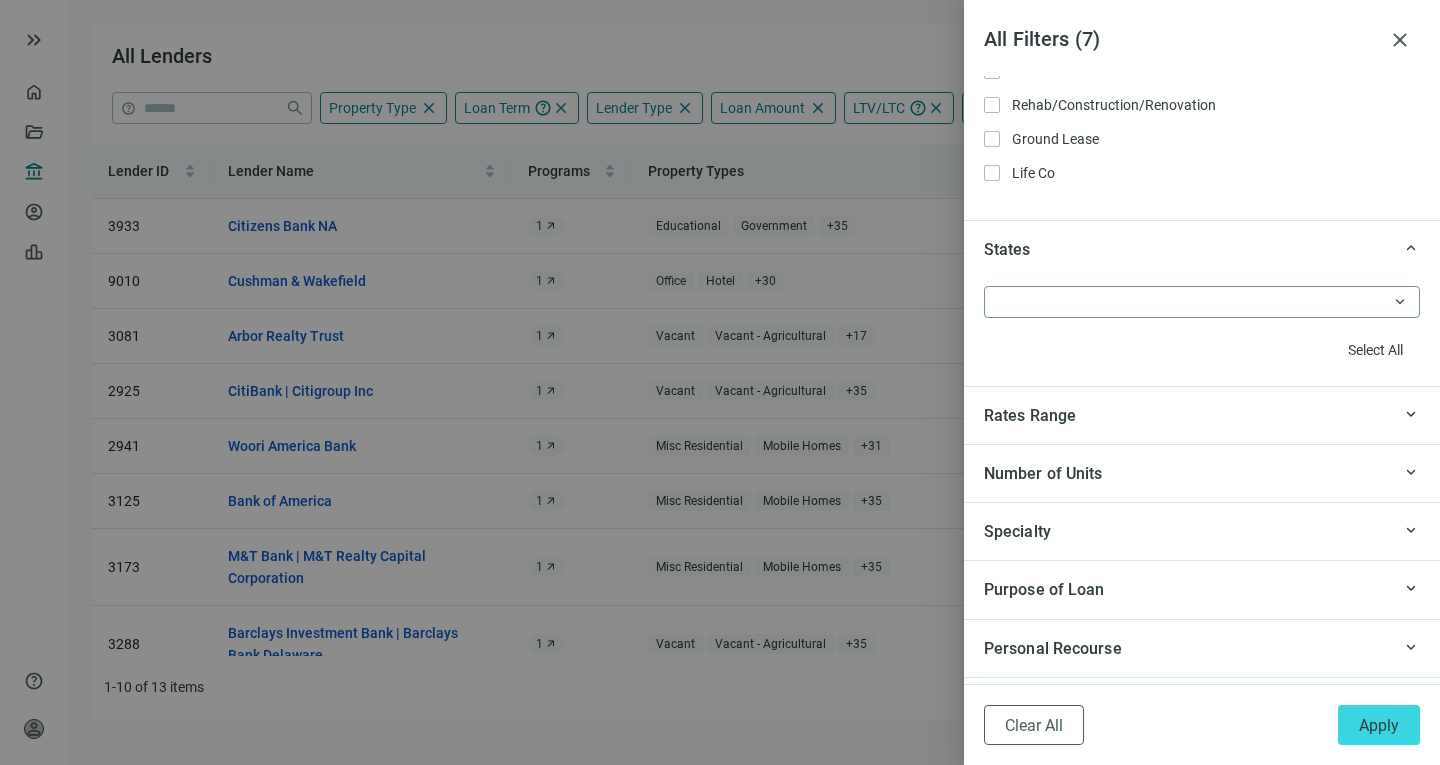 click at bounding box center [1192, 302] 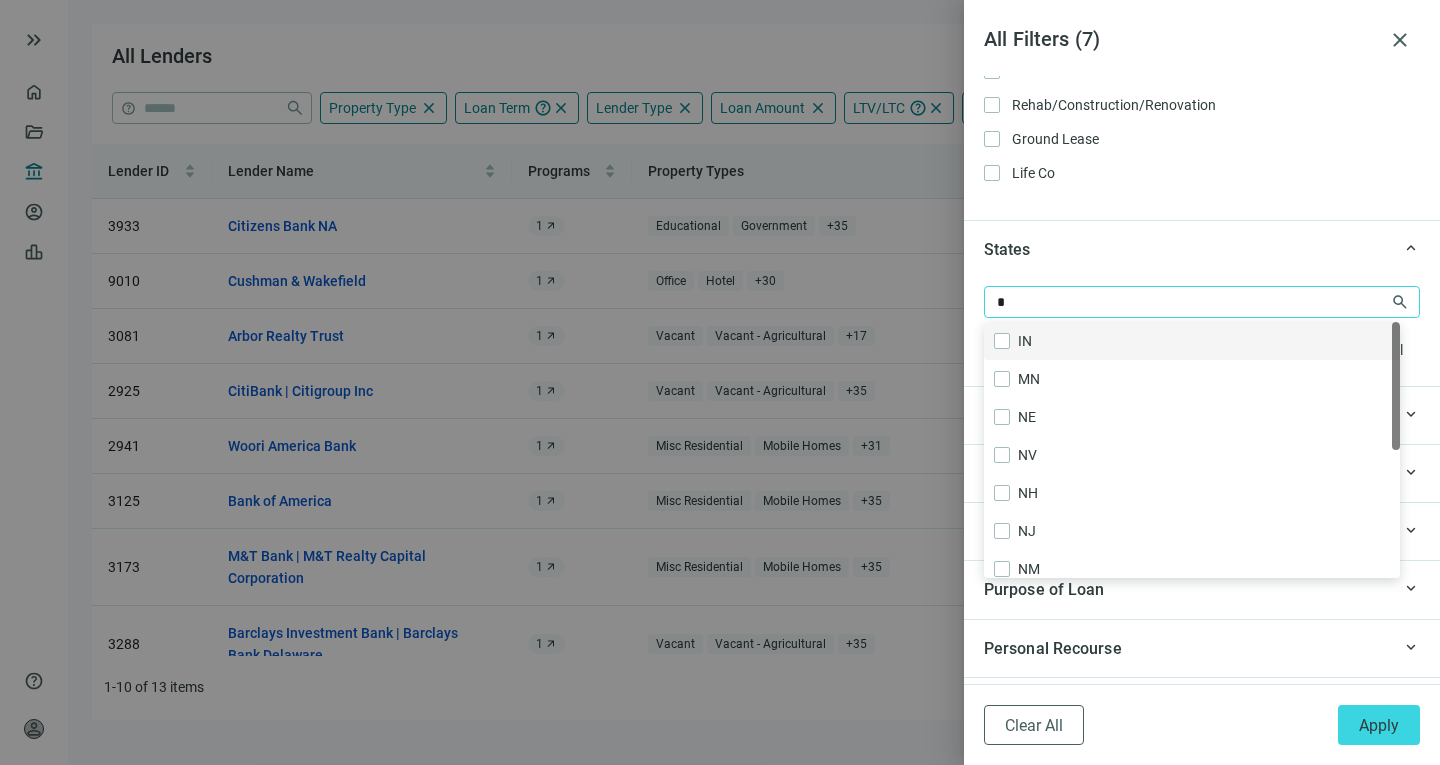 type on "**" 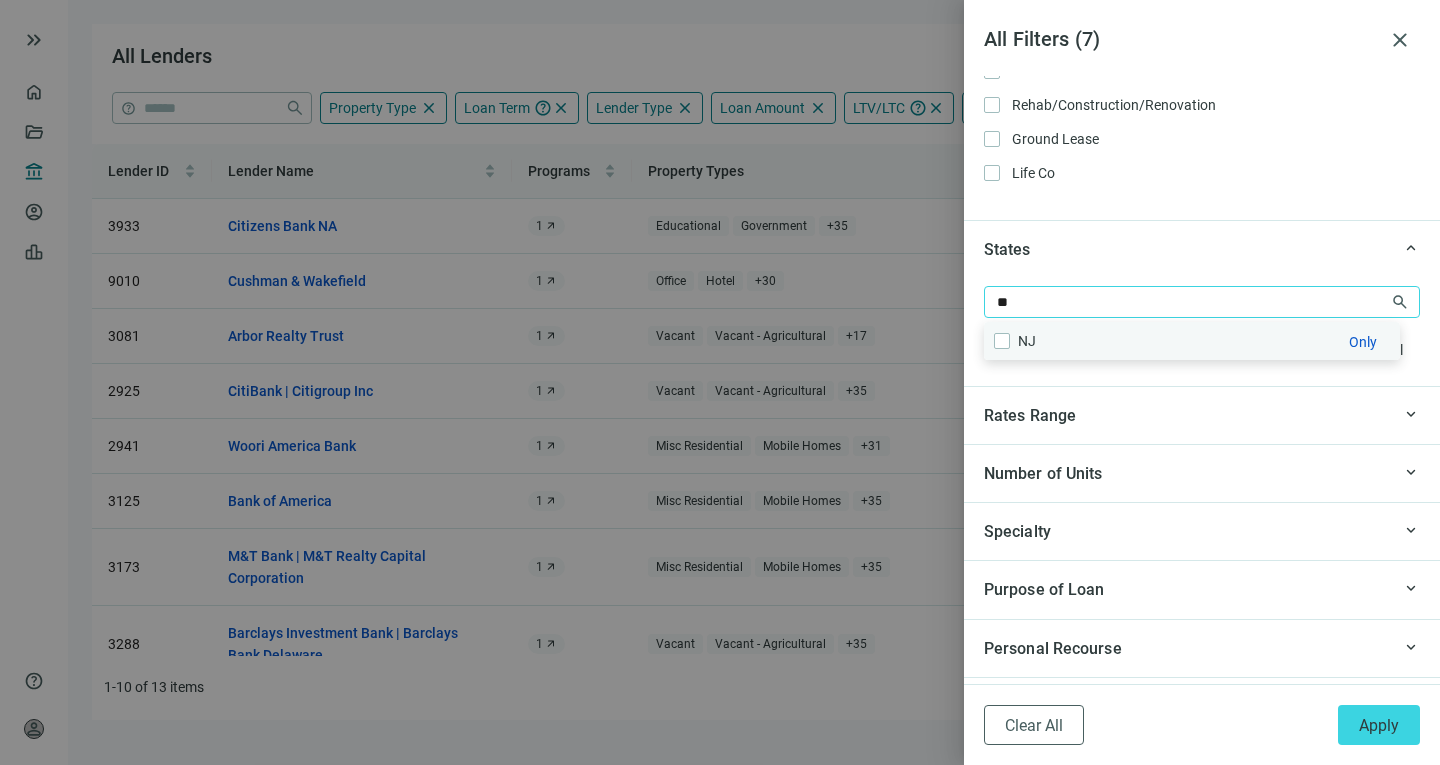 click on "NJ Only" at bounding box center [1192, 341] 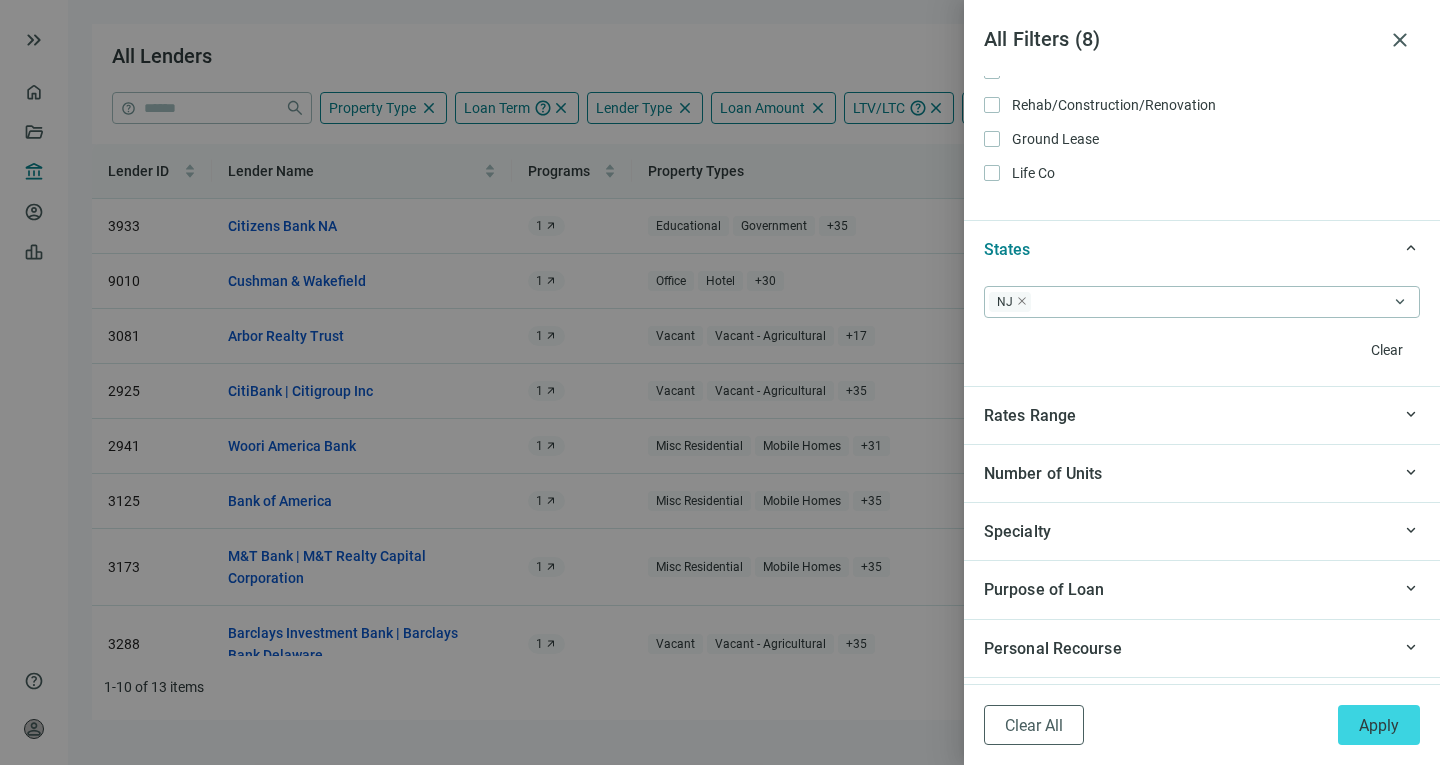 click on "States" at bounding box center (1185, 249) 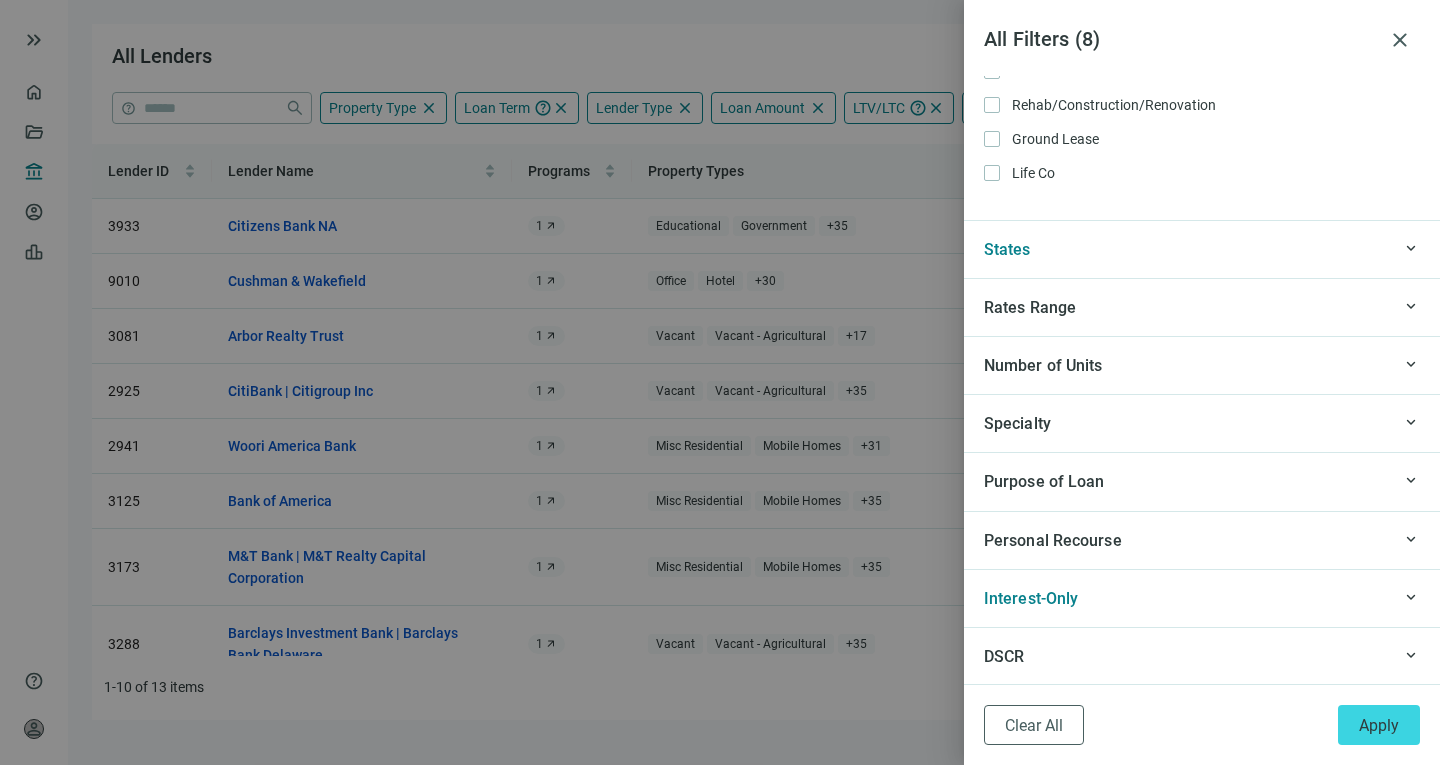 click on "keyboard_arrow_up Rates Range" at bounding box center (1202, 307) 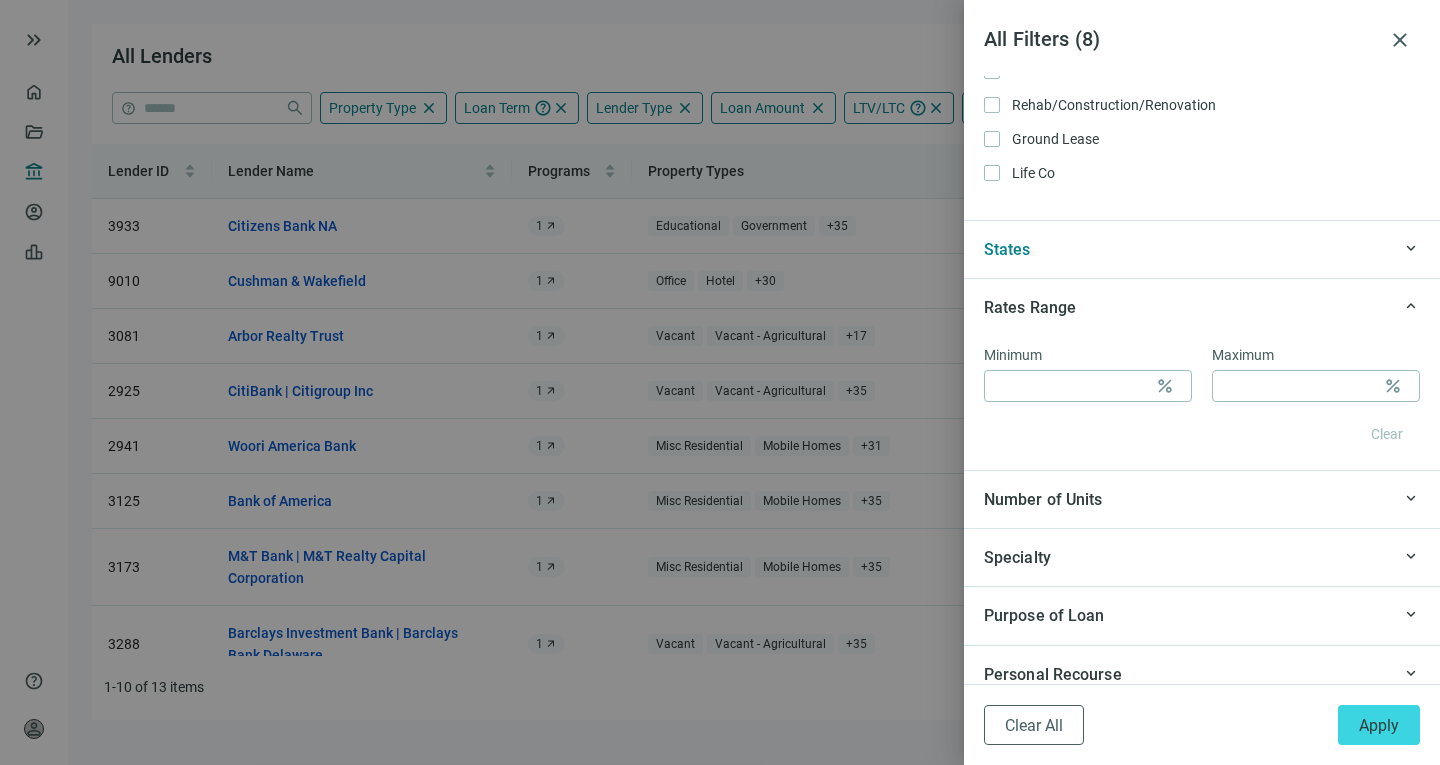 click on "keyboard_arrow_up Rates Range" at bounding box center (1202, 307) 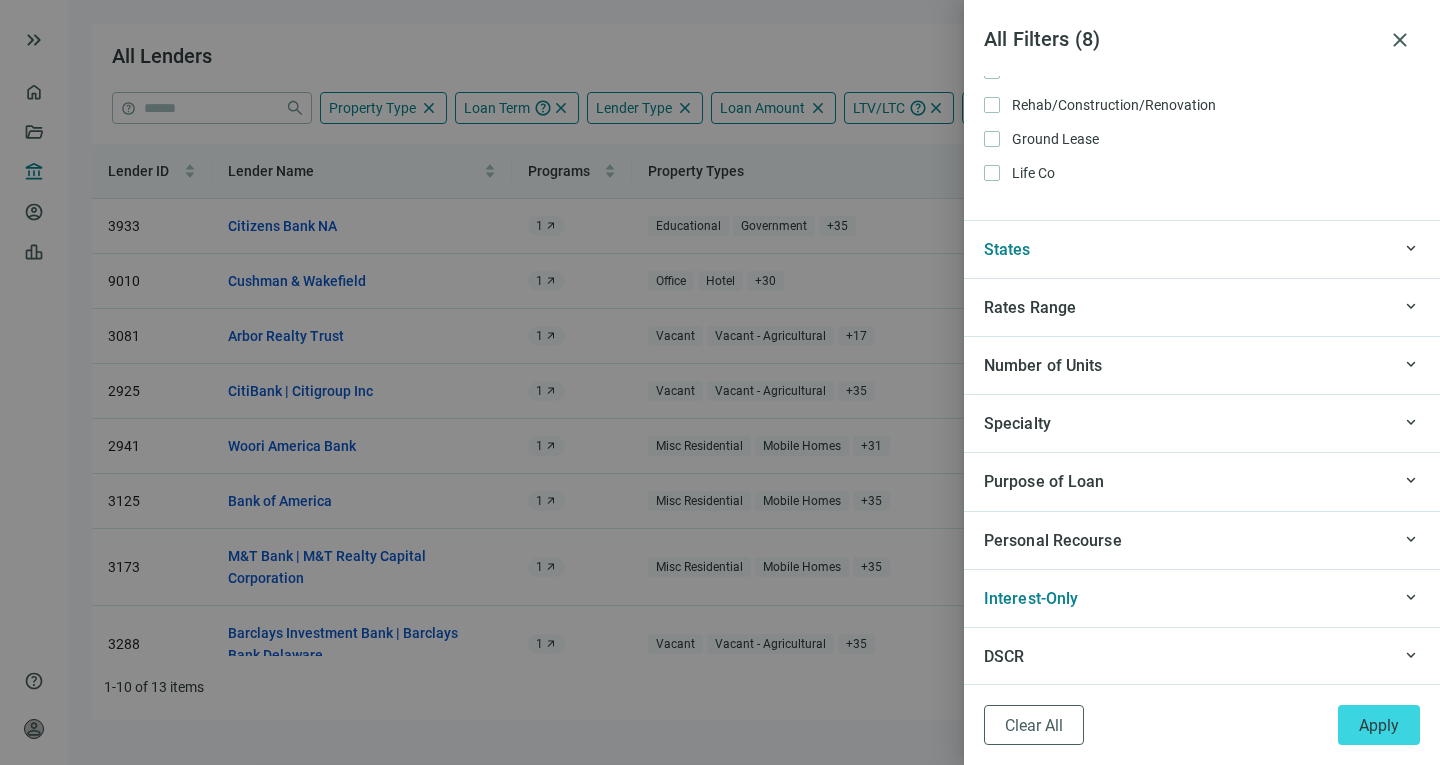click on "keyboard_arrow_up Number of Units" at bounding box center [1202, 365] 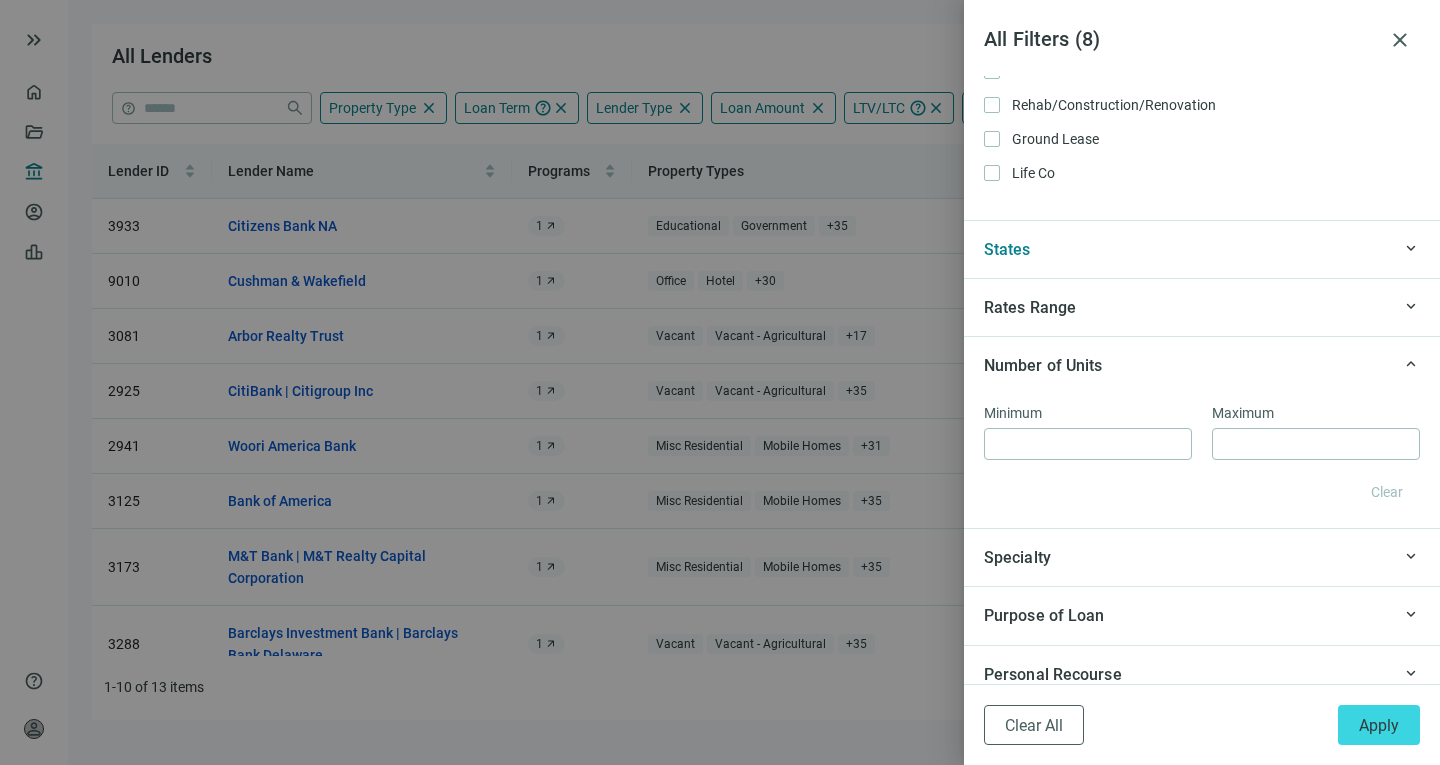 click on "keyboard_arrow_up Number of Units" at bounding box center (1202, 365) 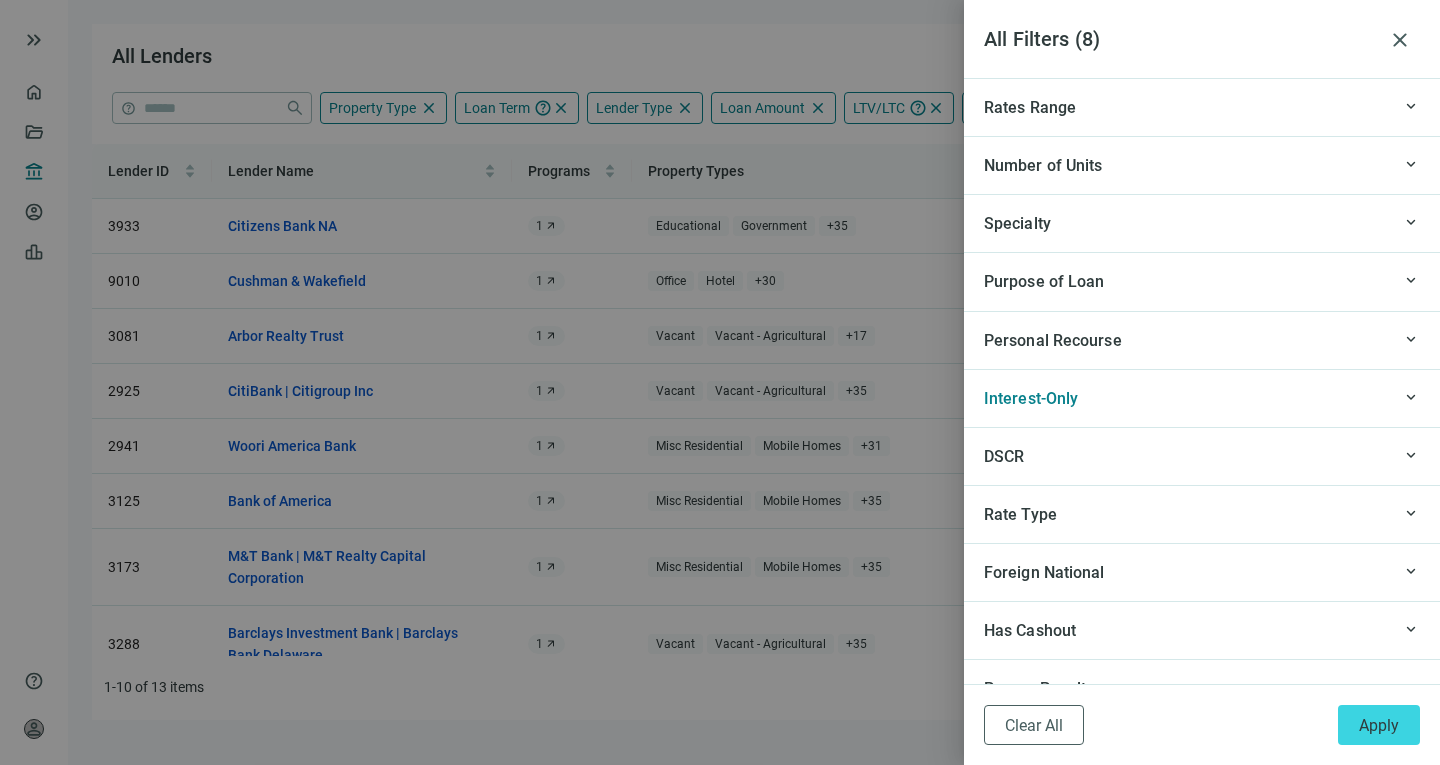 scroll, scrollTop: 2007, scrollLeft: 0, axis: vertical 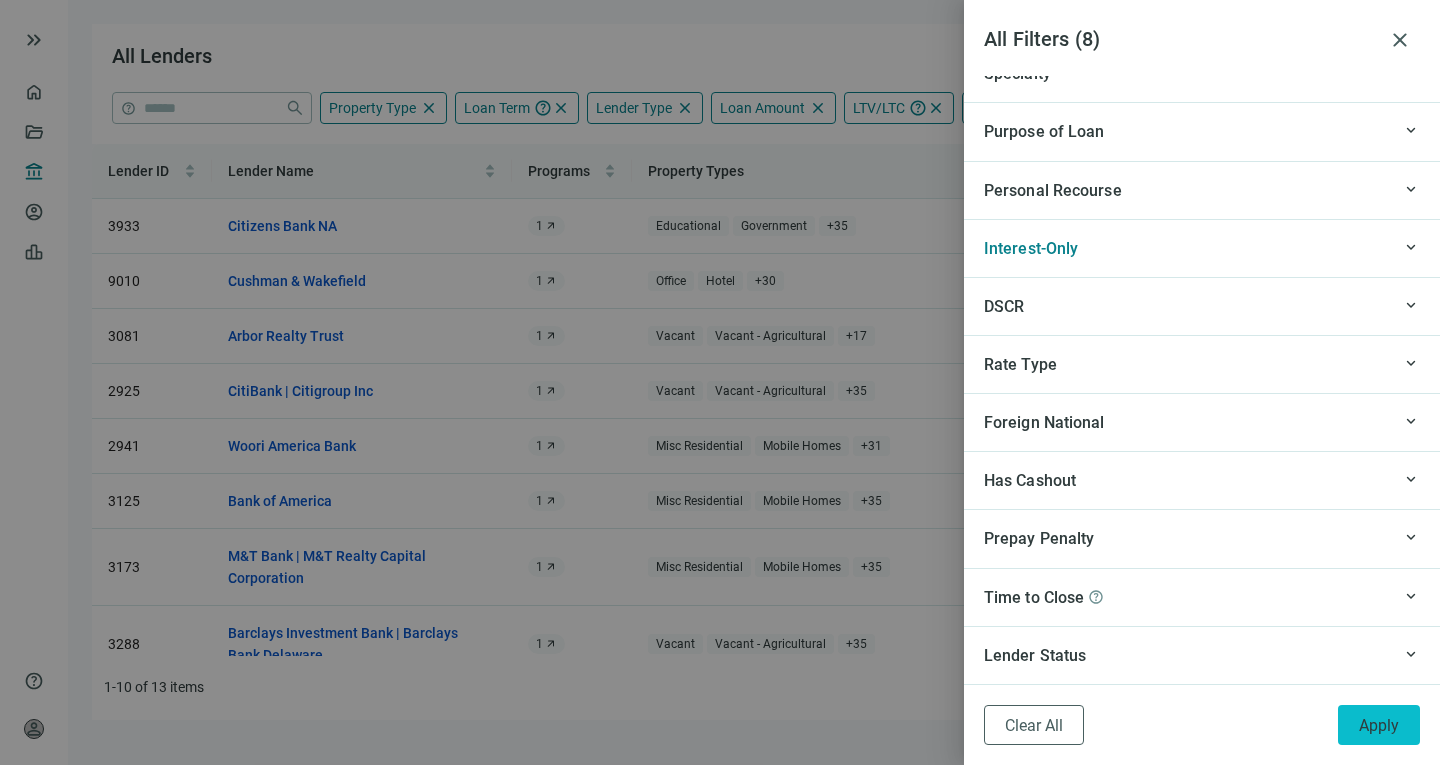 click on "Apply" at bounding box center [1379, 725] 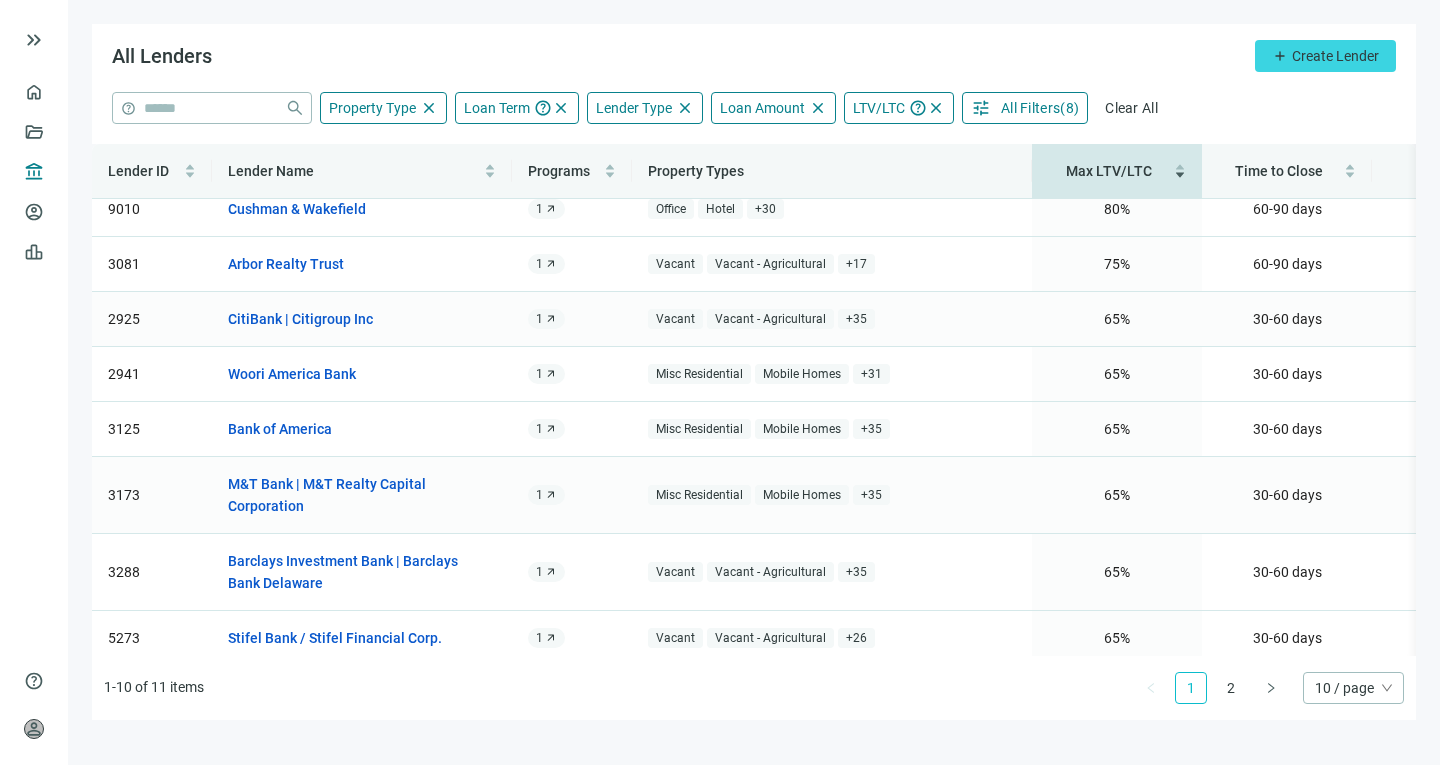 scroll, scrollTop: 0, scrollLeft: 0, axis: both 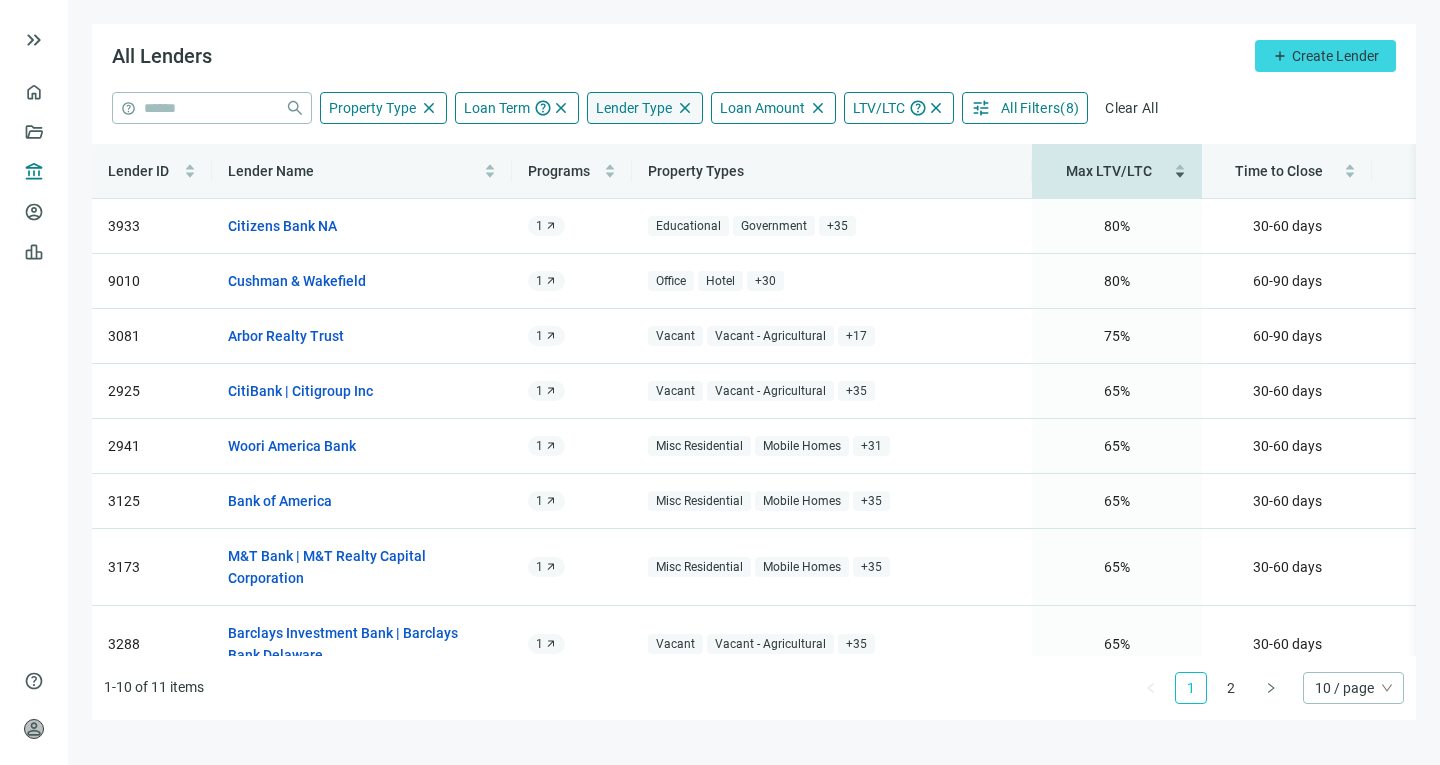 click on "Lender Type" at bounding box center (634, 108) 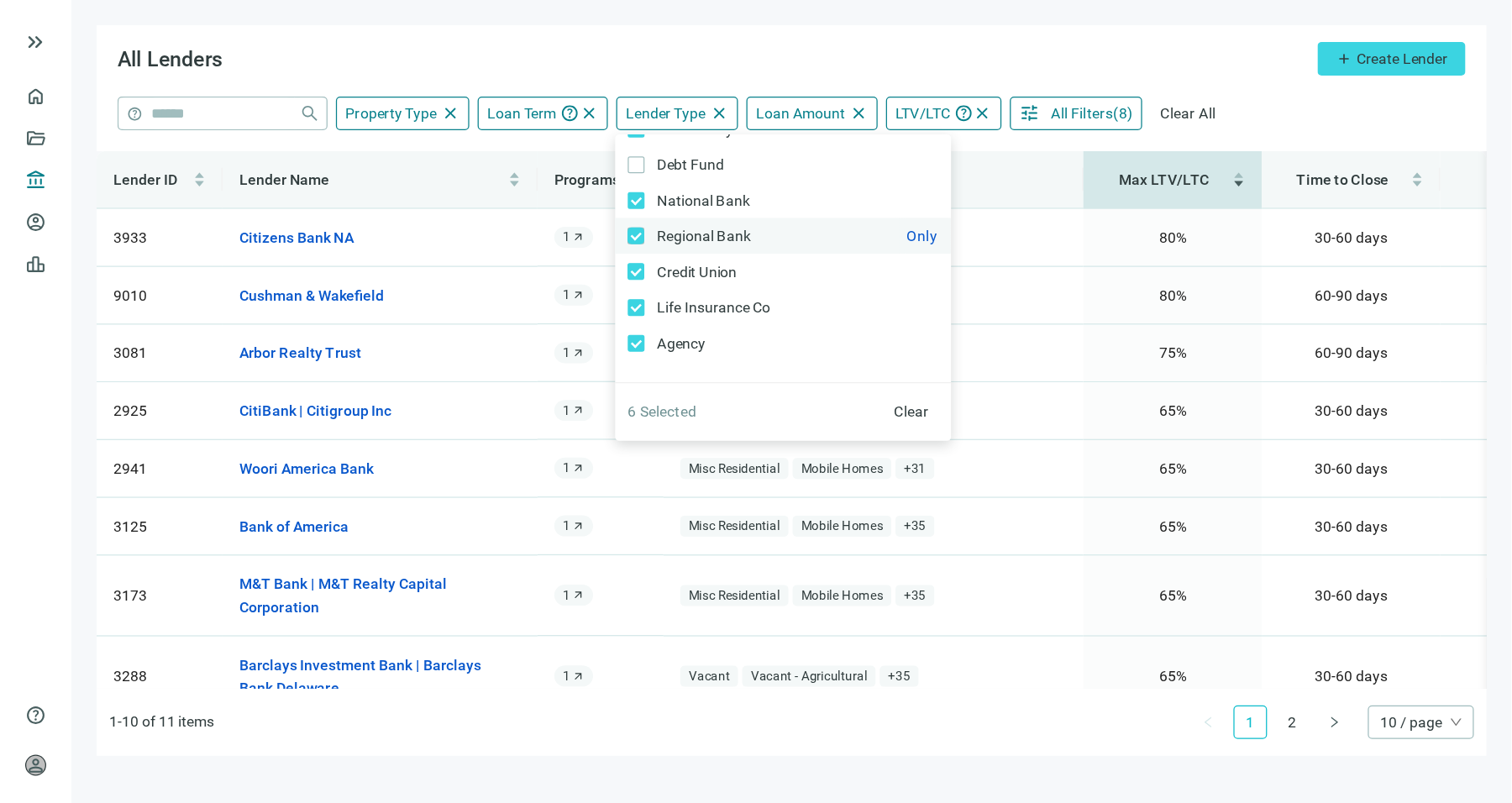 scroll, scrollTop: 0, scrollLeft: 0, axis: both 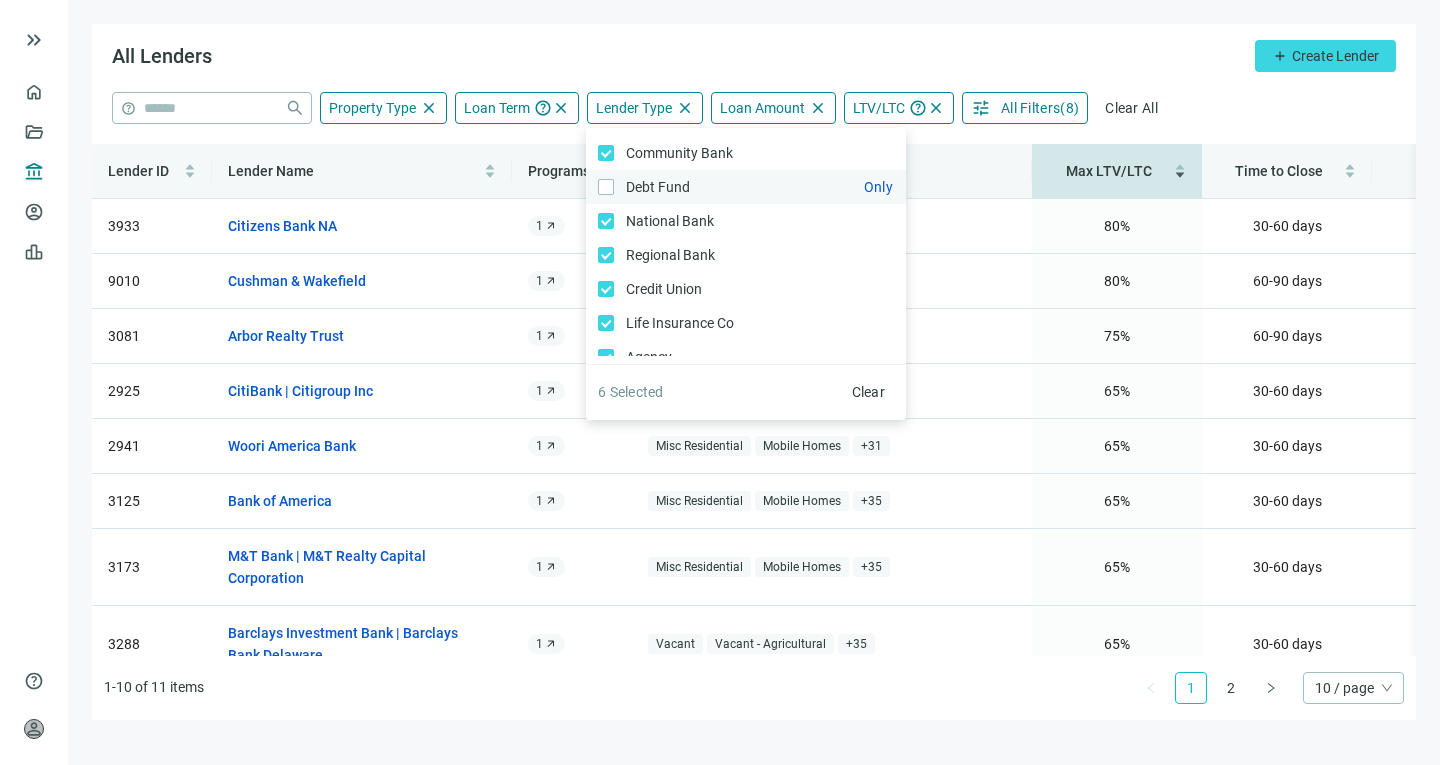 click on "Debt Fund Only" at bounding box center [656, 187] 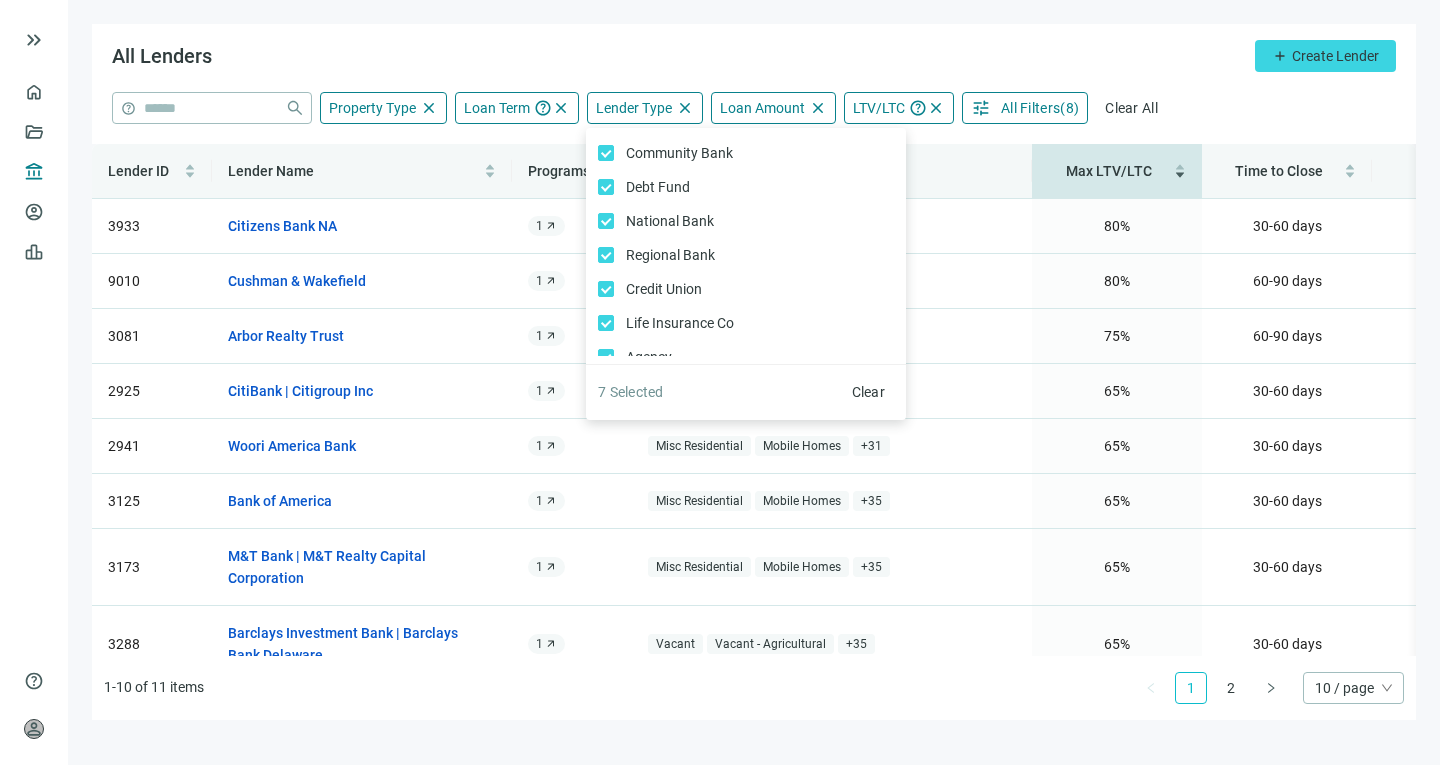 click on "All Lenders add Create Lender" at bounding box center [754, 58] 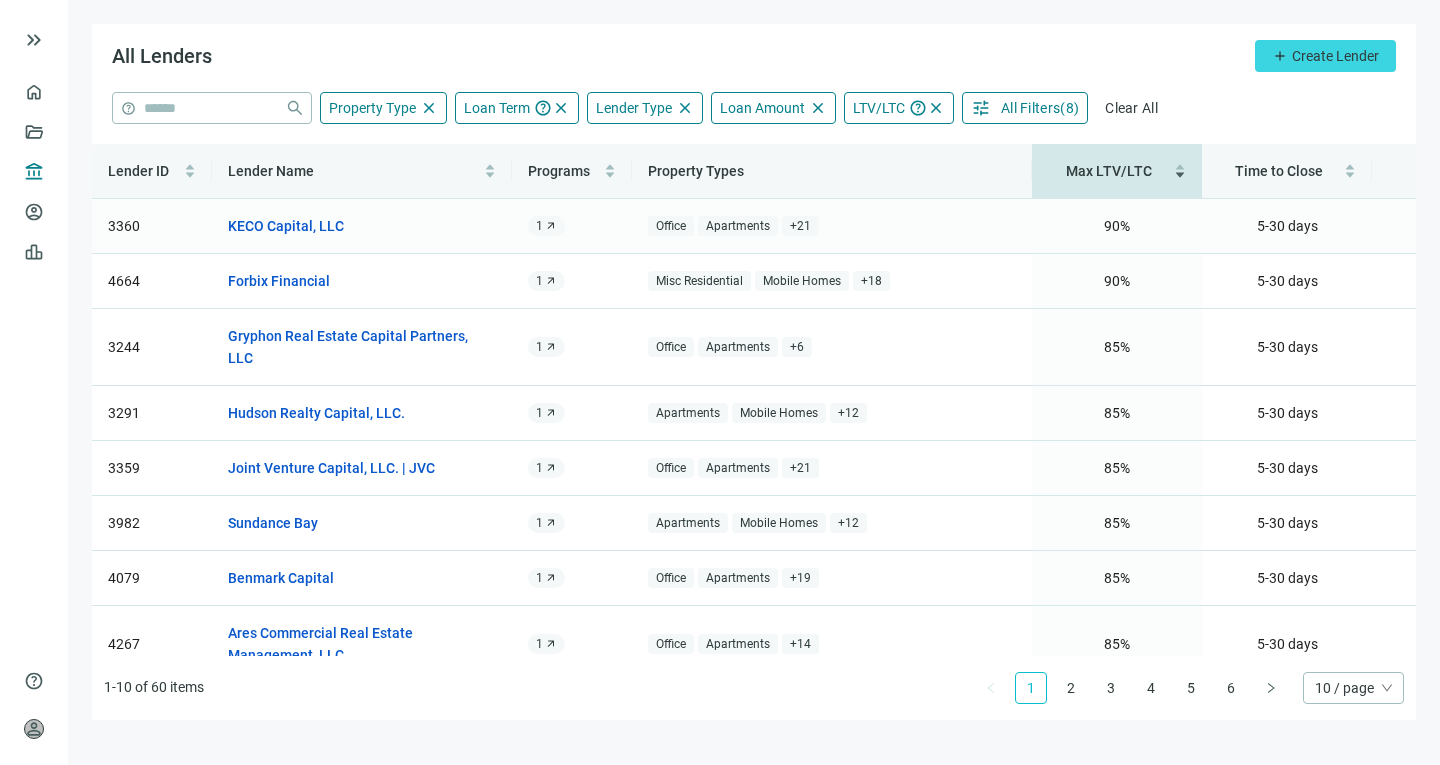 click on "arrow_outward" at bounding box center [551, 226] 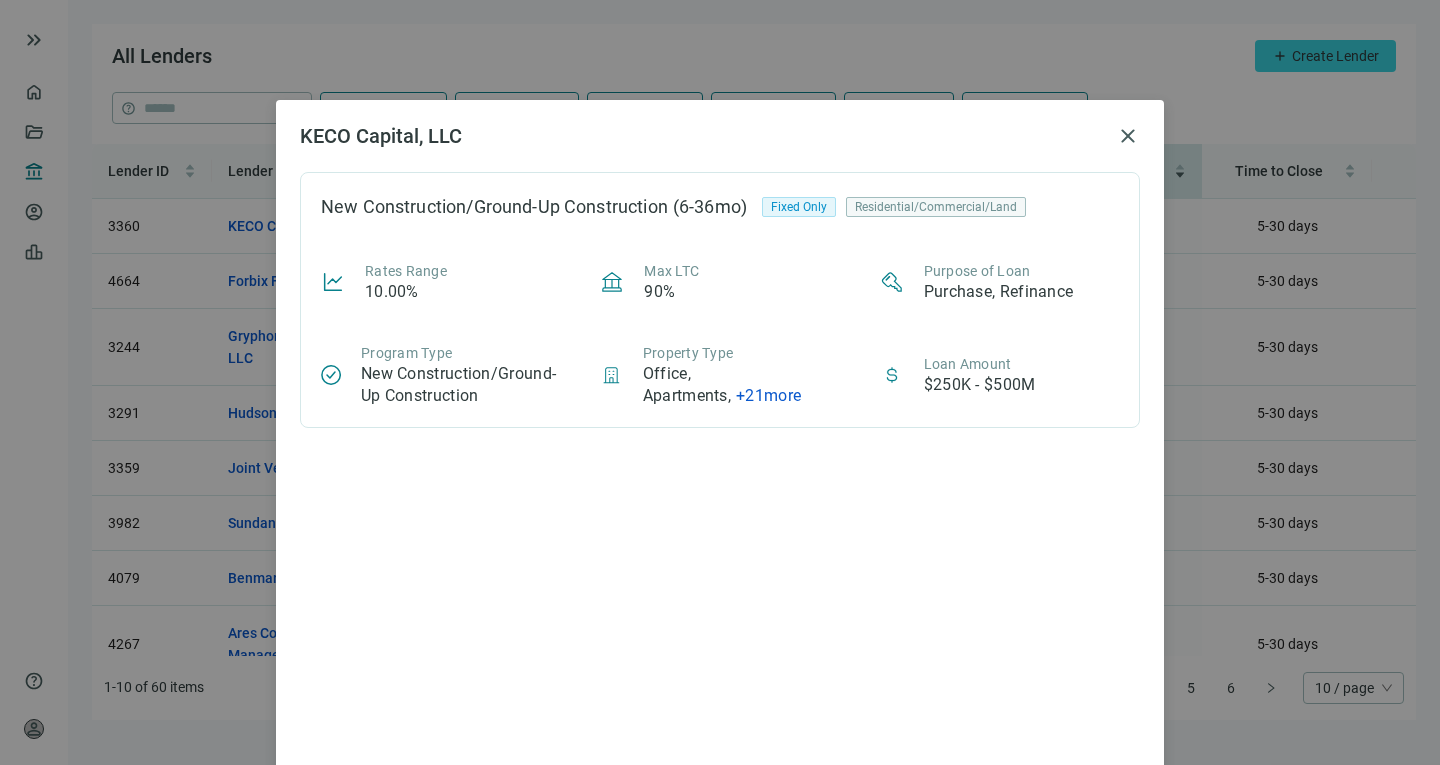 click on "KECO Capital, LLC close New Construction/Ground-Up Construction (6-36mo) Fixed Only Residential/Commercial/Land Rates Range 10.00% Max LTC 90% Purpose of Loan Purchase, Refinance Program Type New Construction/Ground-Up Construction Property Type Office, Apartments , + 21  more Loan Amount $250K - $500M" at bounding box center [720, 382] 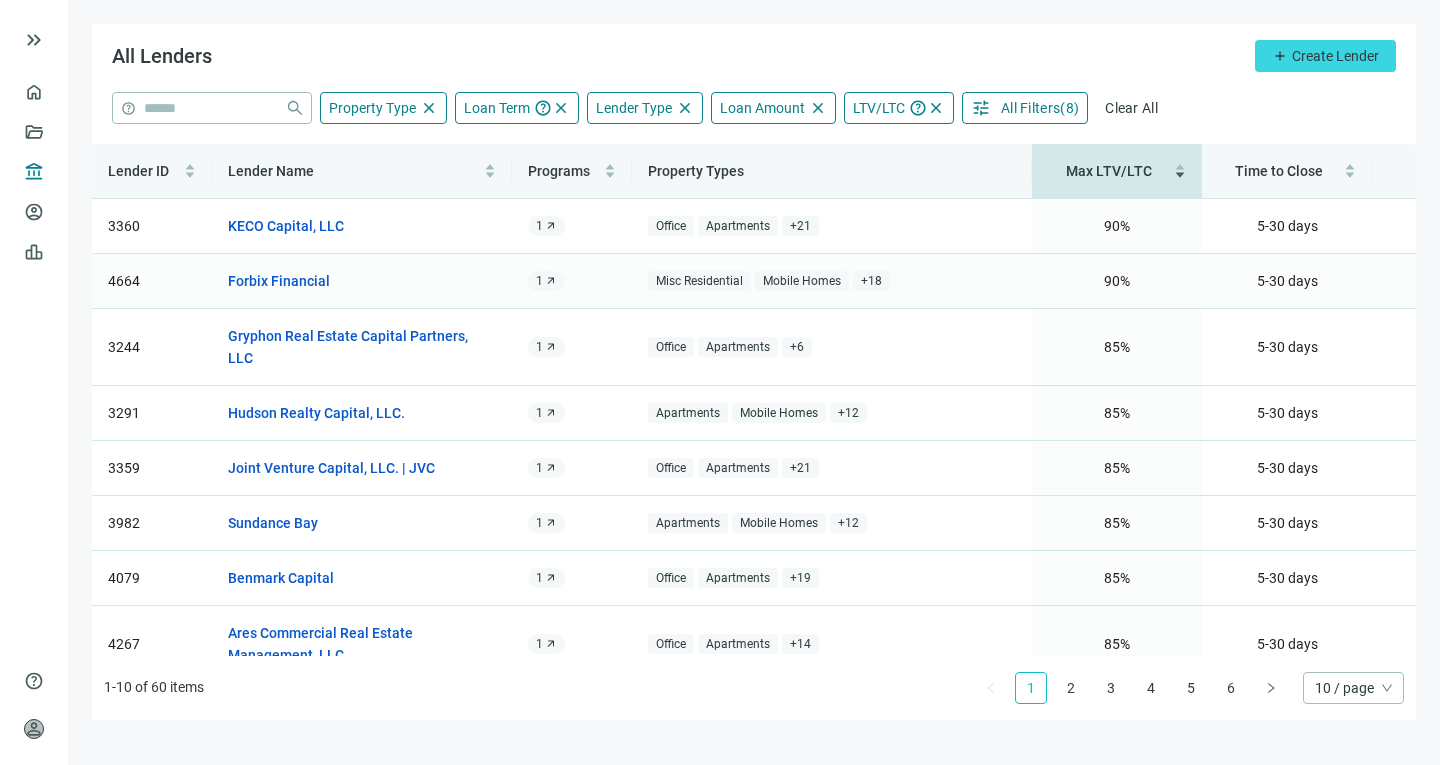 click on "arrow_outward" at bounding box center (551, 281) 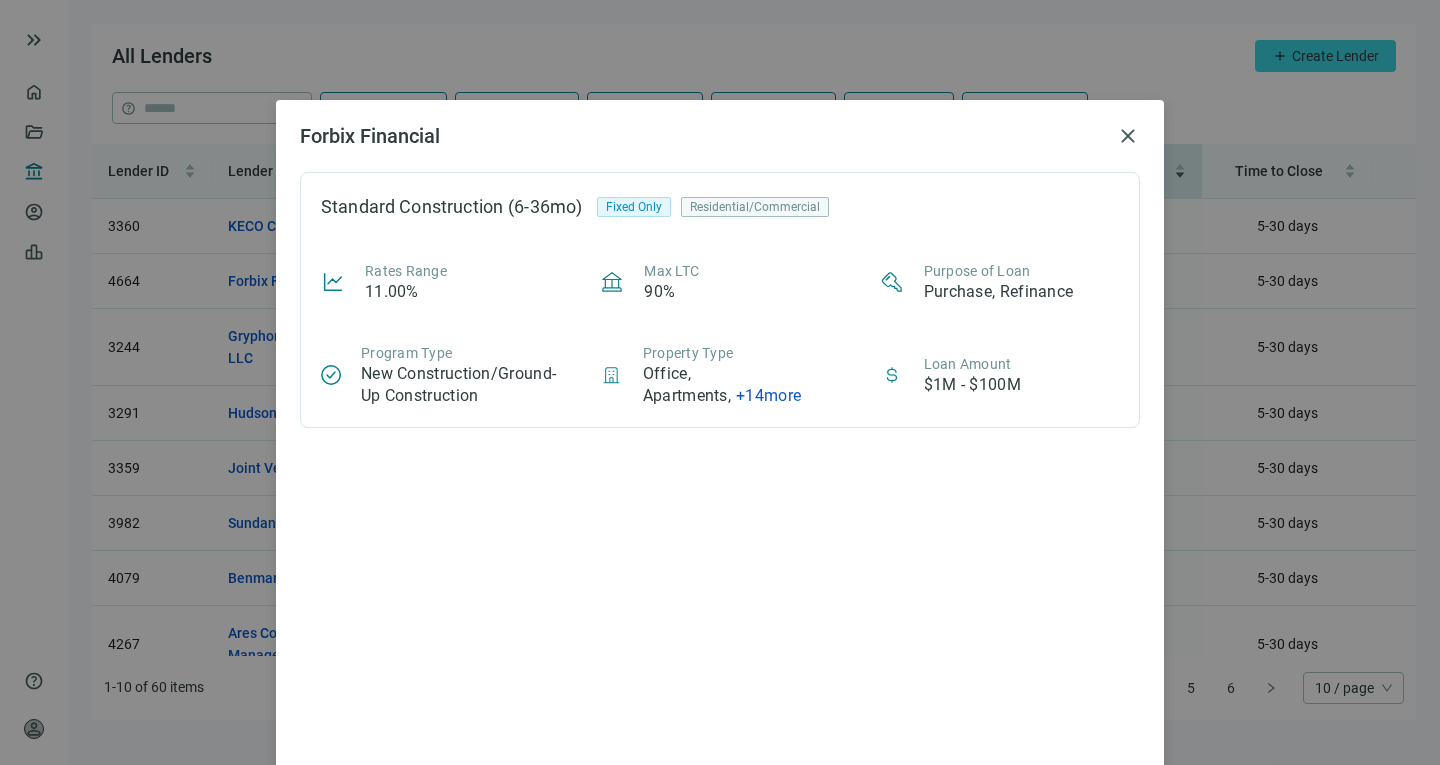 click on "Forbix Financial close Standard Construction (6-36mo) Fixed Only Residential/Commercial Rates Range 11.00% Max LTC 90% Purpose of Loan Purchase, Refinance Program Type New Construction/Ground-Up Construction Property Type Office, Apartments , + 14  more Loan Amount $1M - $100M" at bounding box center [720, 382] 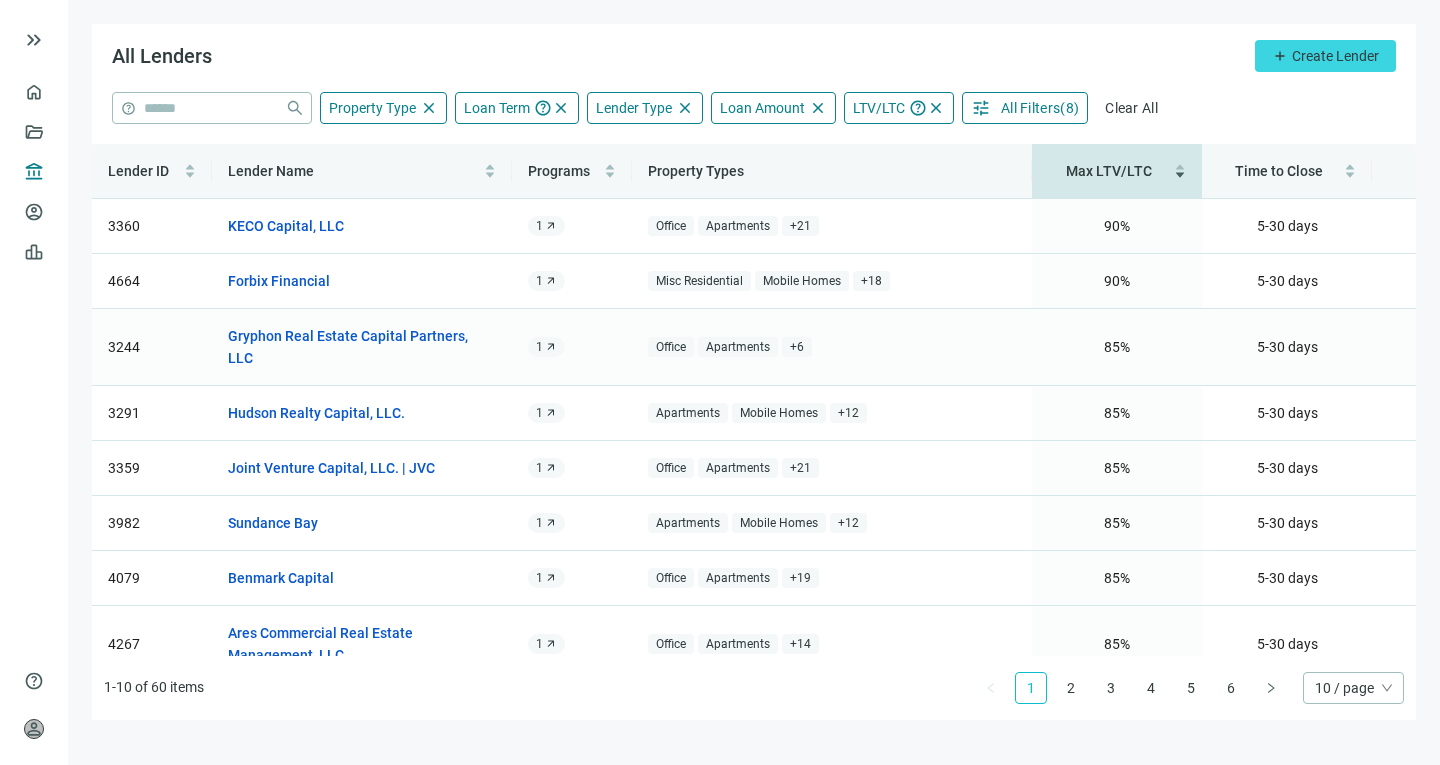 click on "arrow_outward" at bounding box center (551, 347) 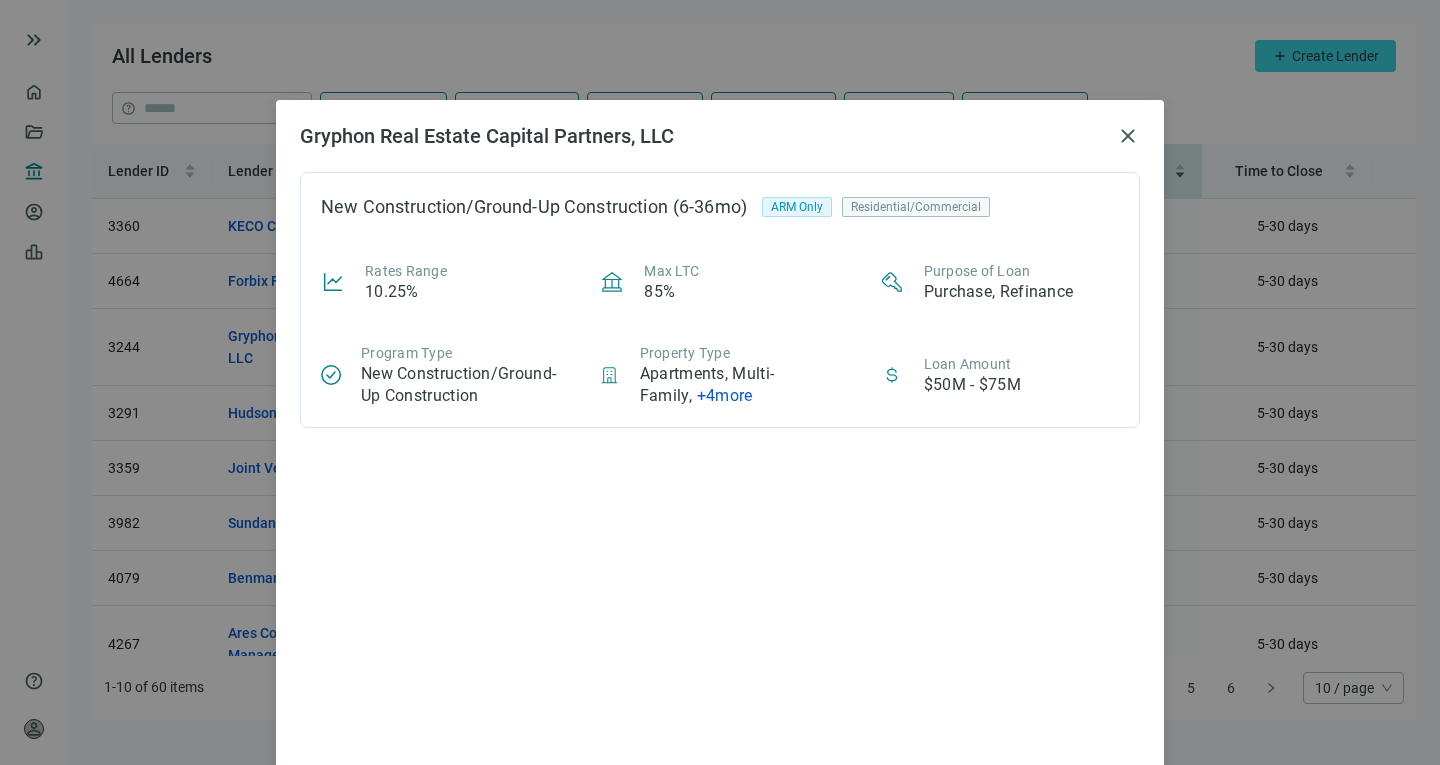 click on "Gryphon Real Estate Capital Partners, LLC close New Construction/Ground-Up Construction (6-36mo) ARM Only Residential/Commercial Rates Range 10.25% Max LTC 85% Purpose of Loan Purchase, Refinance Program Type New Construction/Ground-Up Construction Property Type Apartments, Multi-Family , + 4  more Loan Amount $50M - $75M" at bounding box center [720, 382] 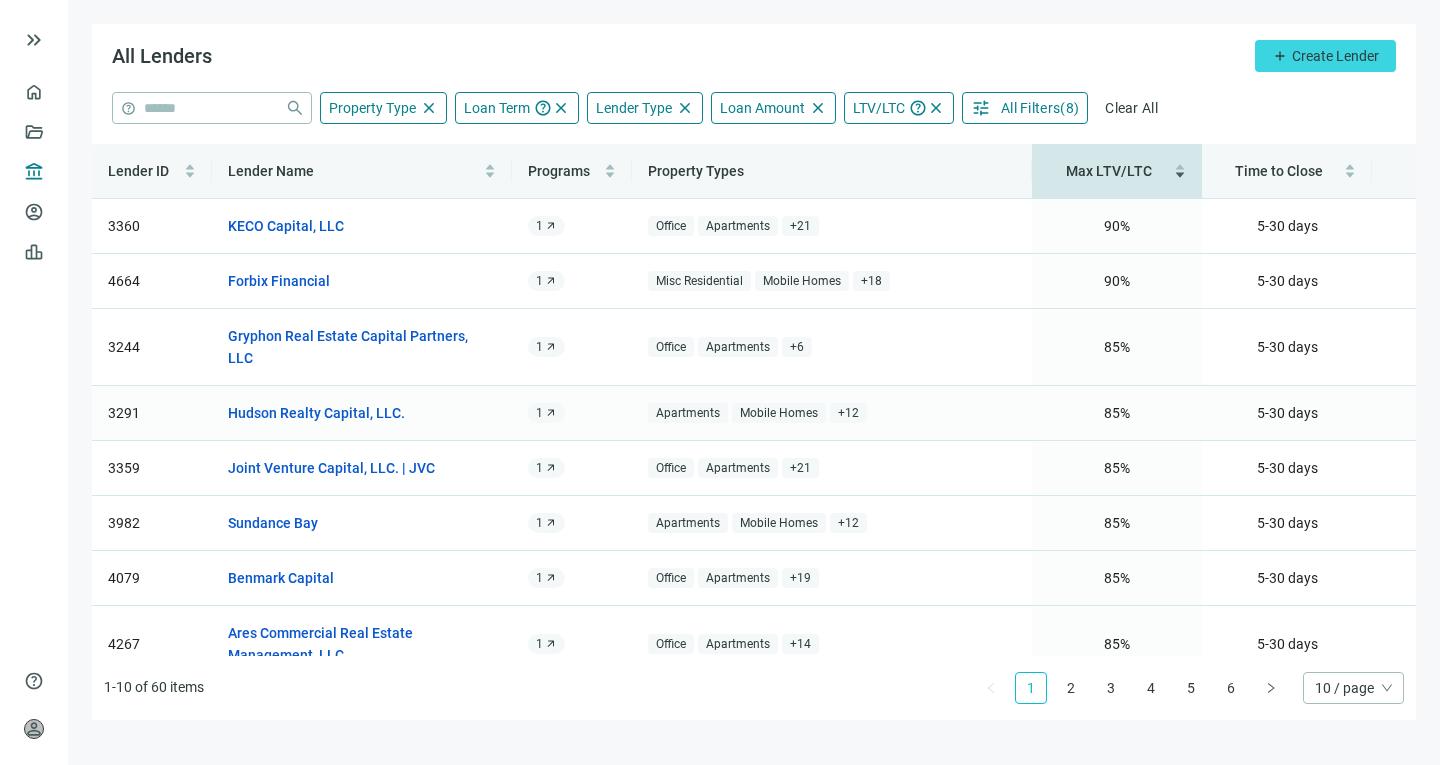 click on "arrow_outward" at bounding box center [551, 413] 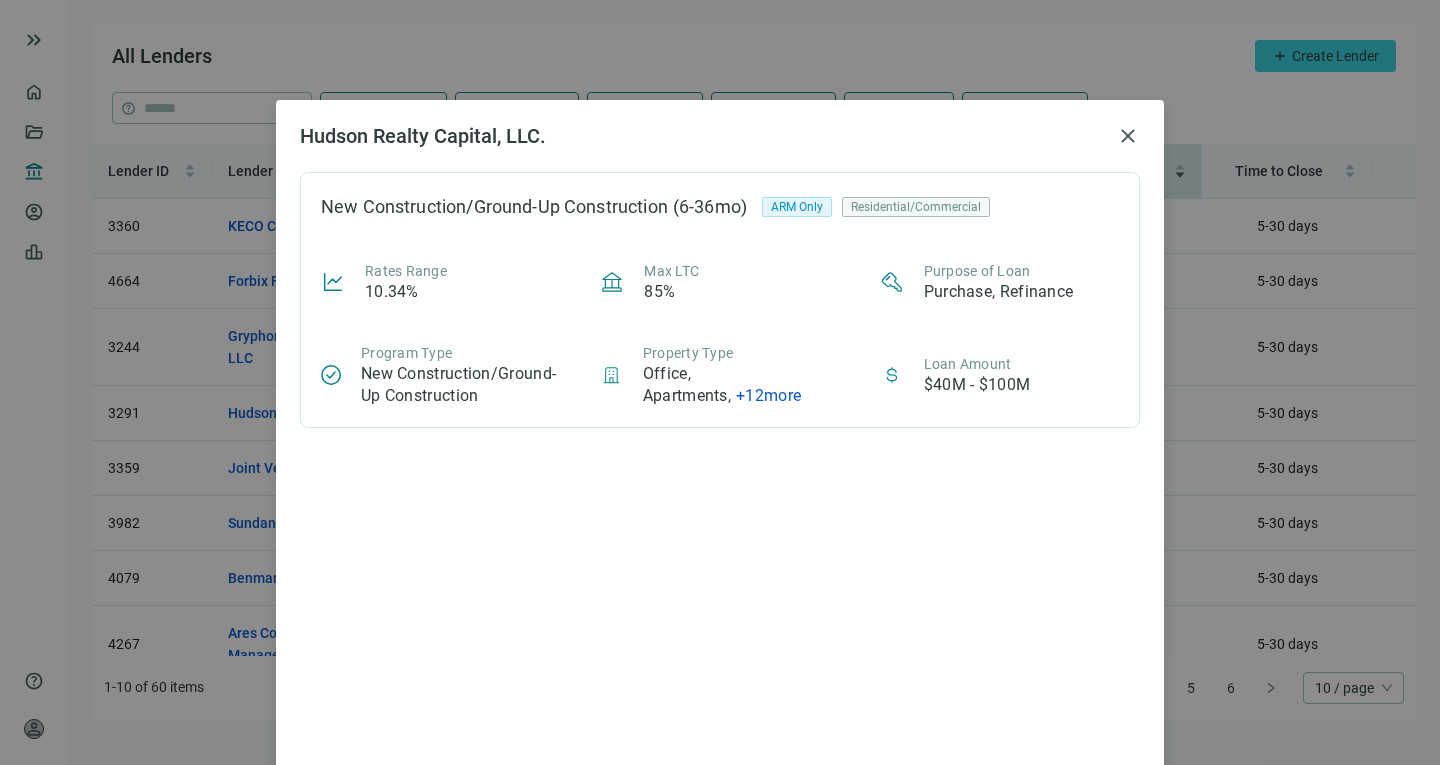 click on "Hudson Realty Capital, LLC. close New Construction/Ground-Up Construction (6-36mo) ARM Only Residential/Commercial Rates Range 10.34% Max LTC 85% Purpose of Loan Purchase, Refinance Program Type New Construction/Ground-Up Construction Property Type Office, Apartments , + 12  more Loan Amount $40M - $100M" at bounding box center [720, 382] 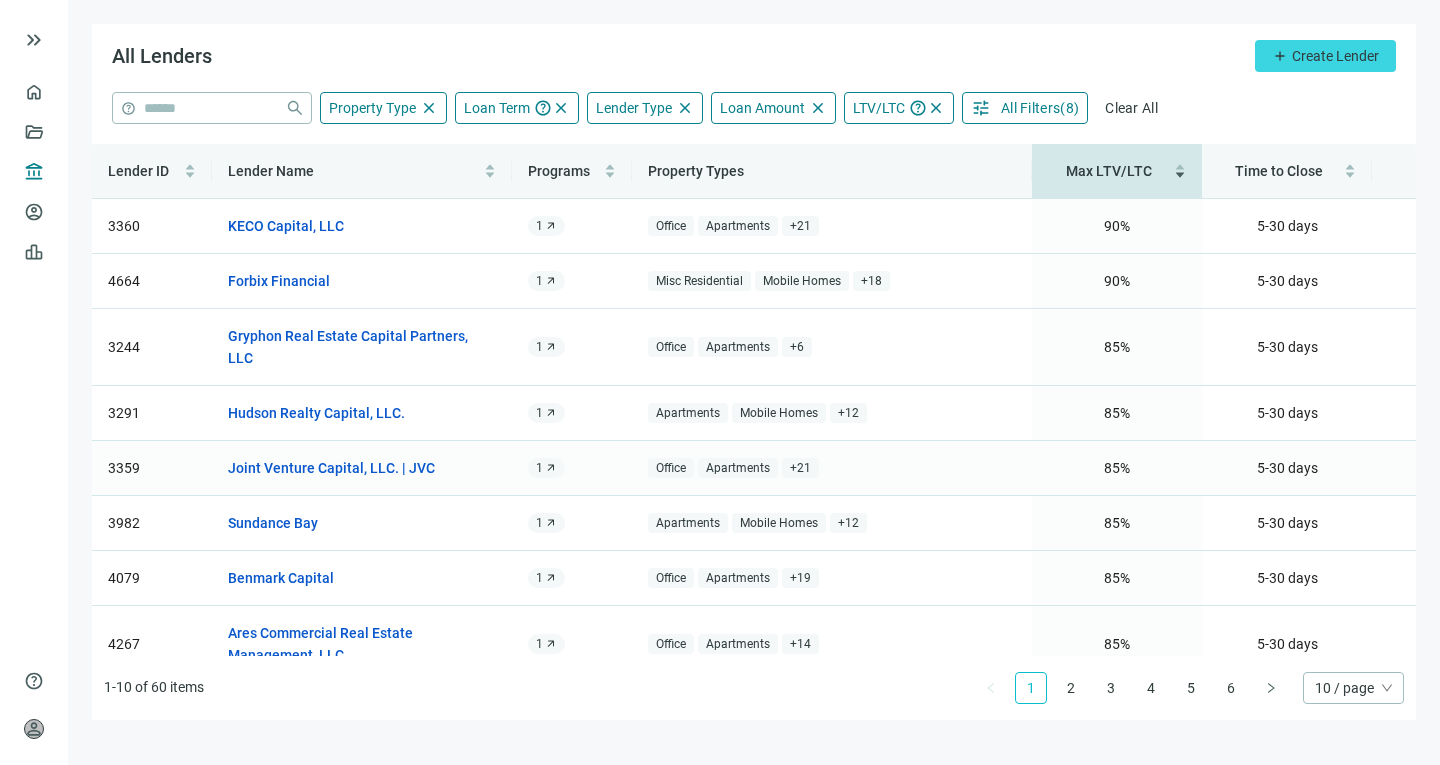 click on "arrow_outward" at bounding box center (551, 468) 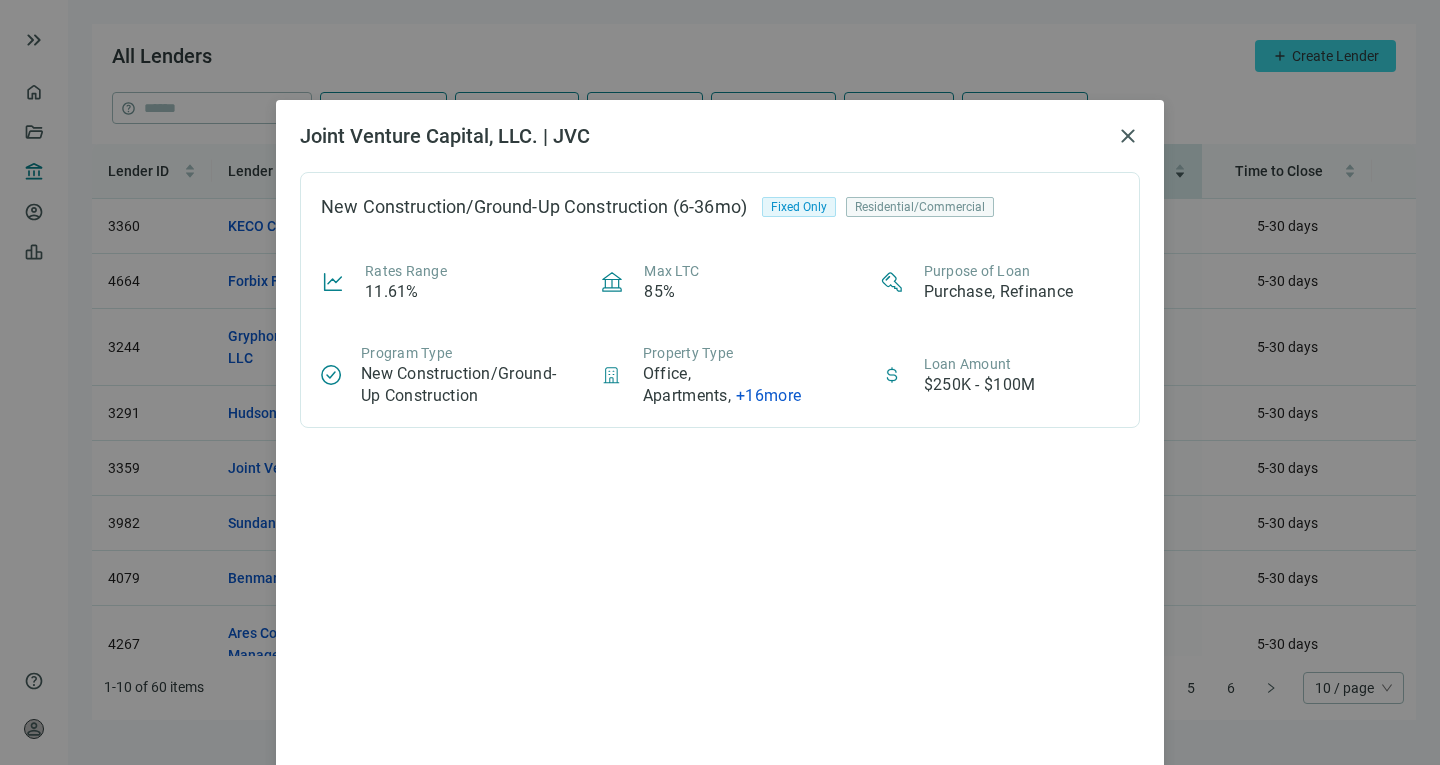 click on "Joint Venture Capital, LLC. | JVC close New Construction/Ground-Up Construction (6-36mo) Fixed Only Residential/Commercial Rates Range 11.61% Max LTC 85% Purpose of Loan Purchase, Refinance Program Type New Construction/Ground-Up Construction Property Type Office, Apartments , + 16  more Loan Amount $250K - $100M" at bounding box center [720, 382] 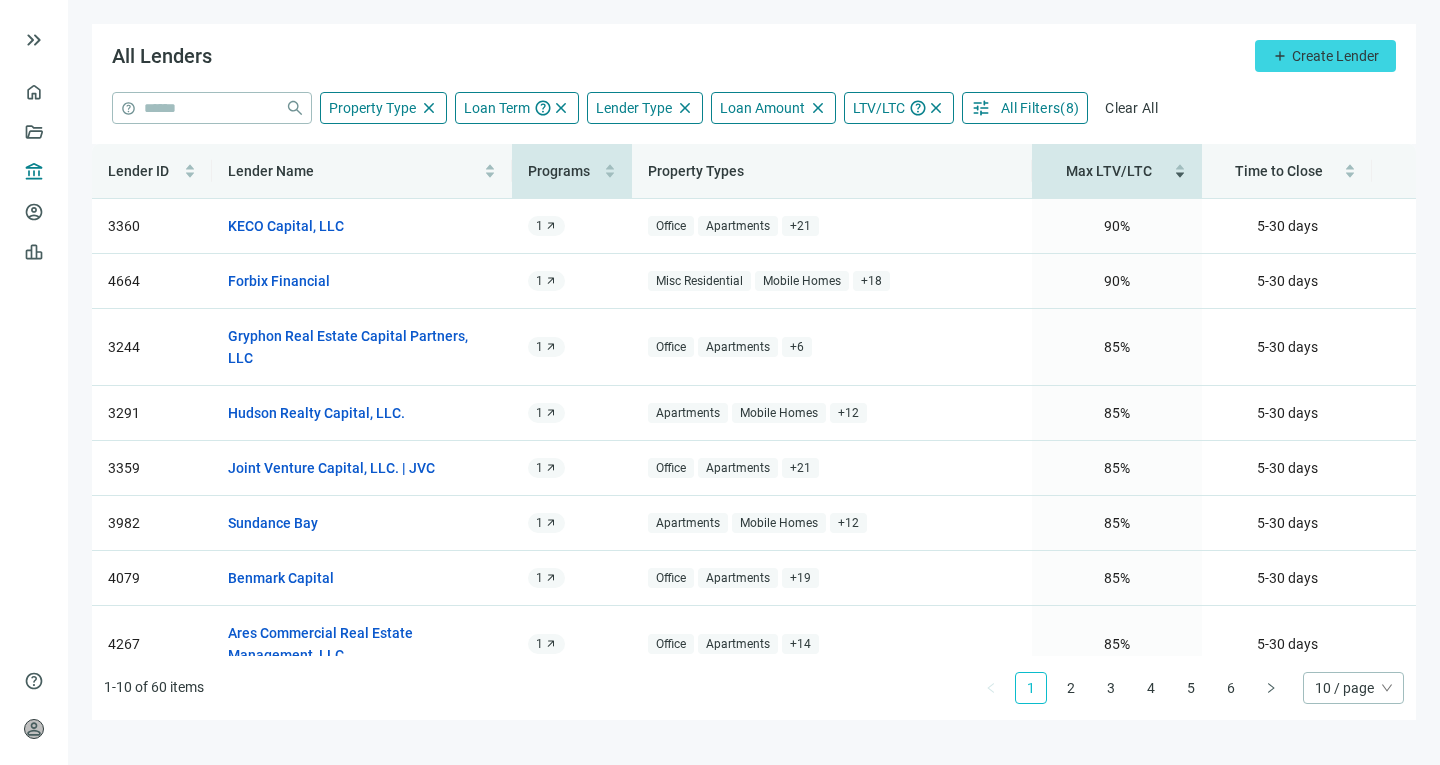 click on "Programs" at bounding box center (564, 171) 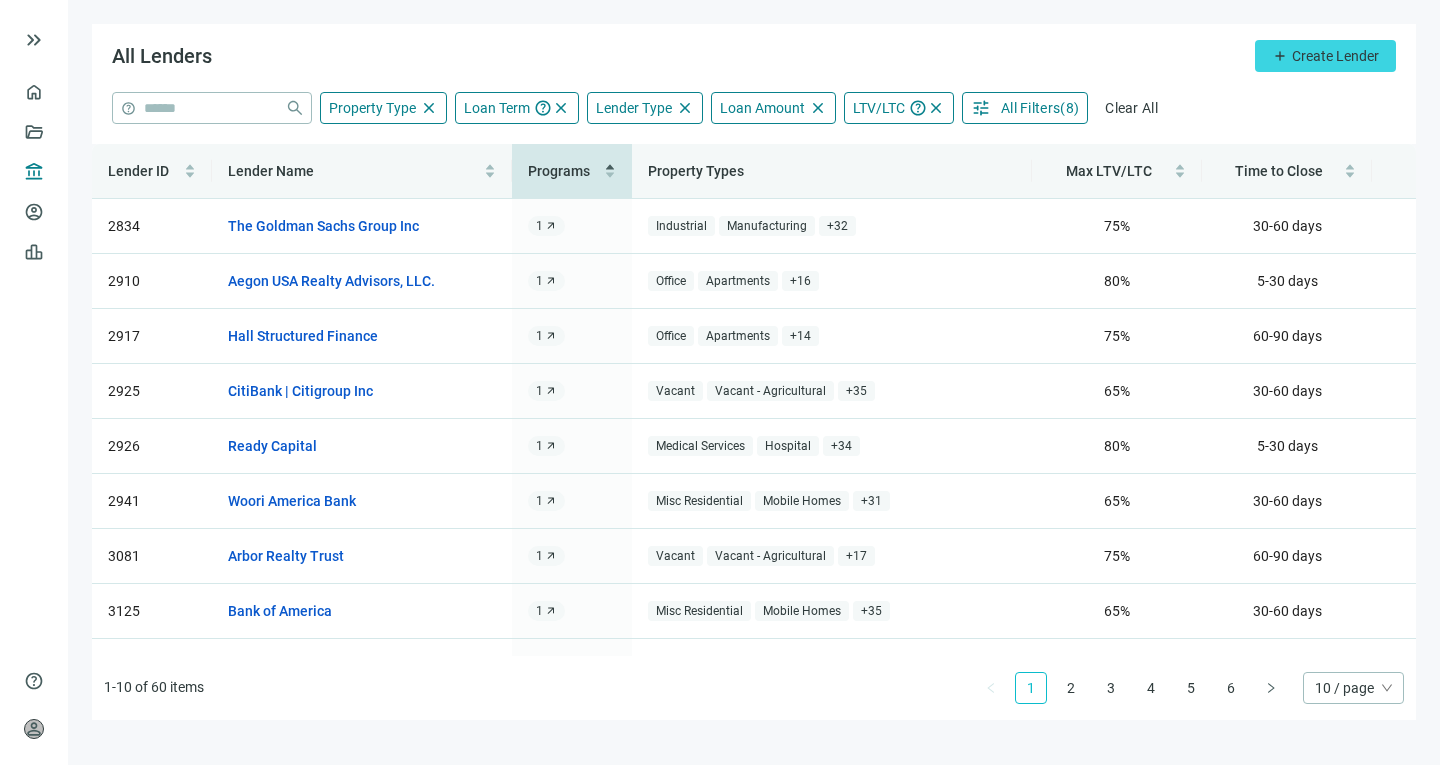 click on "Programs" at bounding box center (564, 171) 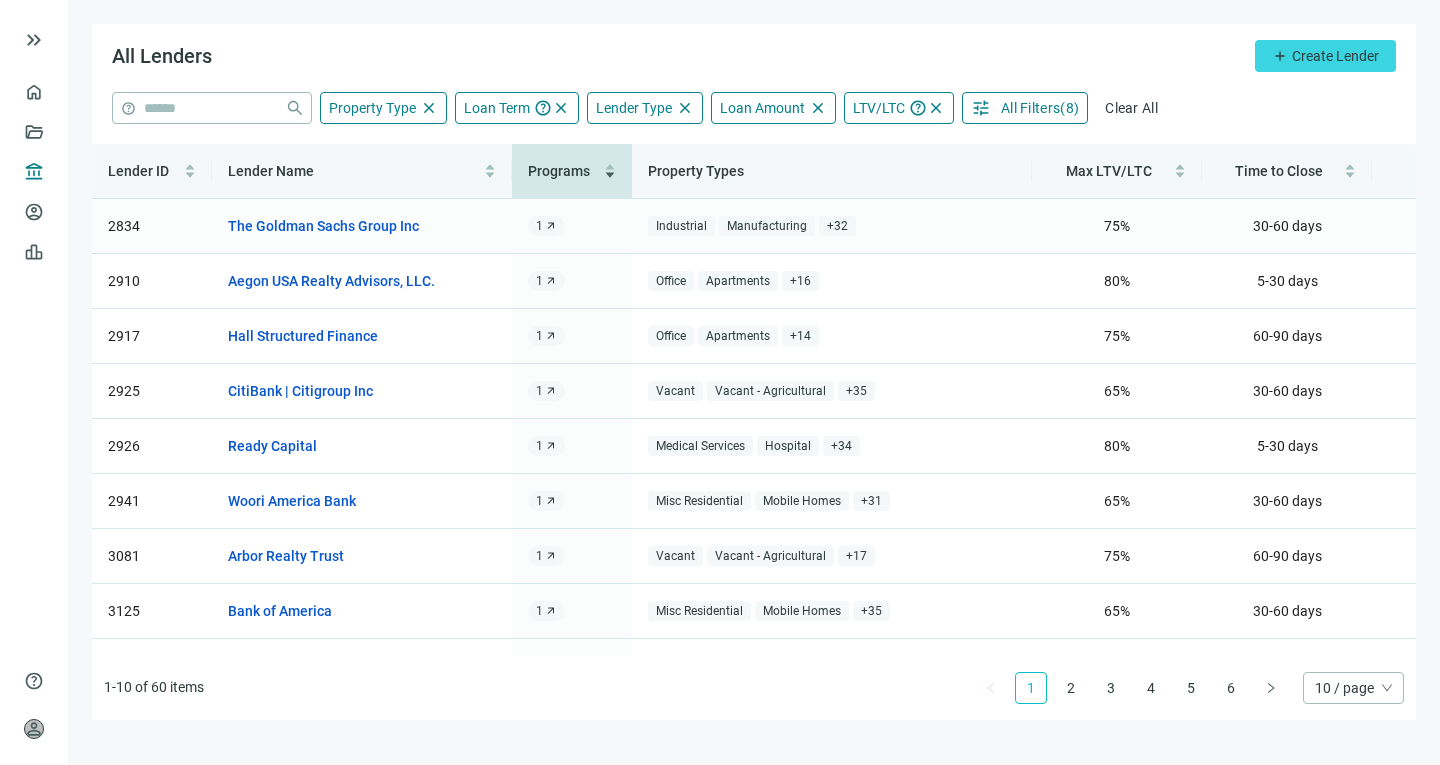 click on "arrow_outward" at bounding box center [551, 226] 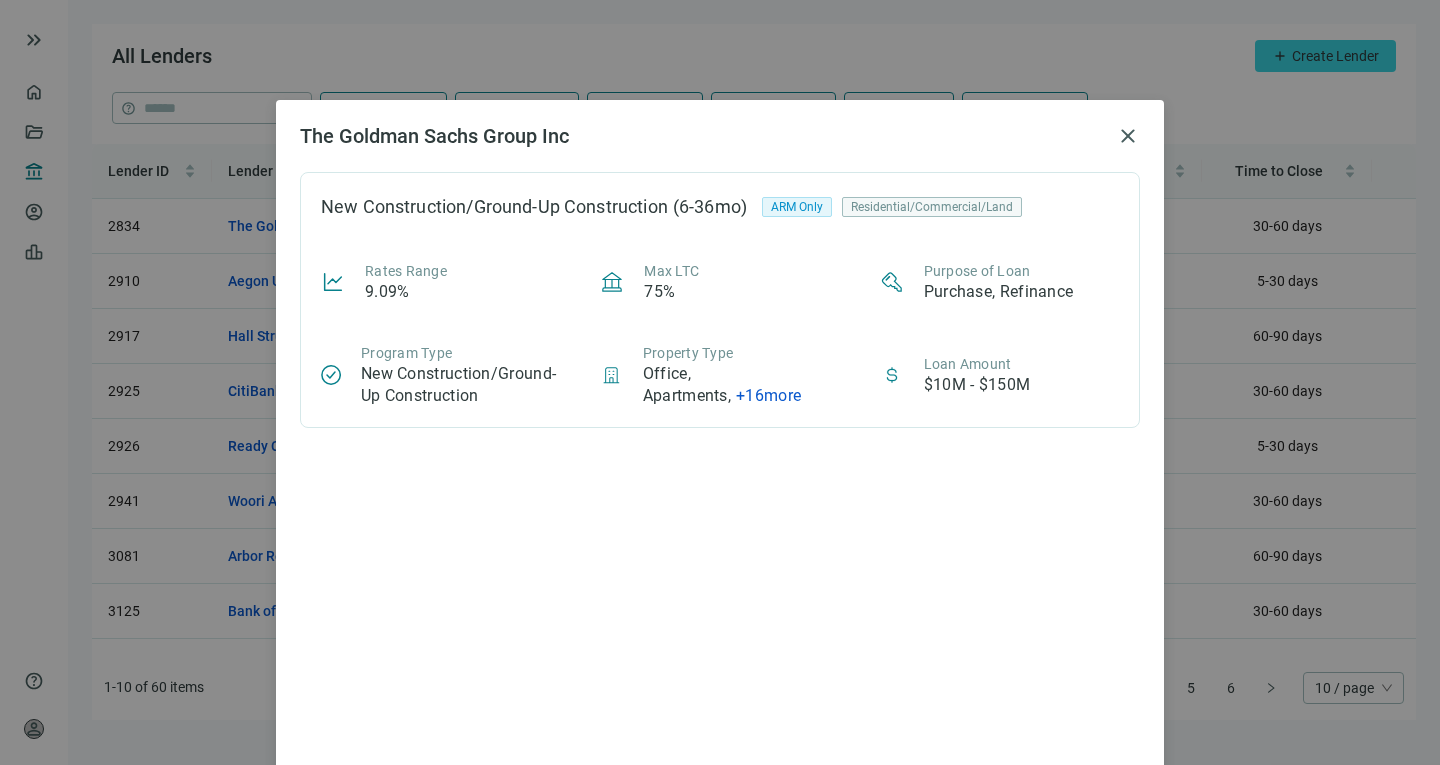 click on "The Goldman Sachs Group Inc close New Construction/Ground-Up Construction (6-36mo) ARM Only Residential/Commercial/Land Rates Range 9.09% Max LTC 75% Purpose of Loan Purchase, Refinance Program Type New Construction/Ground-Up Construction Property Type Office, Apartments , + 16  more Loan Amount $10M - $150M" at bounding box center [720, 382] 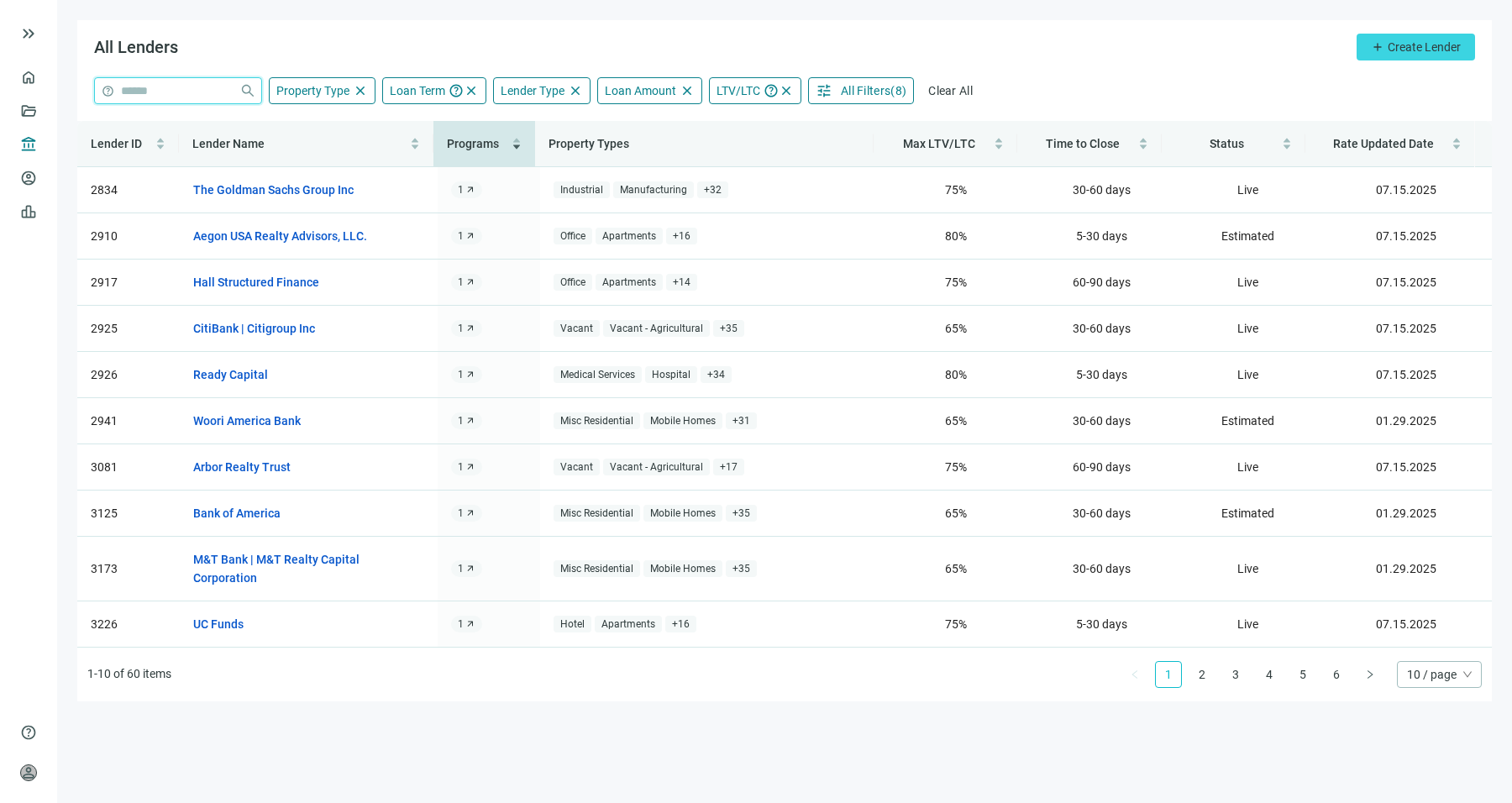 click at bounding box center [176, 91] 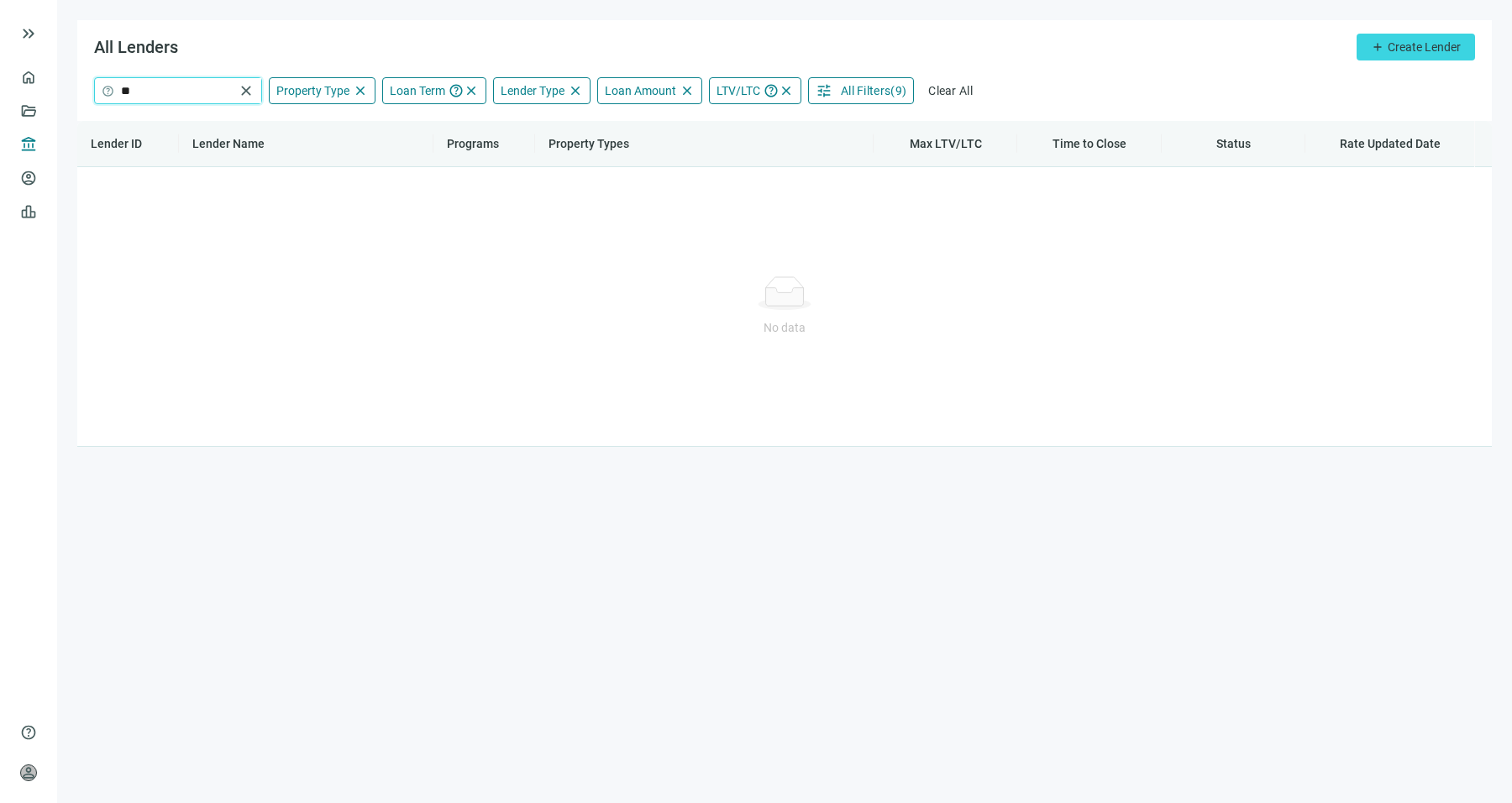 type on "*" 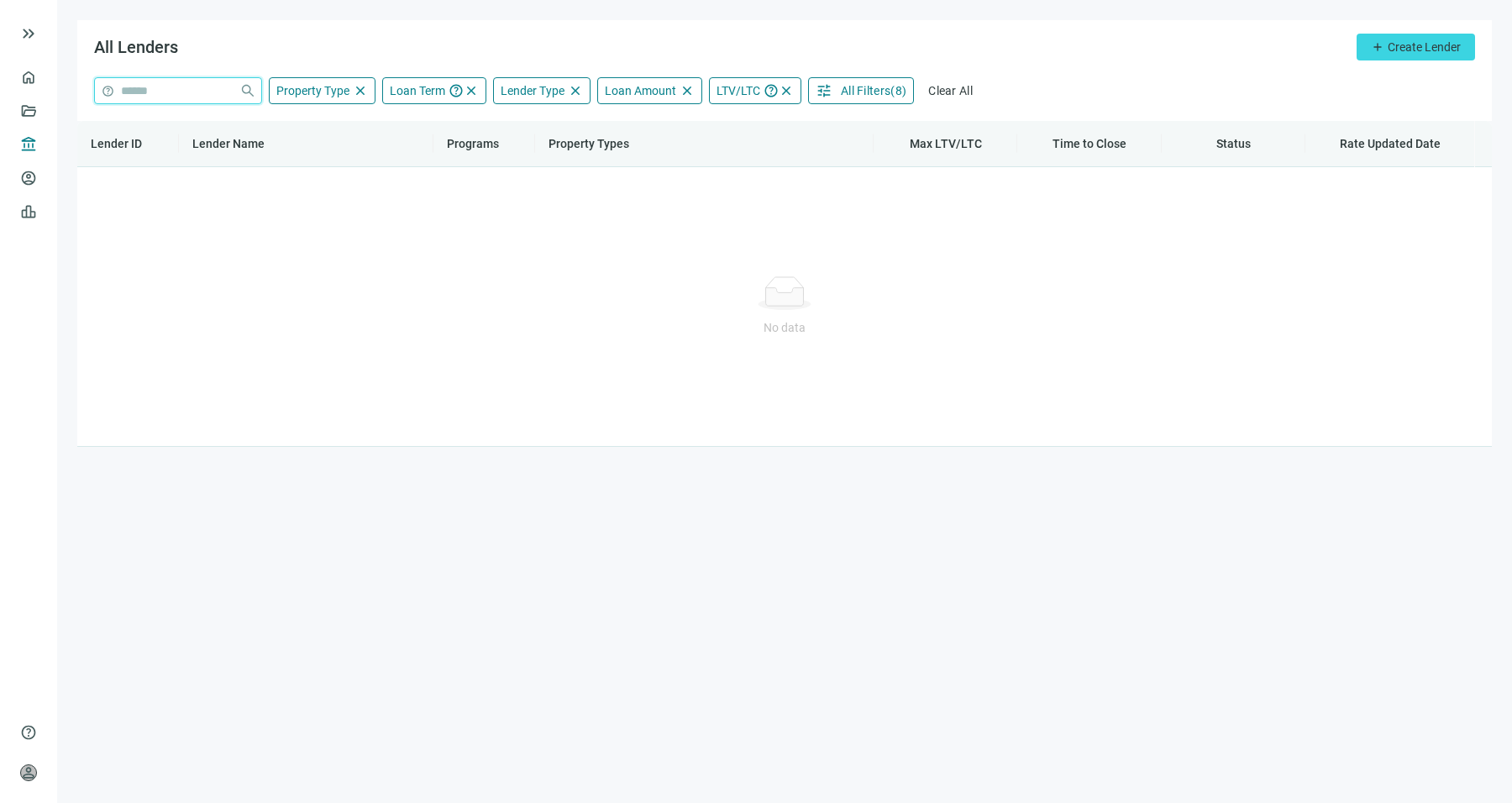 type 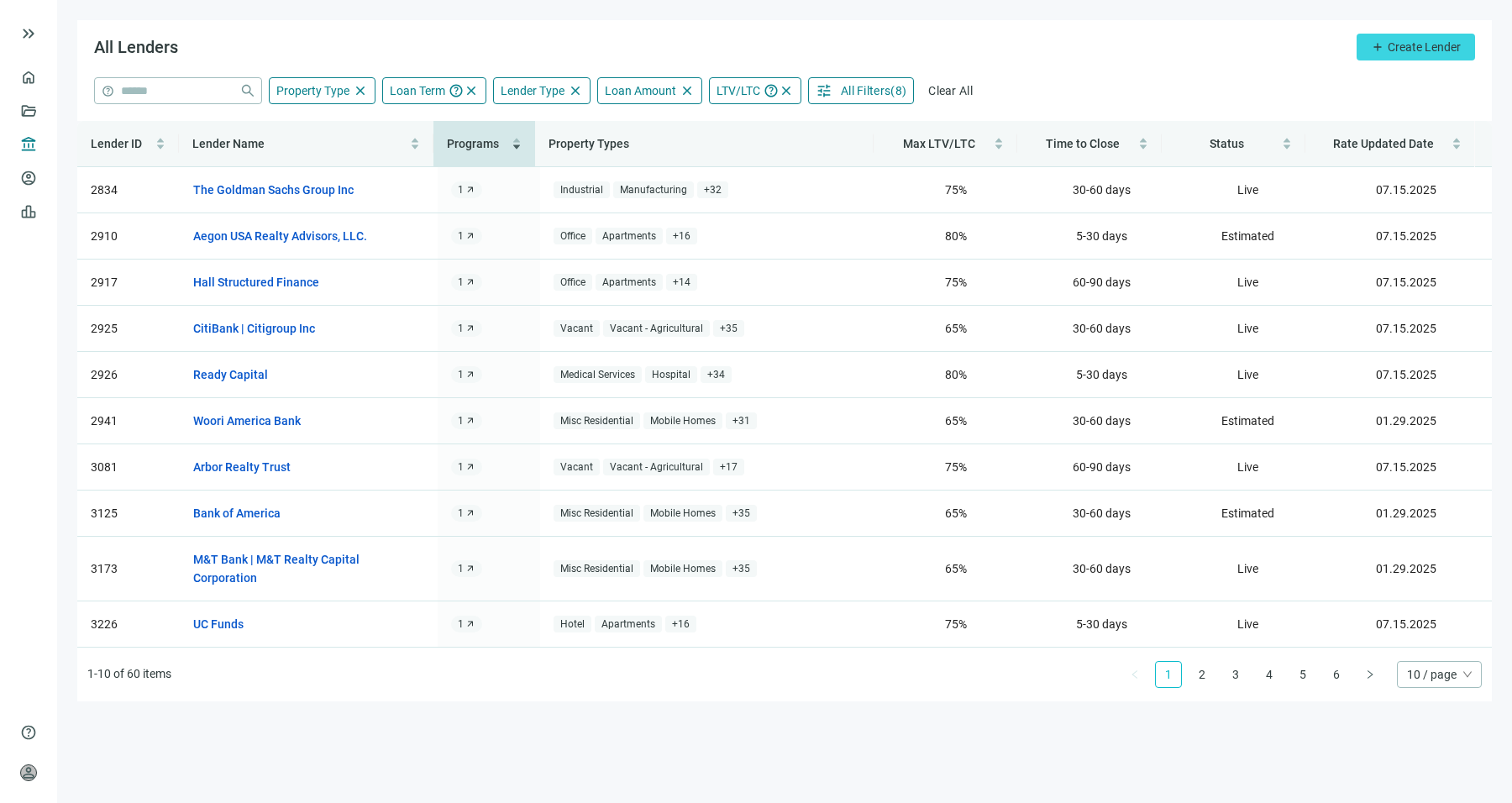 click on "All Lenders add Create Lender" at bounding box center (785, 49) 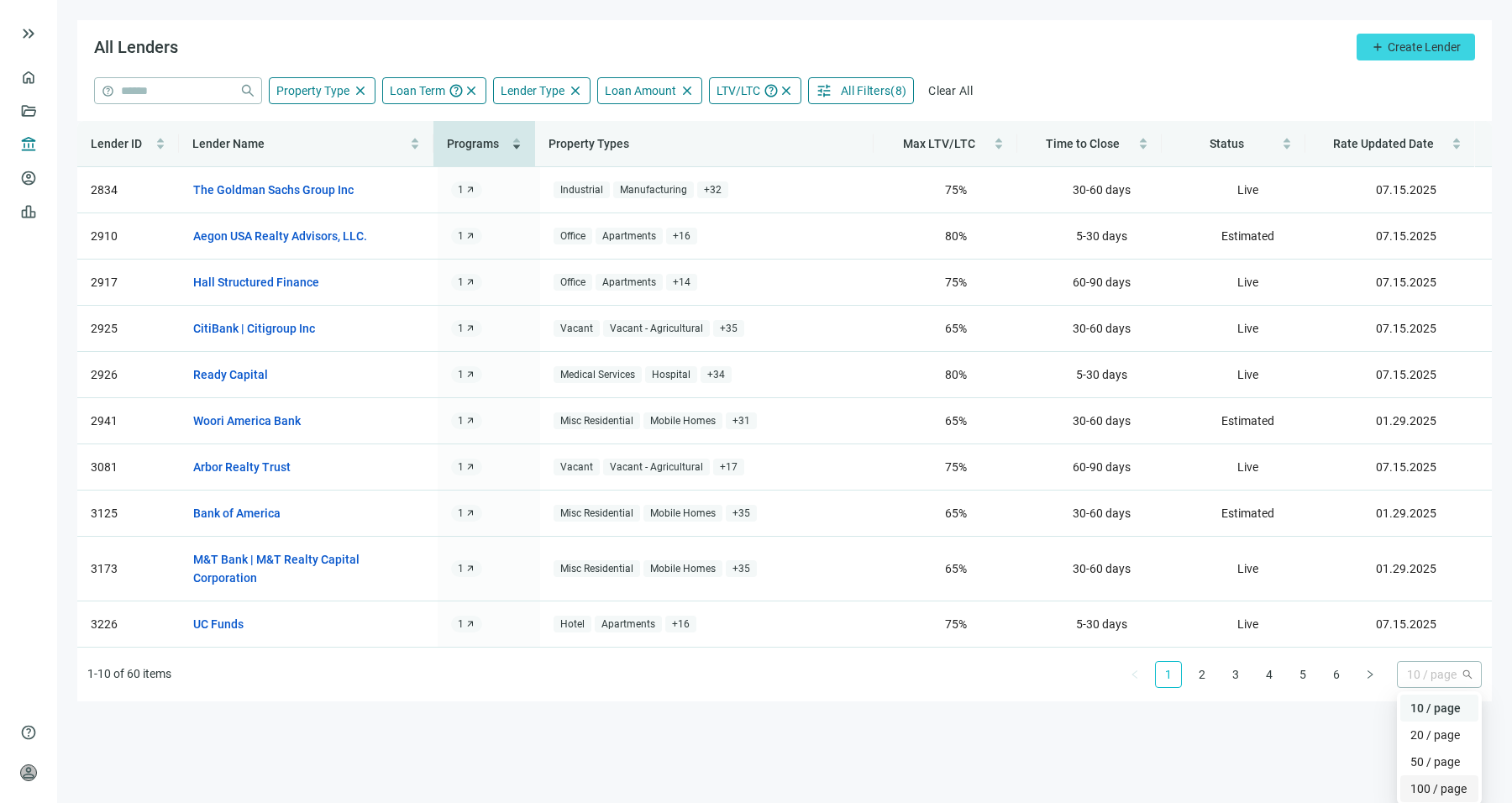click on "100 / page" at bounding box center (1439, 789) 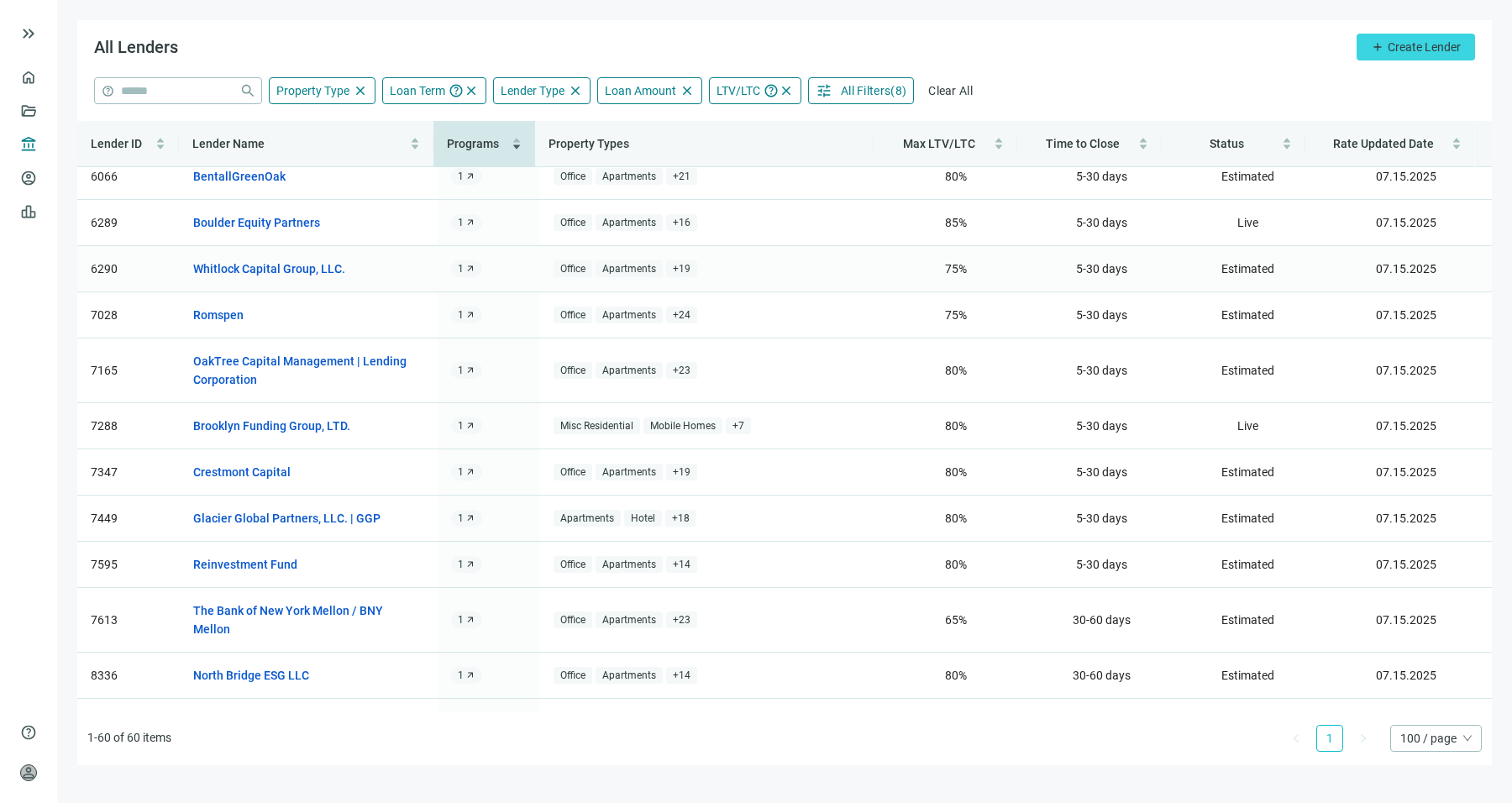 scroll, scrollTop: 2338, scrollLeft: 0, axis: vertical 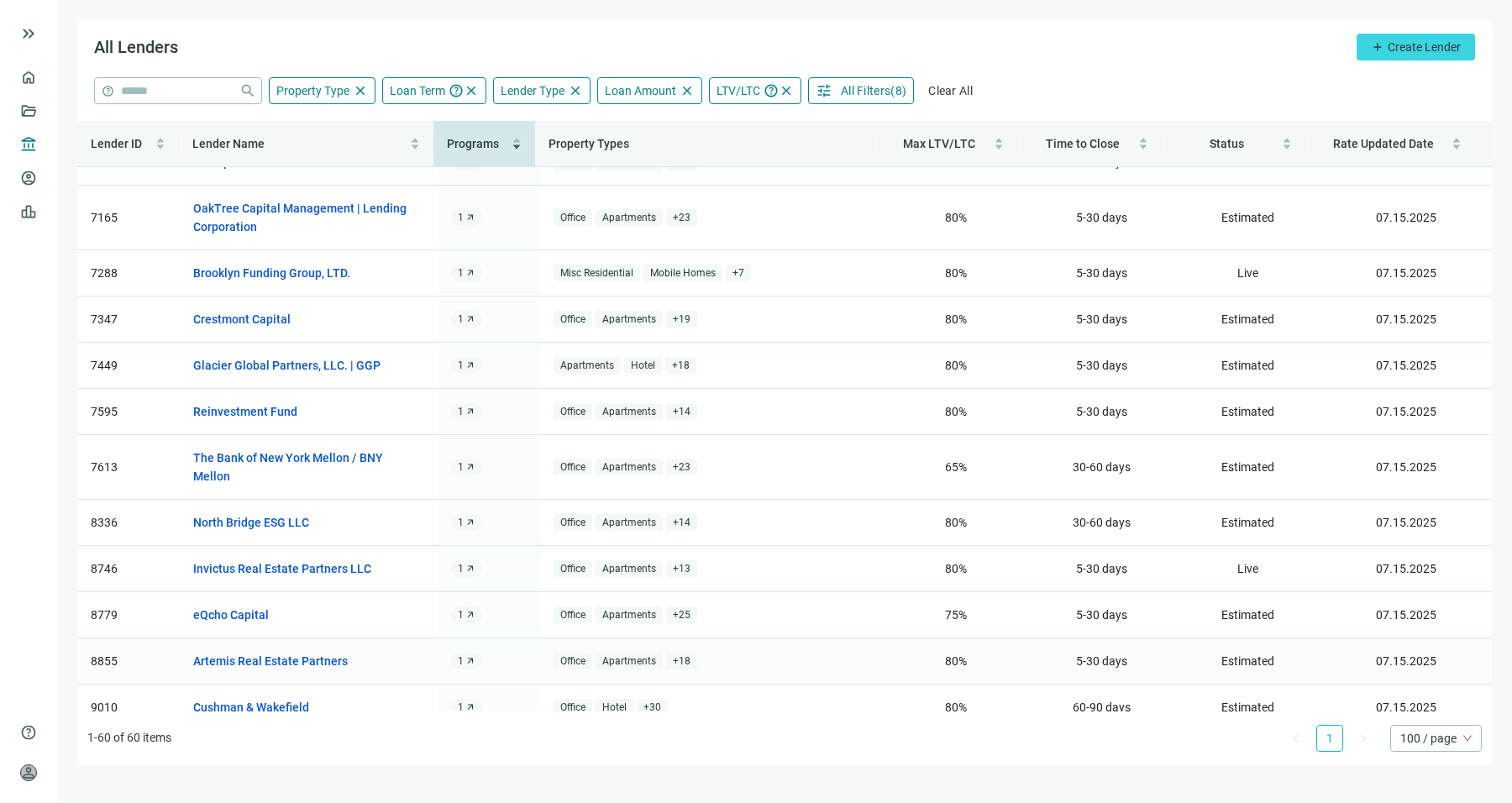 click on "1 arrow_outward" at bounding box center [466, 661] 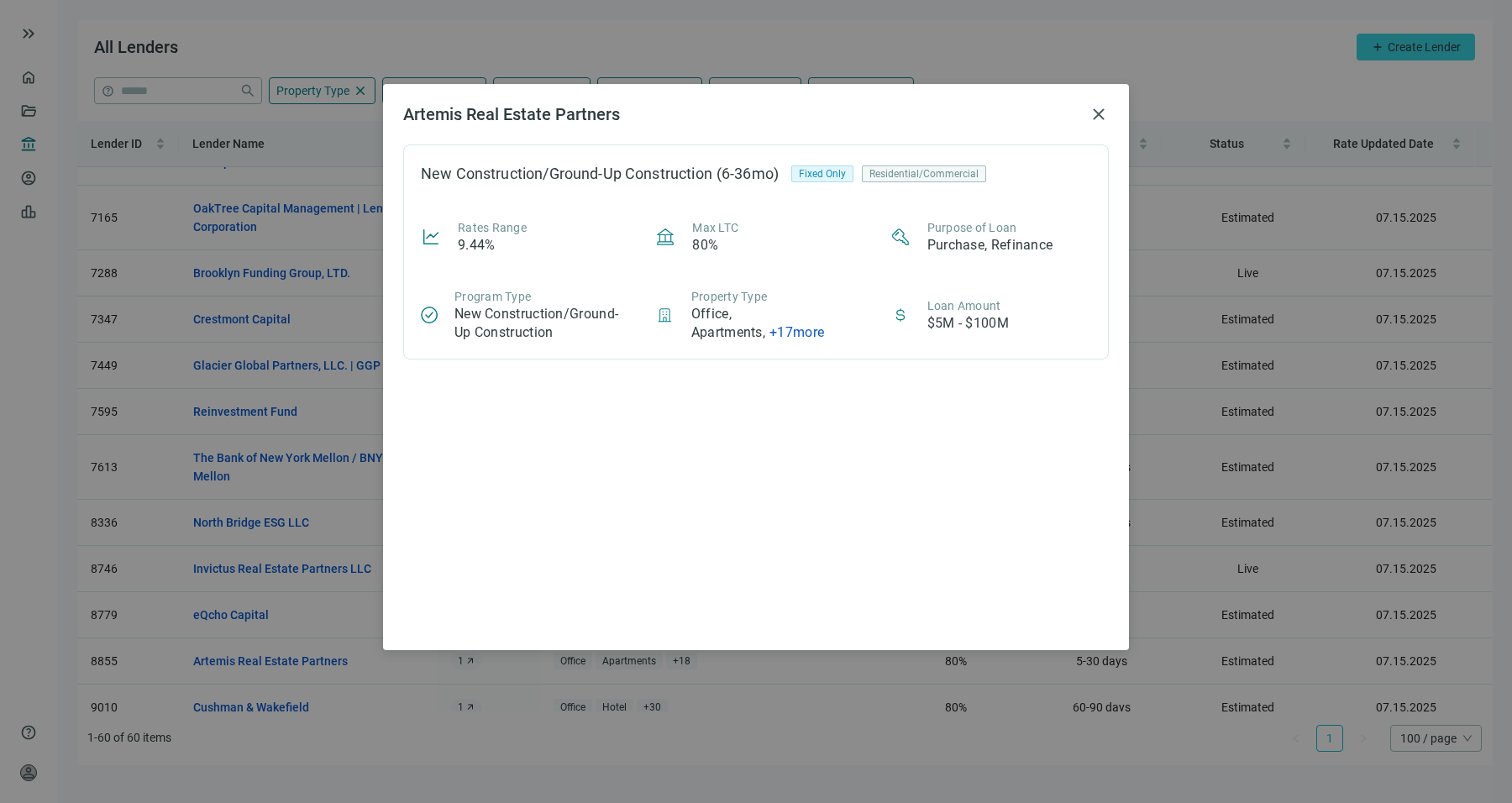 click on "Artemis Real Estate Partners close New Construction/Ground-Up Construction (6-36mo) Fixed Only Residential/Commercial Rates Range 9.44% Max LTC 80% Purpose of Loan Purchase, Refinance Program Type New Construction/Ground-Up Construction Property Type Office, Apartments , + 17  more Loan Amount $5M - $100M" at bounding box center (756, 402) 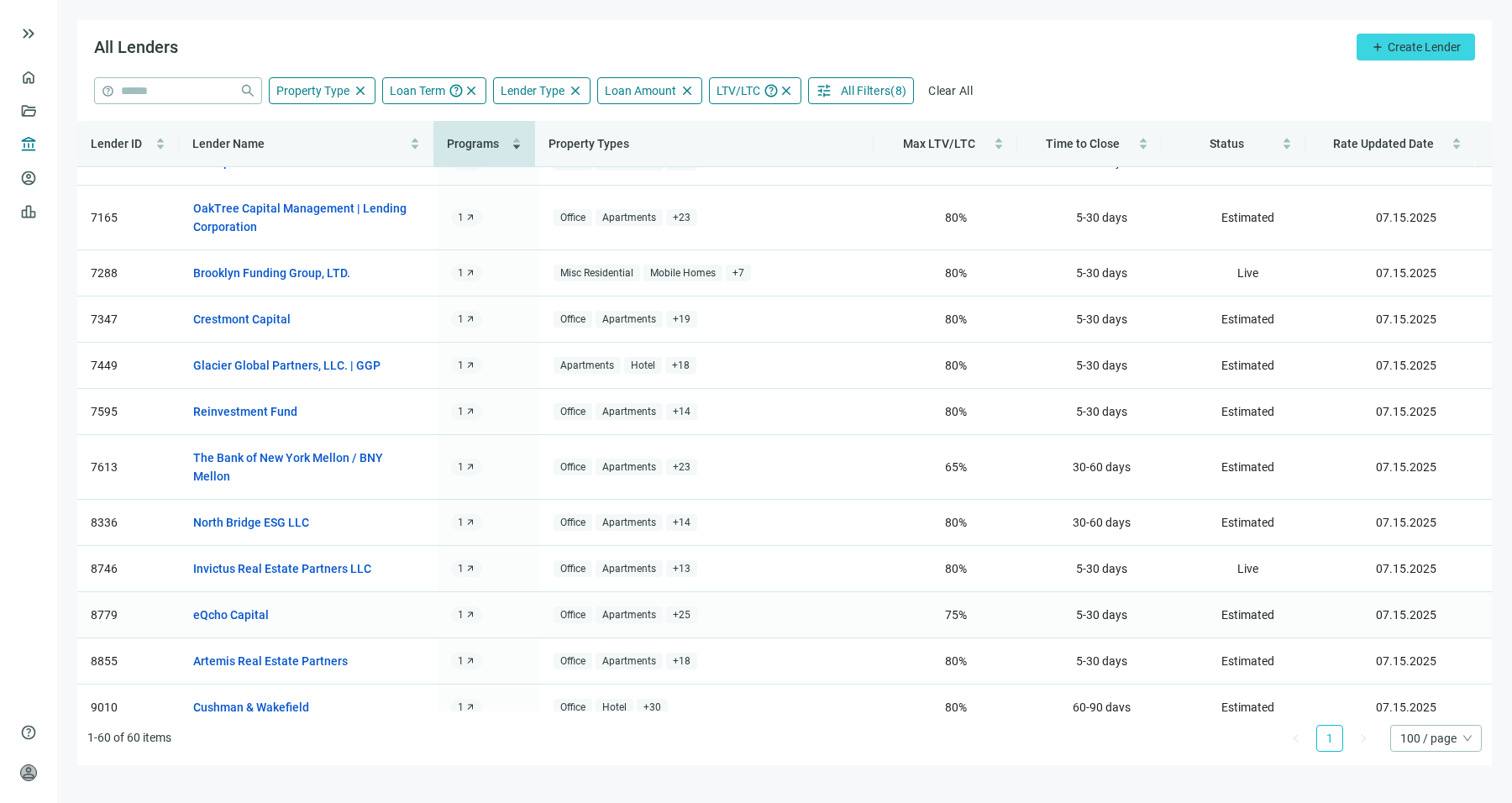 click on "arrow_outward" at bounding box center [470, 615] 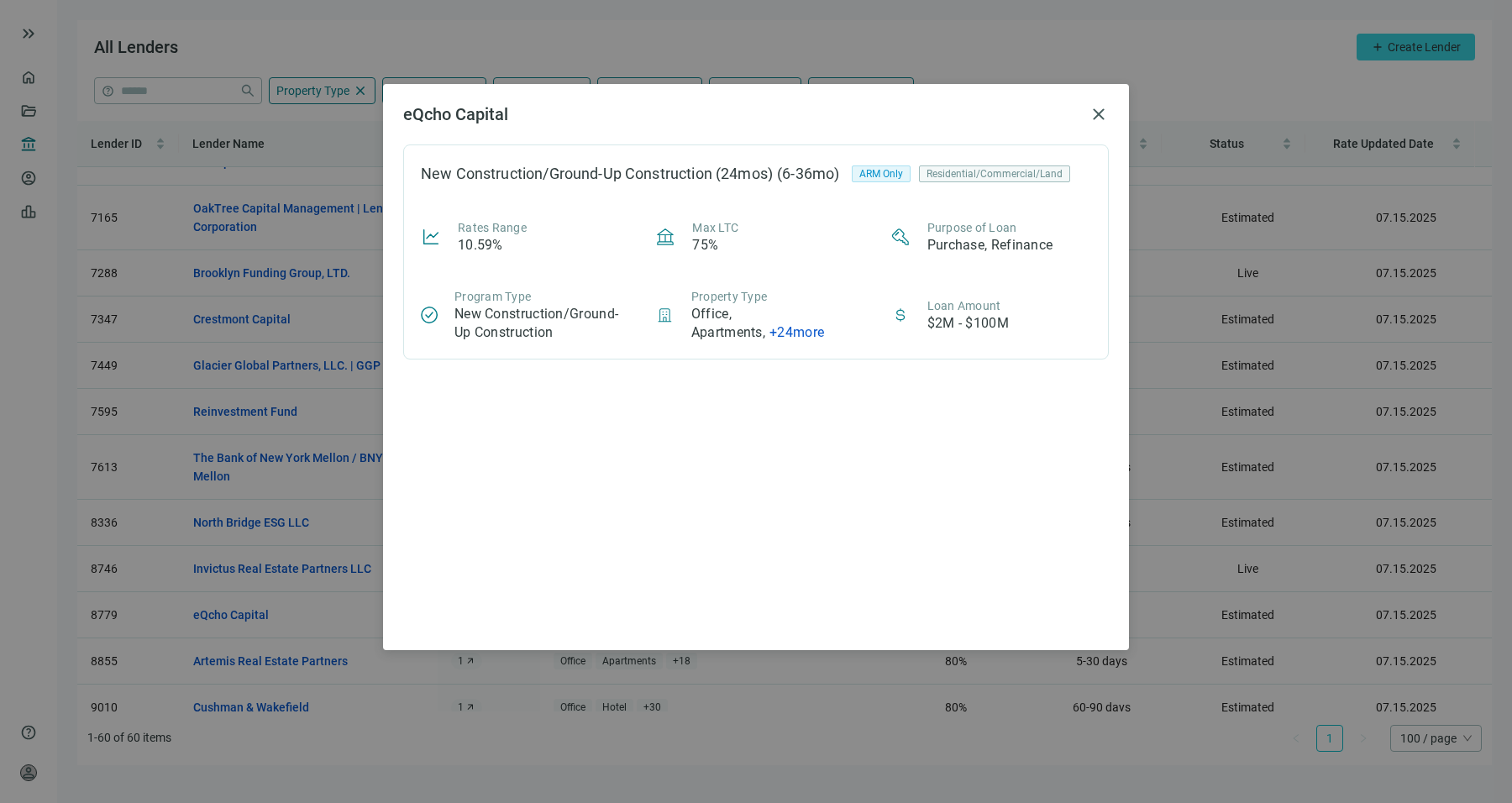 click on "eQcho Capital close New Construction/Ground-Up Construction (24mos) (6-36mo) ARM Only Residential/Commercial/Land Rates Range 10.59% Max LTC 75% Purpose of Loan Purchase, Refinance Program Type New Construction/Ground-Up Construction Property Type Office, Apartments , + 24  more Loan Amount $2M - $100M" at bounding box center (756, 402) 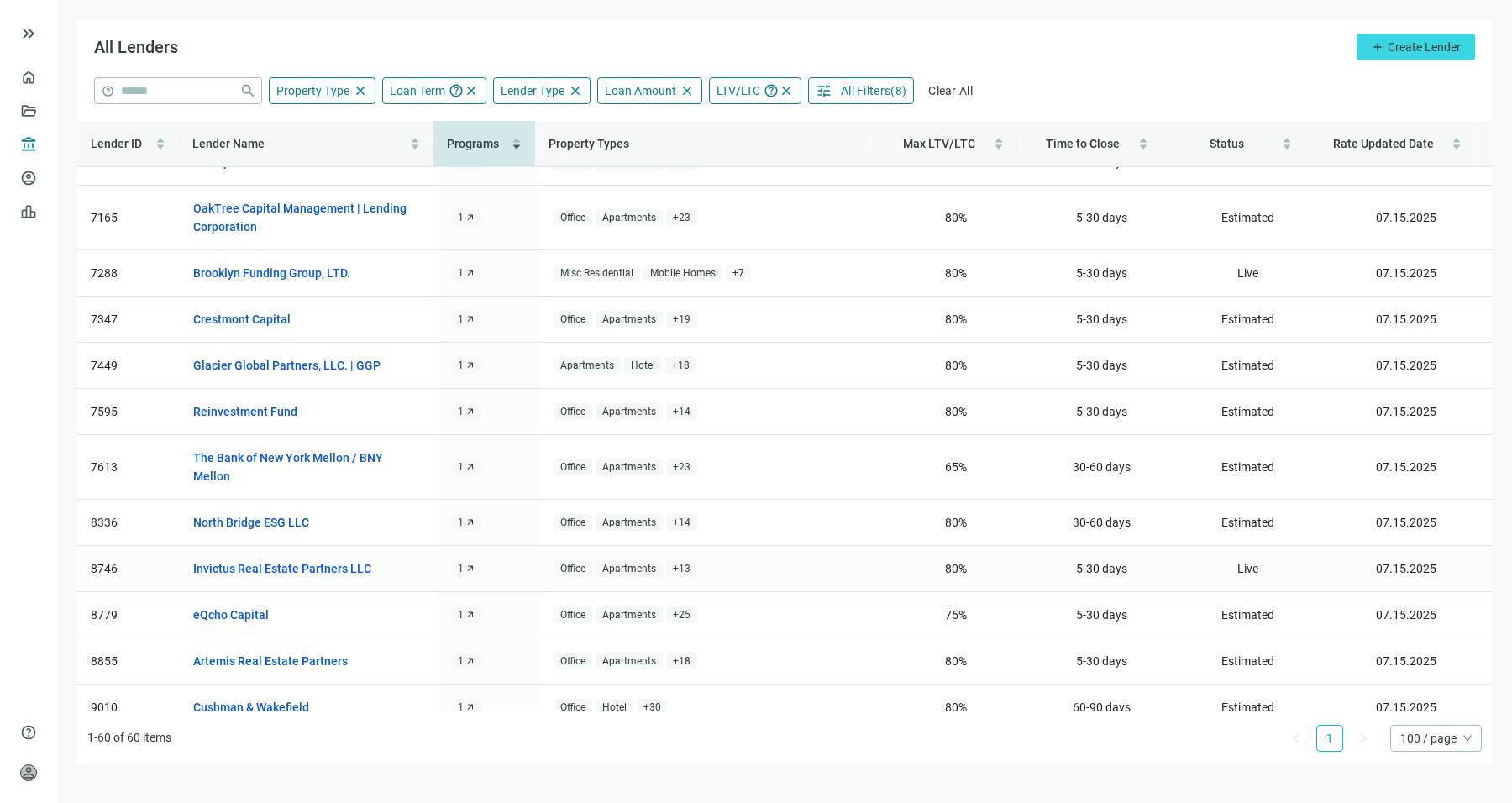 click on "arrow_outward" at bounding box center (470, 569) 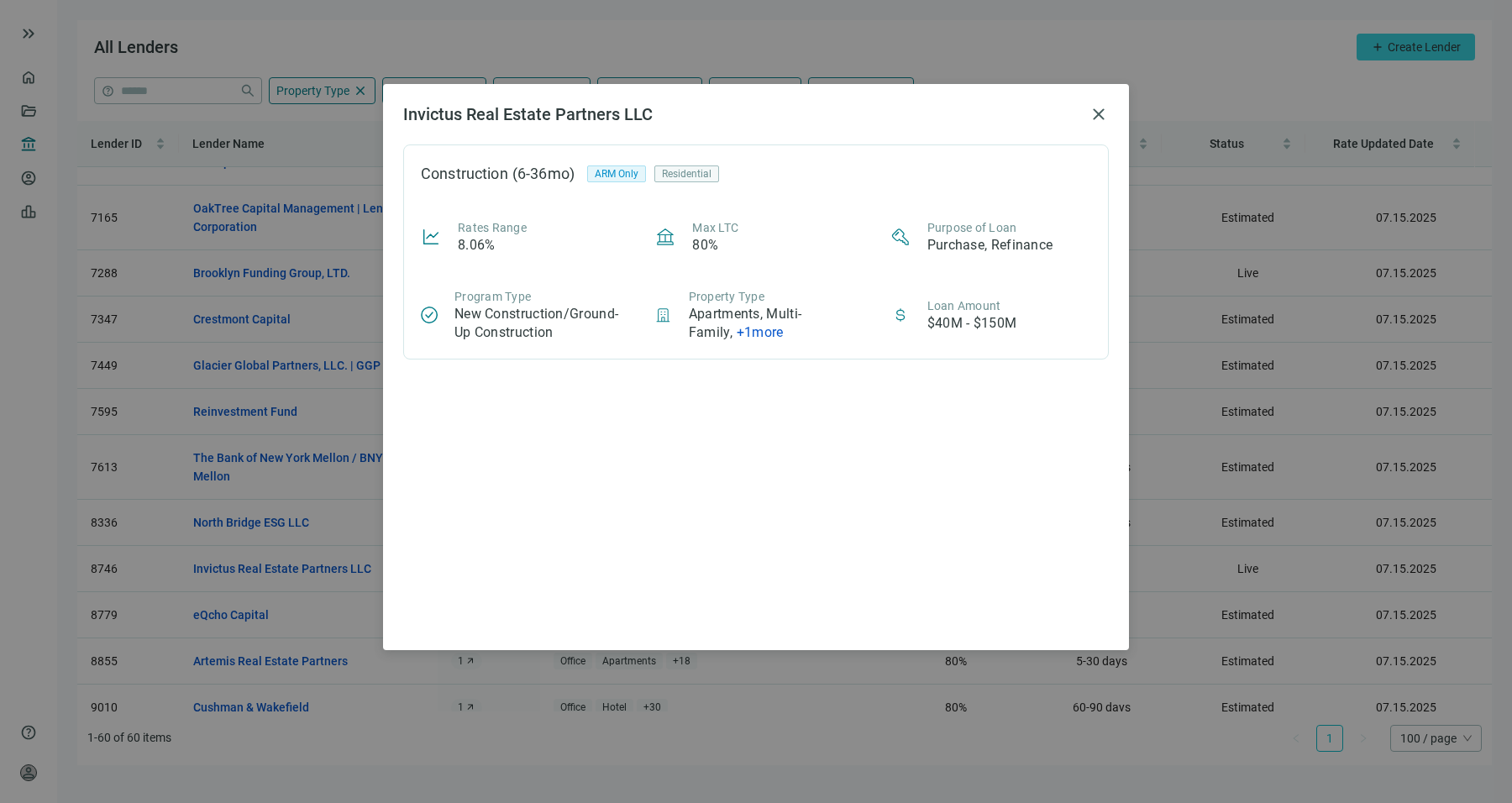 click on "Invictus Real Estate Partners LLC close Construction (6-36mo) ARM Only Residential Rates Range 8.06% Max LTC 80% Purpose of Loan Purchase, Refinance Program Type New Construction/Ground-Up Construction Property Type Apartments, Multi-Family , + 1  more Loan Amount $40M - $150M" at bounding box center [756, 402] 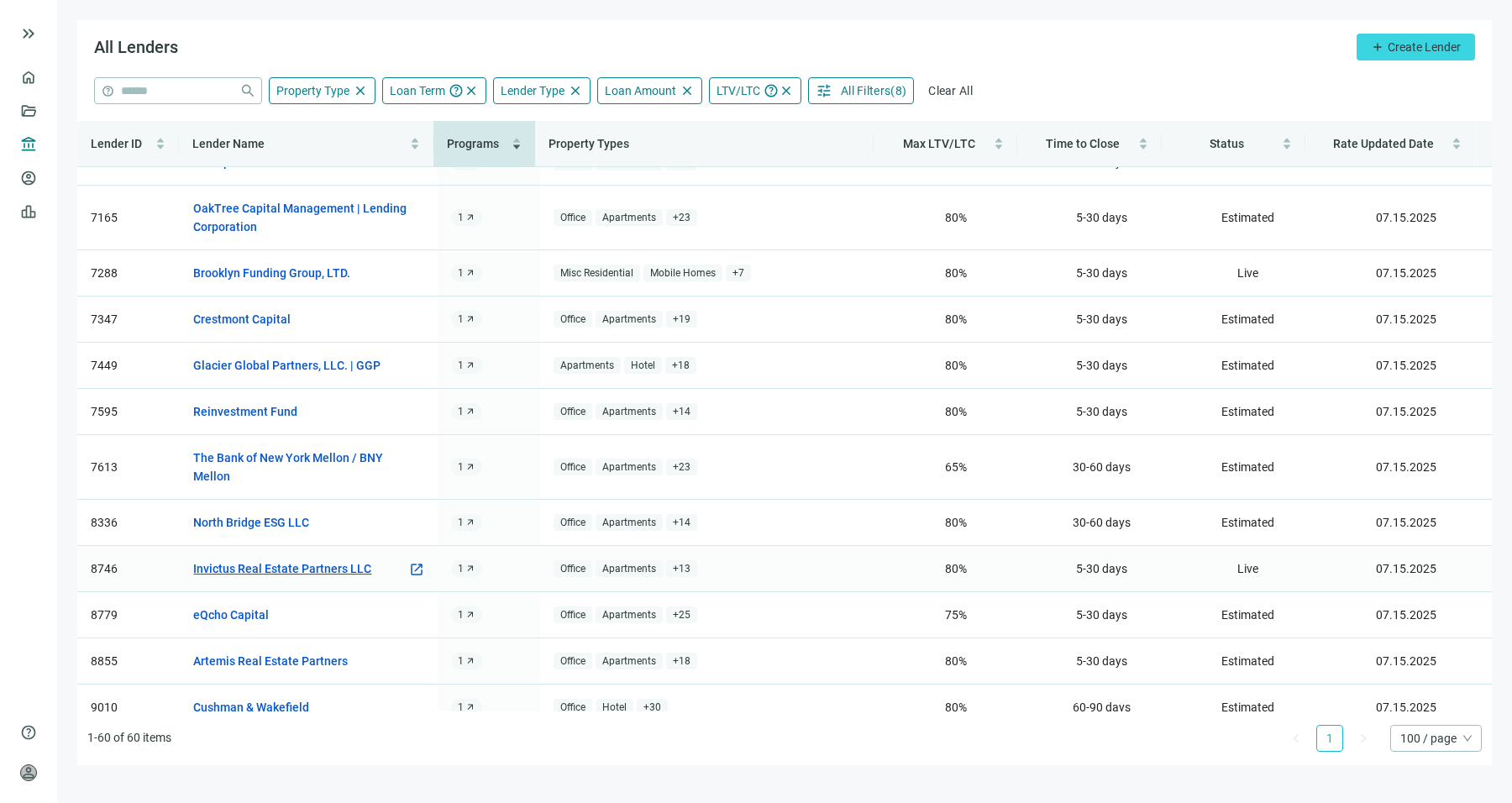 click on "Invictus Real Estate Partners LLC" at bounding box center [282, 569] 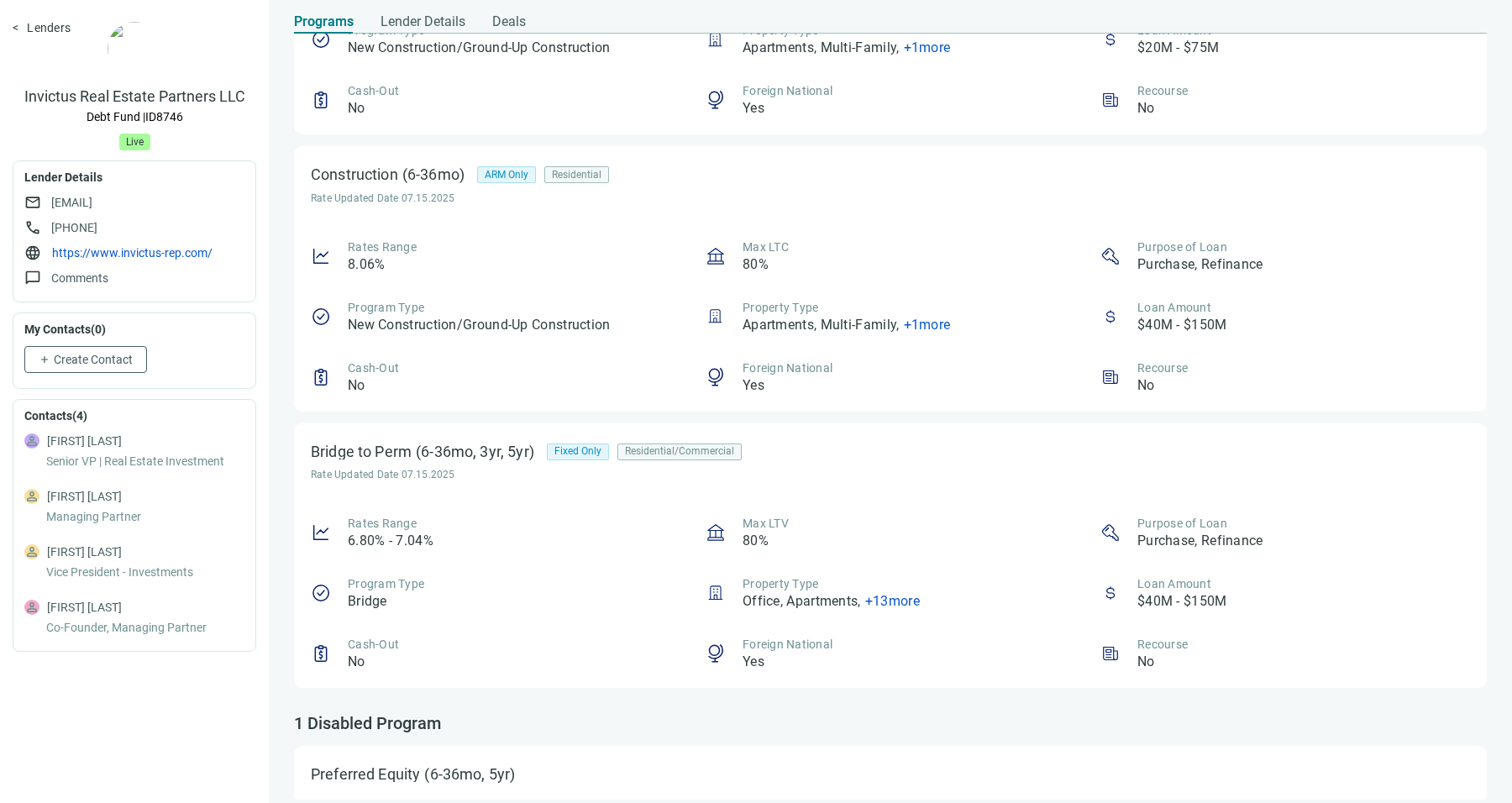 scroll, scrollTop: 247, scrollLeft: 0, axis: vertical 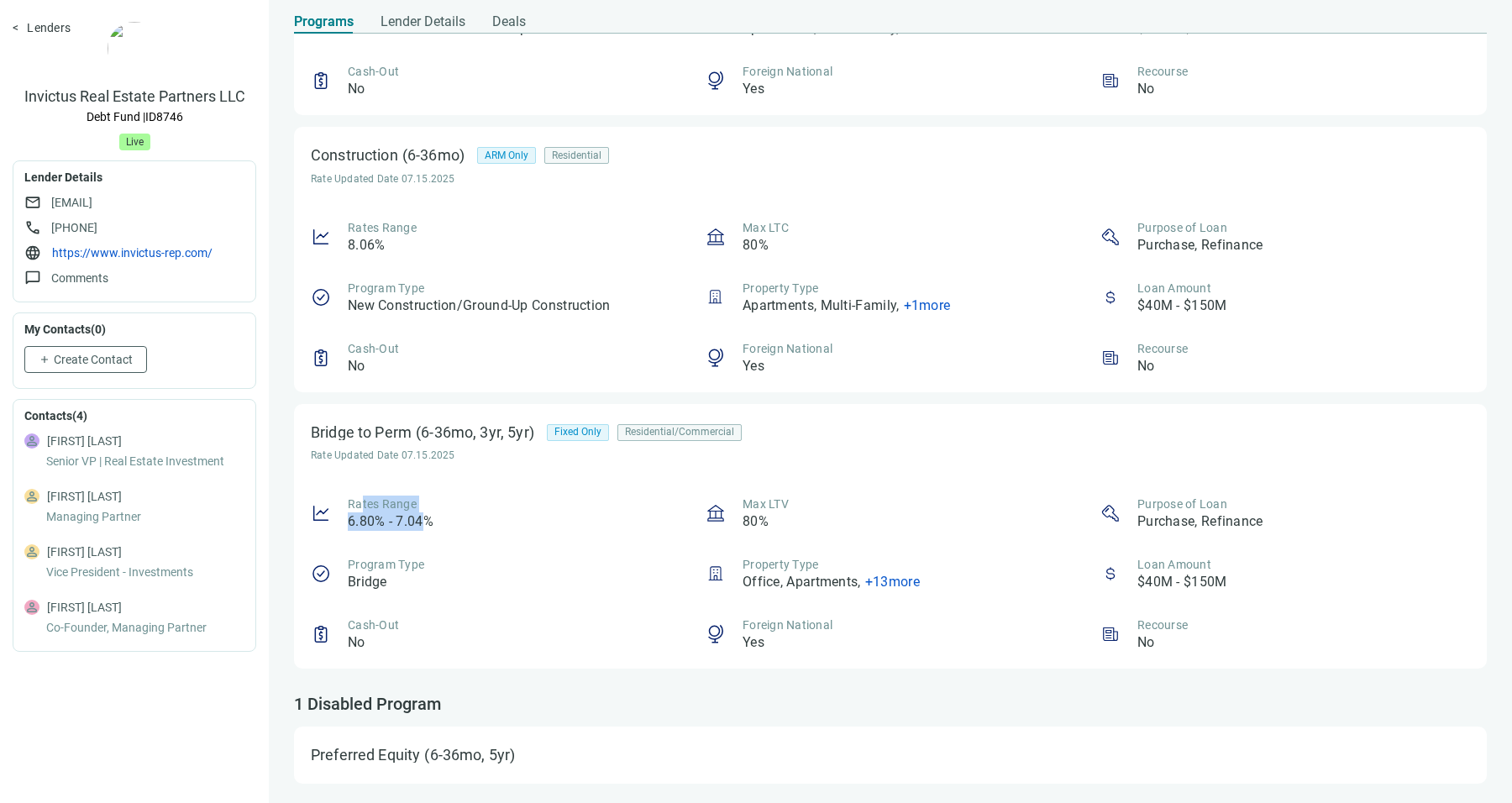 drag, startPoint x: 358, startPoint y: 501, endPoint x: 504, endPoint y: 531, distance: 149.05033 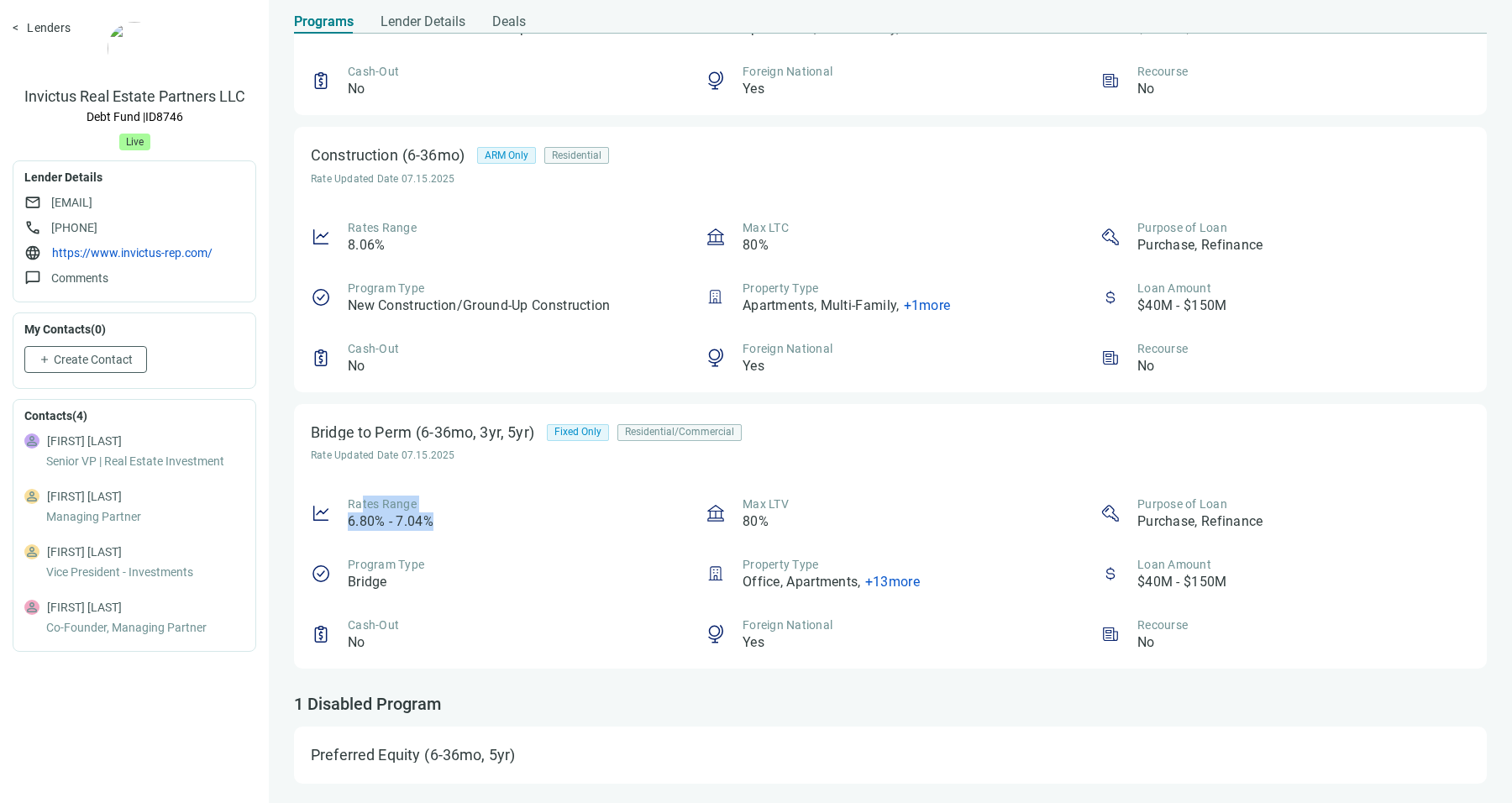 click on "Rates Range 6.80% - 7.04% Max LTV 80% Purpose of Loan Purchase, Refinance Program Type Bridge Property Type Office, Apartments , + 13  more Loan Amount $40M - $150M Cash-Out No Foreign National Yes Recourse No" at bounding box center [890, 574] 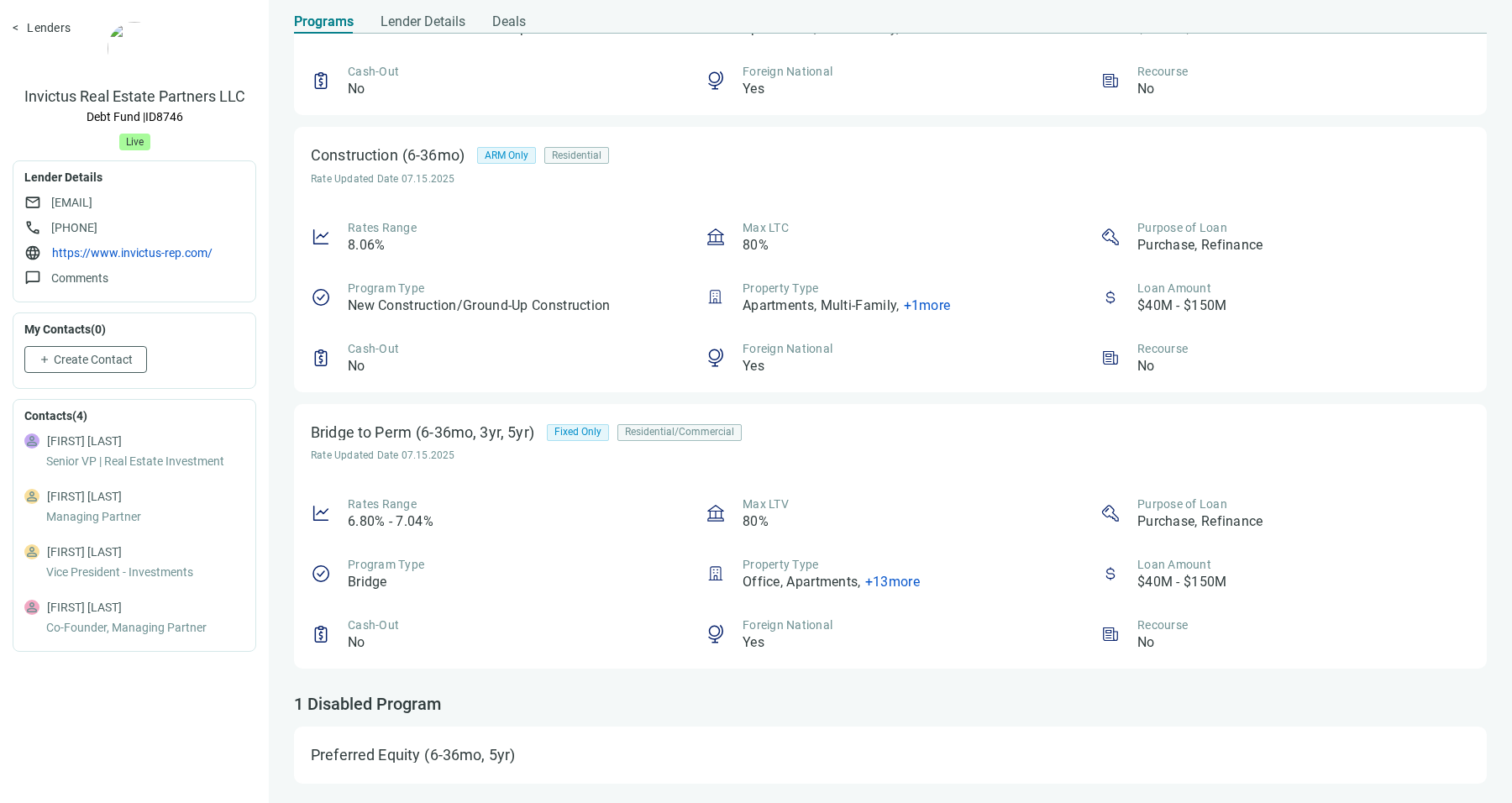 click on "+ 13  more" at bounding box center [892, 581] 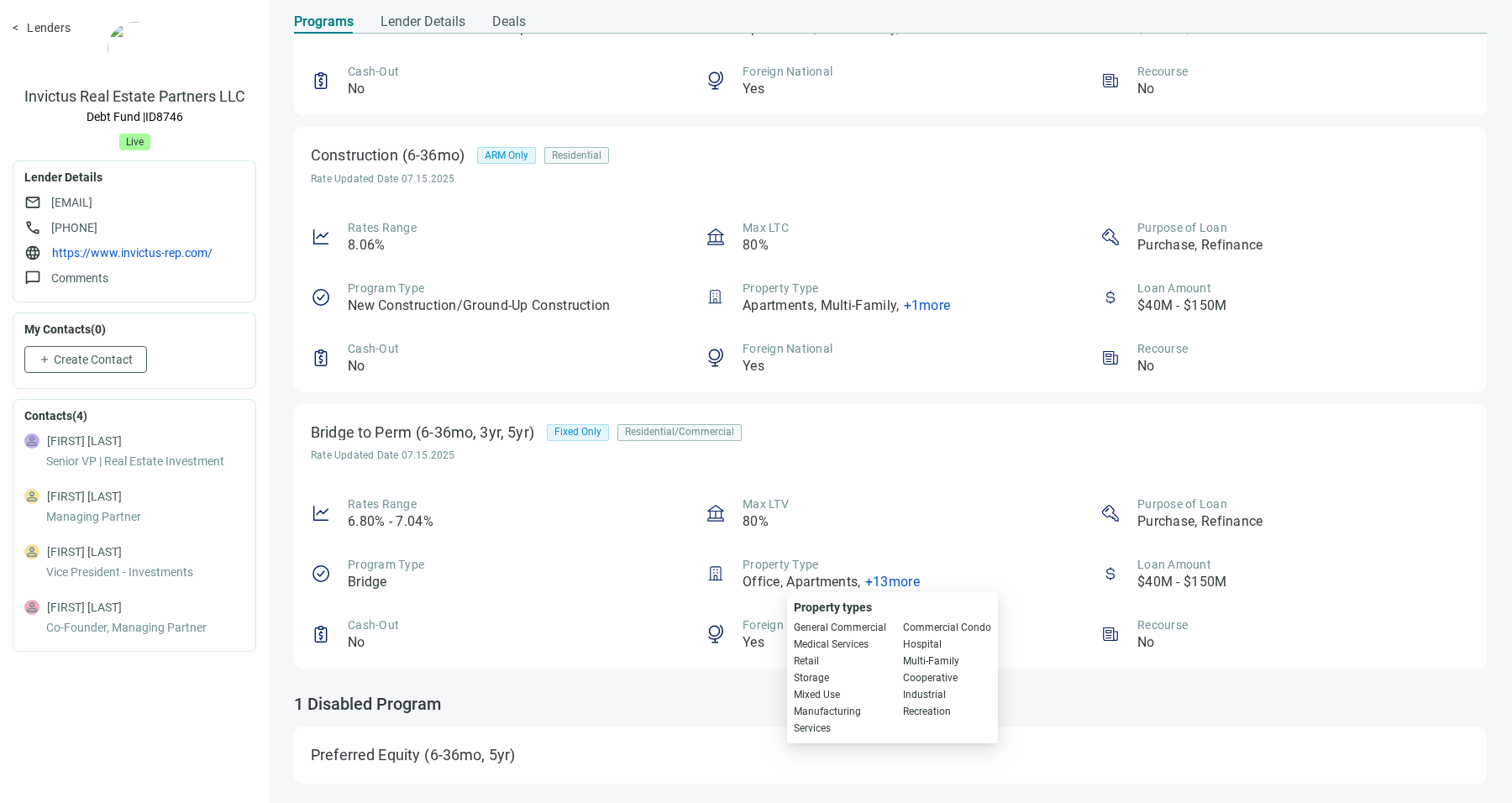 click on "+ 13  more" at bounding box center (892, 581) 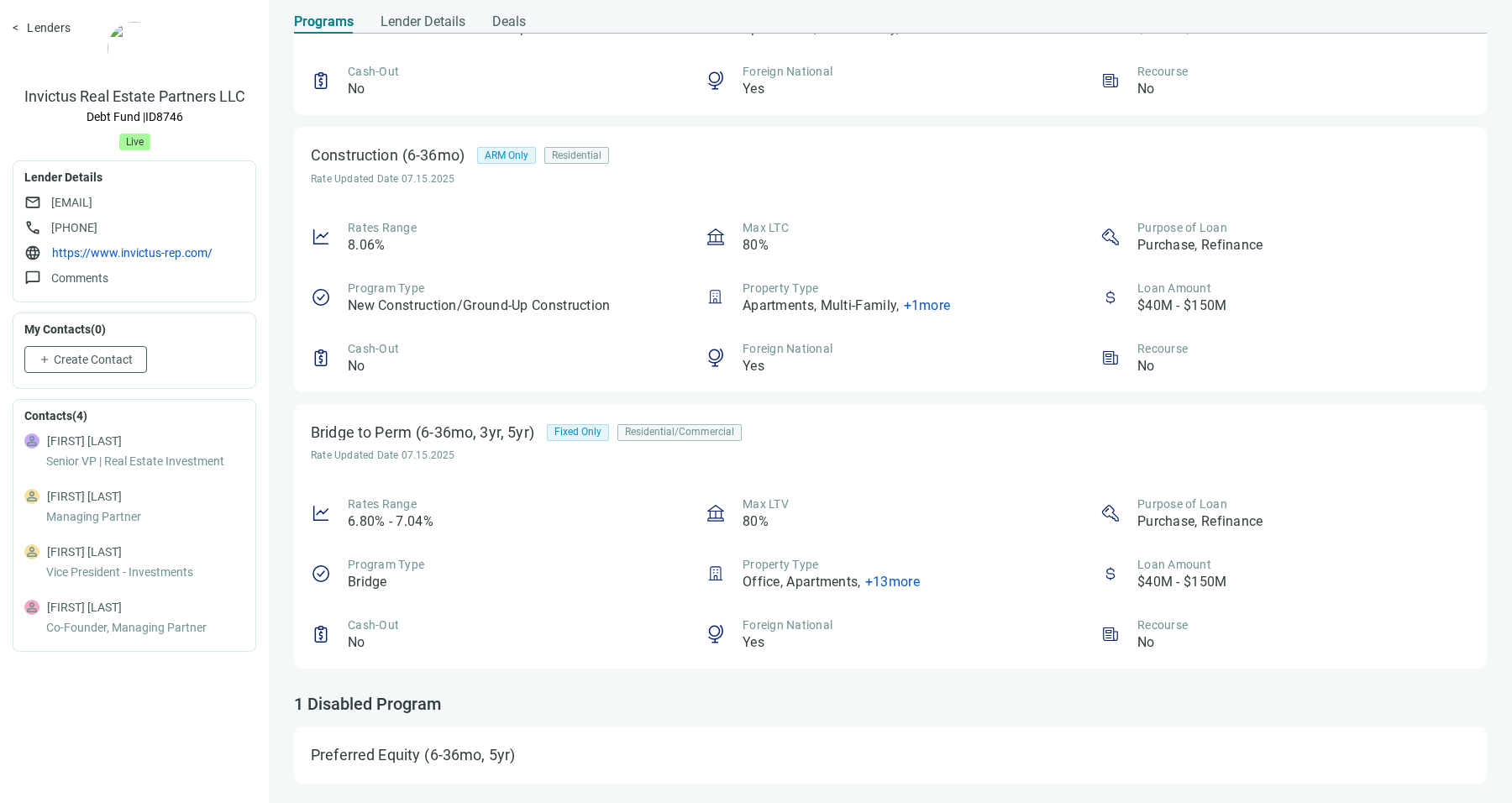 click on "+ 13  more" at bounding box center (892, 581) 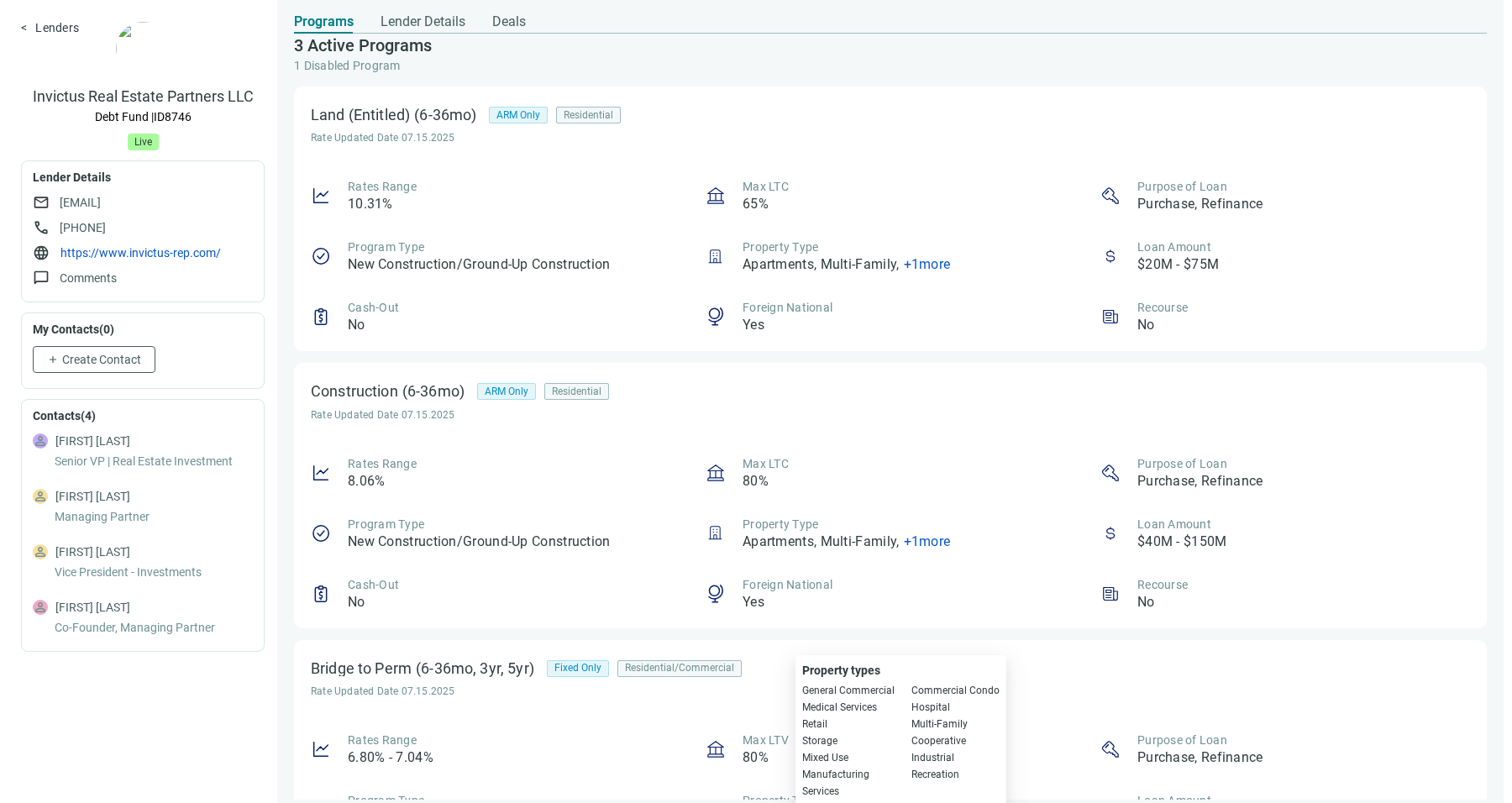 scroll, scrollTop: 0, scrollLeft: 0, axis: both 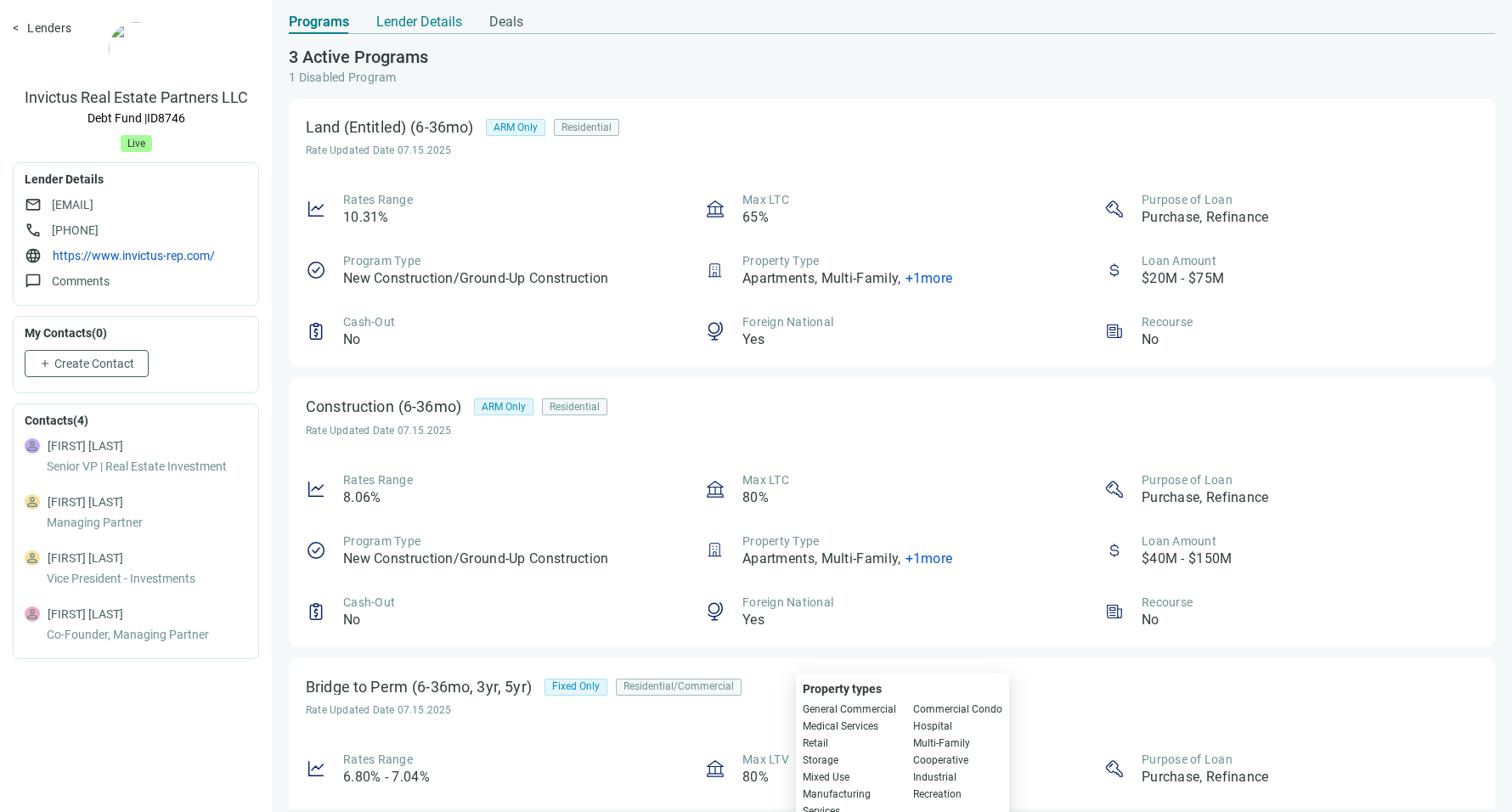 click on "Lender Details" at bounding box center [419, 22] 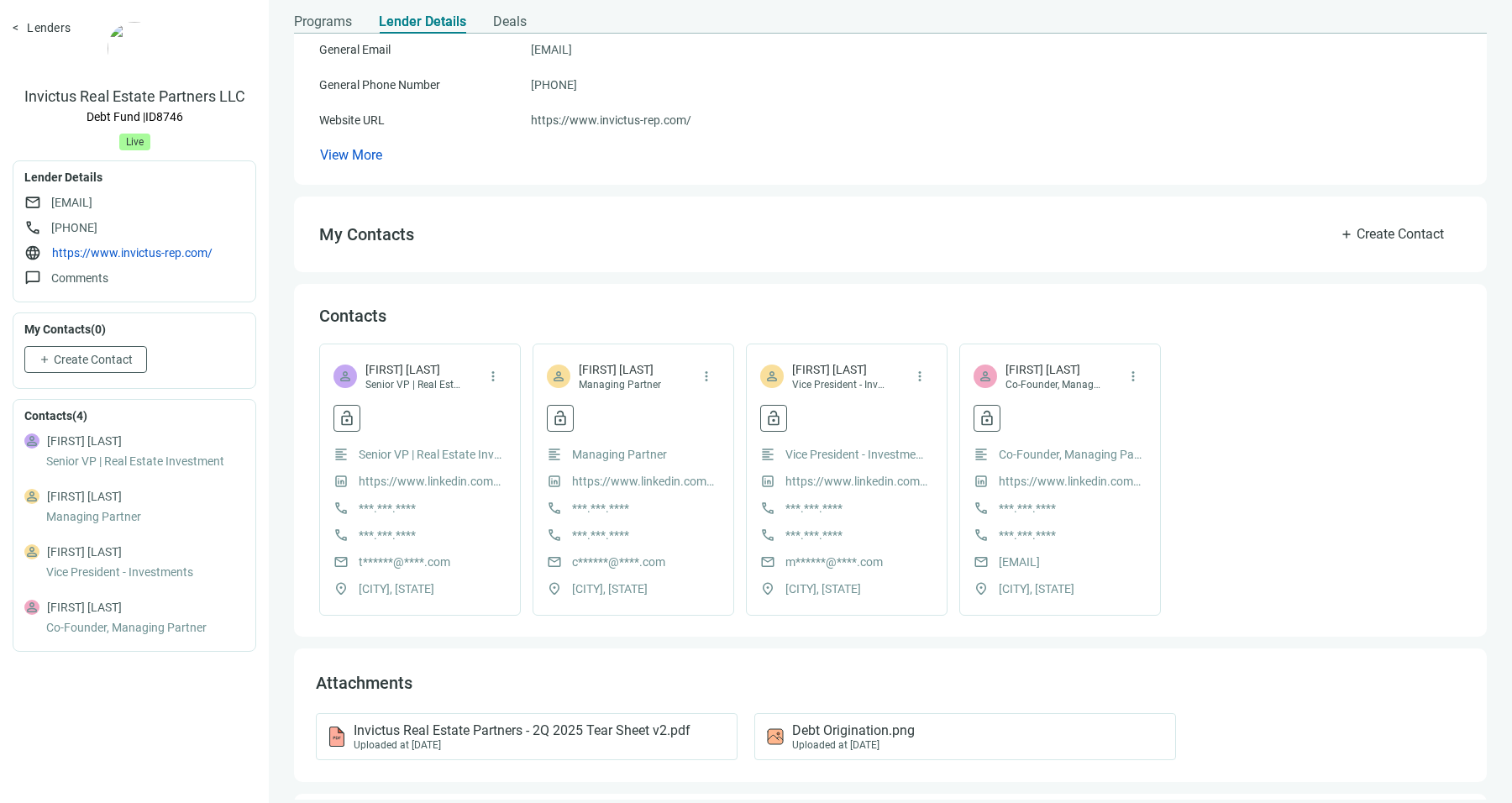 scroll, scrollTop: 270, scrollLeft: 0, axis: vertical 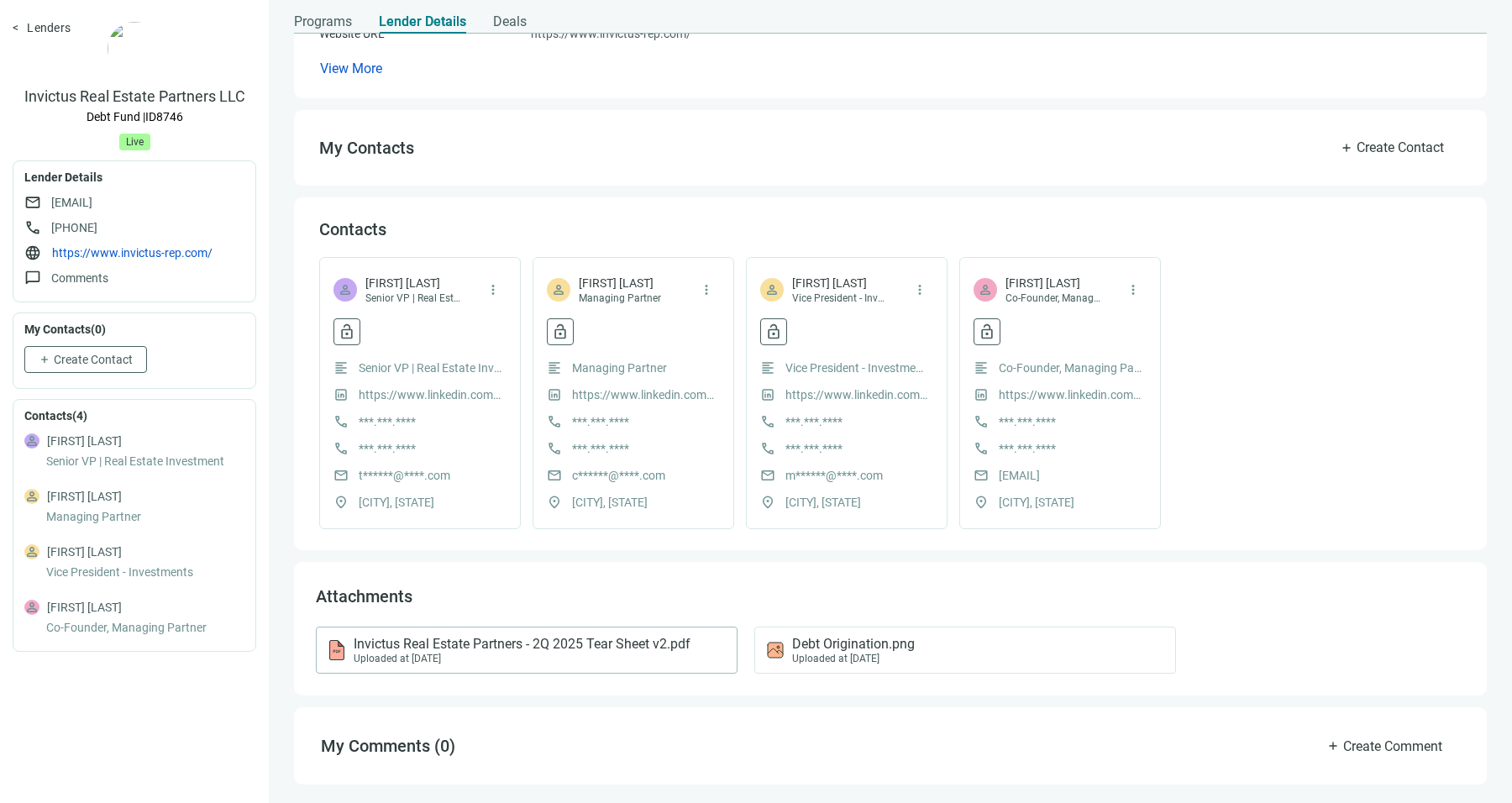 click on "Invictus Real Estate Partners -  2Q 2025 Tear Sheet v2.pdf" at bounding box center [522, 644] 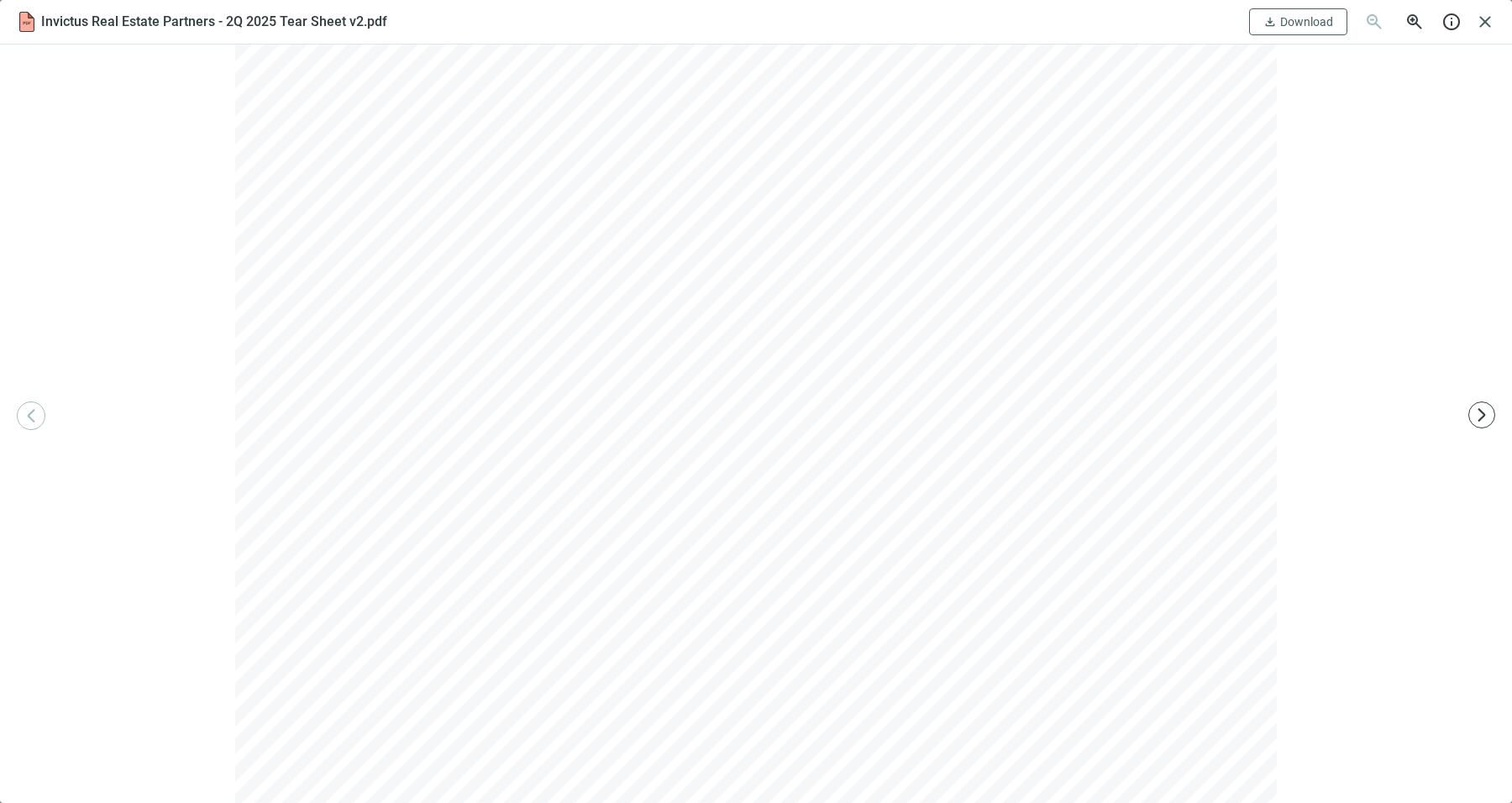 scroll, scrollTop: 267, scrollLeft: 0, axis: vertical 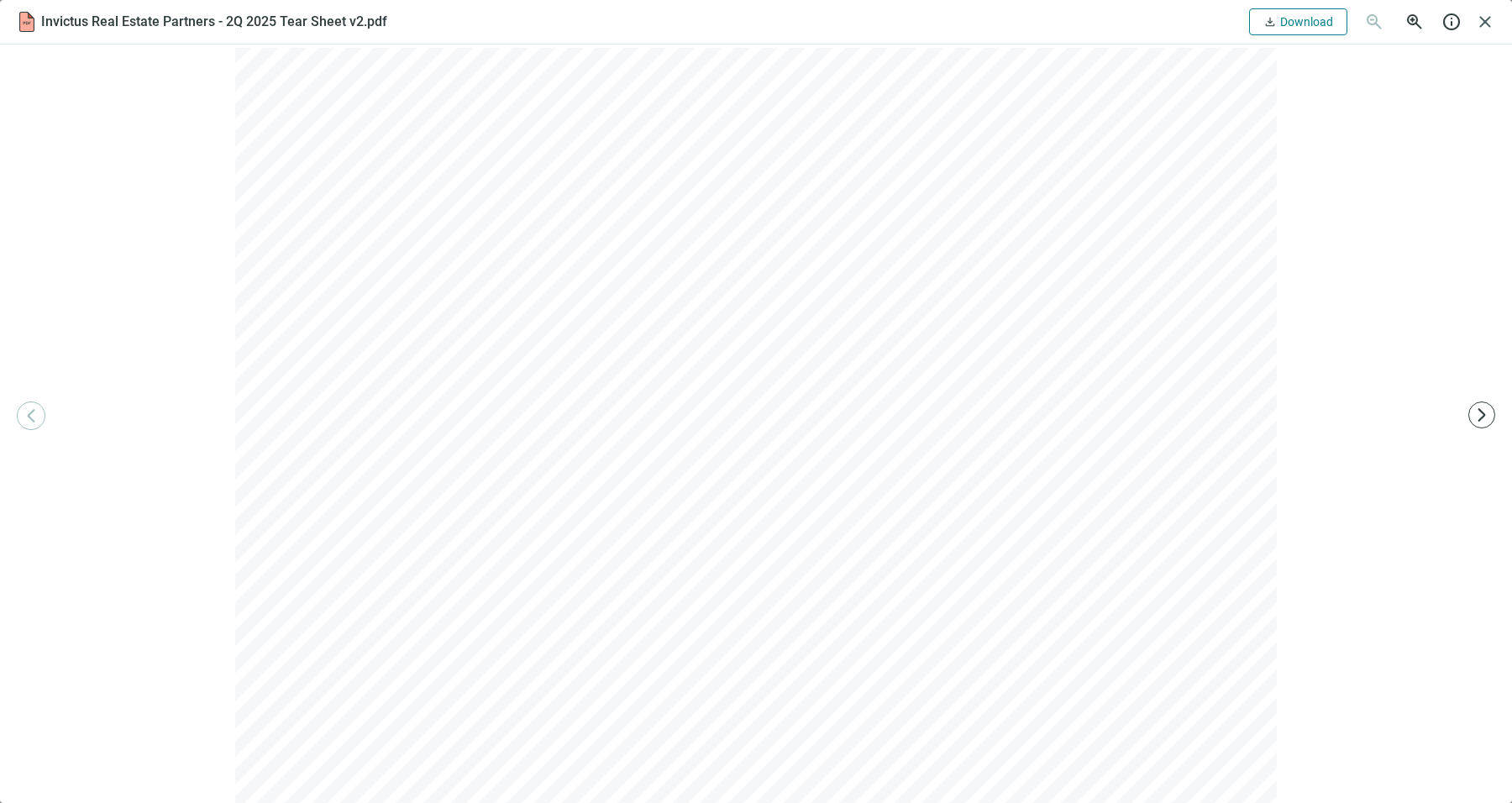click on "download Download" at bounding box center (1298, 22) 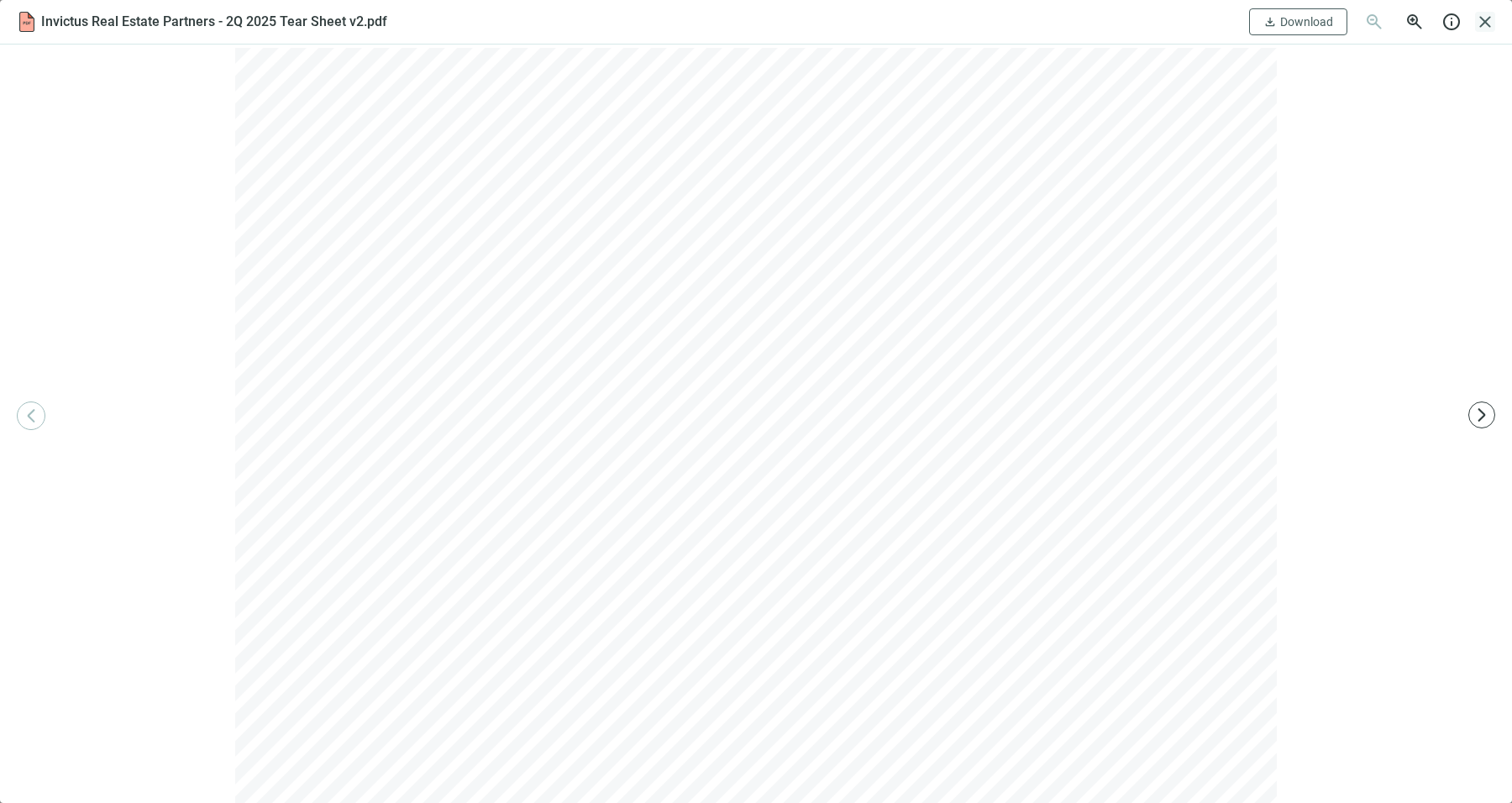 click on "close" at bounding box center [1485, 22] 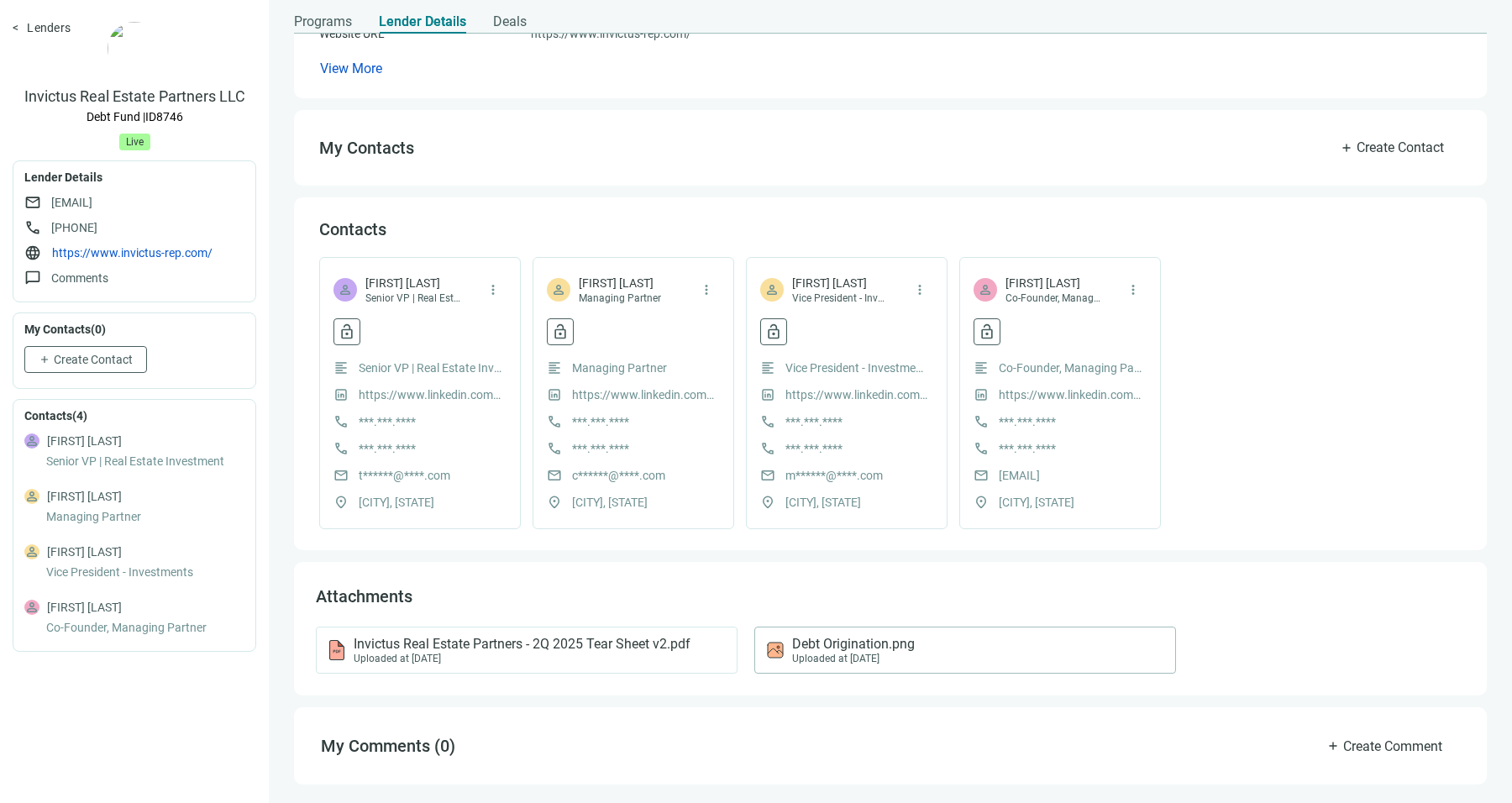 click on "Debt Origination.png Uploaded at 03.25.2025" at bounding box center [965, 650] 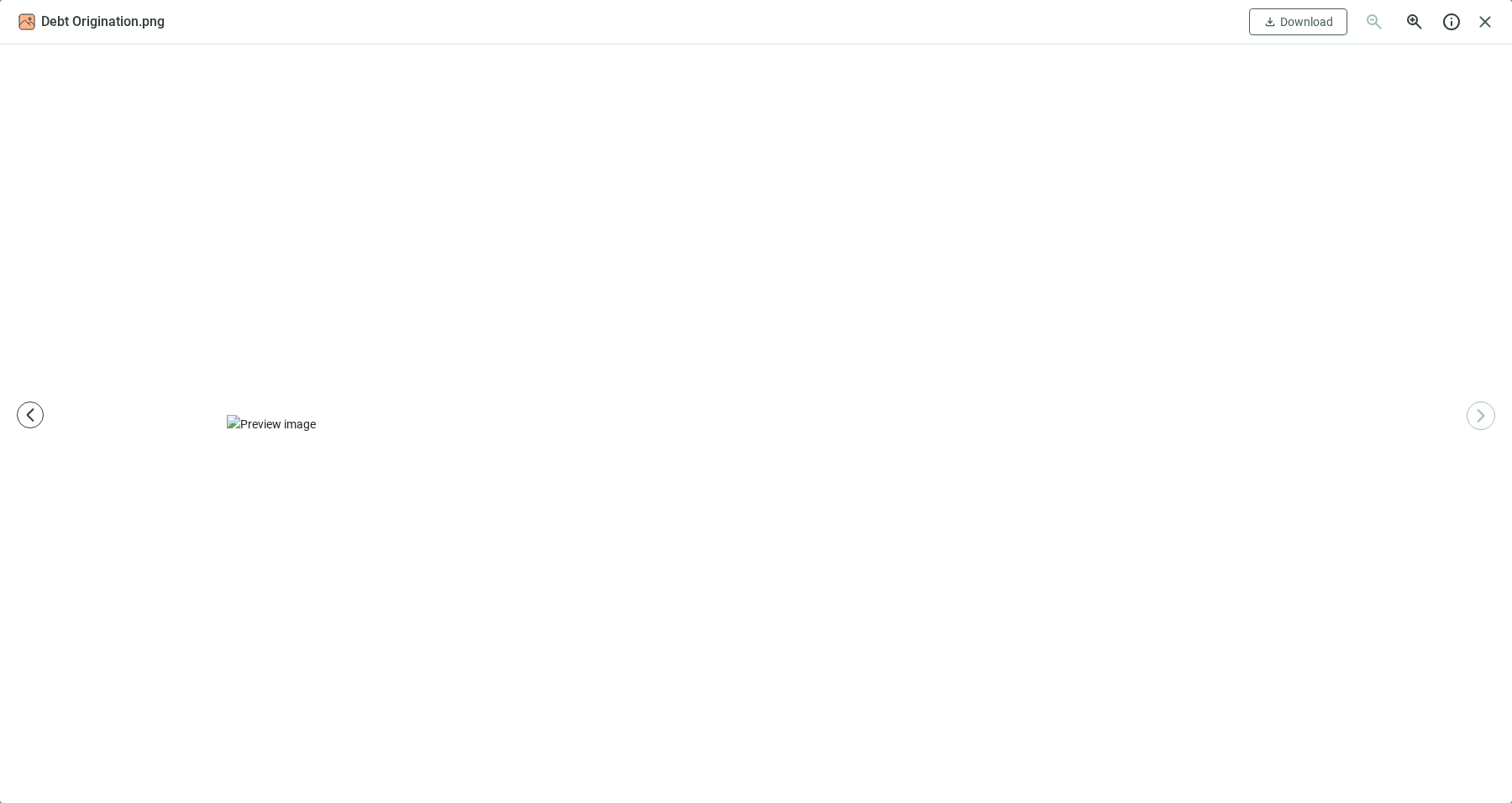 drag, startPoint x: 969, startPoint y: 548, endPoint x: 946, endPoint y: 422, distance: 128.082 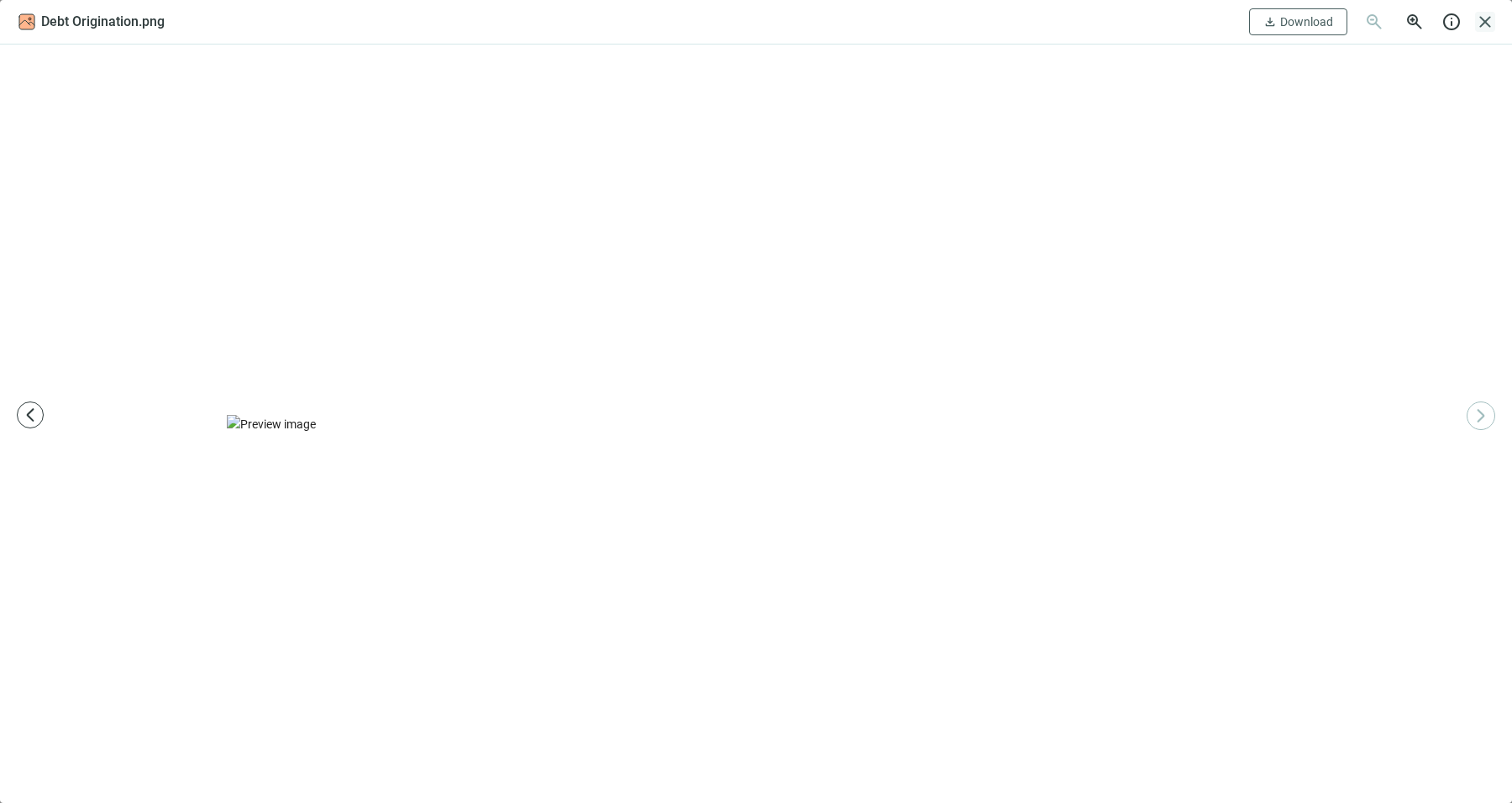 click on "close" at bounding box center [1485, 22] 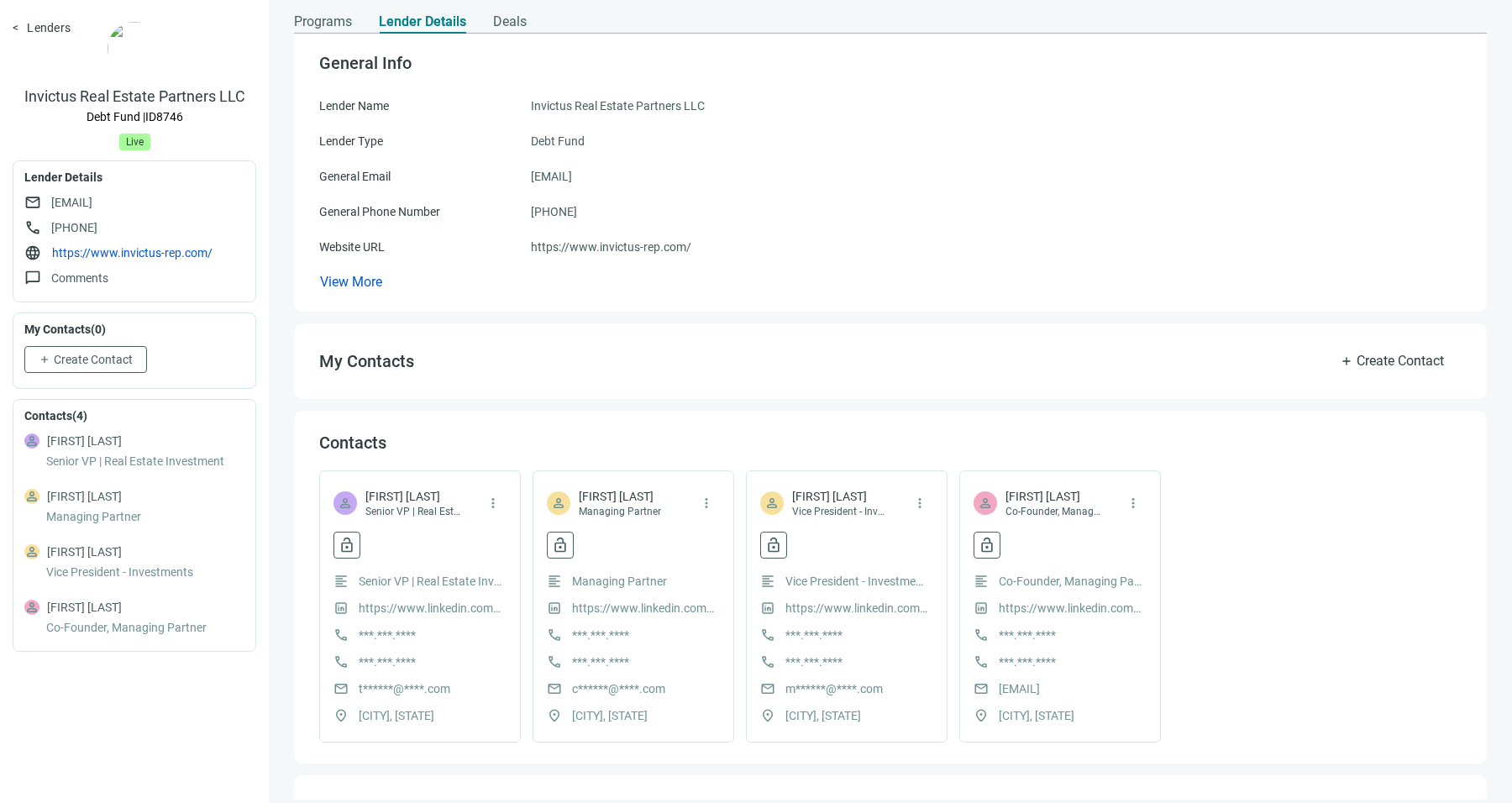 scroll, scrollTop: 0, scrollLeft: 0, axis: both 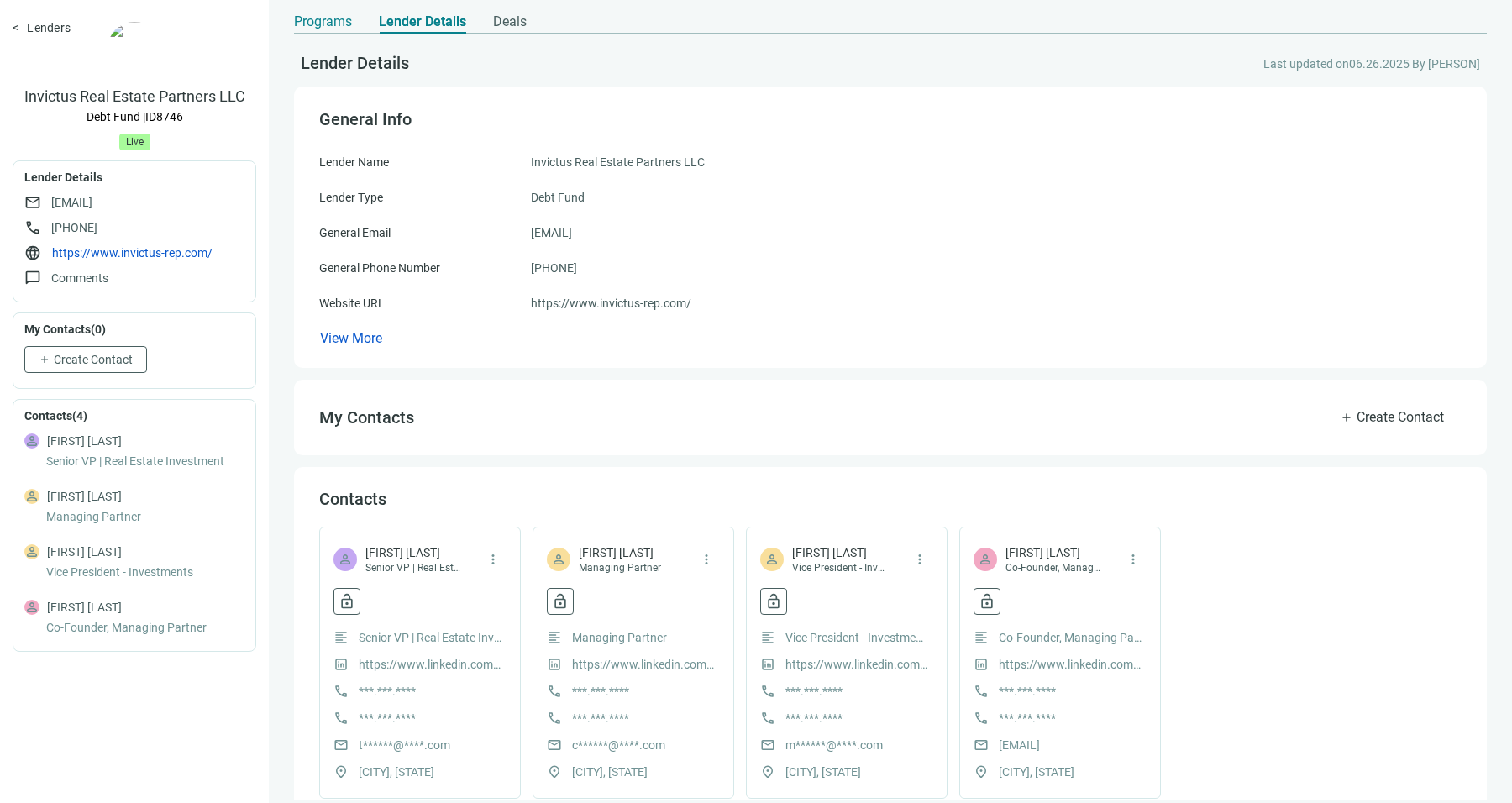 click on "Programs" at bounding box center (323, 22) 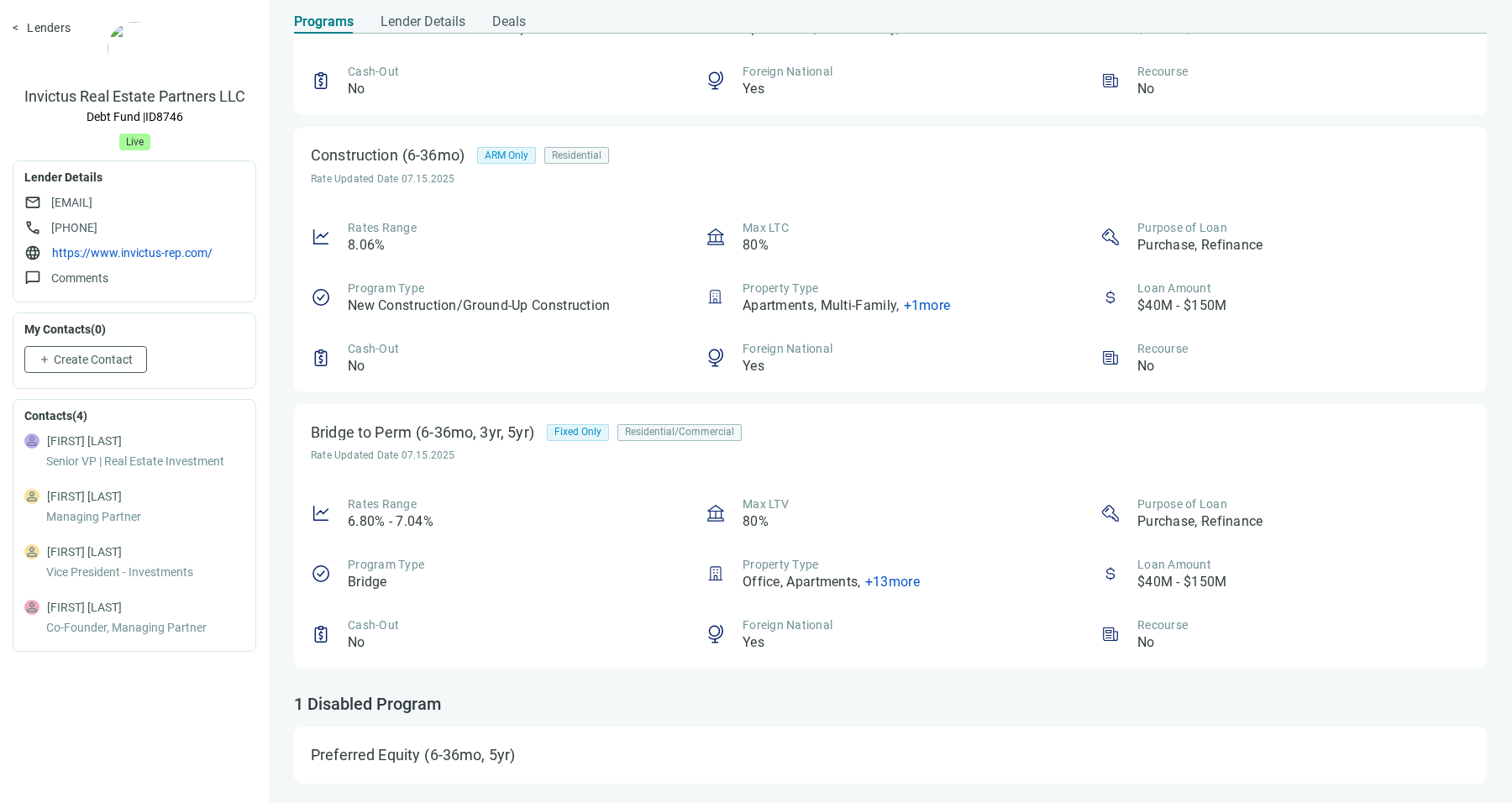 scroll, scrollTop: 192, scrollLeft: 0, axis: vertical 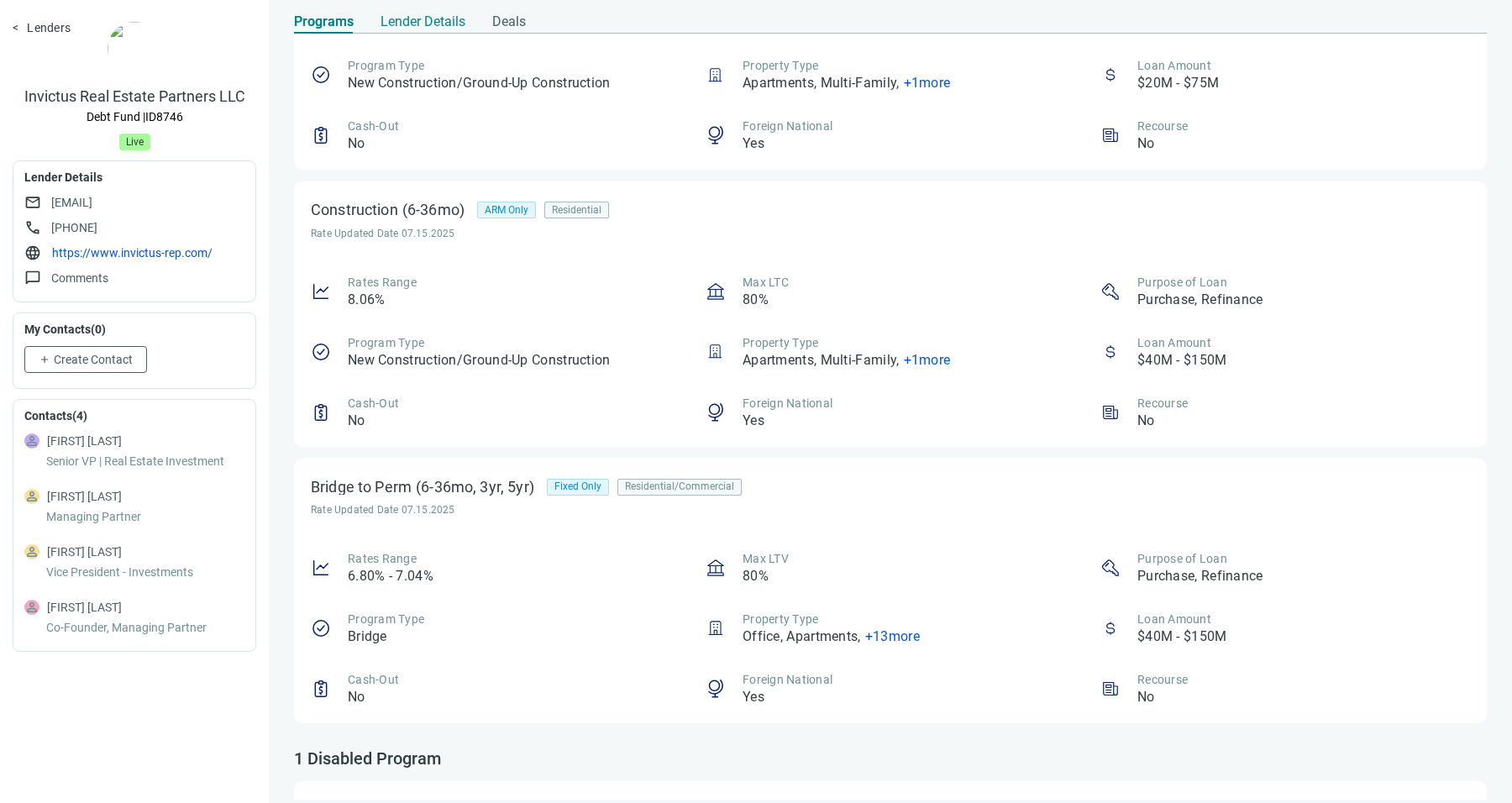 click on "Lender Details" at bounding box center (423, 22) 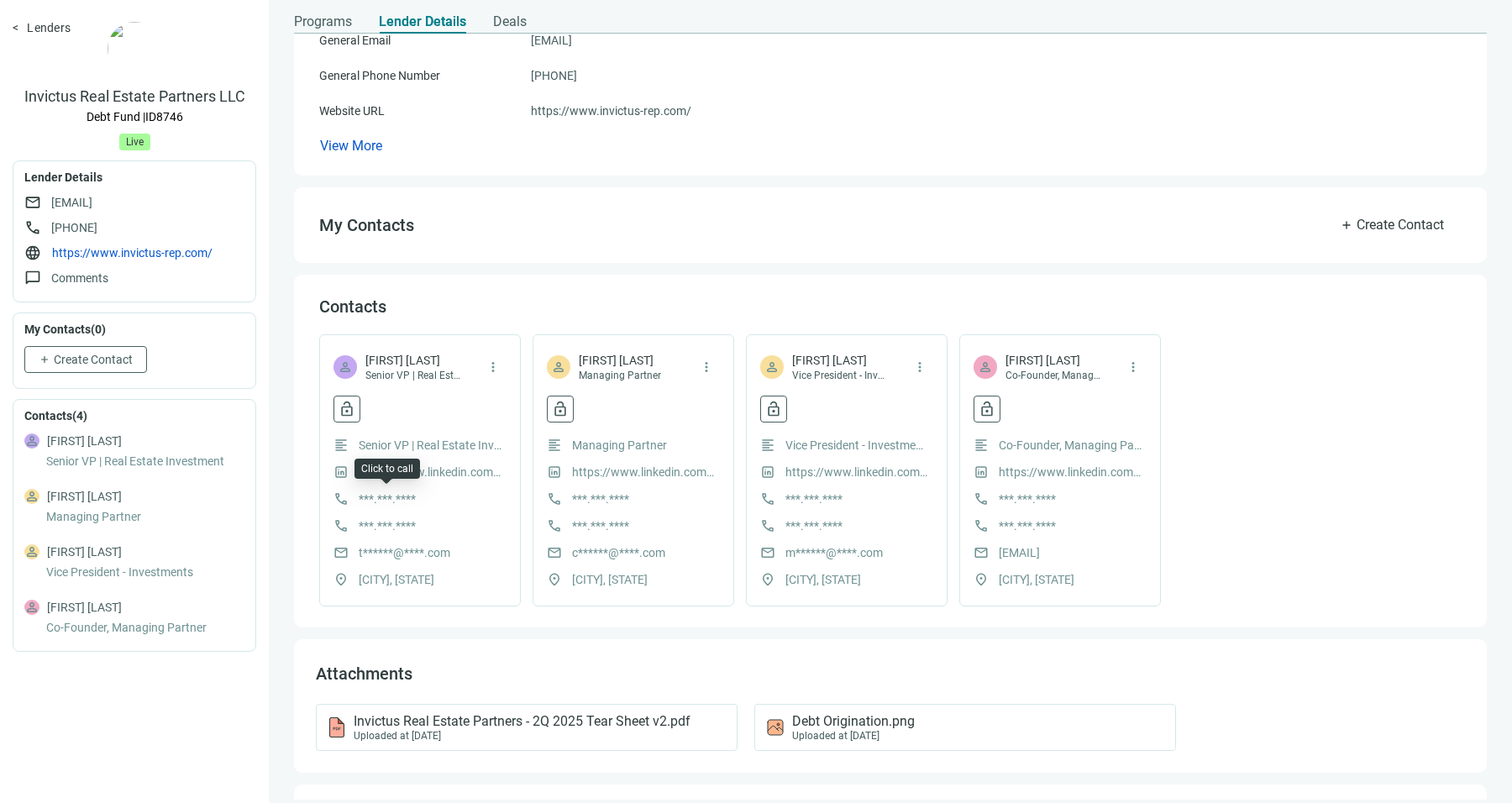 click on "***.***.****" at bounding box center (387, 499) 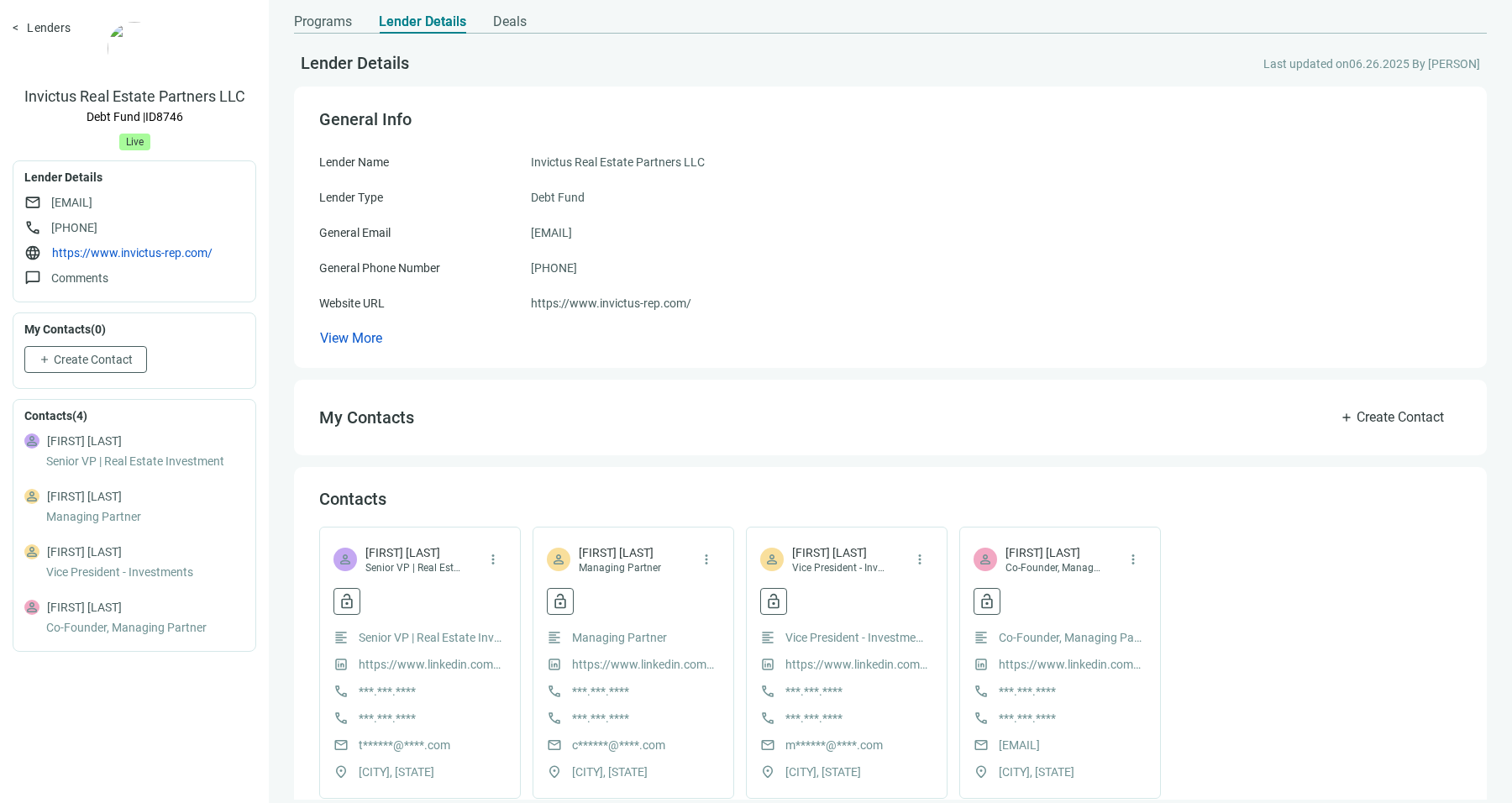 scroll, scrollTop: 270, scrollLeft: 0, axis: vertical 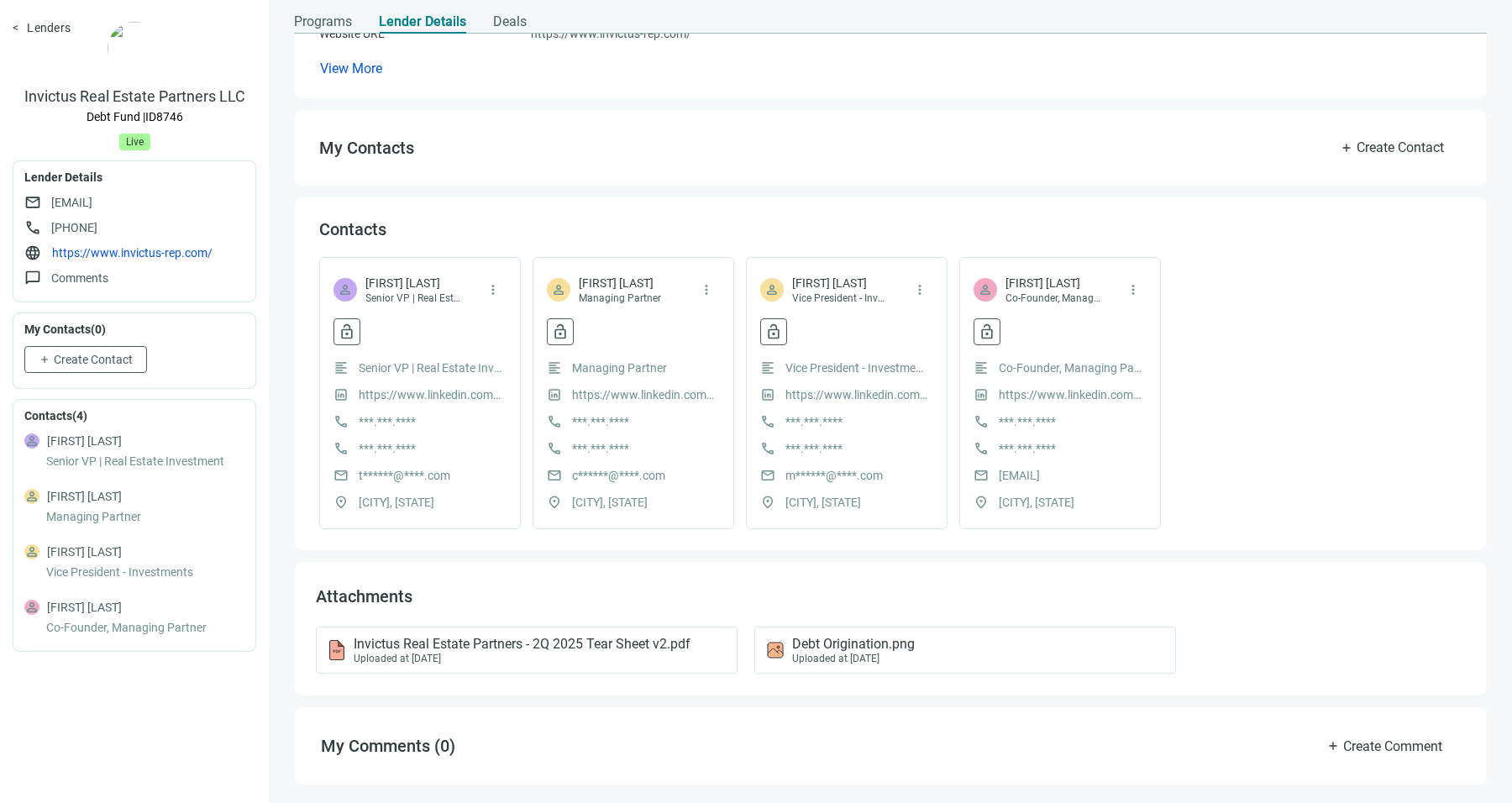 click on "t******@****.com" at bounding box center (404, 475) 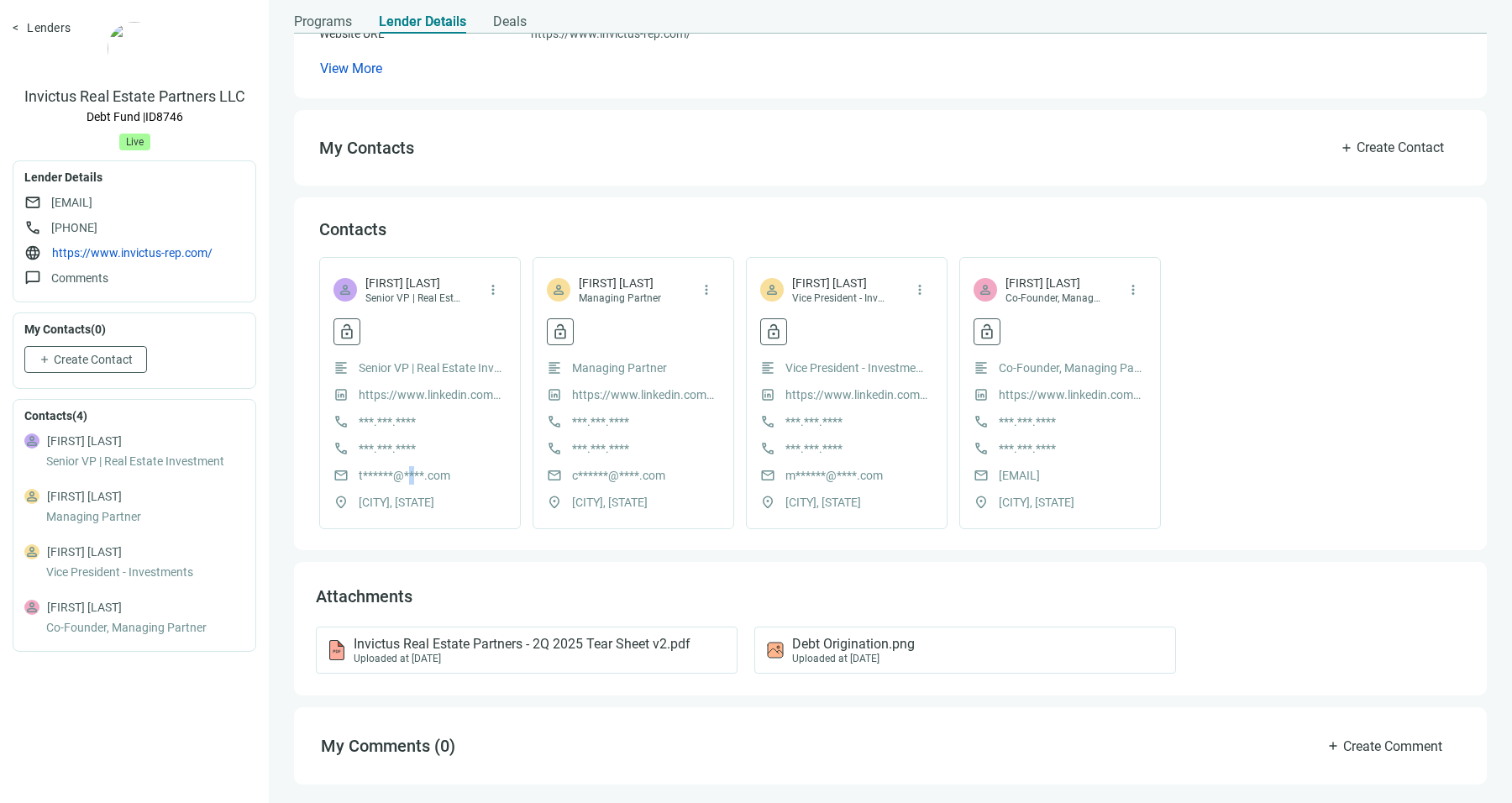 click on "t******@****.com" at bounding box center [404, 475] 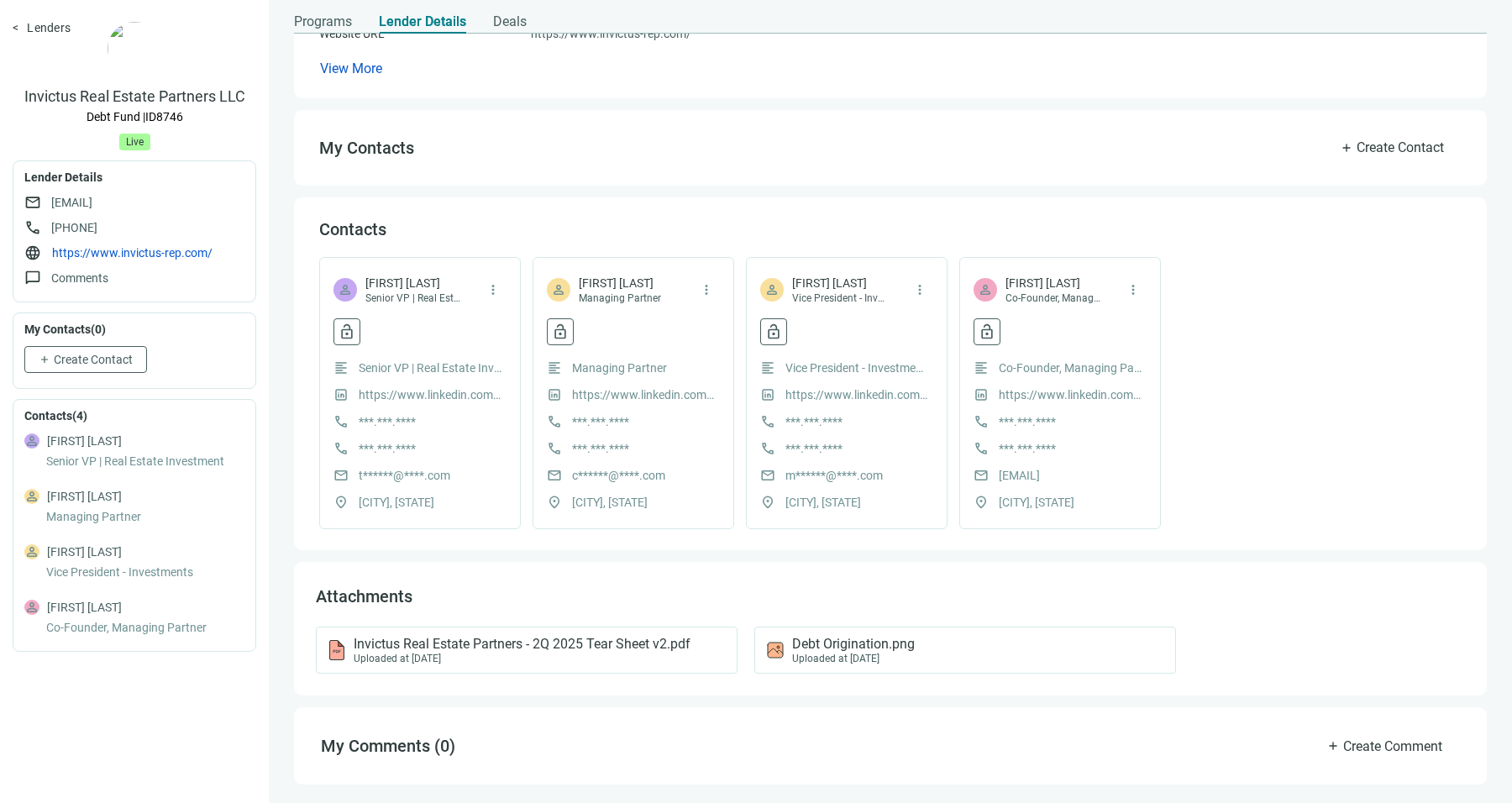click on "My Contacts add Create Contact" at bounding box center (890, 148) 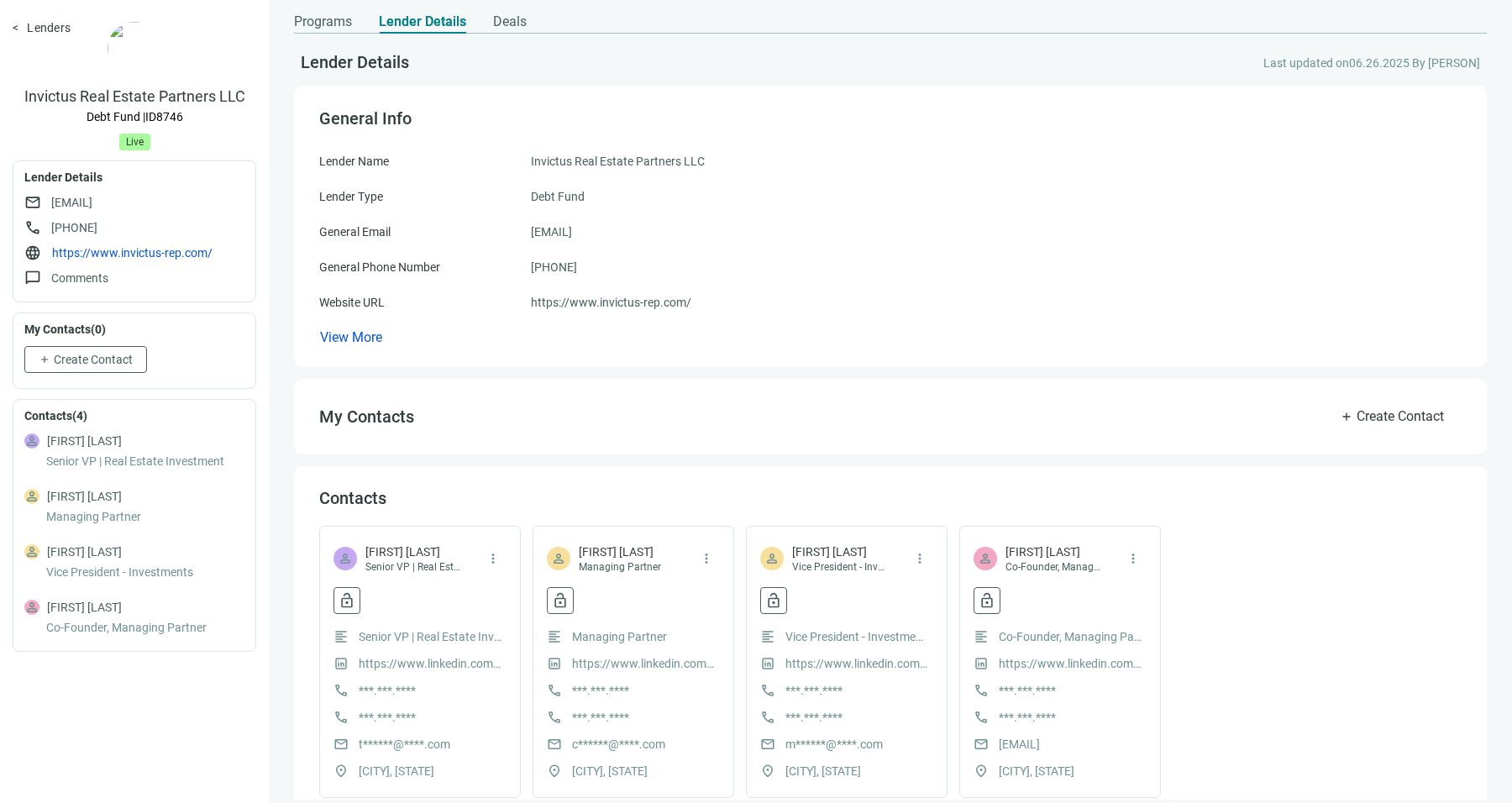 scroll, scrollTop: 0, scrollLeft: 0, axis: both 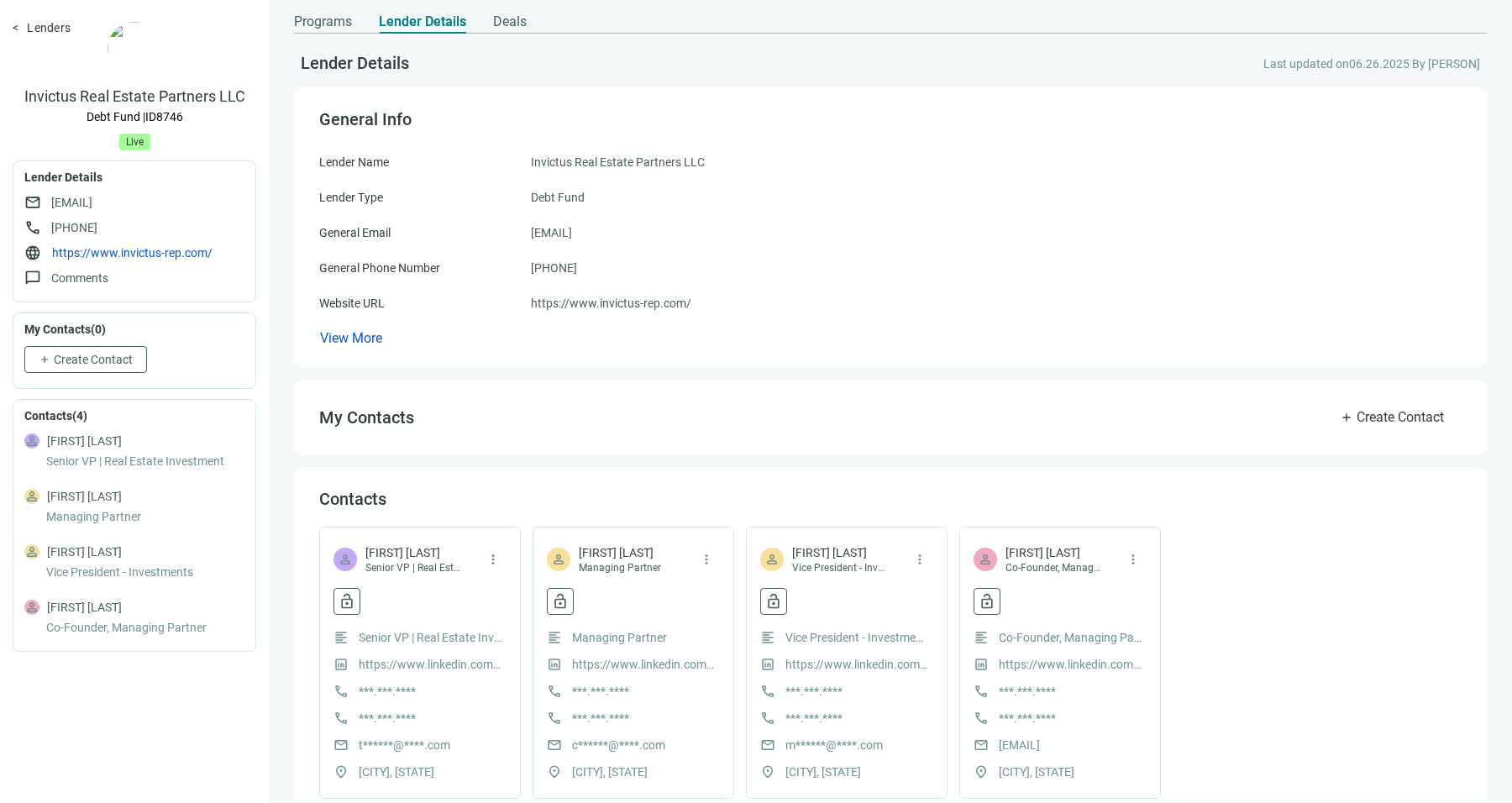 click on "My Contacts add Create Contact" at bounding box center [890, 417] 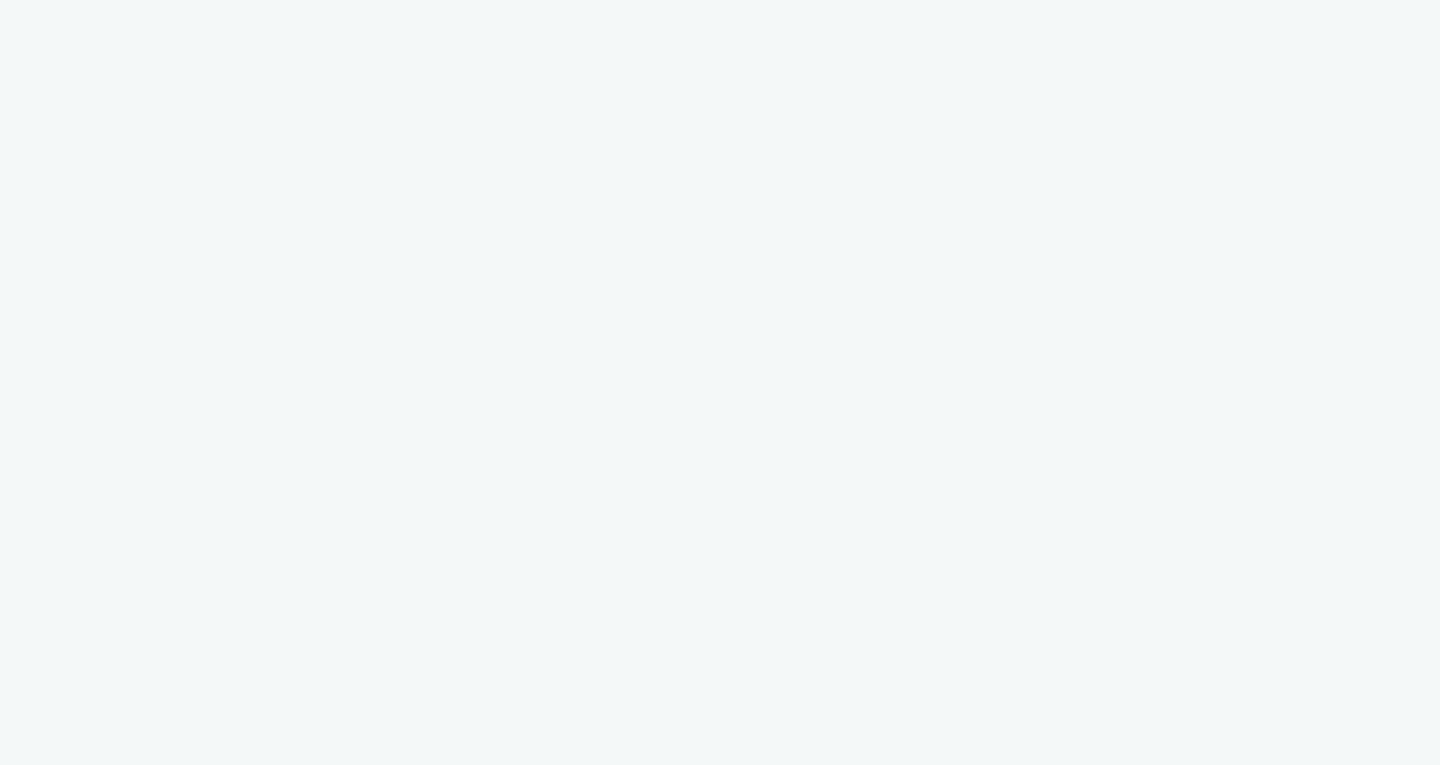 scroll, scrollTop: 0, scrollLeft: 0, axis: both 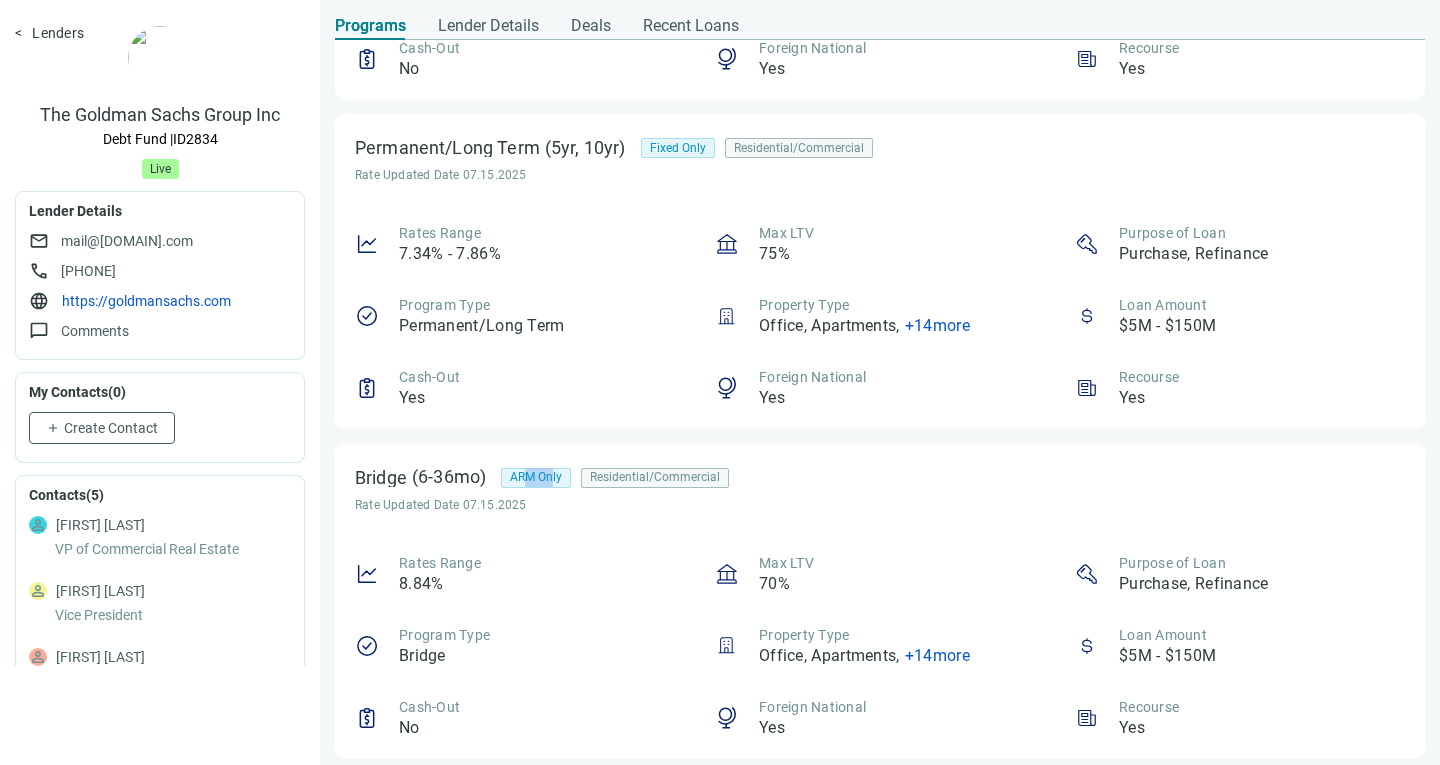 drag, startPoint x: 529, startPoint y: 476, endPoint x: 553, endPoint y: 483, distance: 25 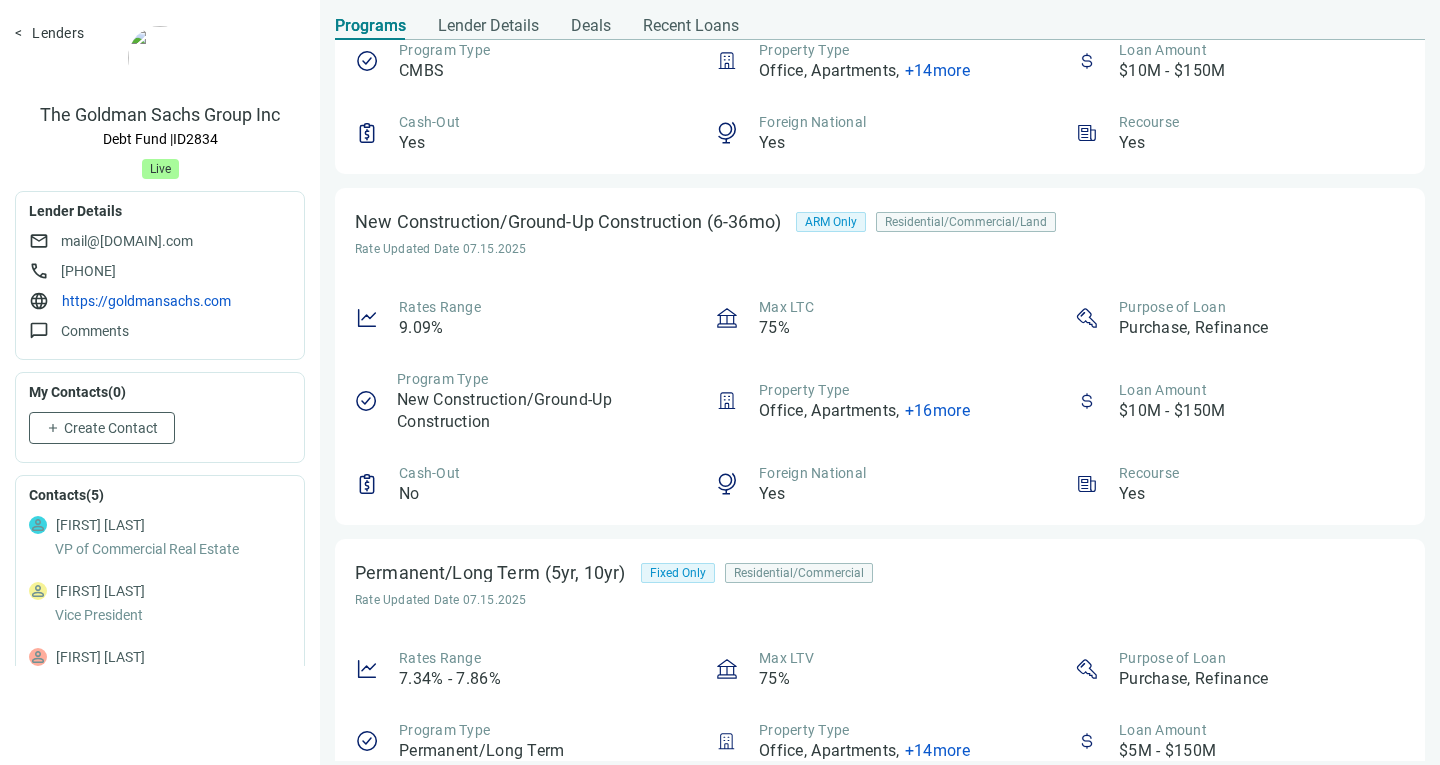 scroll, scrollTop: 860, scrollLeft: 0, axis: vertical 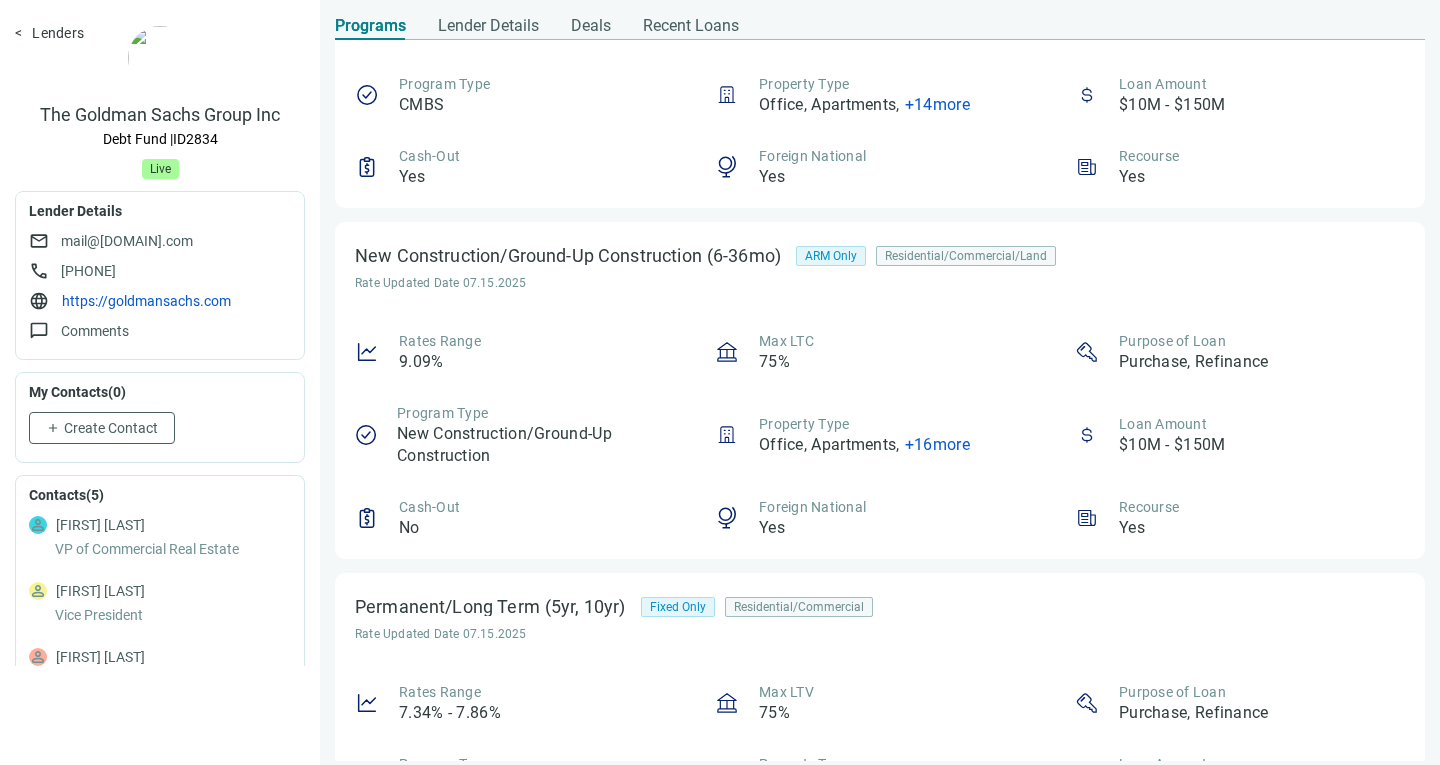 click on "person [FIRST] [LAST]" at bounding box center (166, 525) 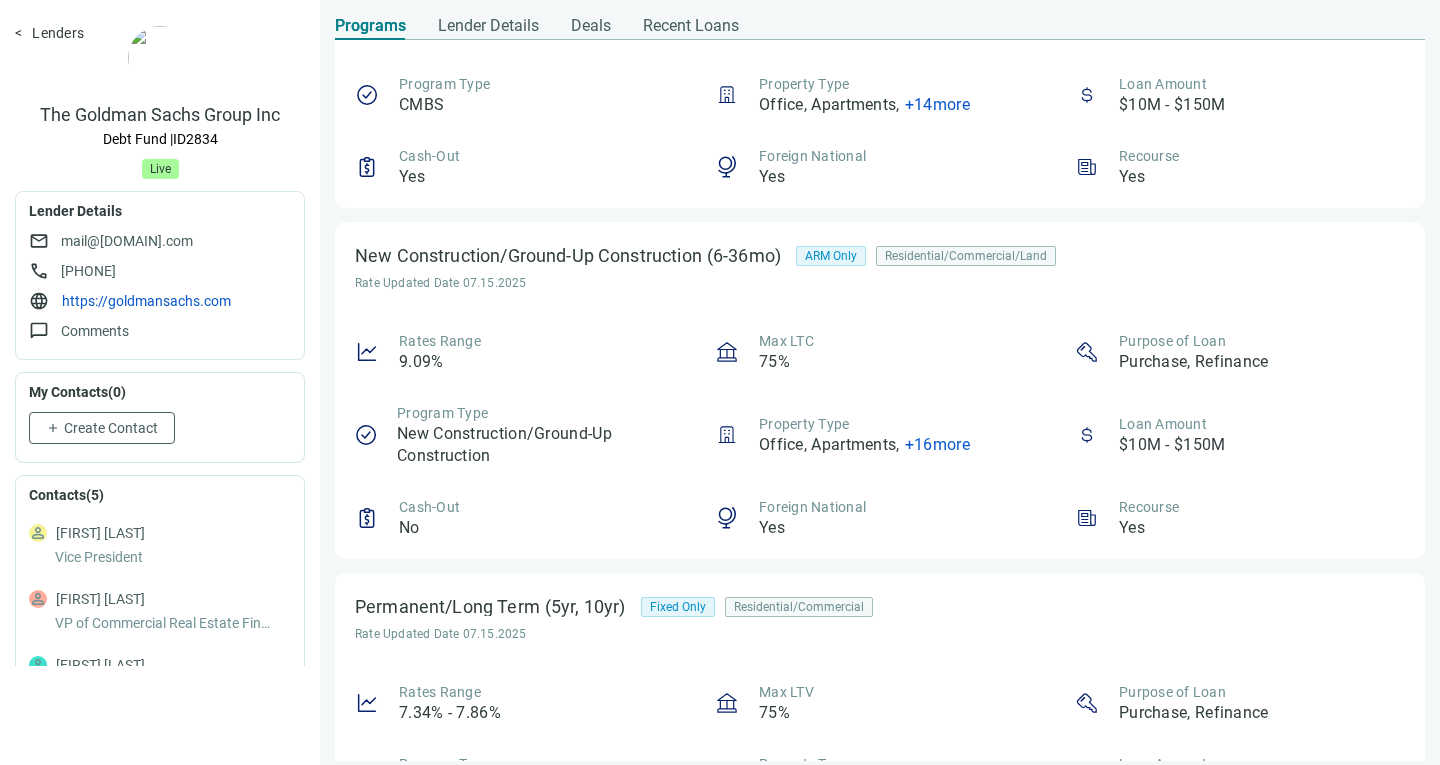 scroll, scrollTop: 0, scrollLeft: 0, axis: both 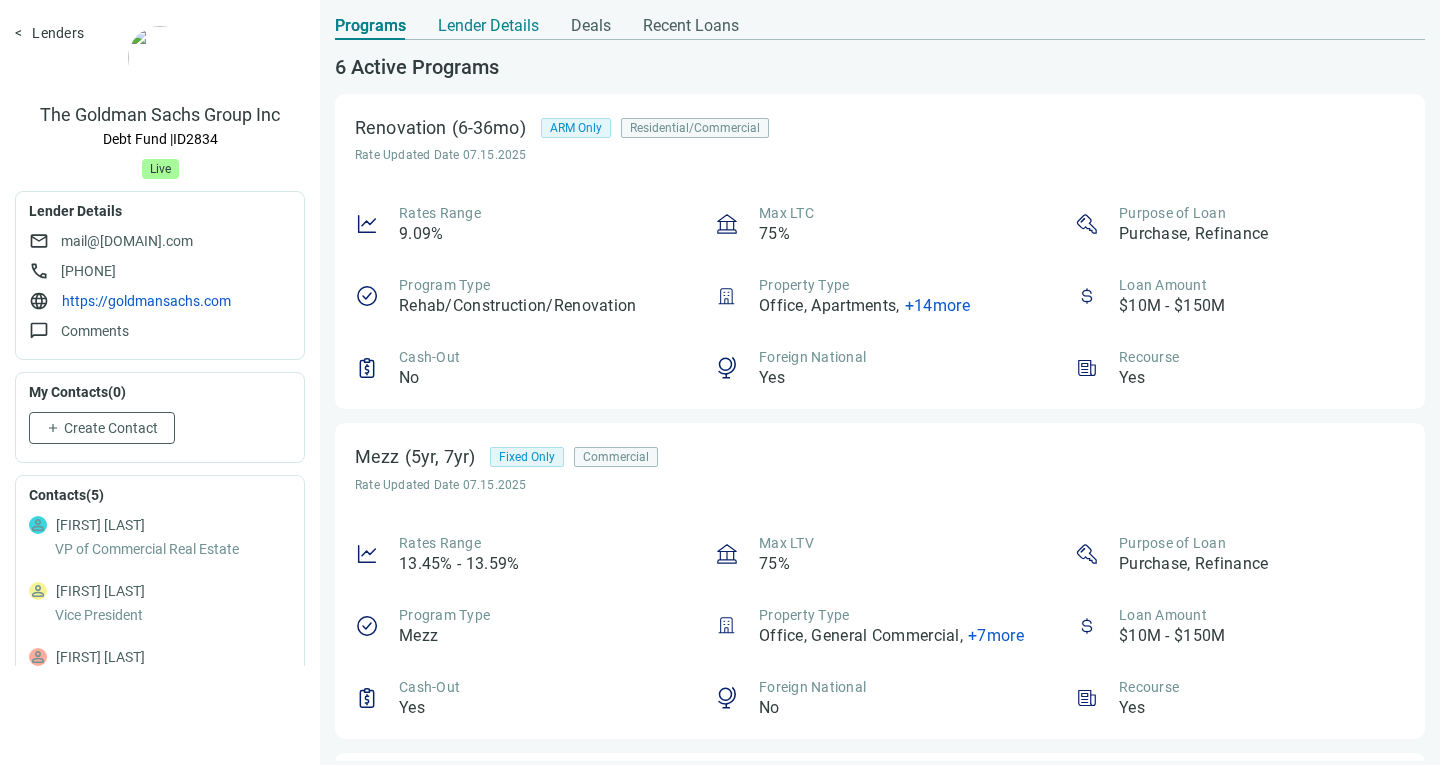 click on "Lender Details" at bounding box center (488, 26) 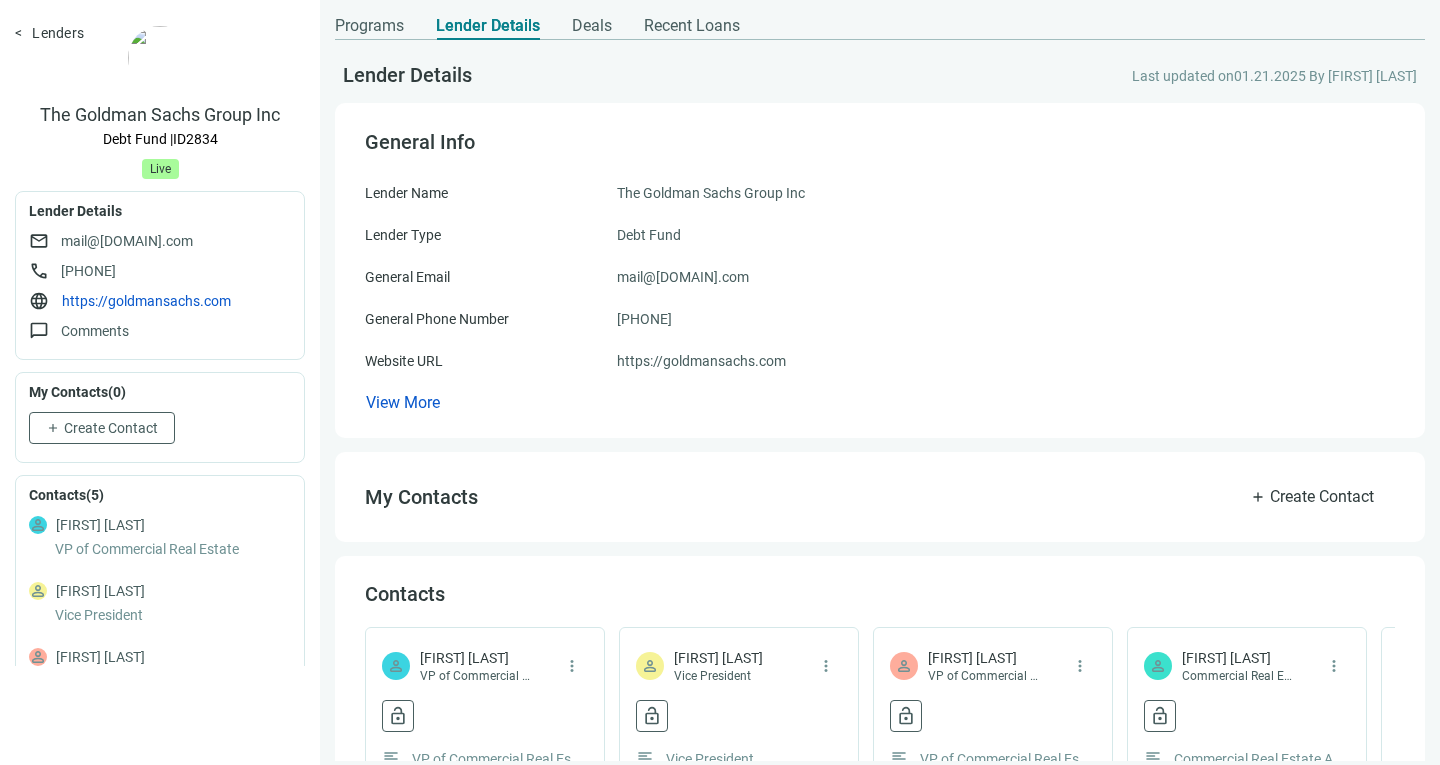 scroll, scrollTop: 220, scrollLeft: 0, axis: vertical 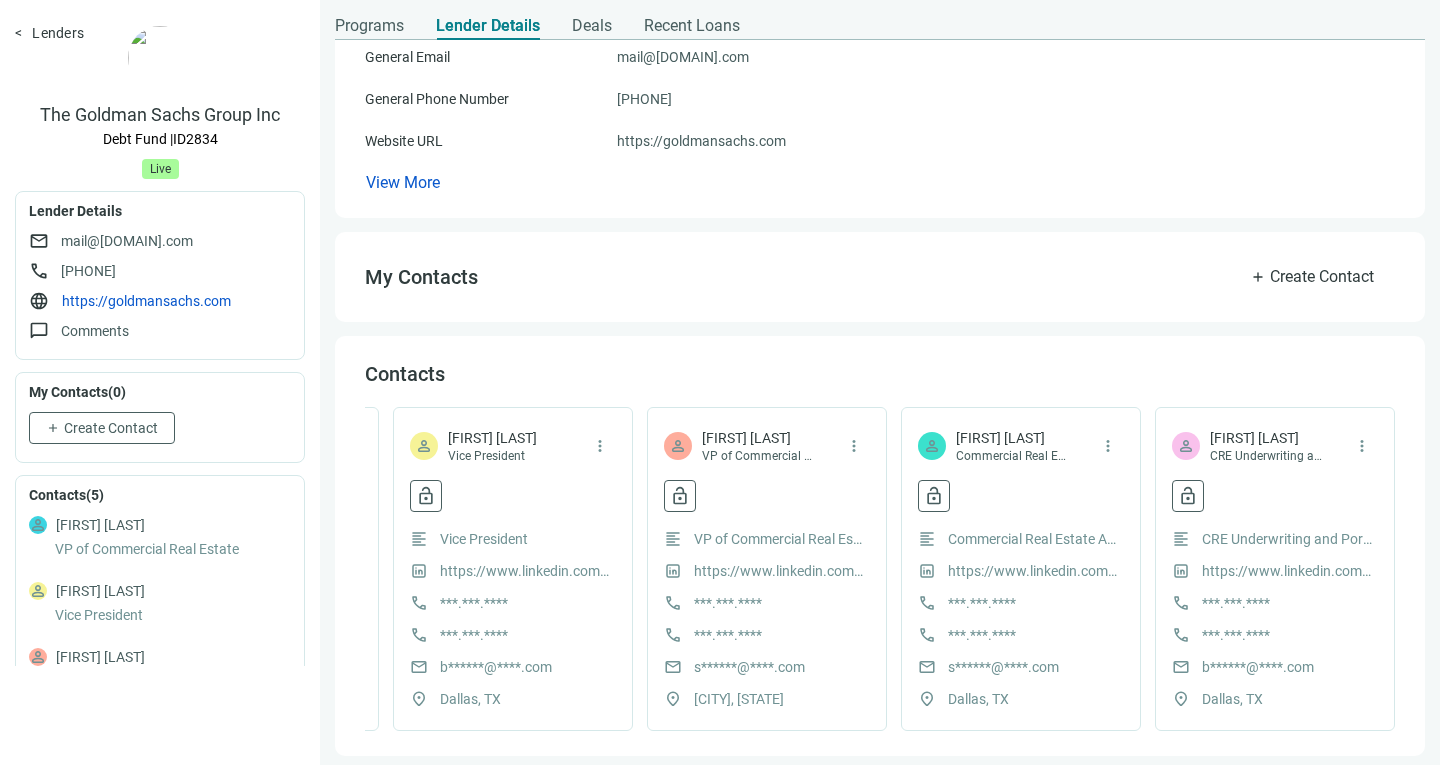 click on "person [PERSON] Commercial Real Estate Associate more_vert lock_open 30/30 monthly credits left Revealing contact details will use 1 credit. Reveal contact data format_align_left Commercial Real Estate Associate https://www.linkedin.com/in/[PERSON]/ call ***.***.**** call ***.***.**** mail s******@****.com location_on [CITY], [STATE]" at bounding box center (1021, 569) 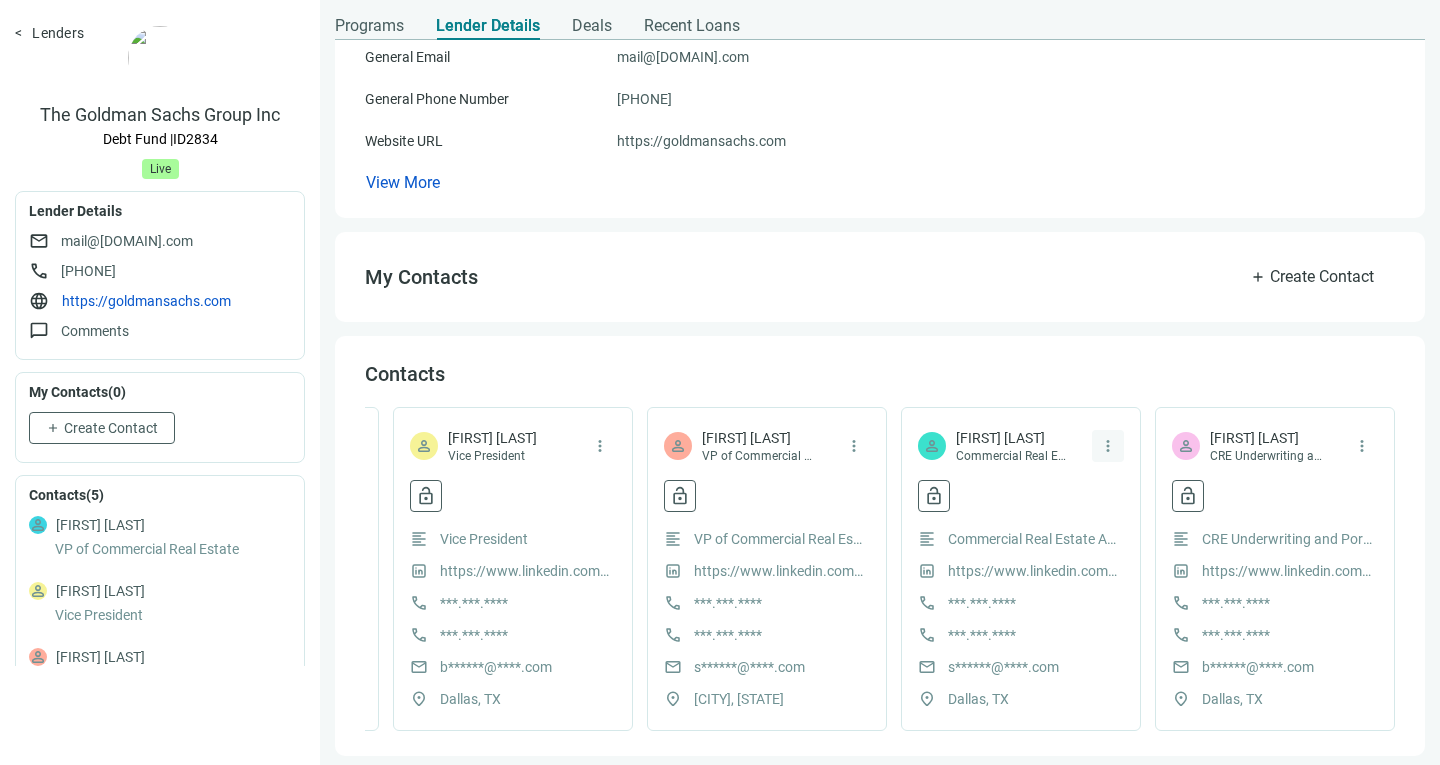 click on "more_vert" at bounding box center (1108, 446) 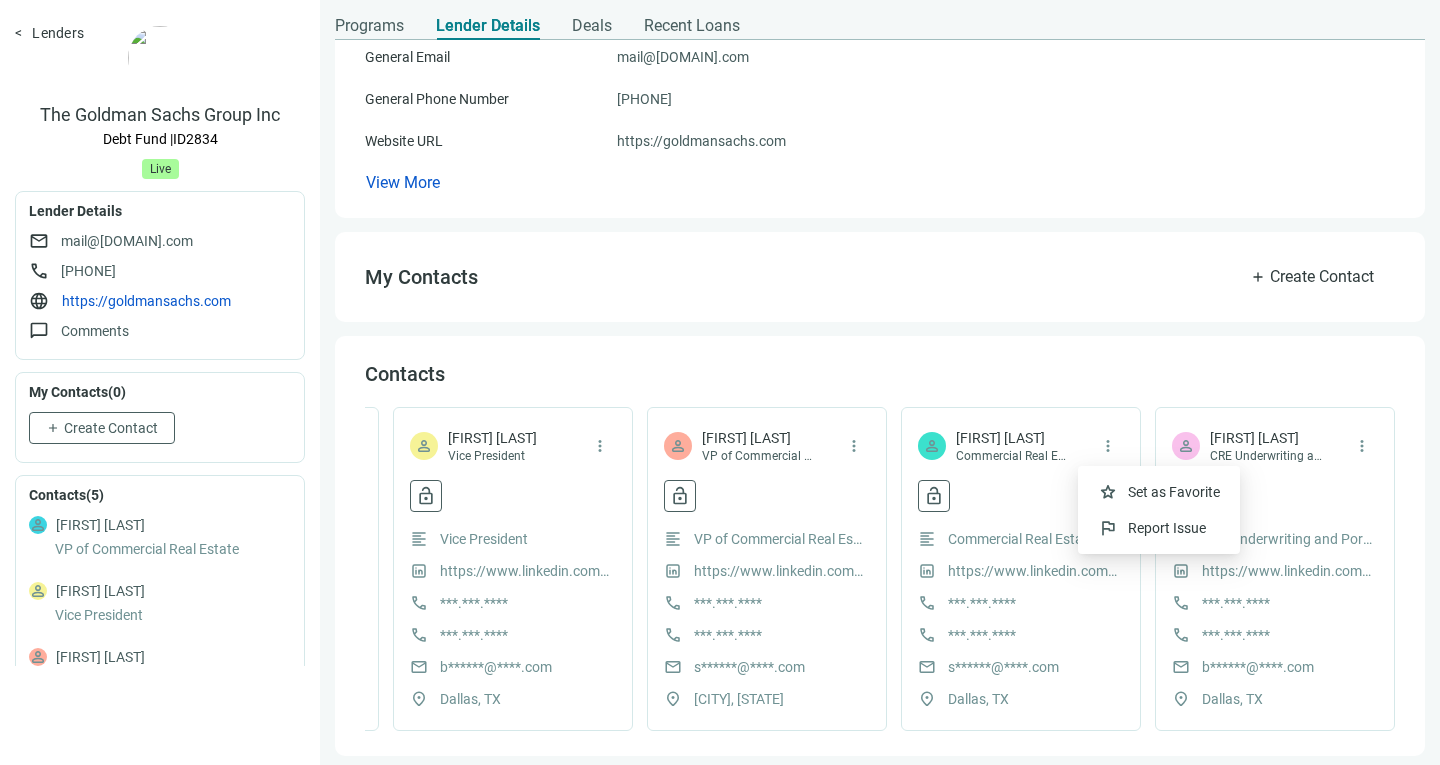 click on "My Contacts add Create Contact" at bounding box center (880, 277) 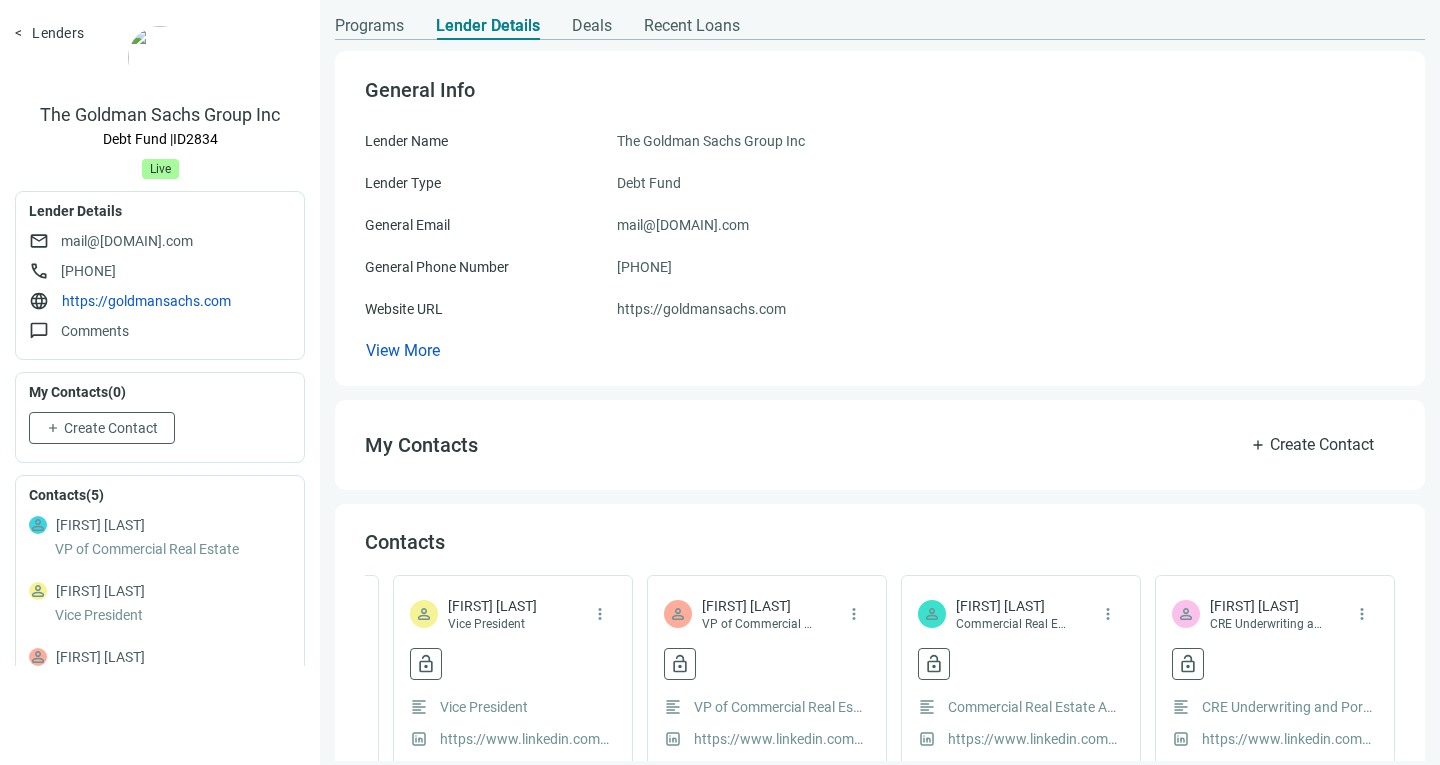 scroll, scrollTop: 0, scrollLeft: 0, axis: both 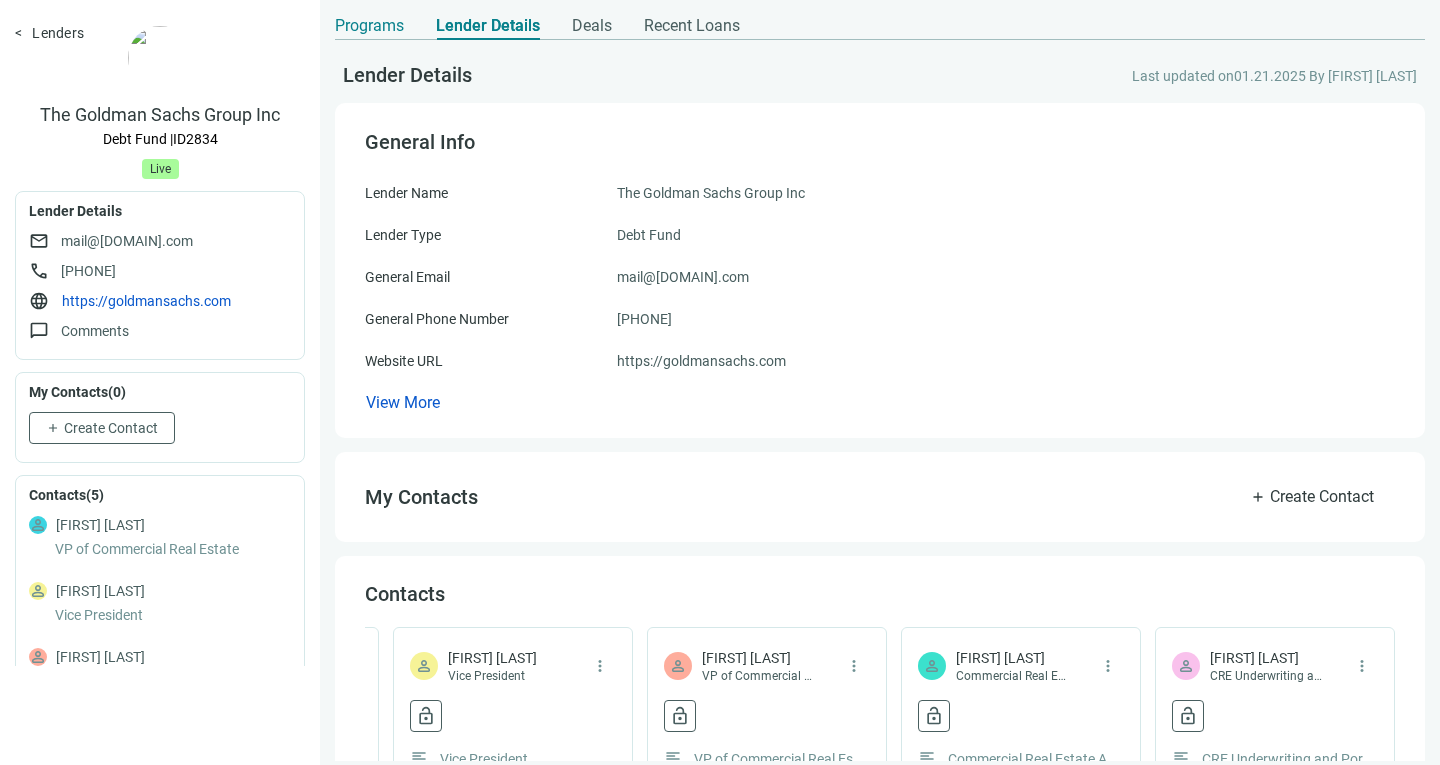 click on "Programs" at bounding box center (369, 26) 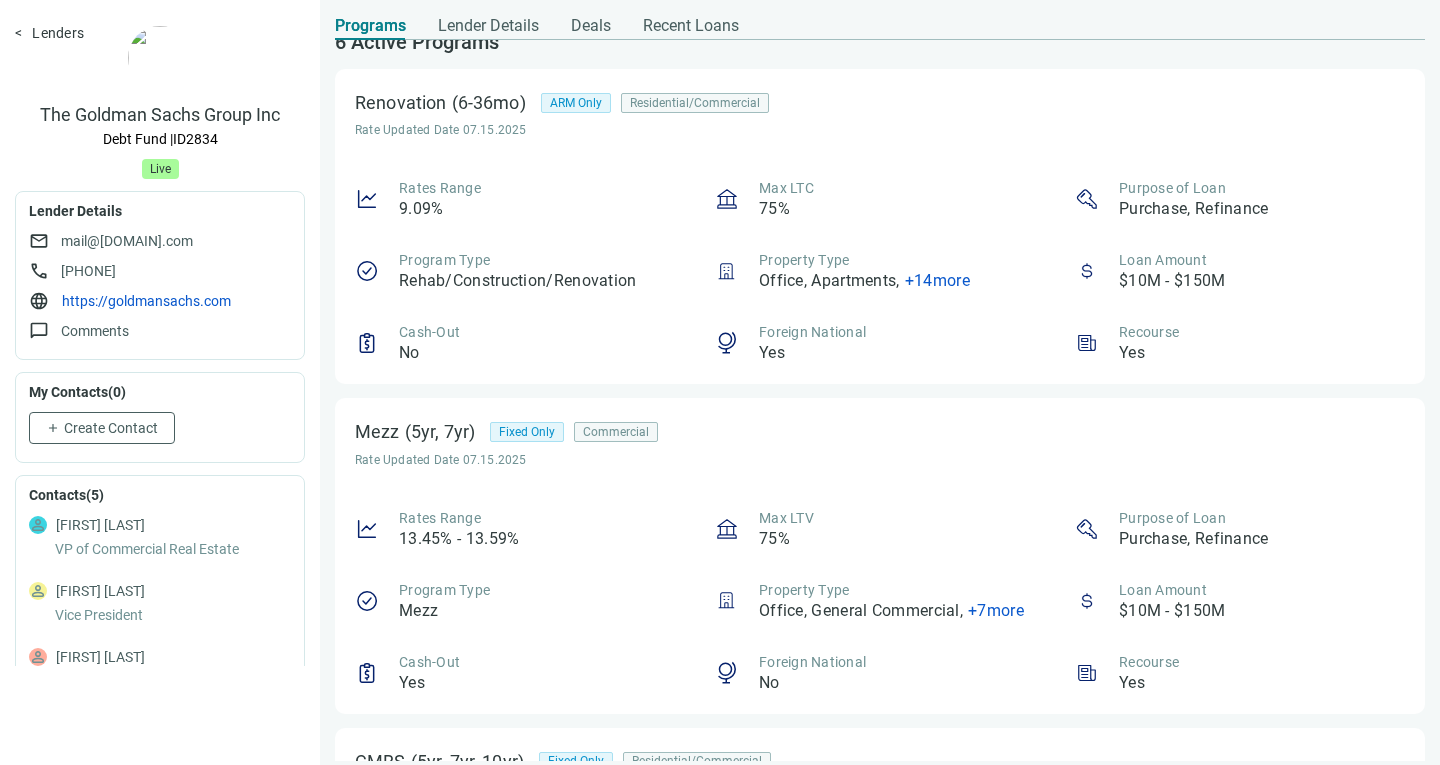 scroll, scrollTop: 0, scrollLeft: 0, axis: both 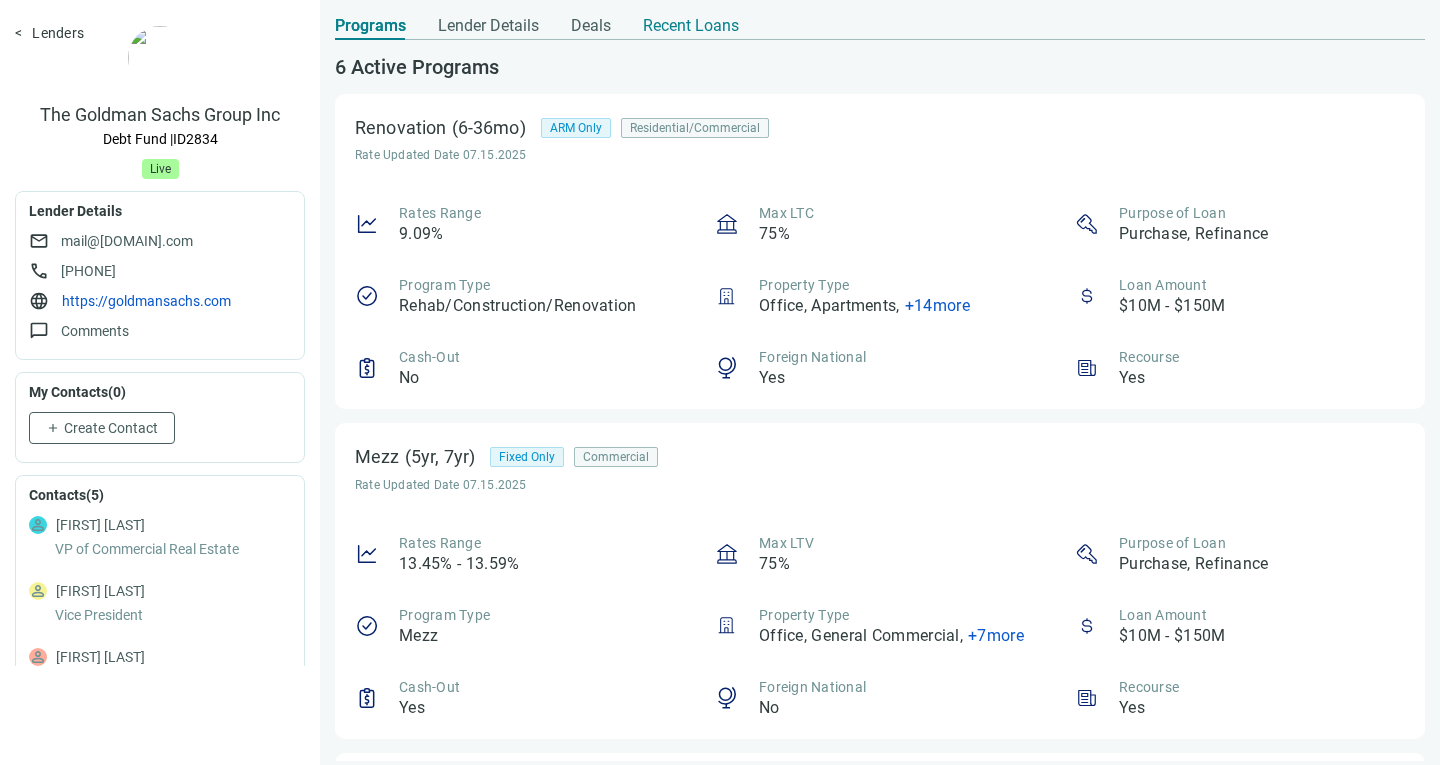 click on "Recent Loans" at bounding box center (691, 26) 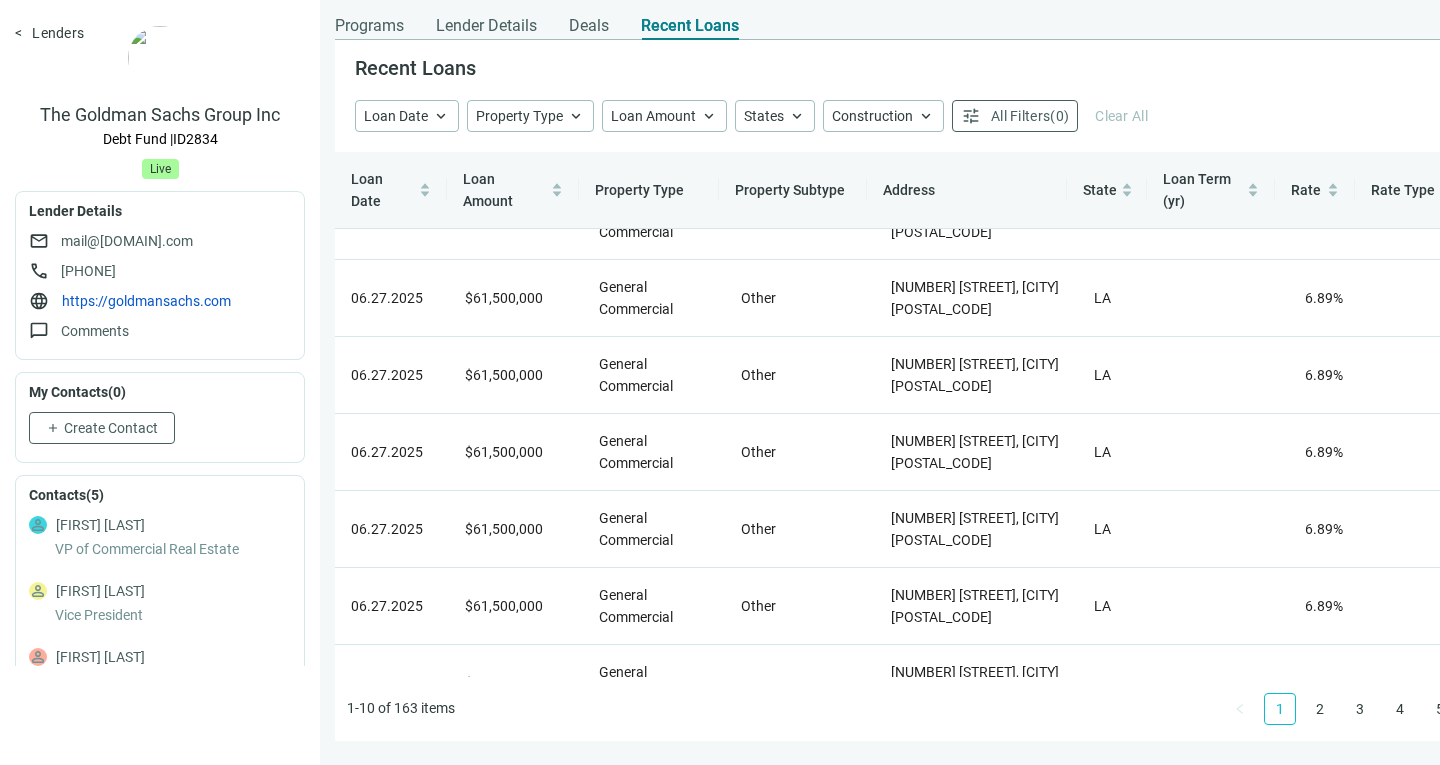 scroll, scrollTop: 322, scrollLeft: 0, axis: vertical 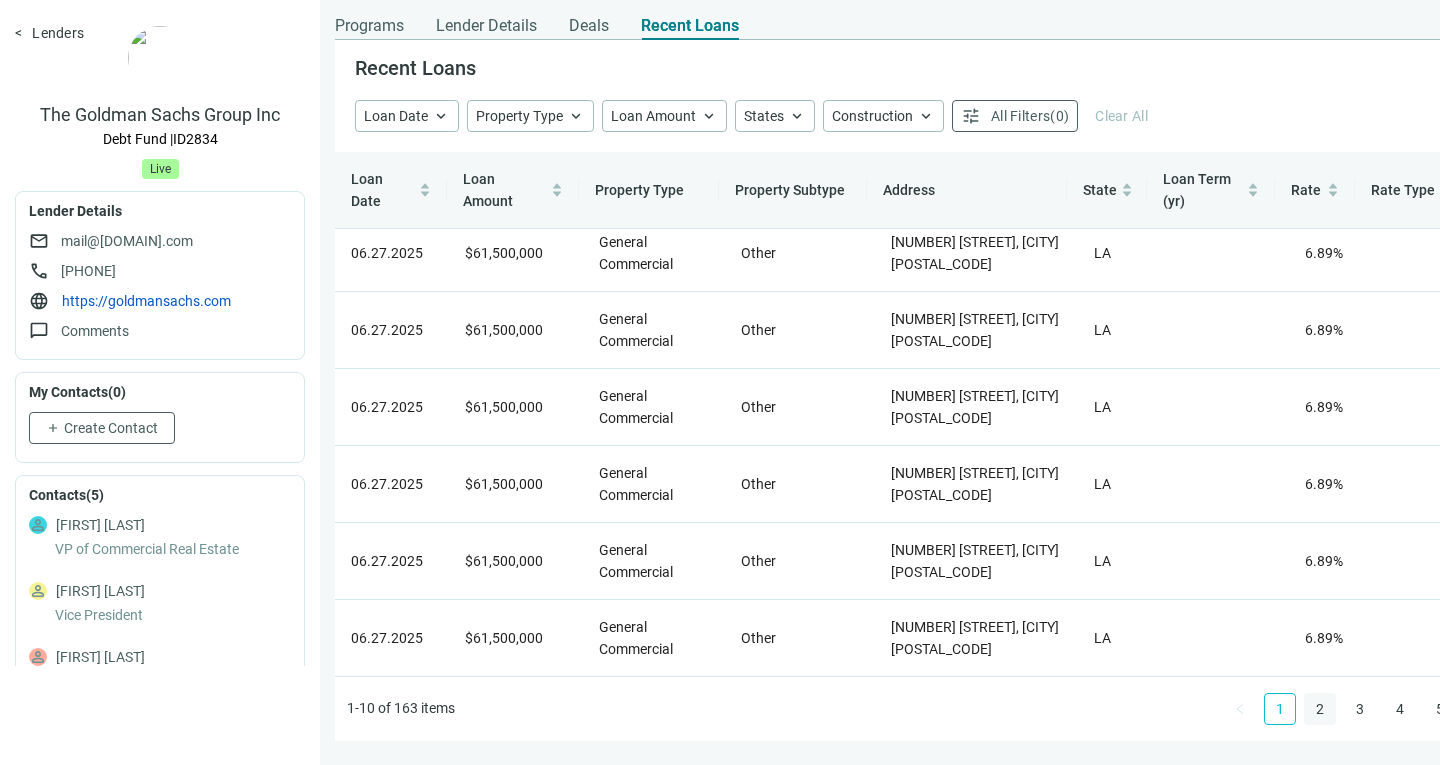 click on "2" at bounding box center (1320, 709) 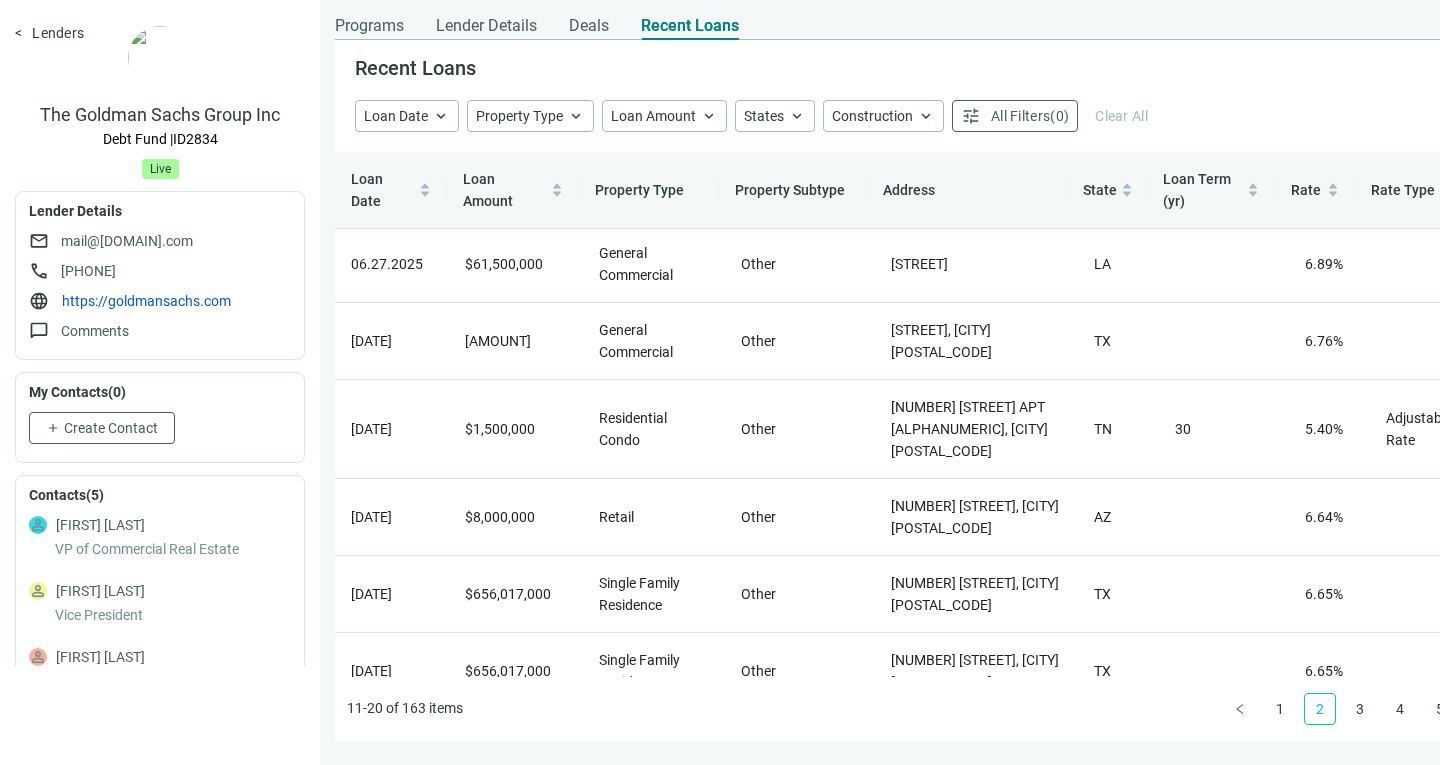scroll, scrollTop: 0, scrollLeft: 0, axis: both 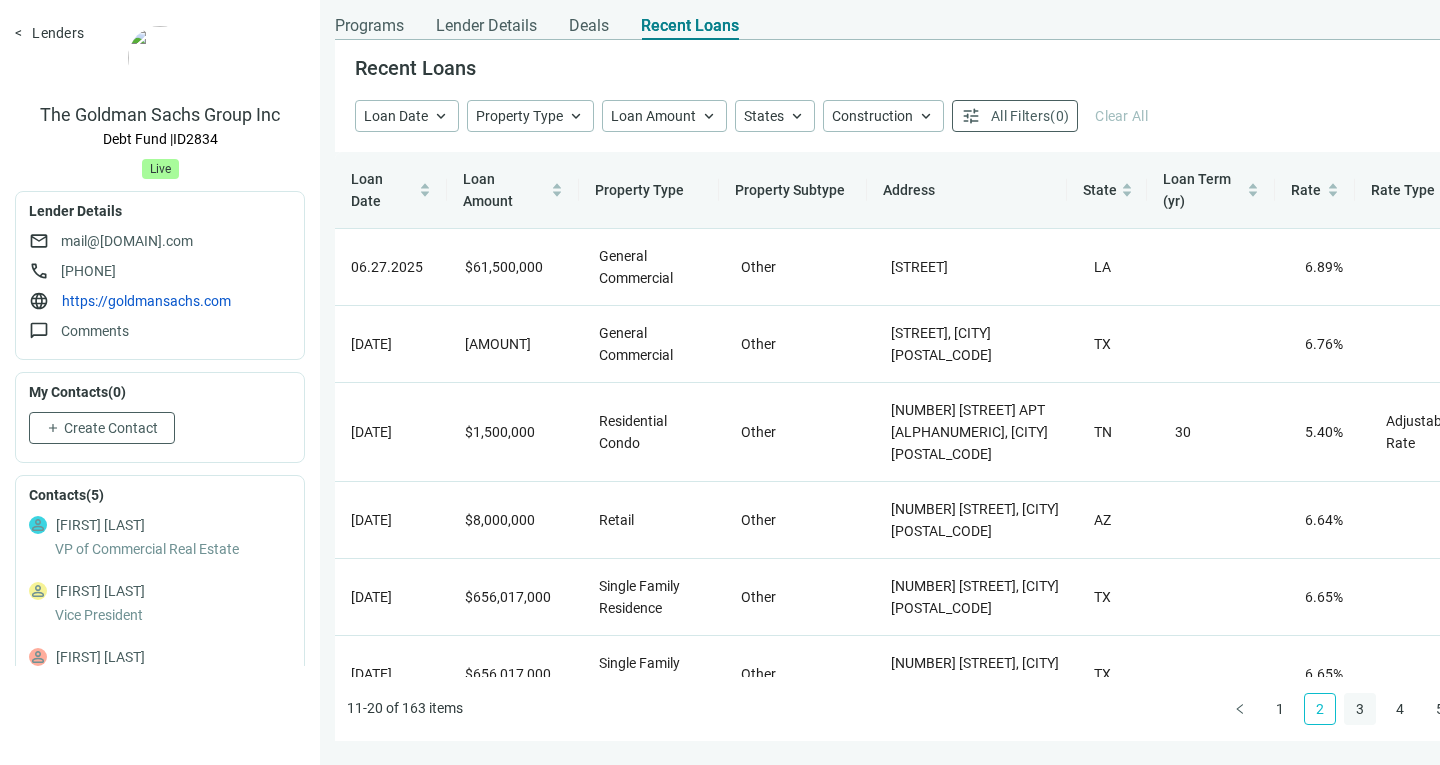 click on "3" at bounding box center [1360, 709] 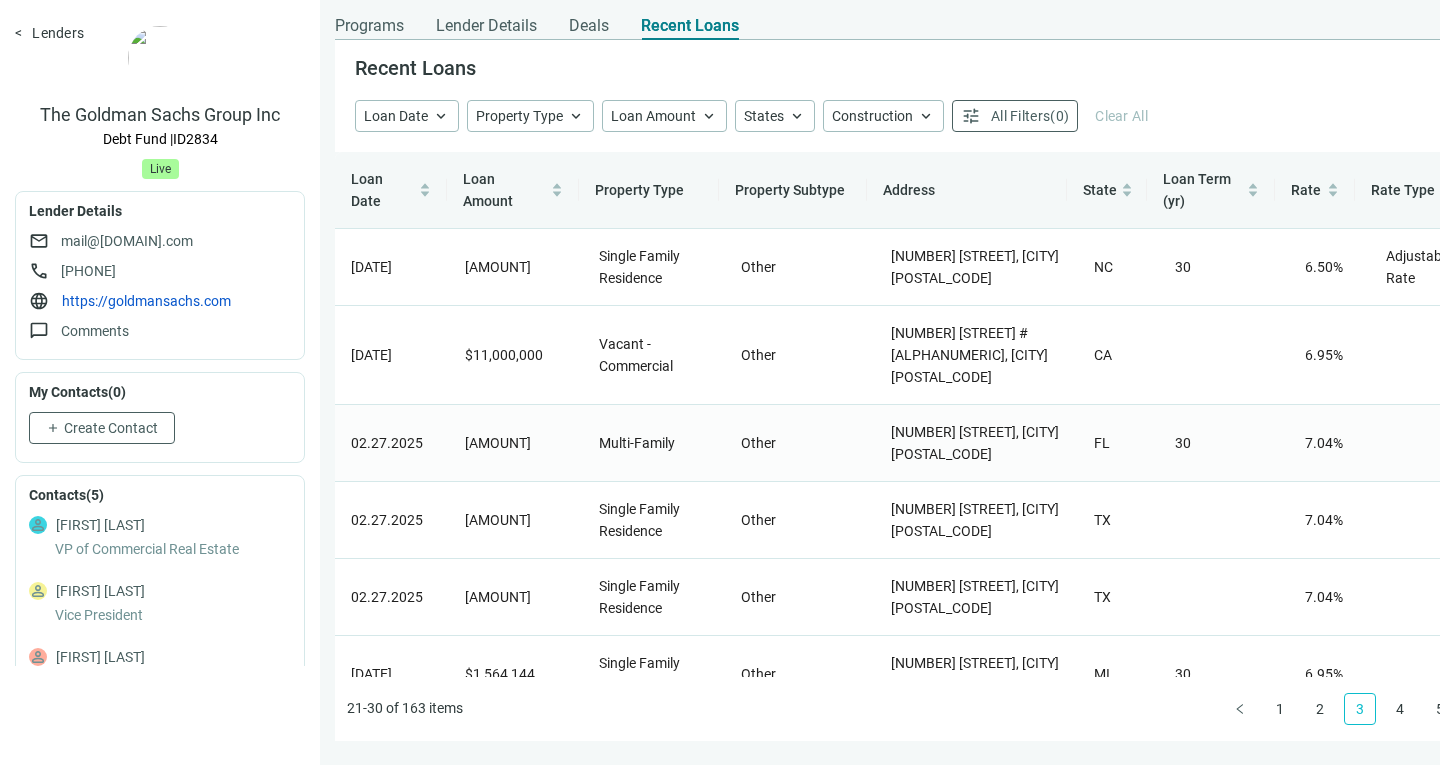 scroll, scrollTop: 344, scrollLeft: 0, axis: vertical 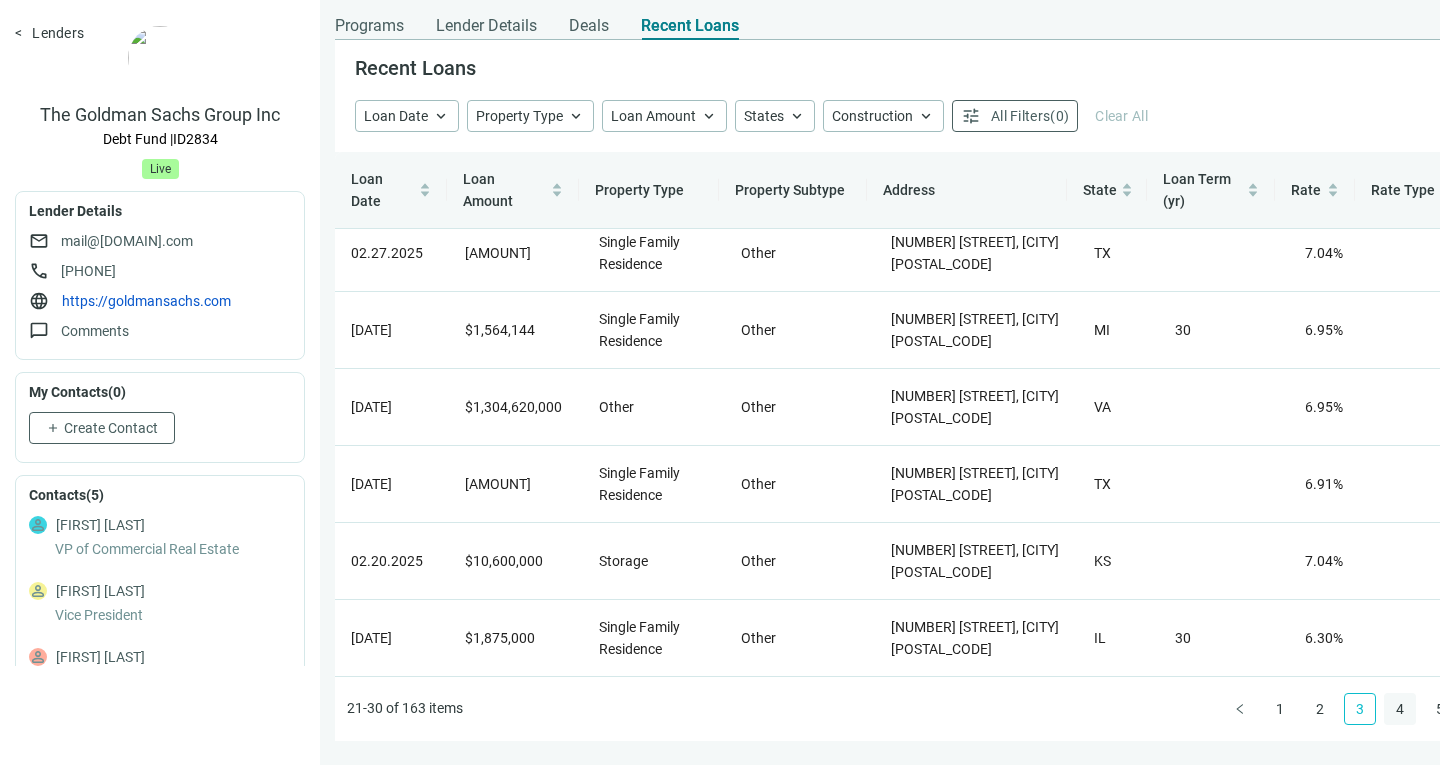 click on "4" at bounding box center (1400, 709) 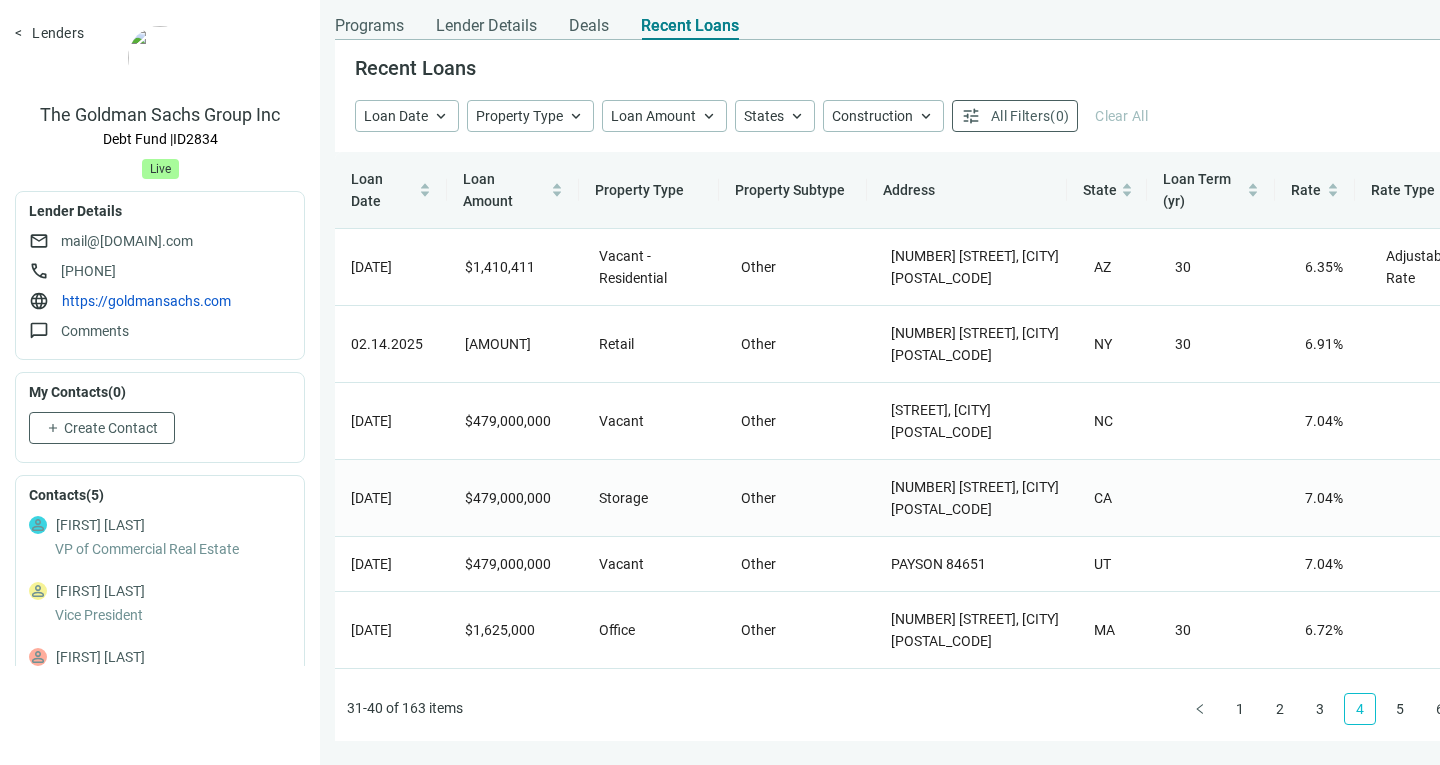 scroll, scrollTop: 300, scrollLeft: 0, axis: vertical 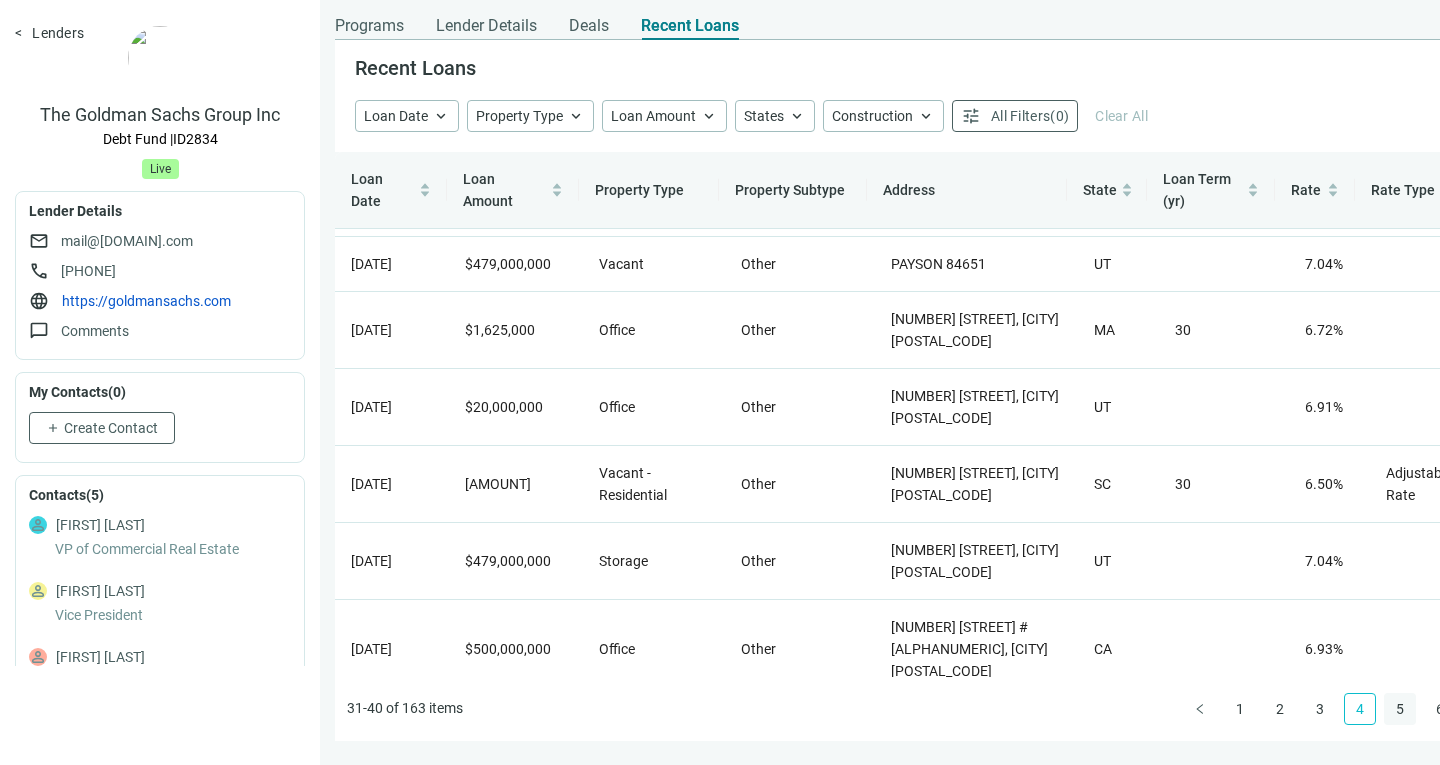click on "5" at bounding box center (1400, 709) 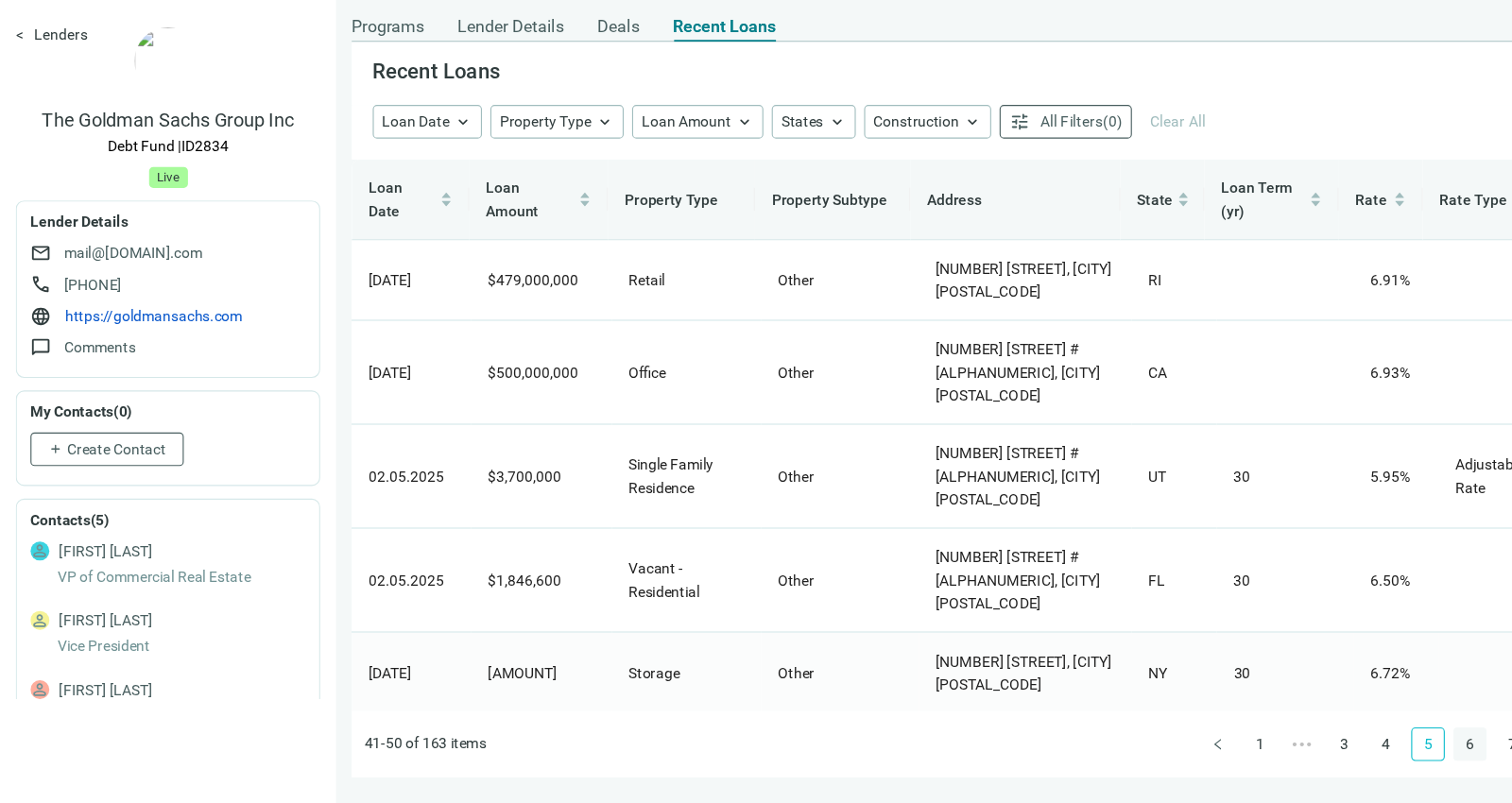 scroll, scrollTop: 325, scrollLeft: 0, axis: vertical 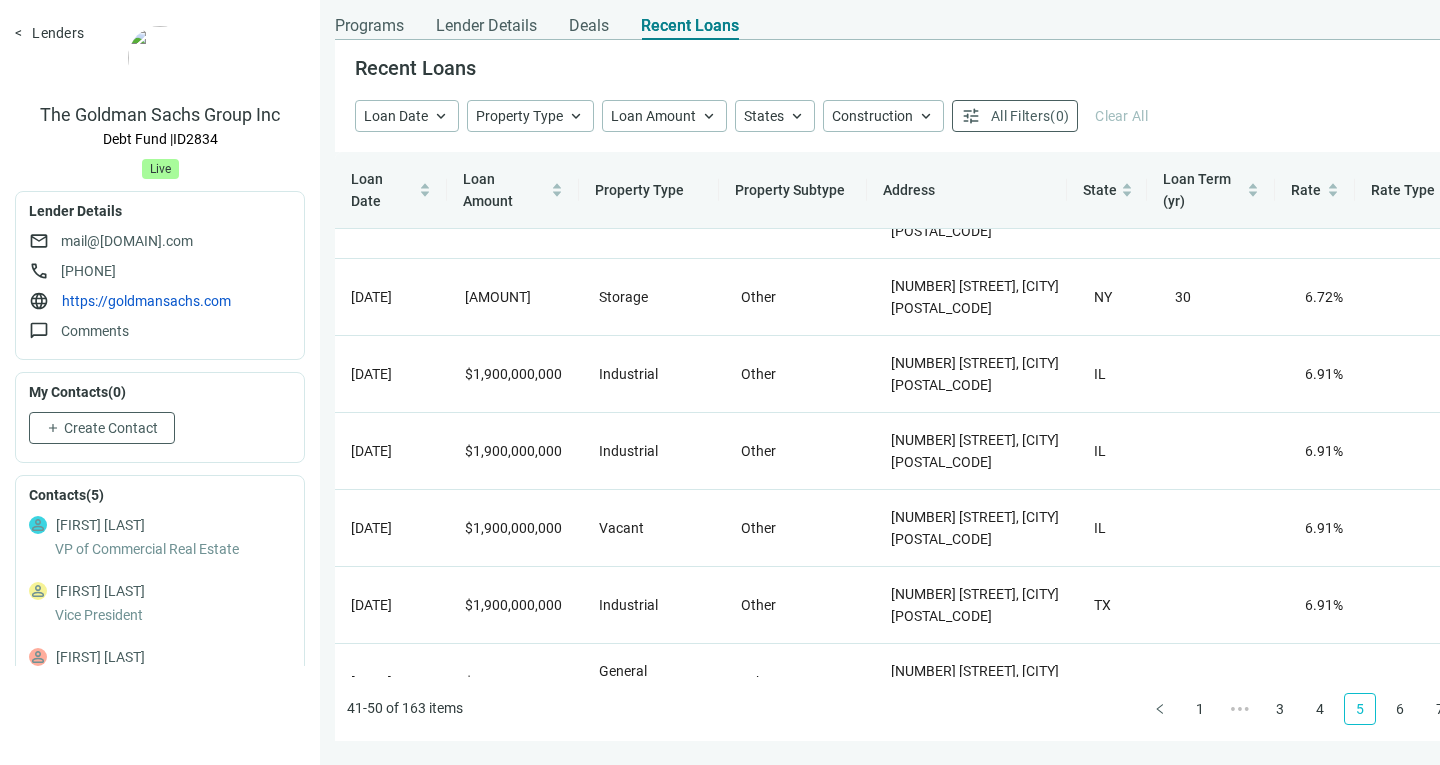 type 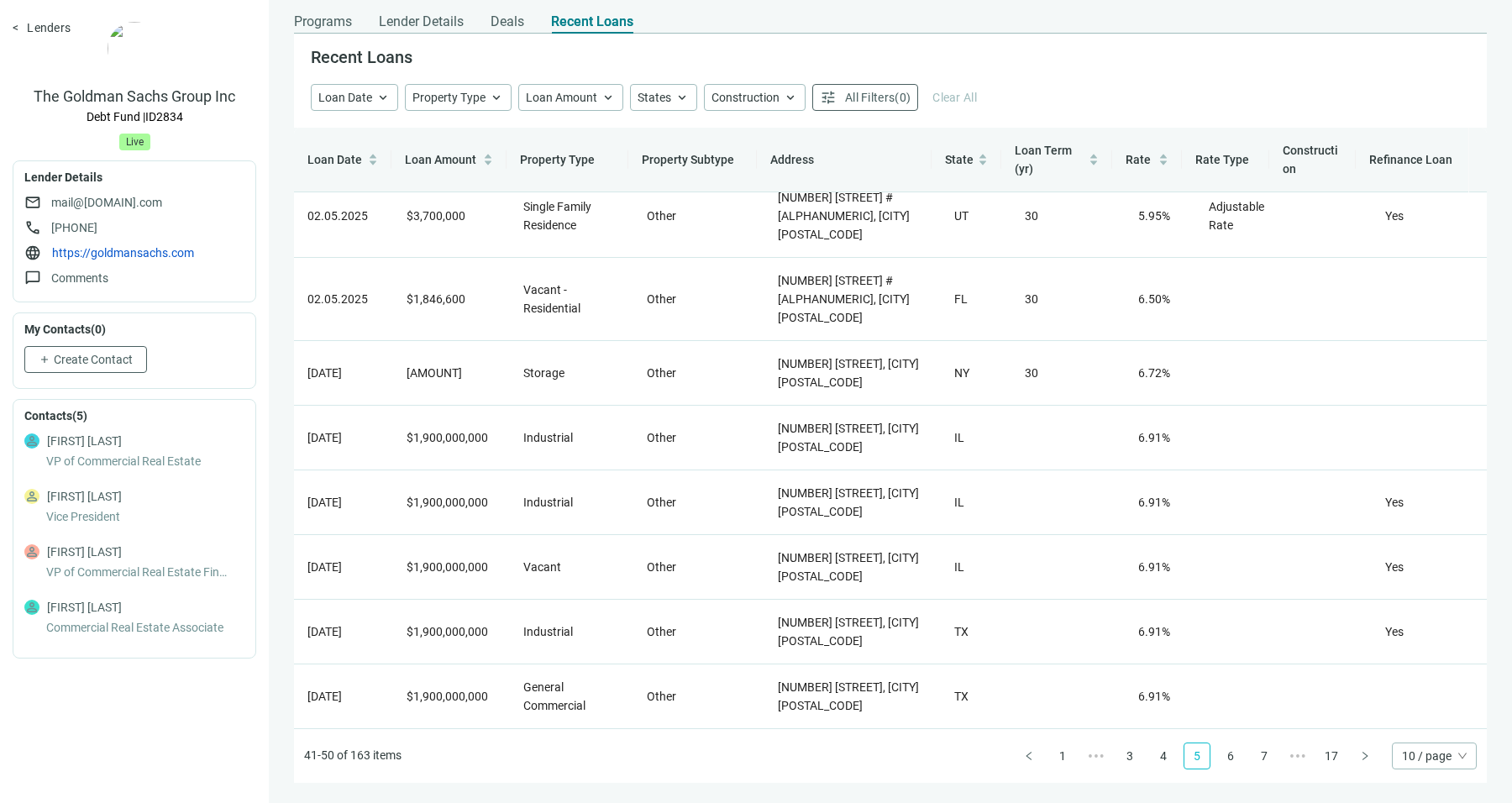 scroll, scrollTop: 106, scrollLeft: 0, axis: vertical 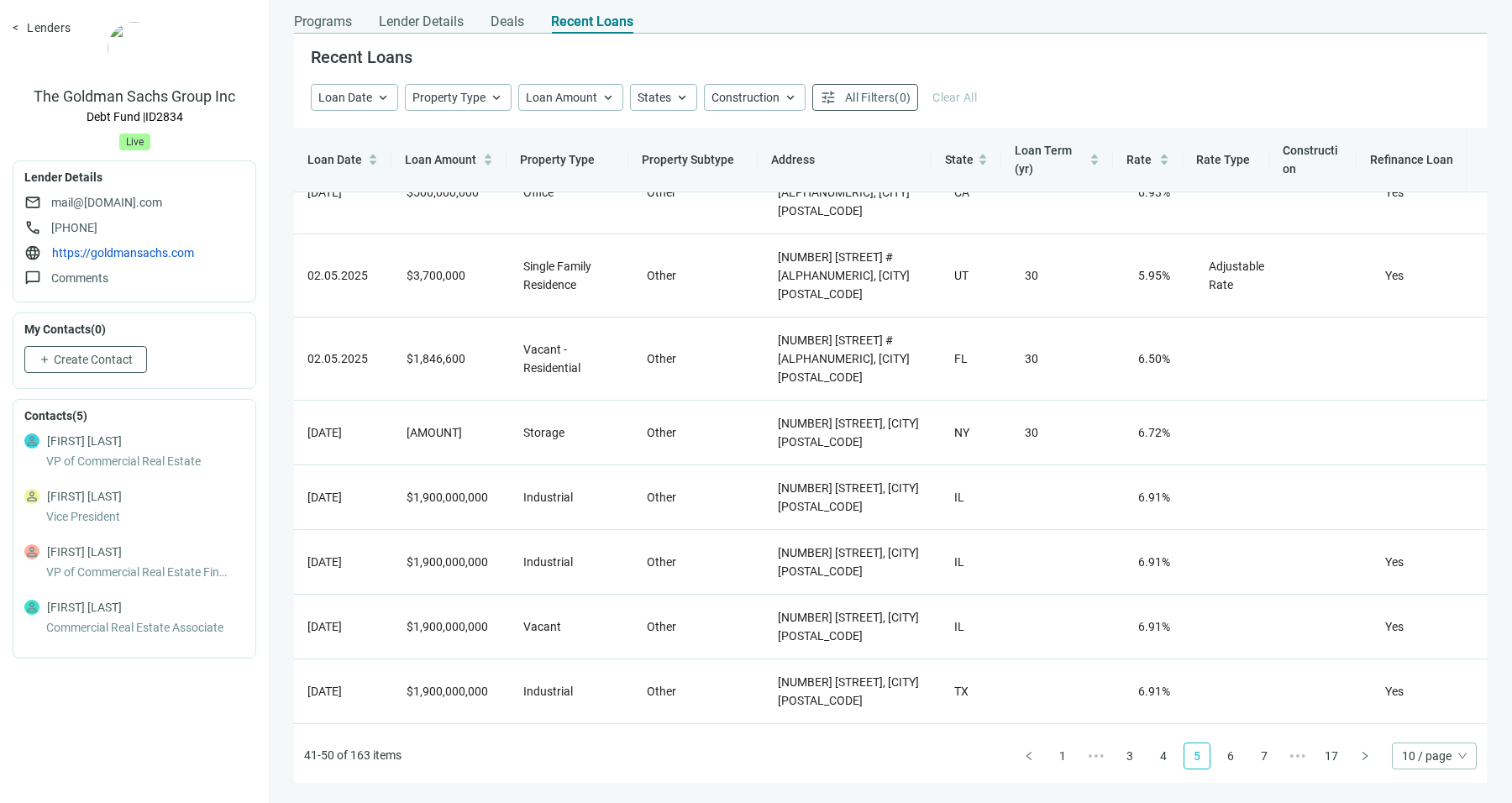 click on "41-50 of 163 items 1 ••• 3 4 5 6 7 ••• 17 10 / page" at bounding box center (890, 756) 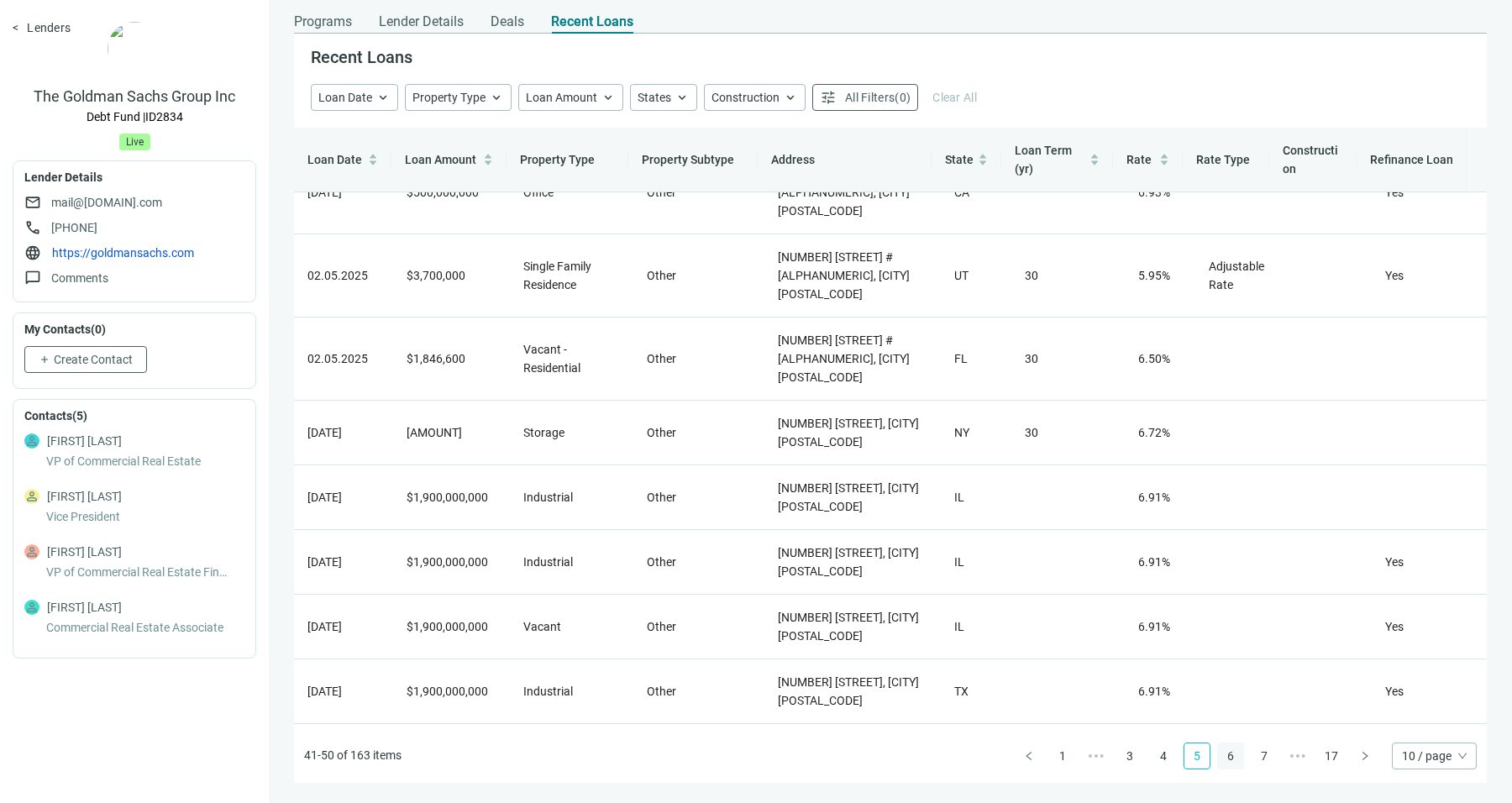 click on "6" at bounding box center (1231, 756) 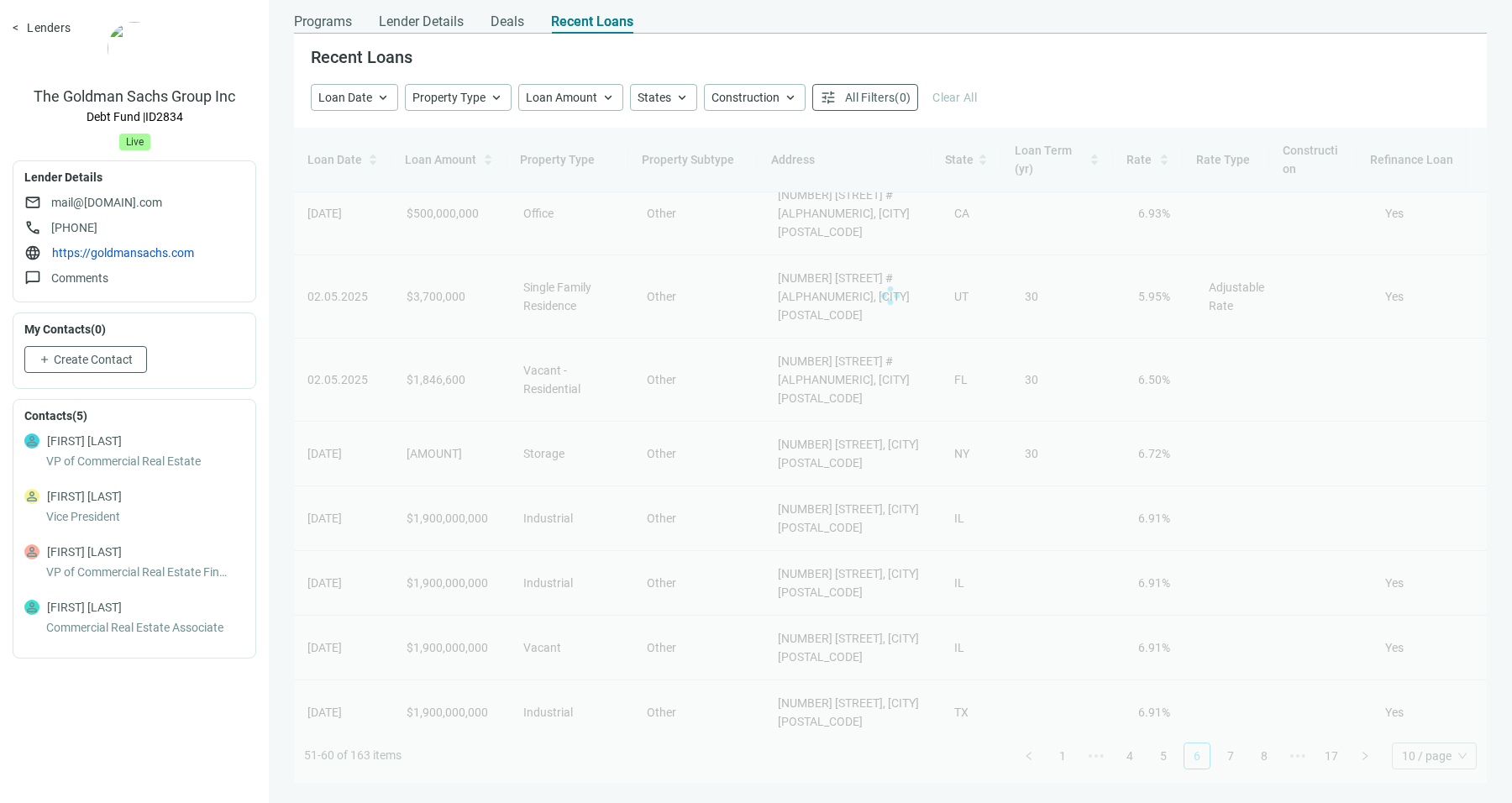 scroll, scrollTop: 0, scrollLeft: 0, axis: both 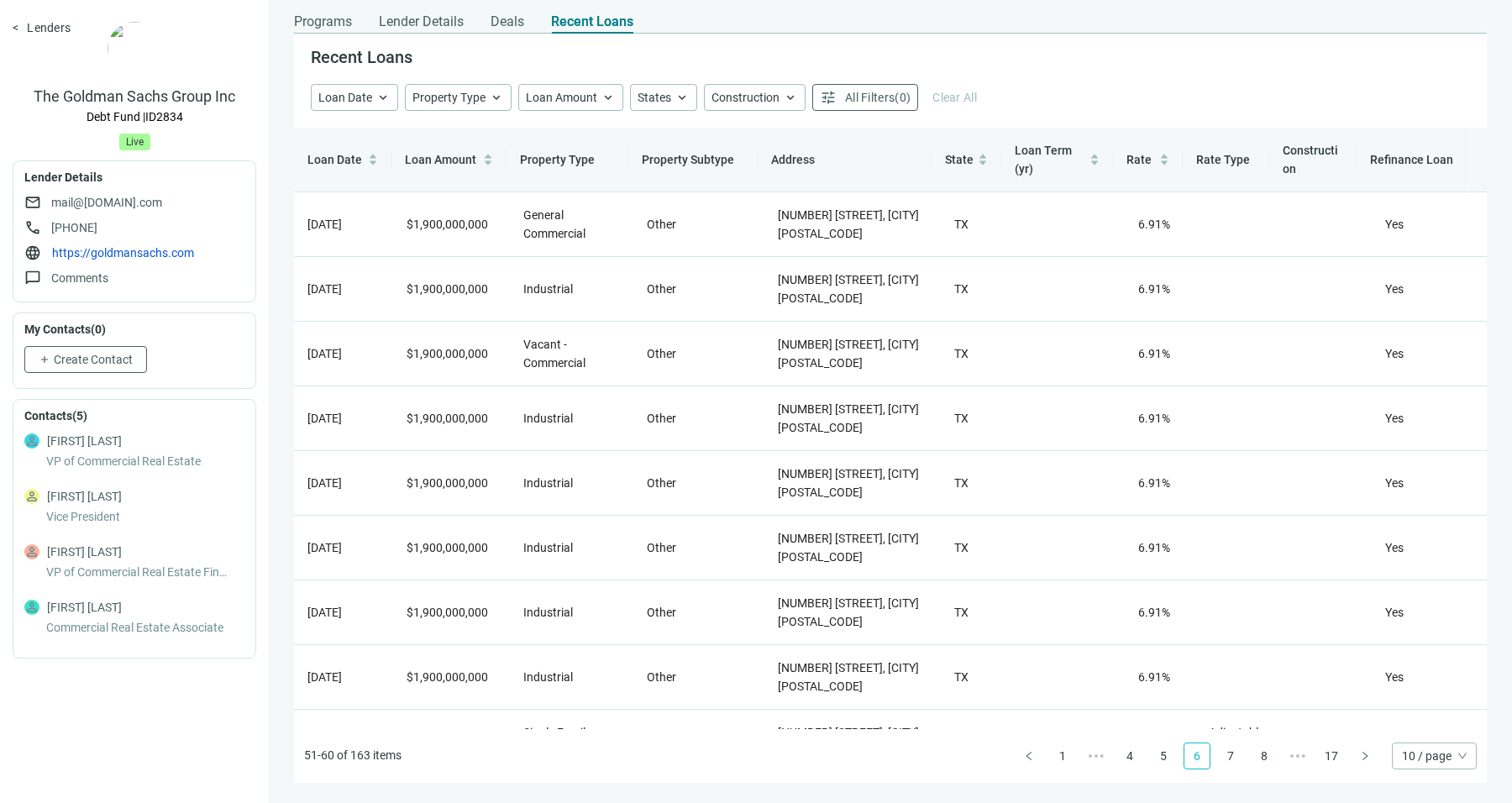 click on "51-60 of 163 items 1 ••• 4 5 6 7 8 ••• 17 10 / page" at bounding box center (890, 756) 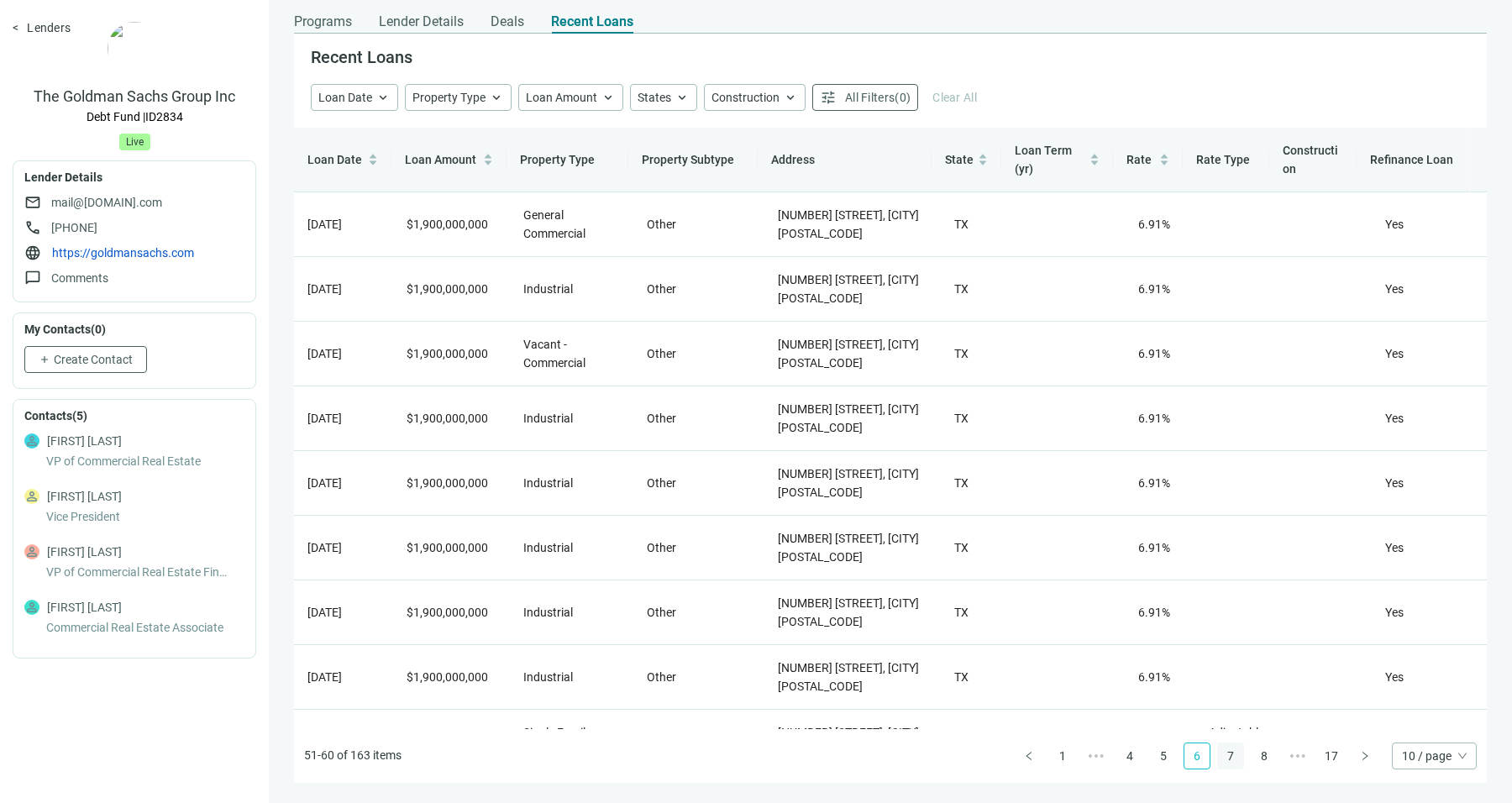 click on "7" at bounding box center (1231, 756) 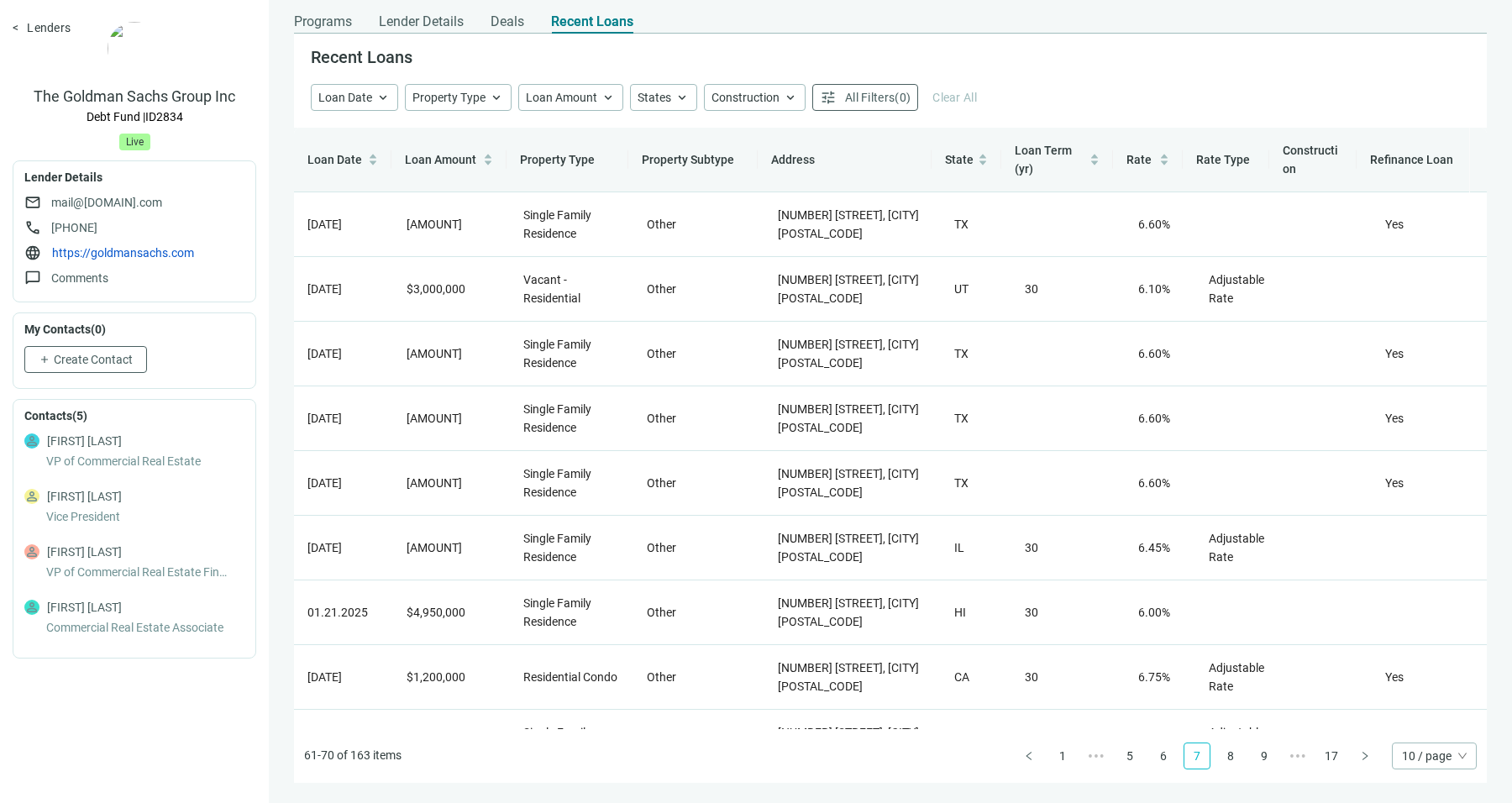 click on "61-70 of 163 items 1 ••• 5 6 7 8 9 ••• 17 10 / page" at bounding box center (890, 756) 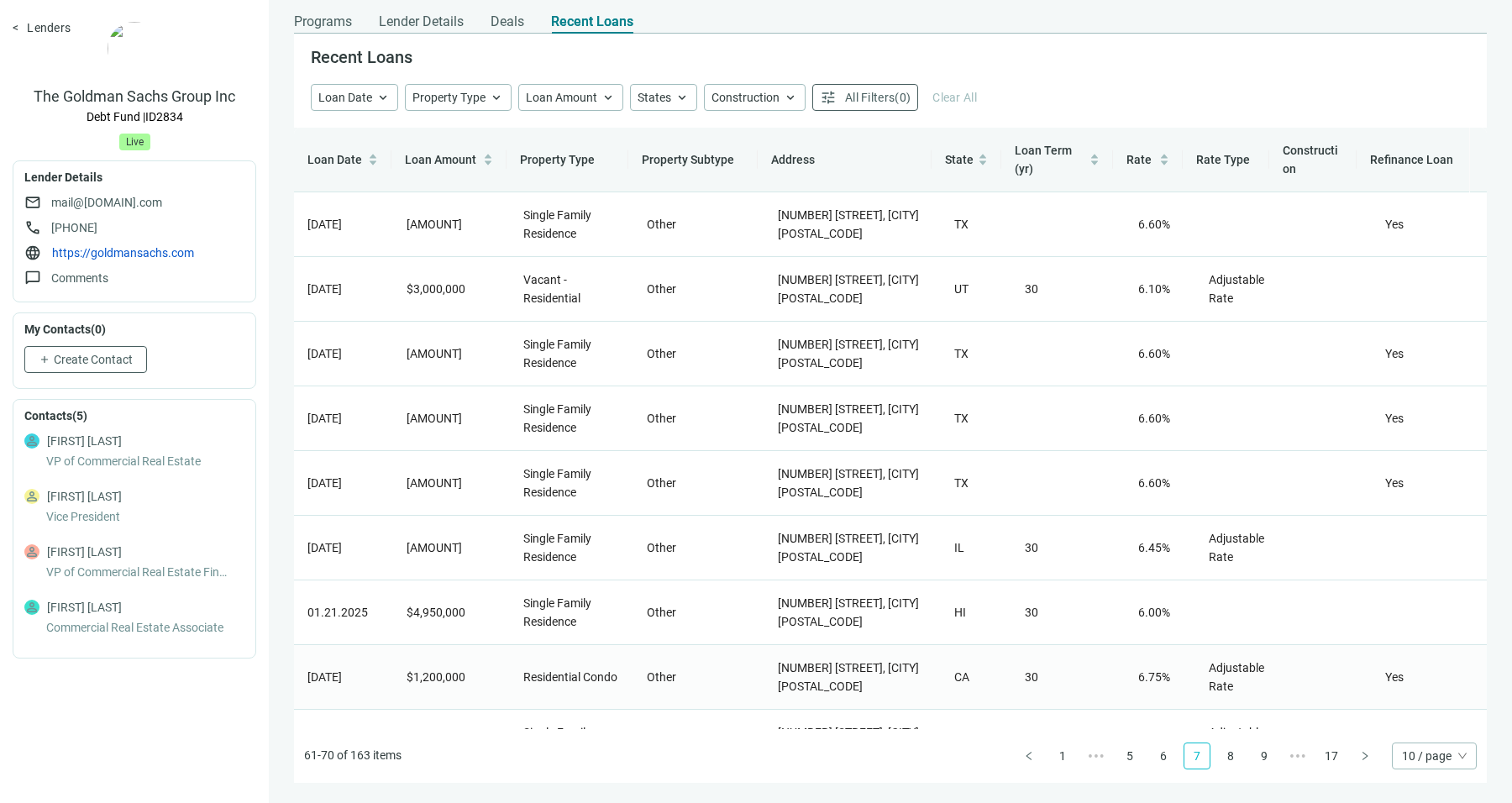 scroll, scrollTop: 124, scrollLeft: 0, axis: vertical 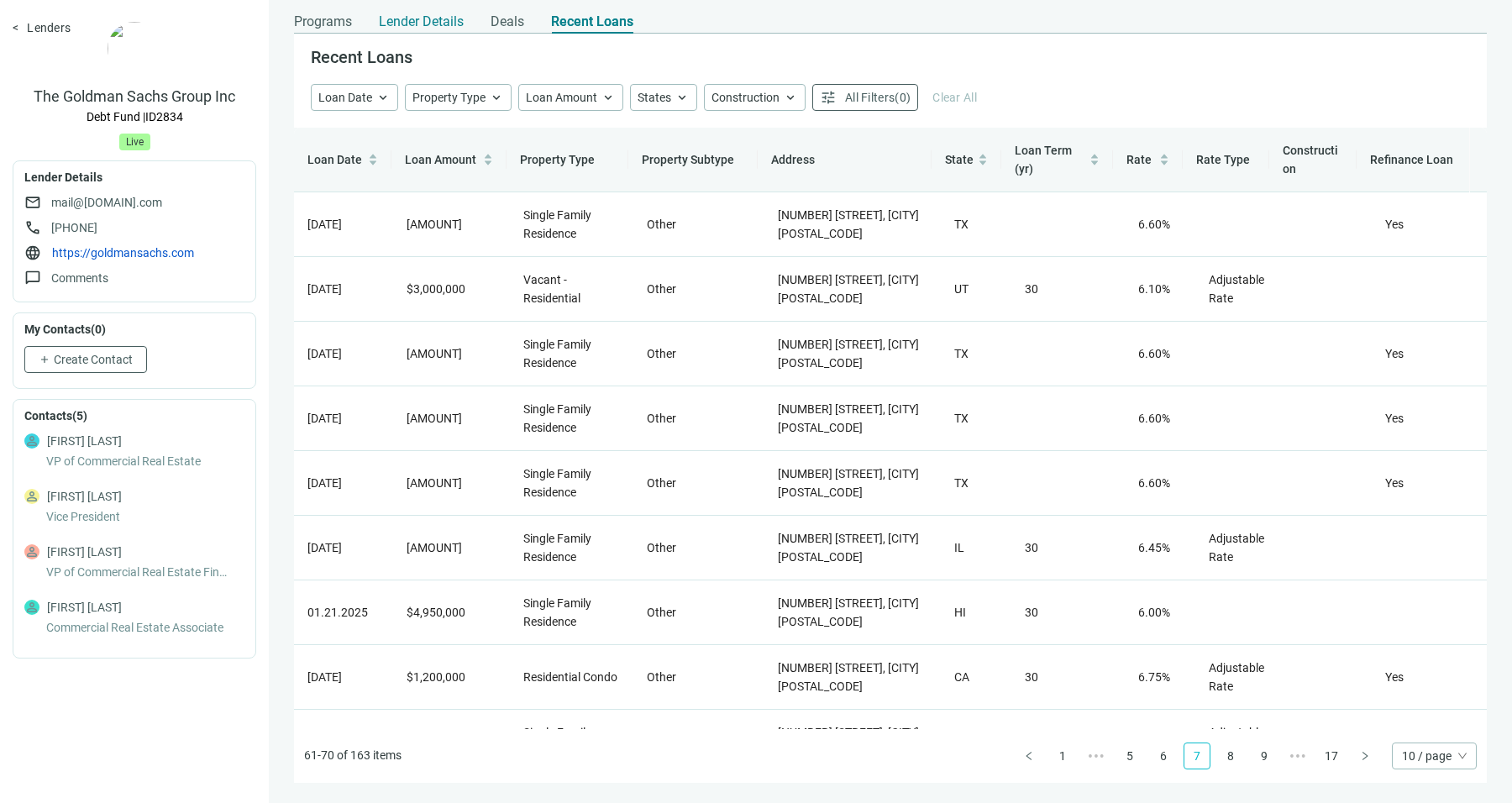 click on "Lender Details" at bounding box center (421, 22) 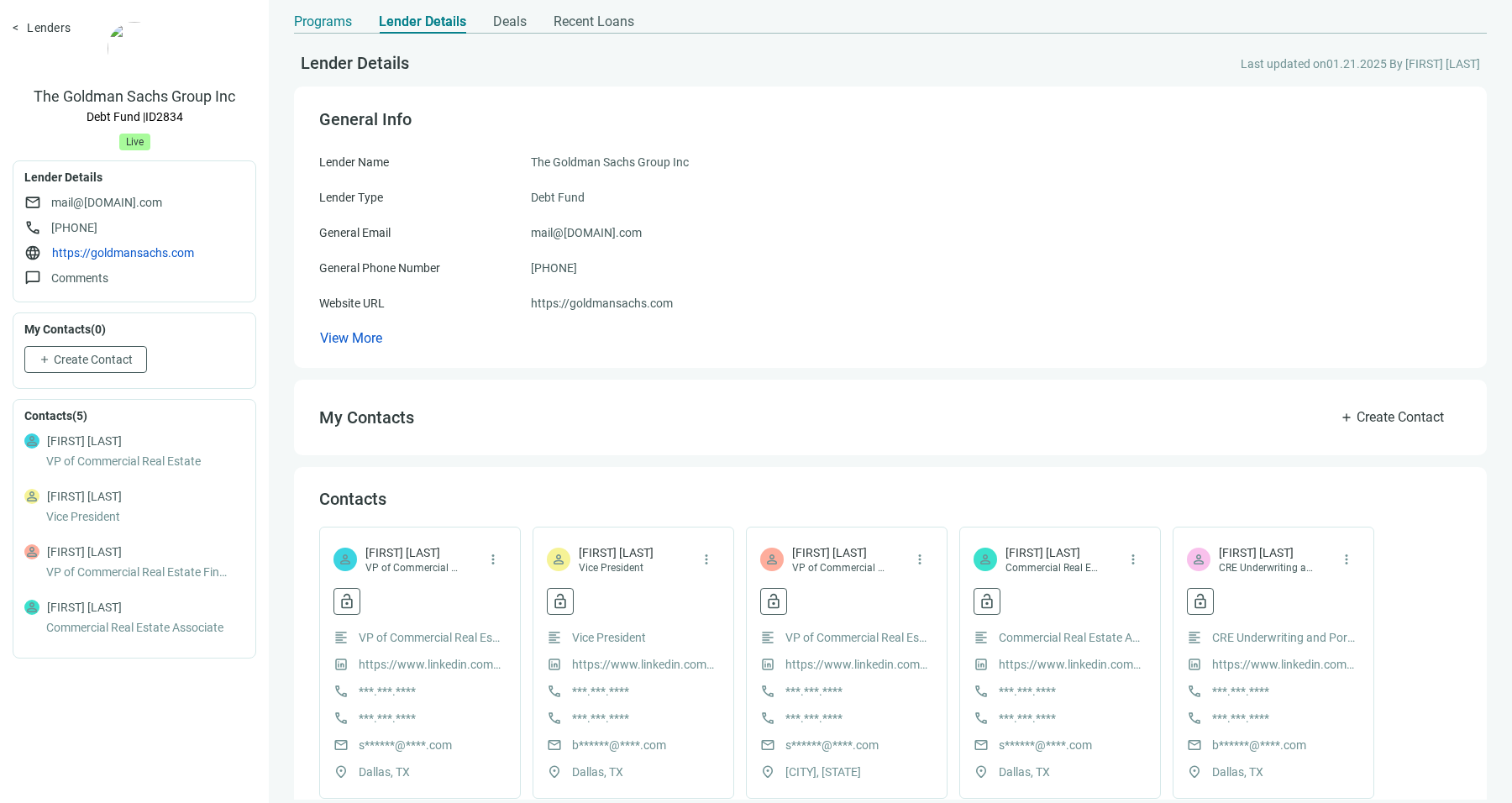 click on "Programs" at bounding box center [323, 17] 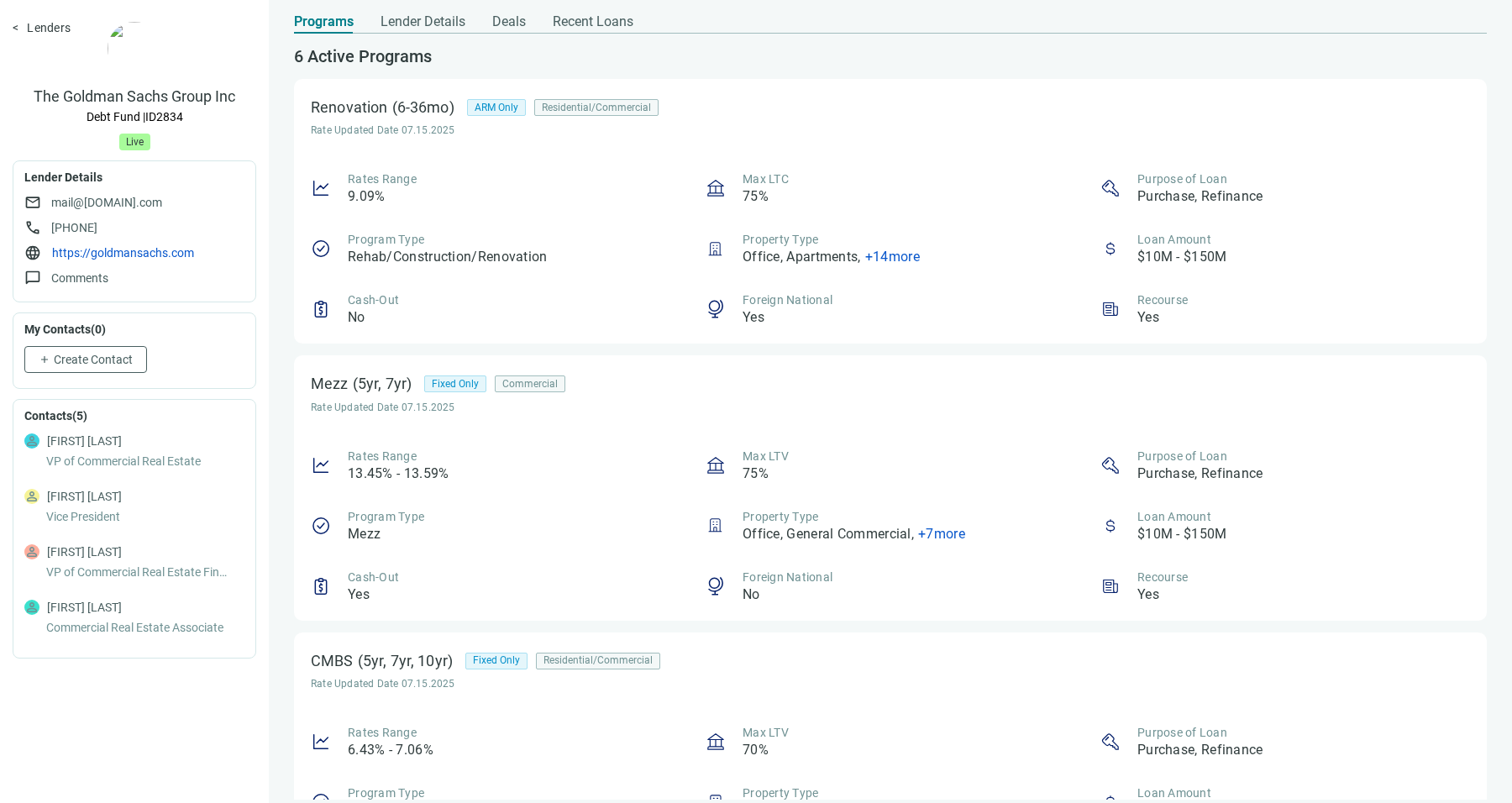 click on "Lenders" at bounding box center (41, 28) 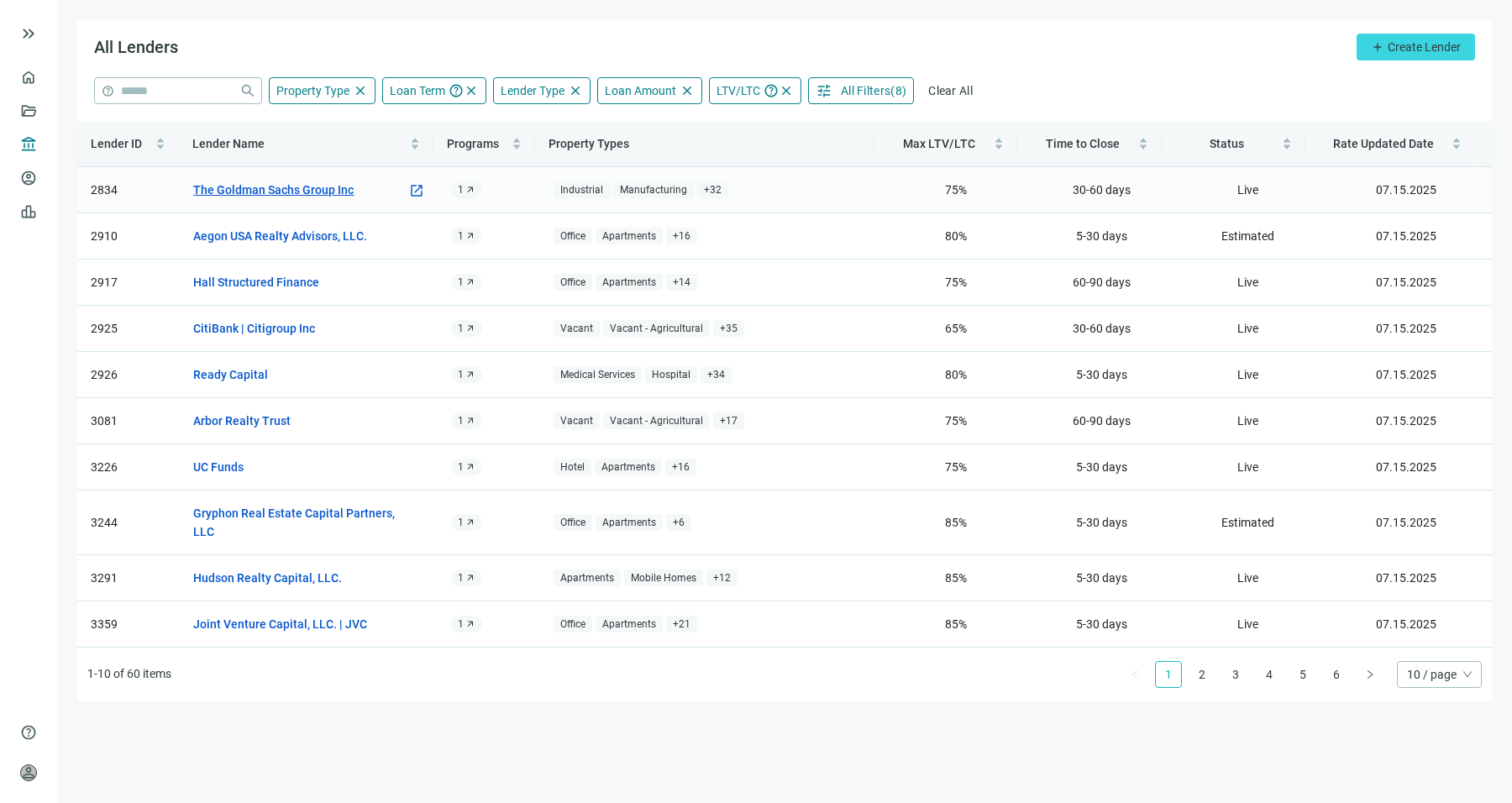 click on "The Goldman Sachs Group Inc" at bounding box center (273, 190) 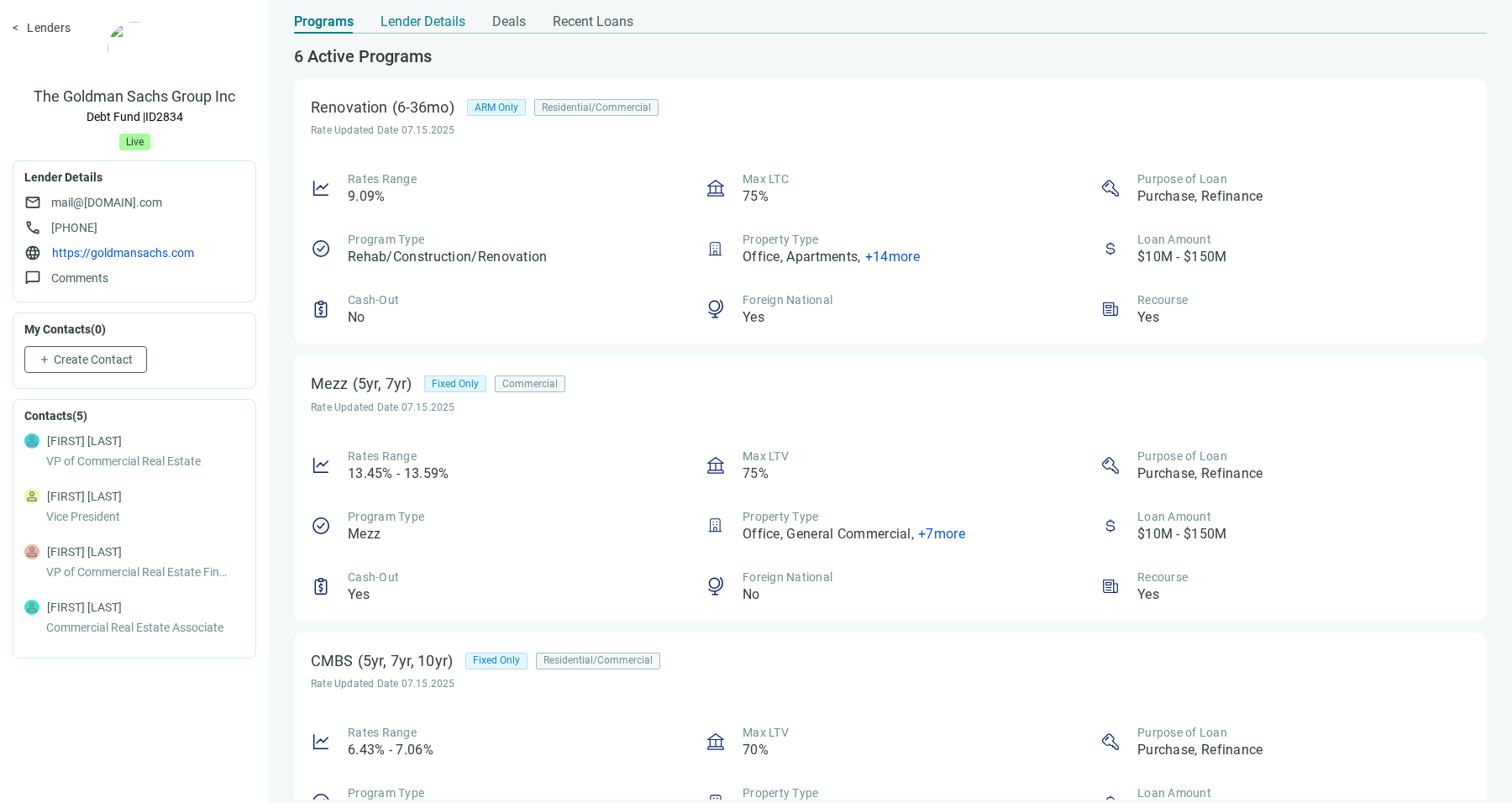 click on "Lender Details" at bounding box center (423, 22) 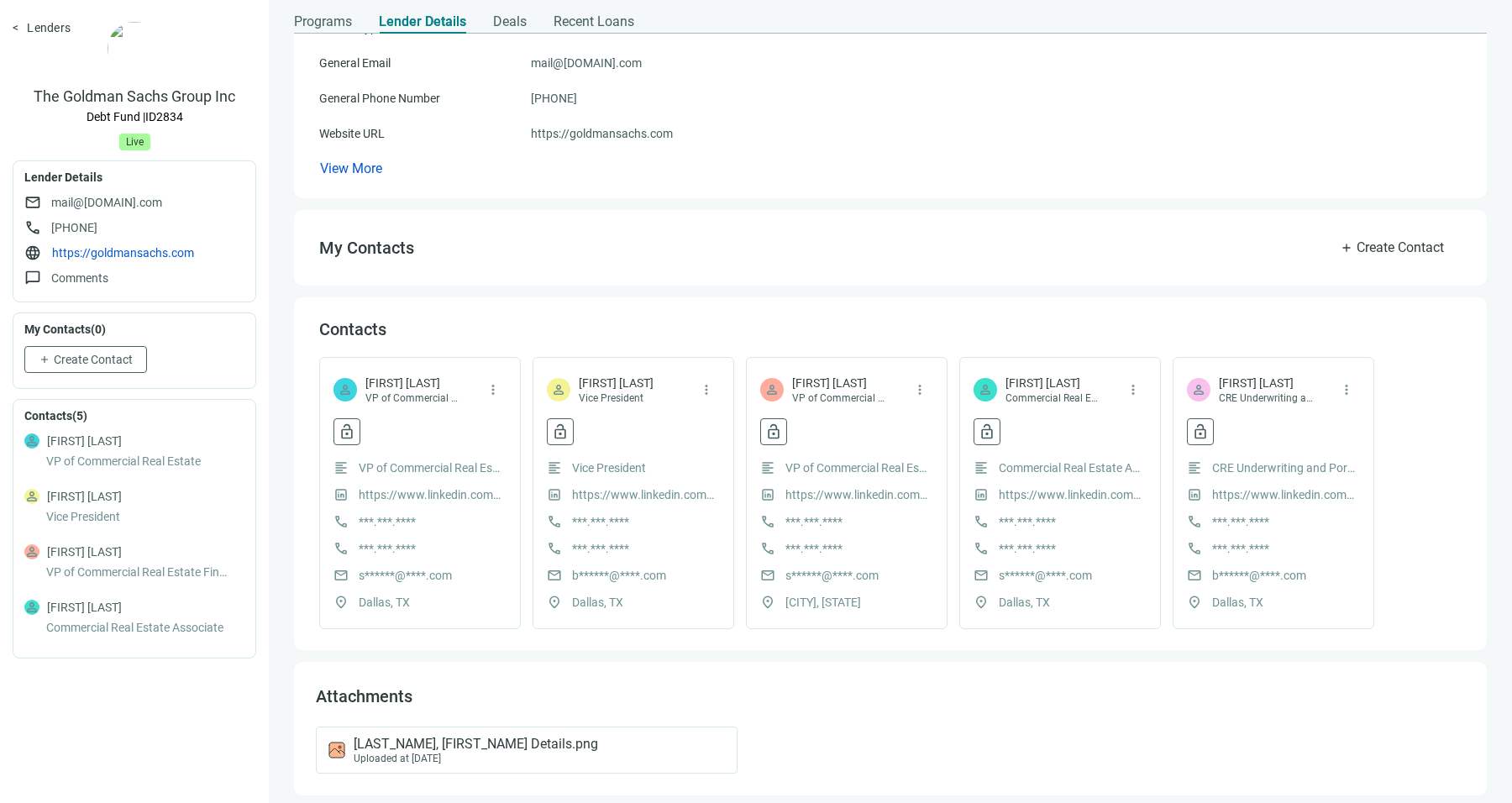 scroll, scrollTop: 270, scrollLeft: 0, axis: vertical 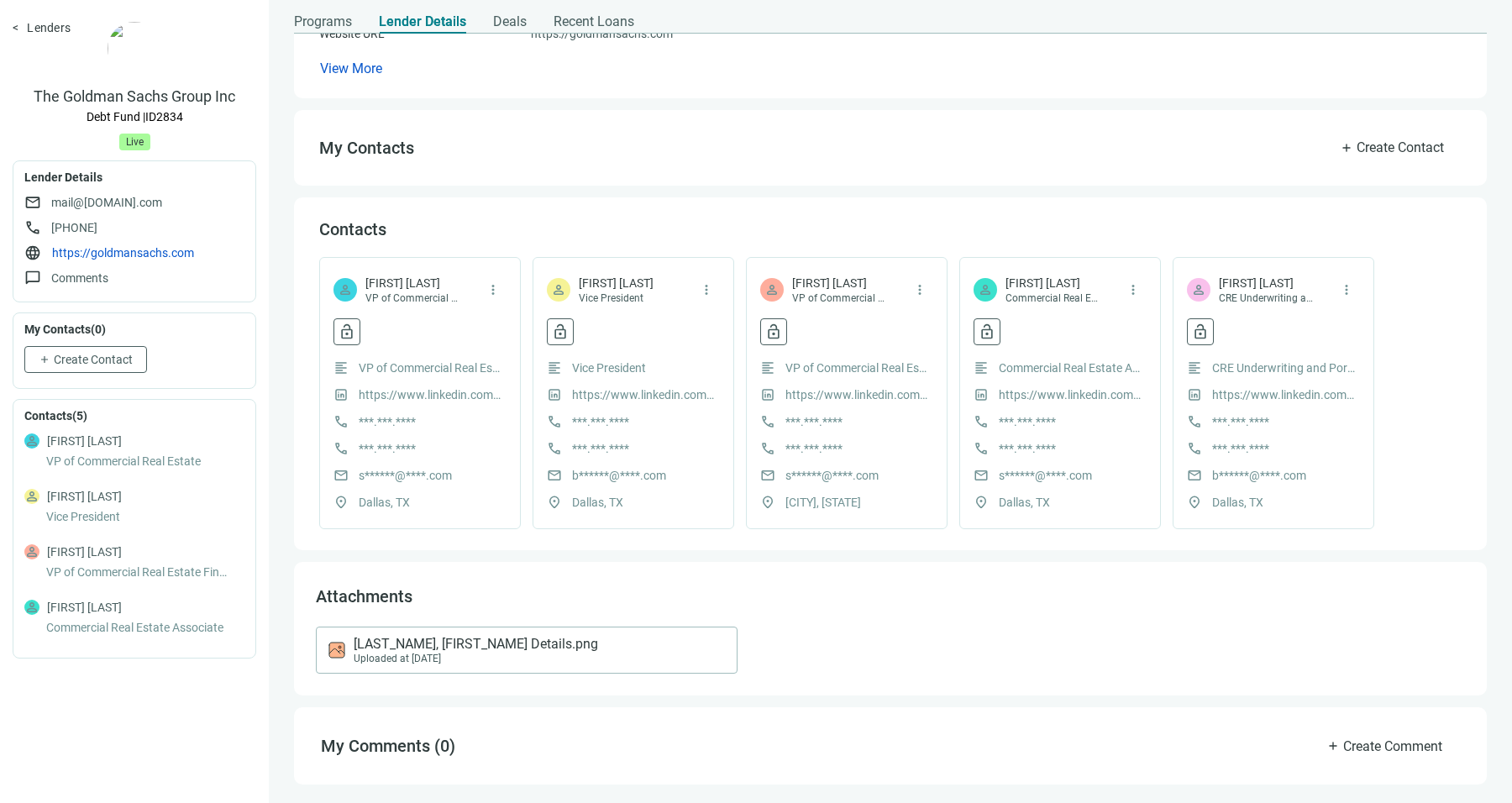 click on "[LAST_NAME], [FIRST_NAME] Details.png" at bounding box center (475, 644) 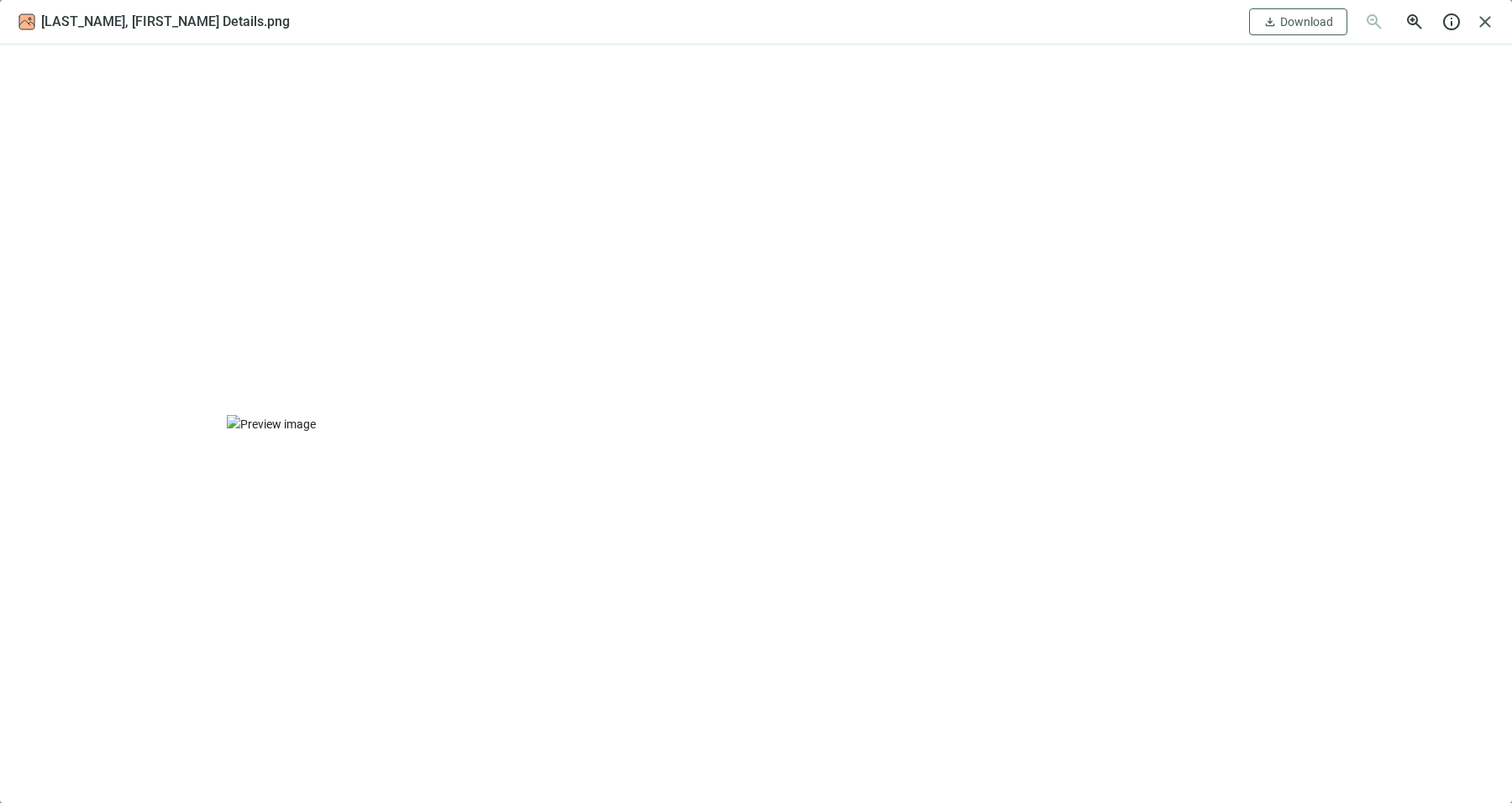 click at bounding box center [756, 424] 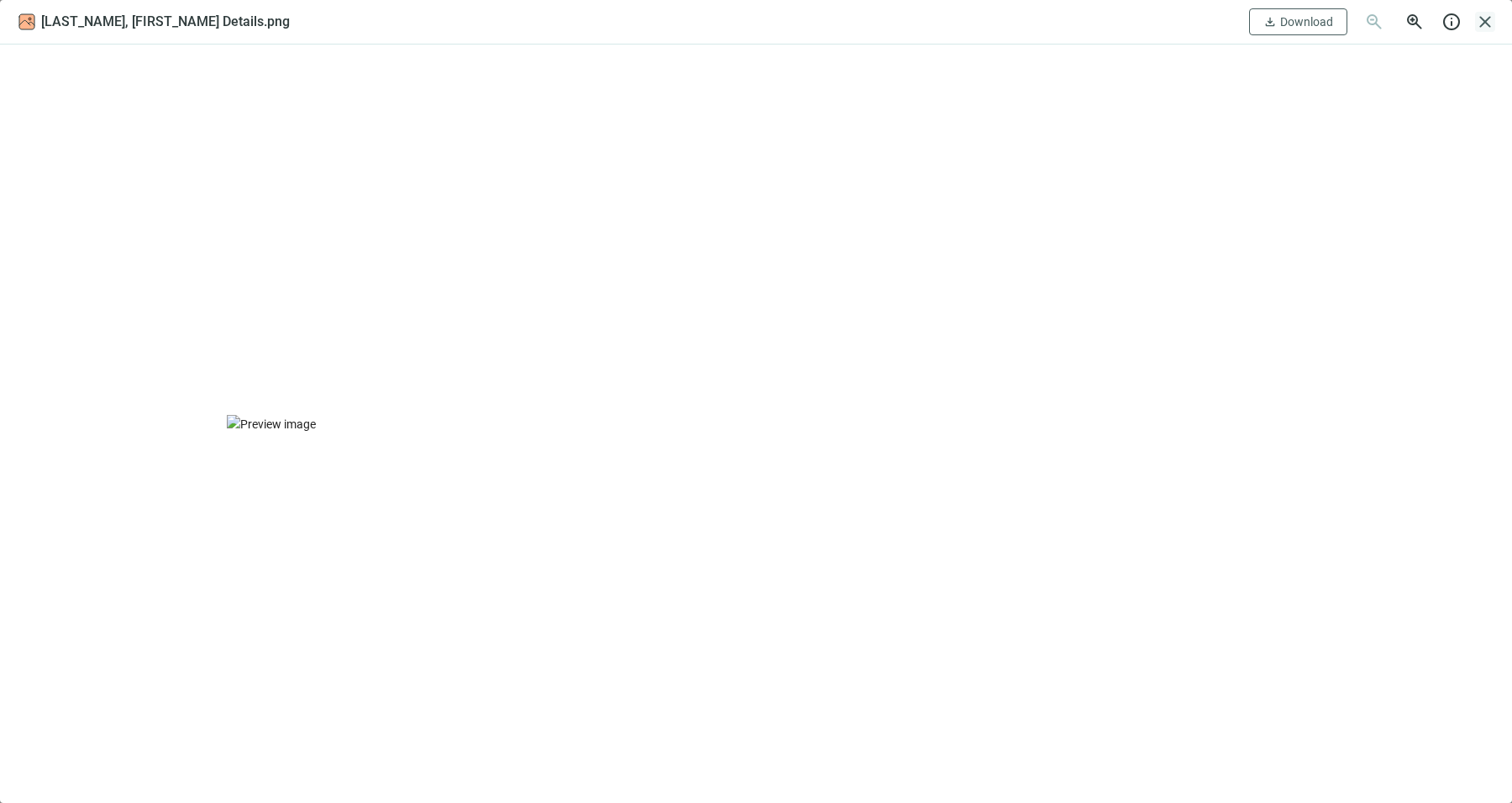 click on "close" at bounding box center [1485, 22] 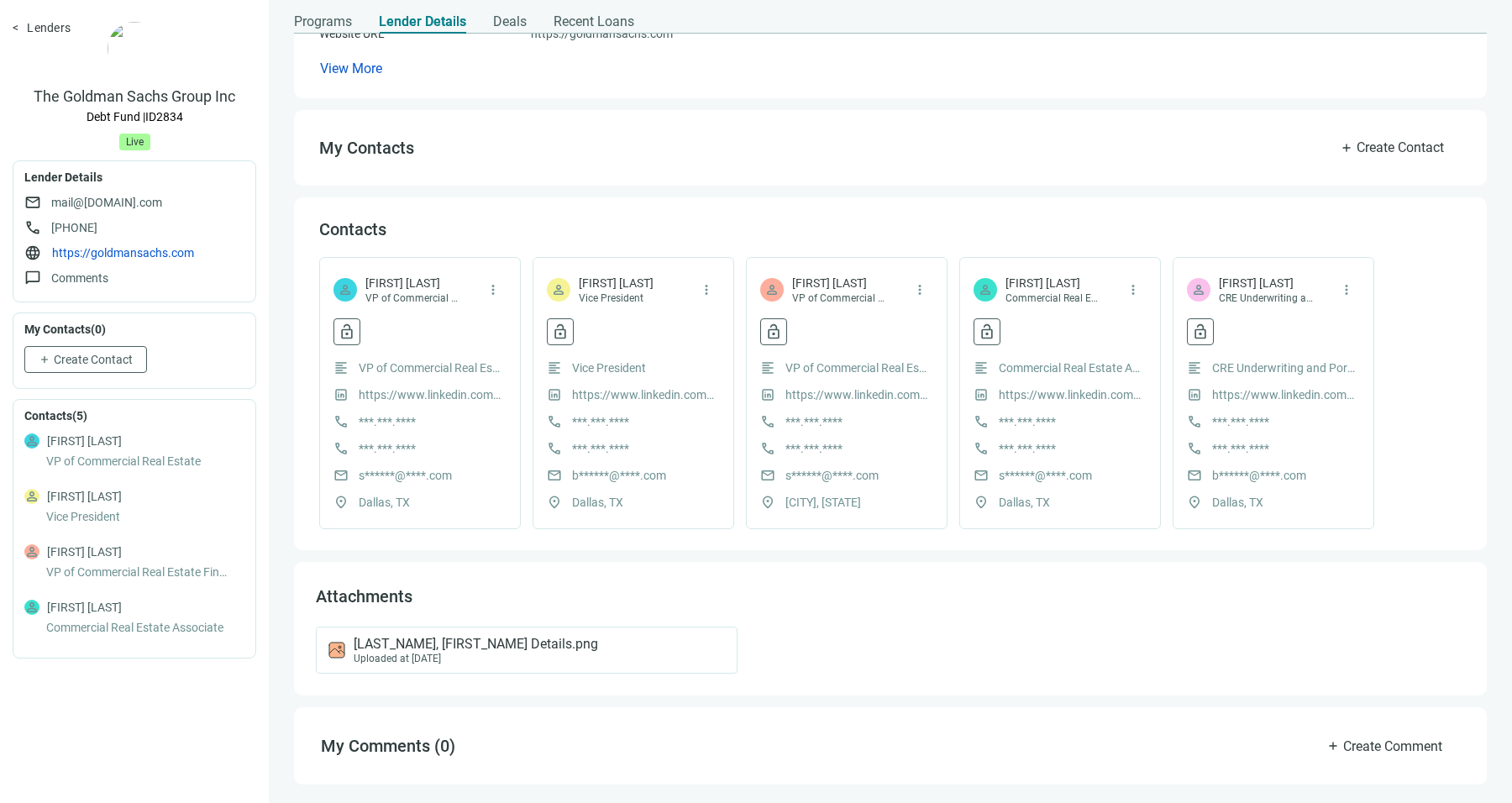 scroll, scrollTop: 0, scrollLeft: 0, axis: both 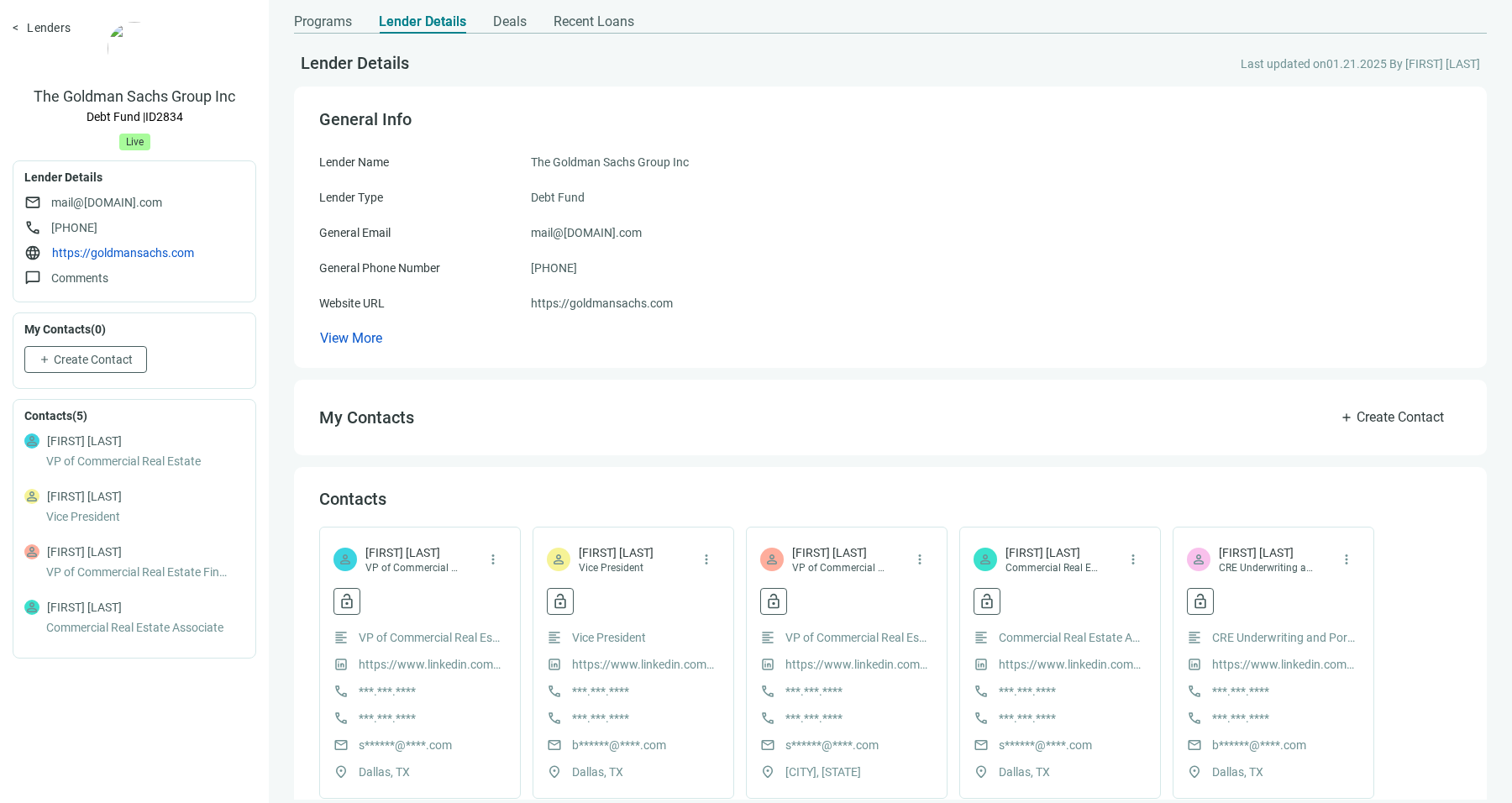 click at bounding box center [135, 50] 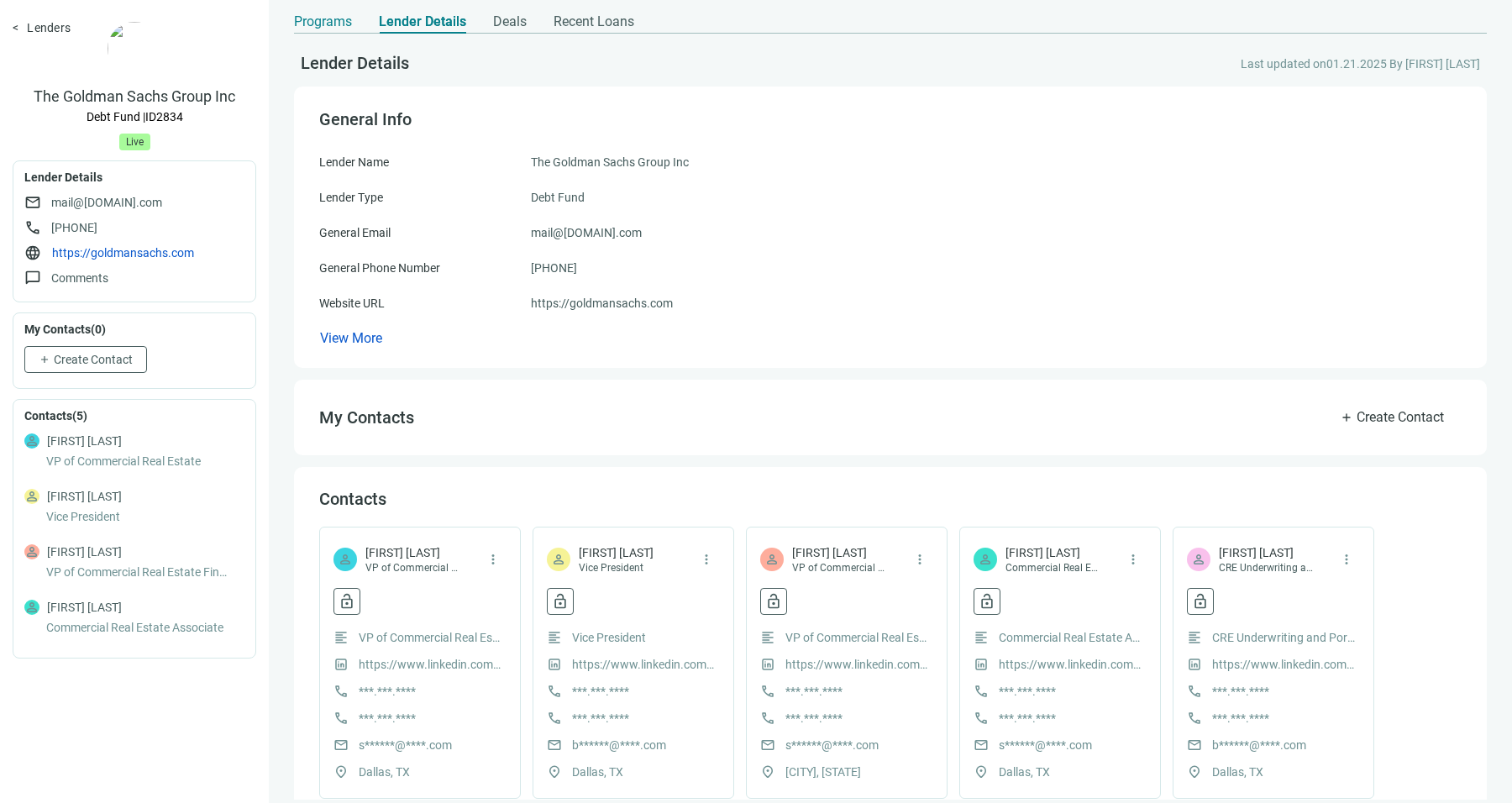 click on "Programs" at bounding box center [323, 22] 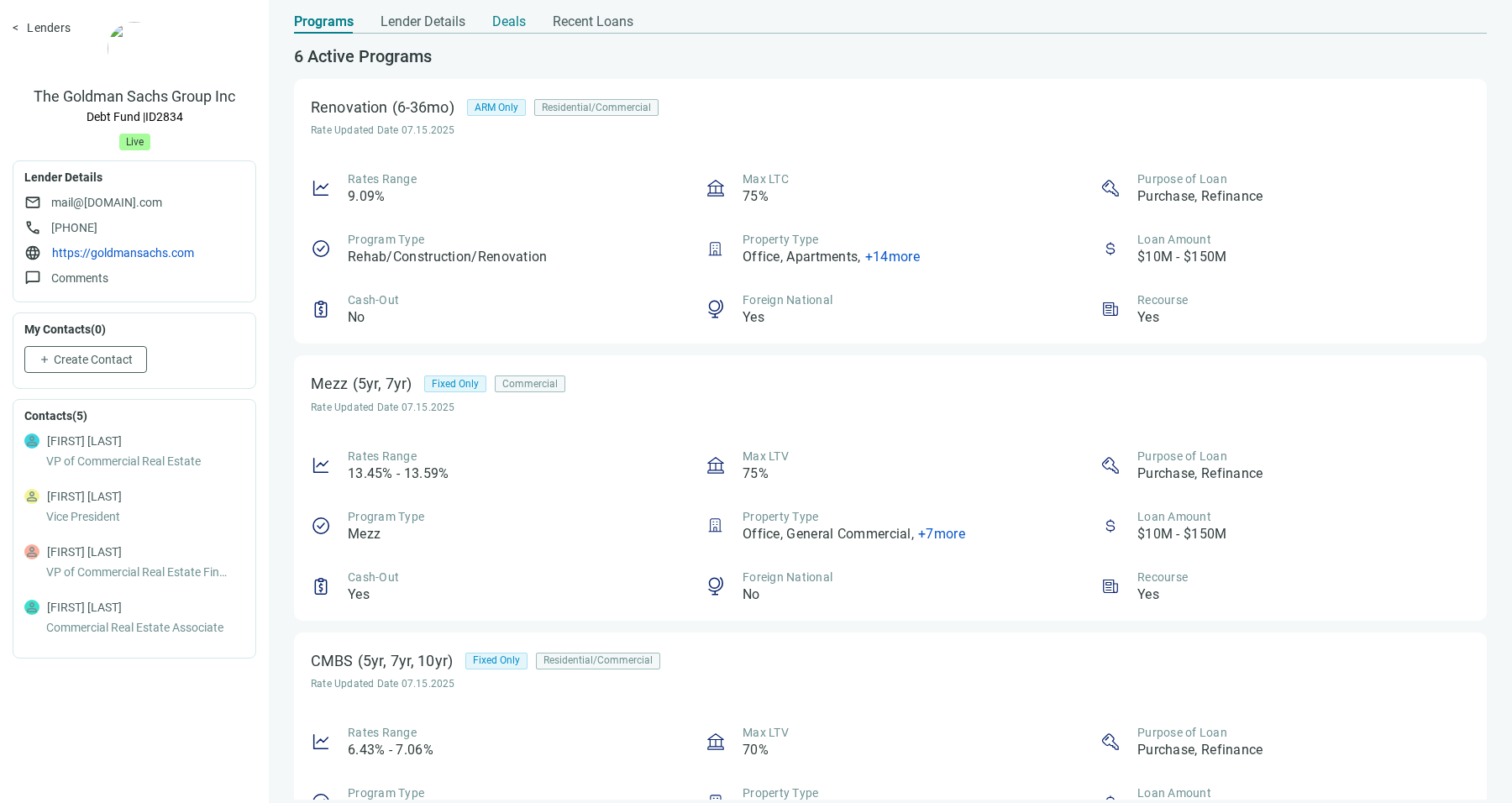 click on "Deals" at bounding box center (509, 22) 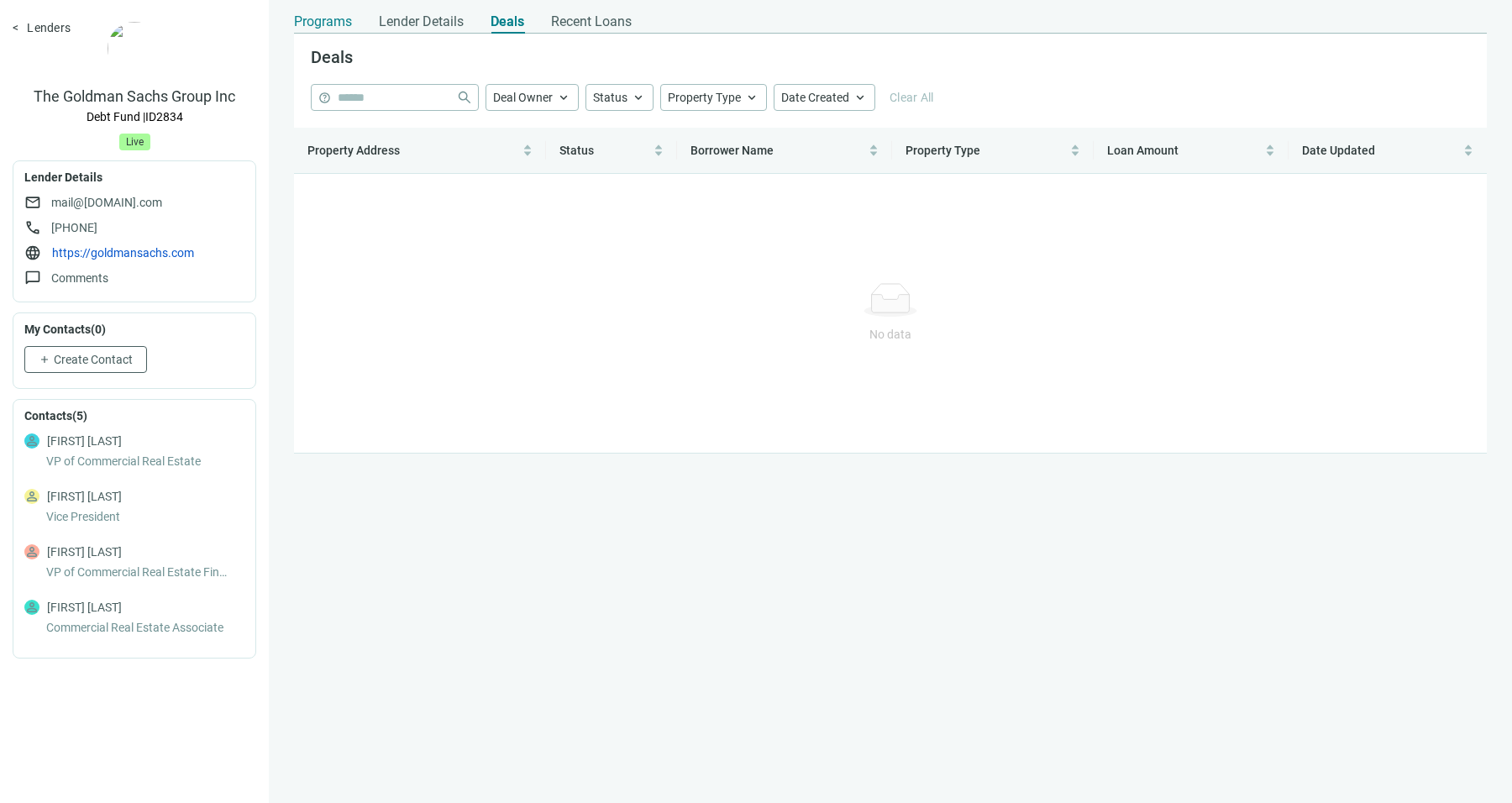 click on "Programs" at bounding box center [323, 22] 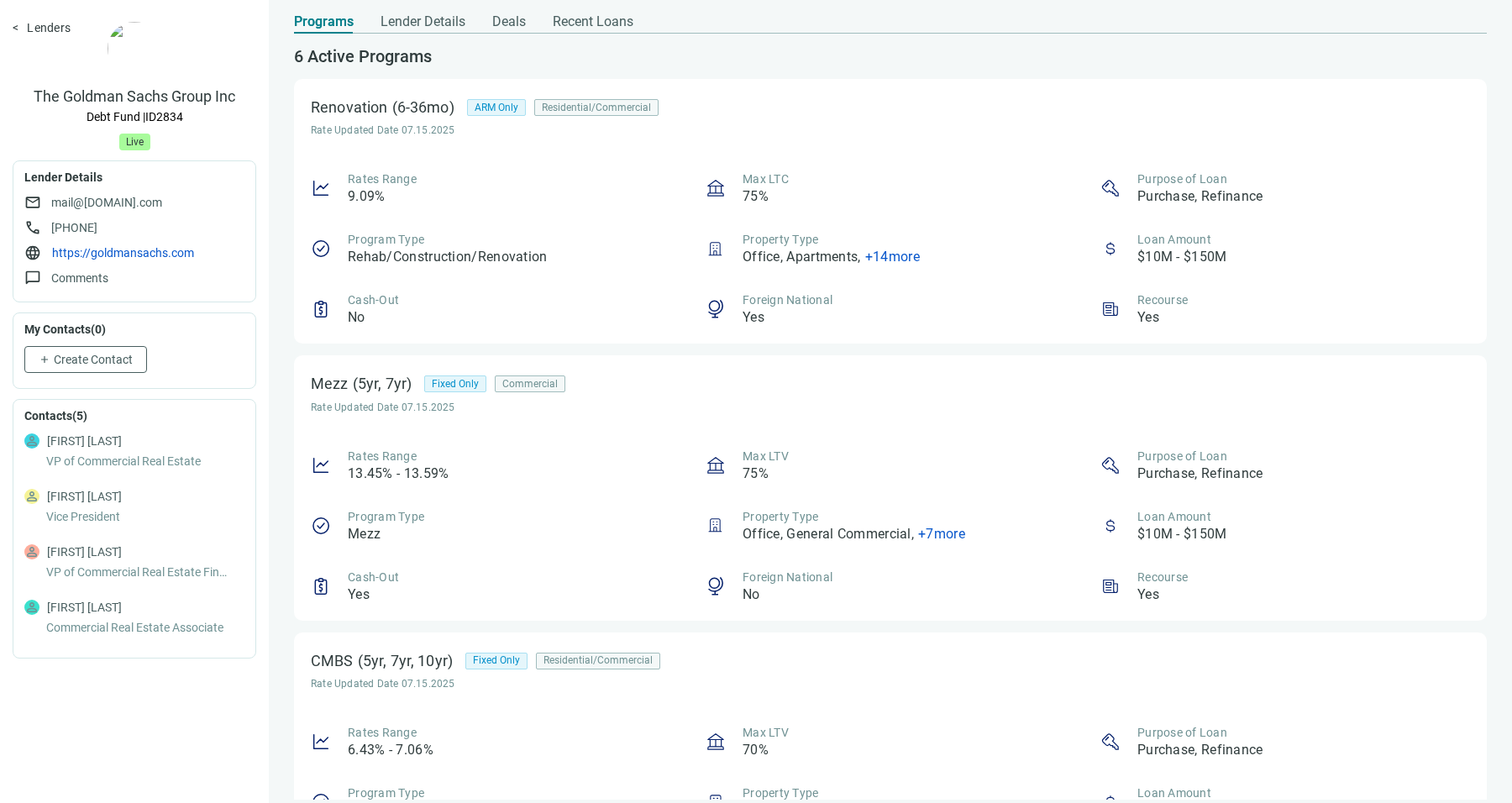 click on "Lenders" at bounding box center (41, 28) 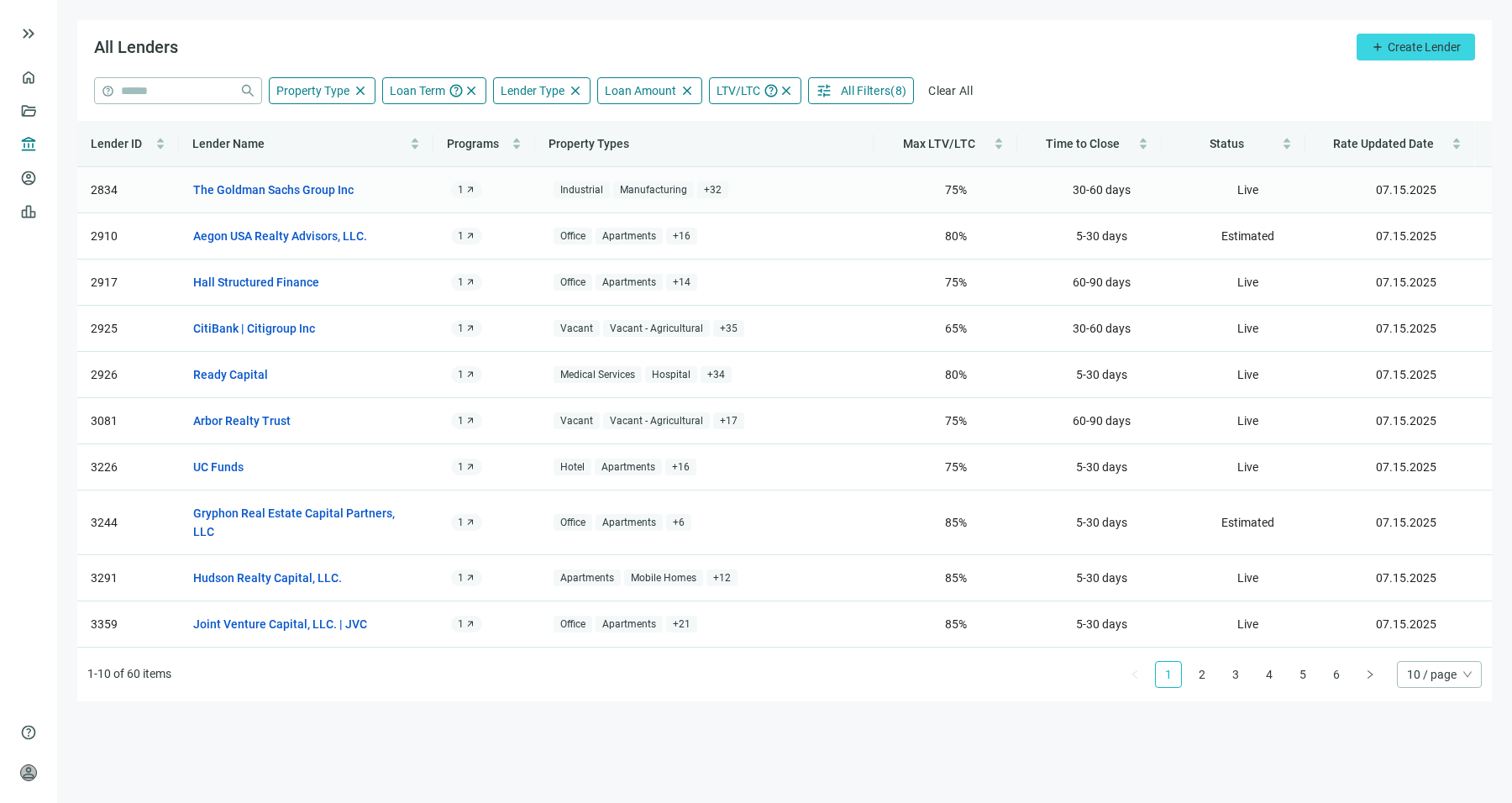 click on "2834" at bounding box center [129, 190] 